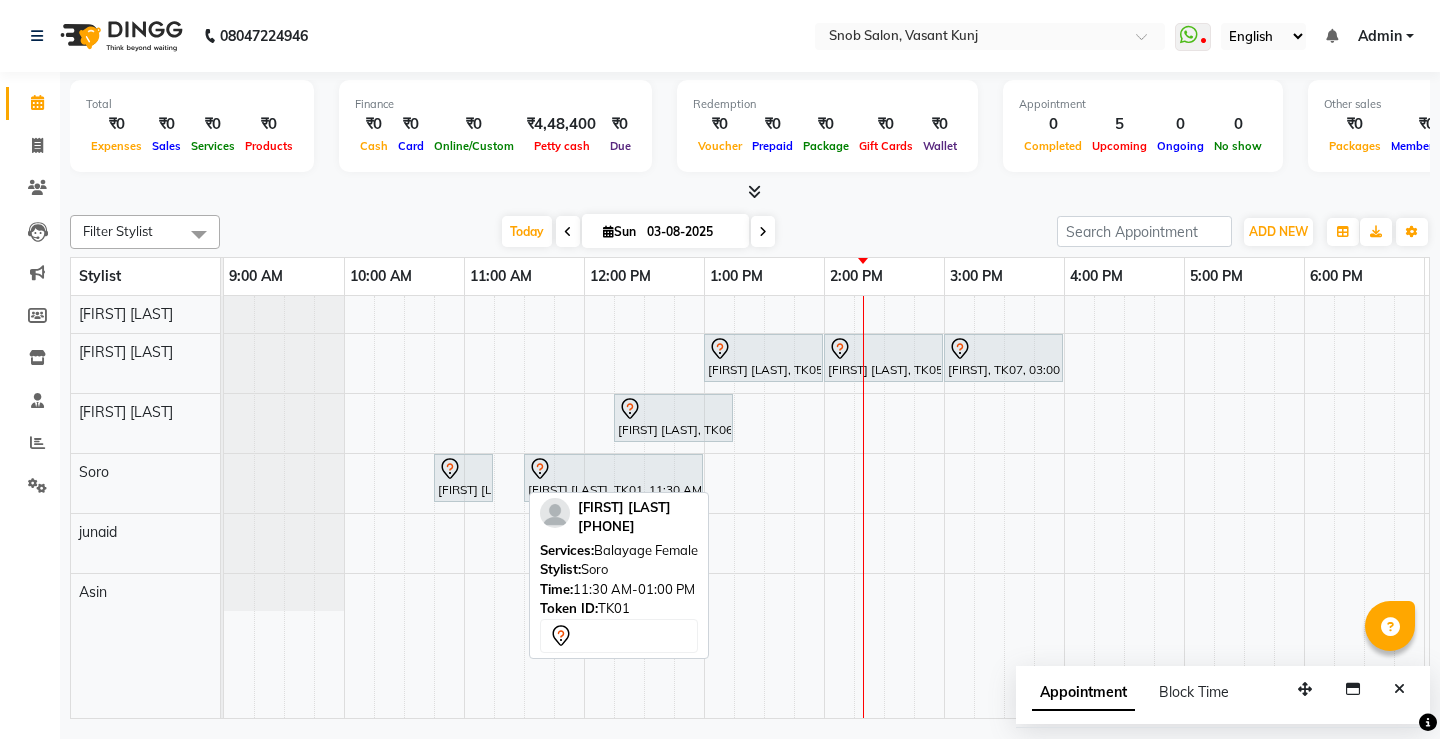 scroll, scrollTop: 0, scrollLeft: 0, axis: both 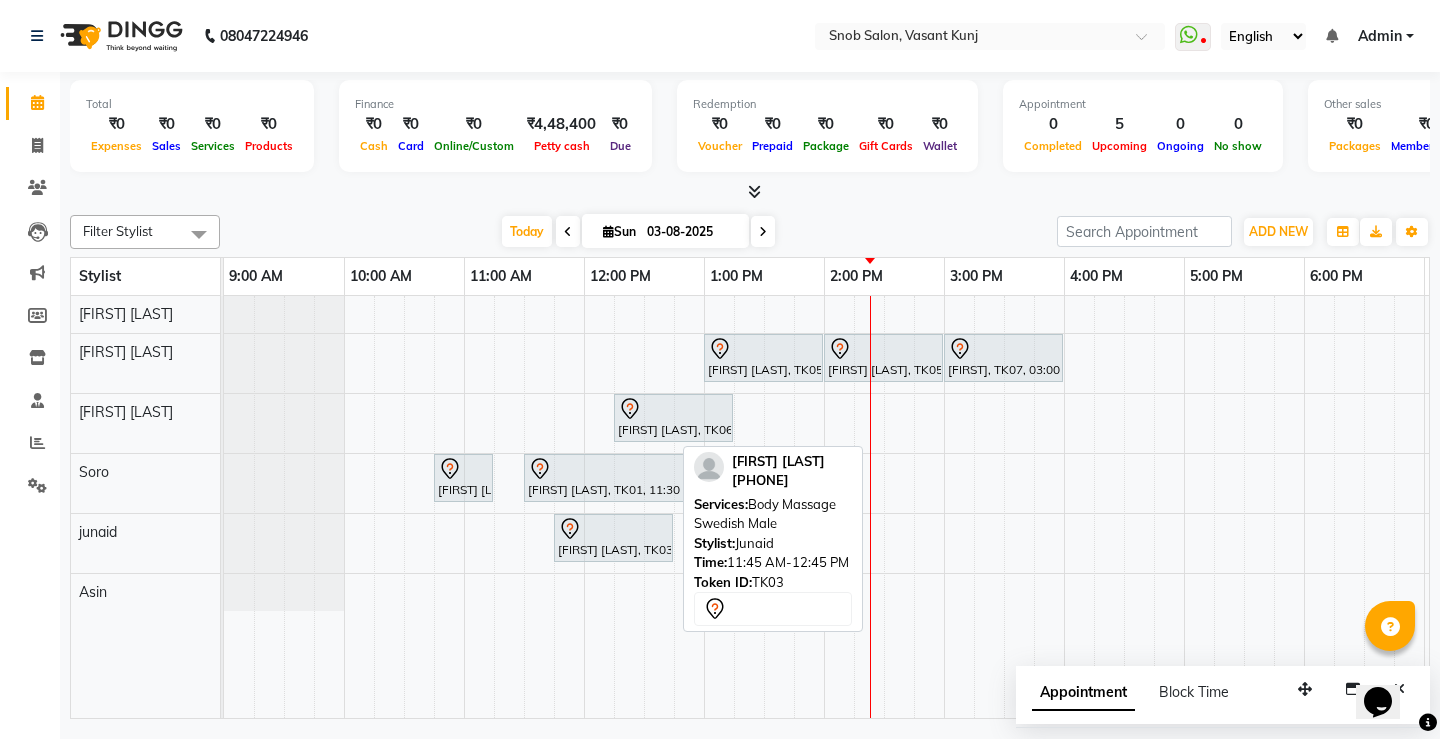 click at bounding box center [613, 529] 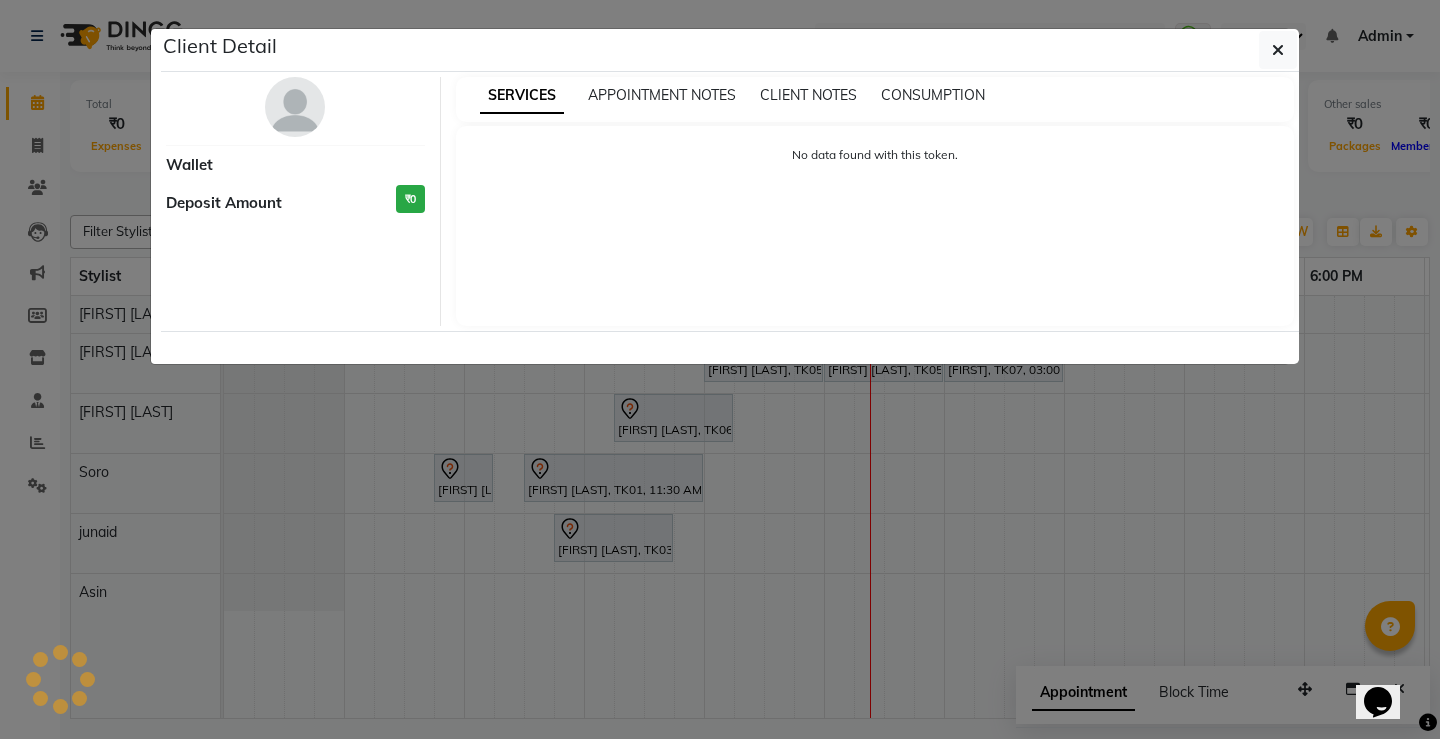 select on "7" 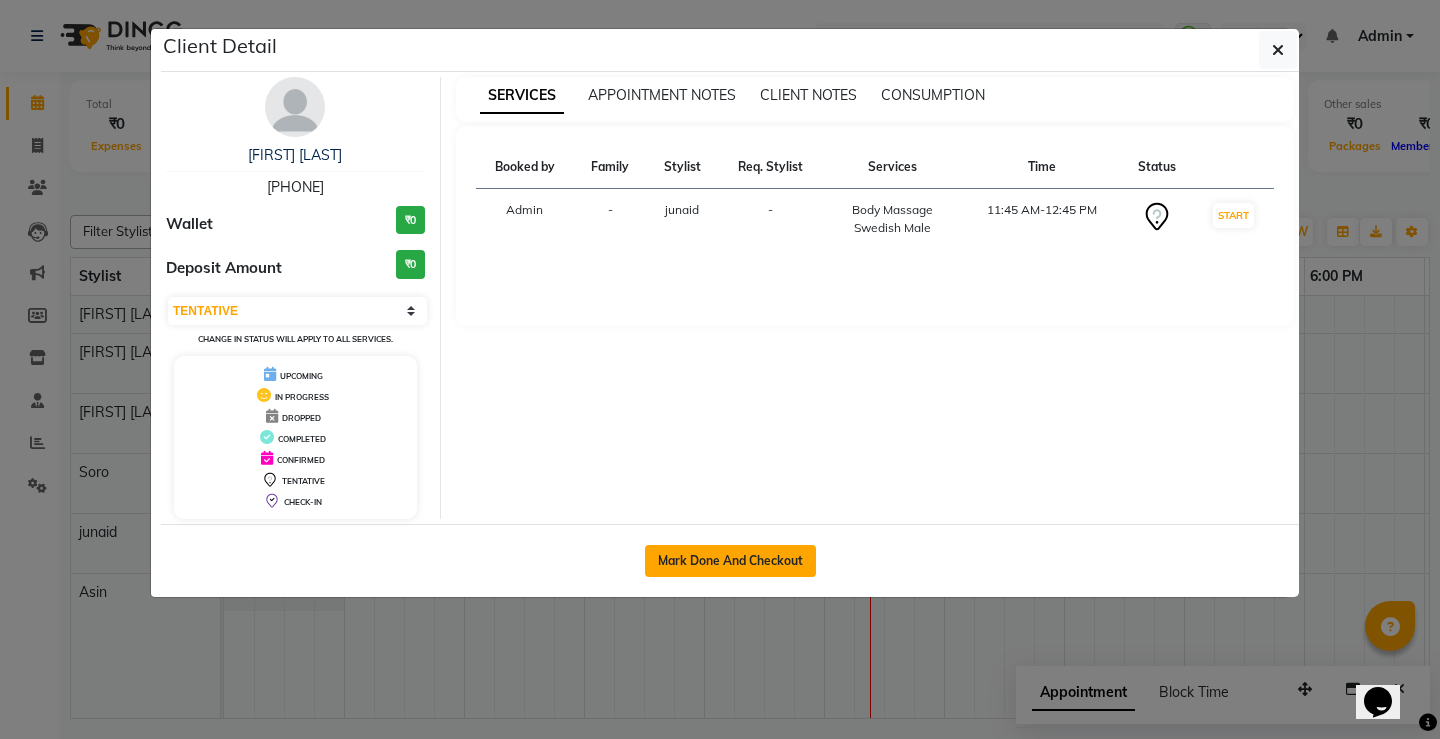 click on "Mark Done And Checkout" 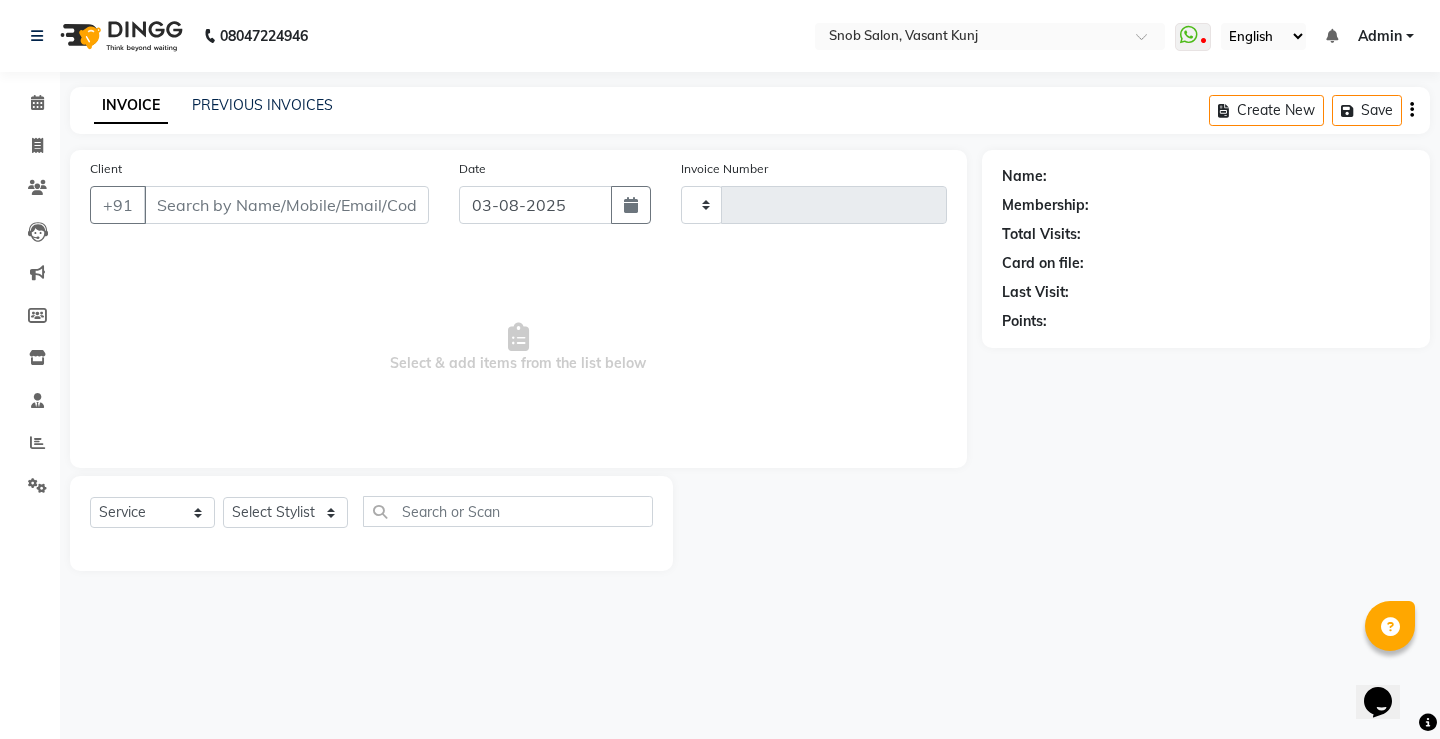 type on "0545" 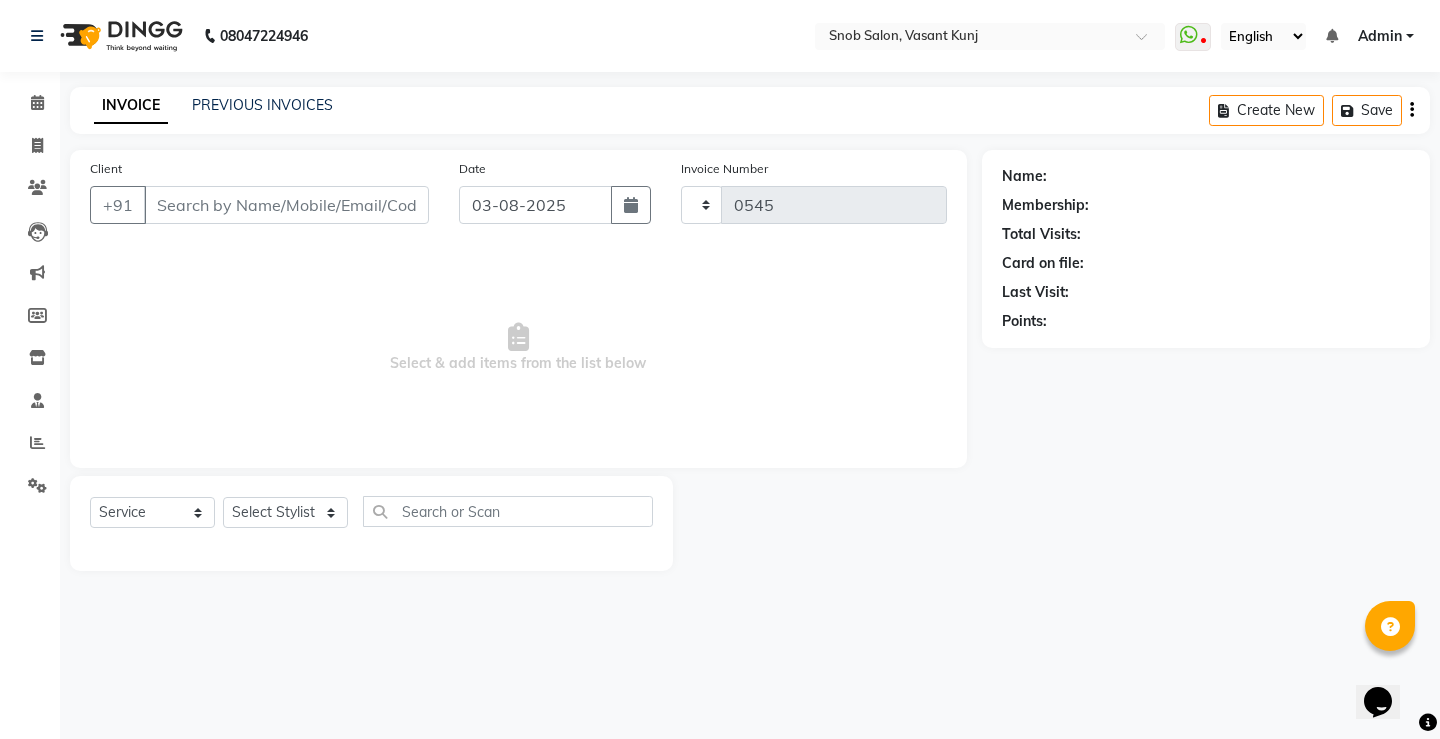 select on "7175" 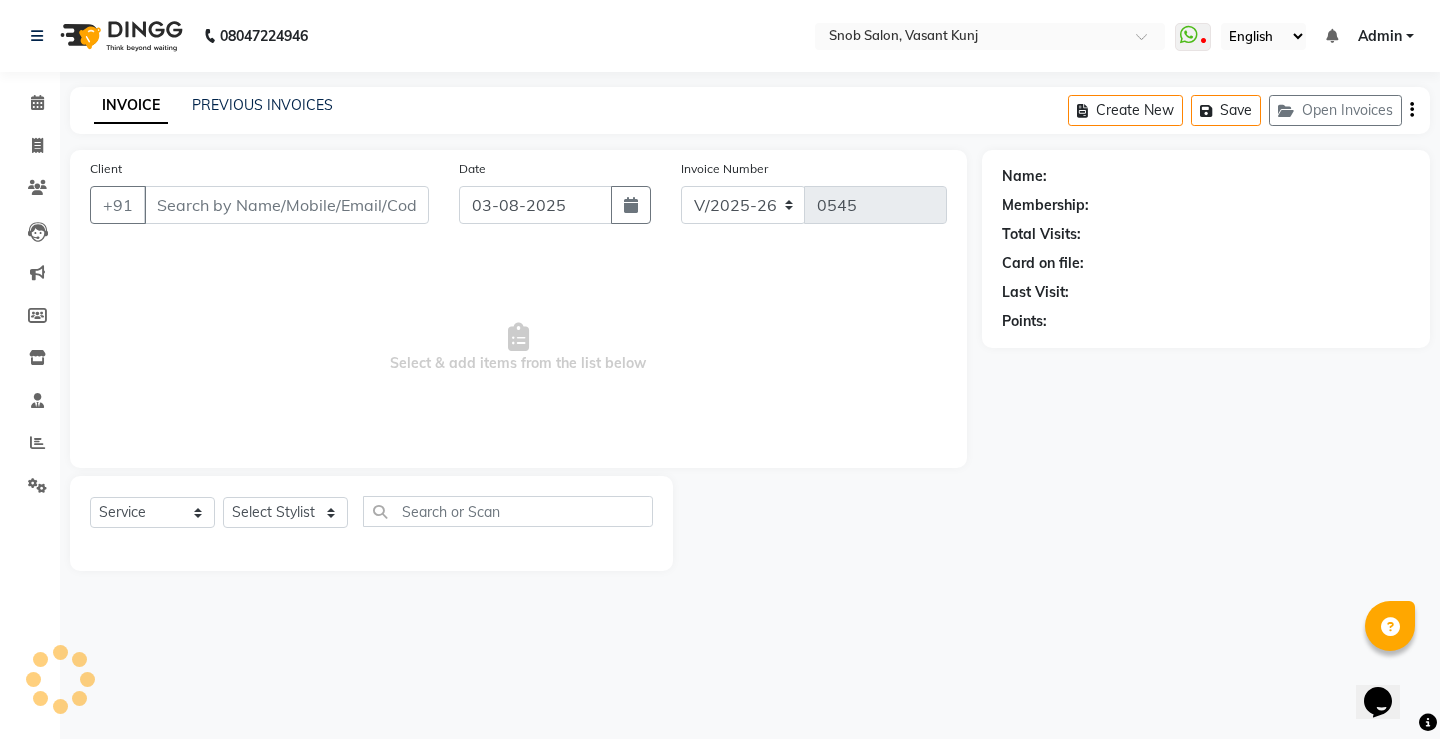 type on "[PHONE]" 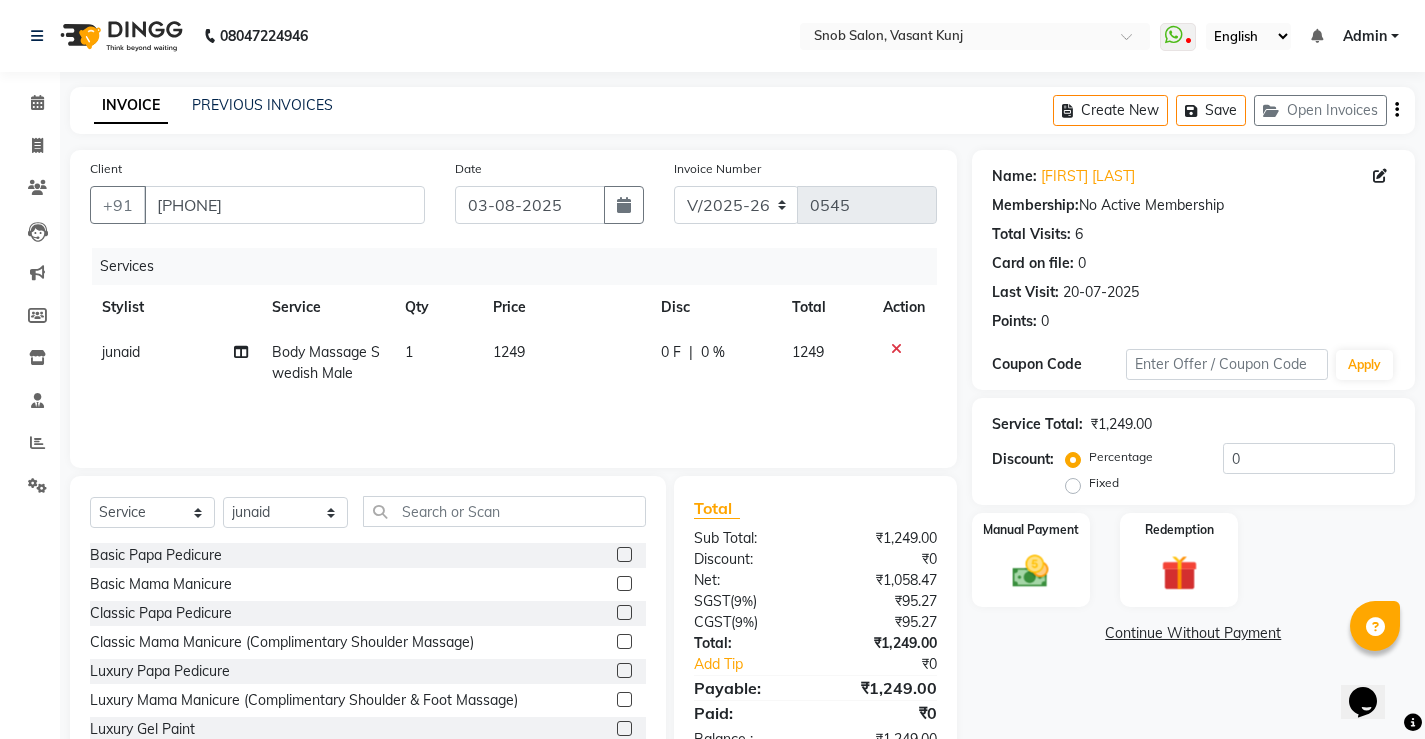 click on "1249" 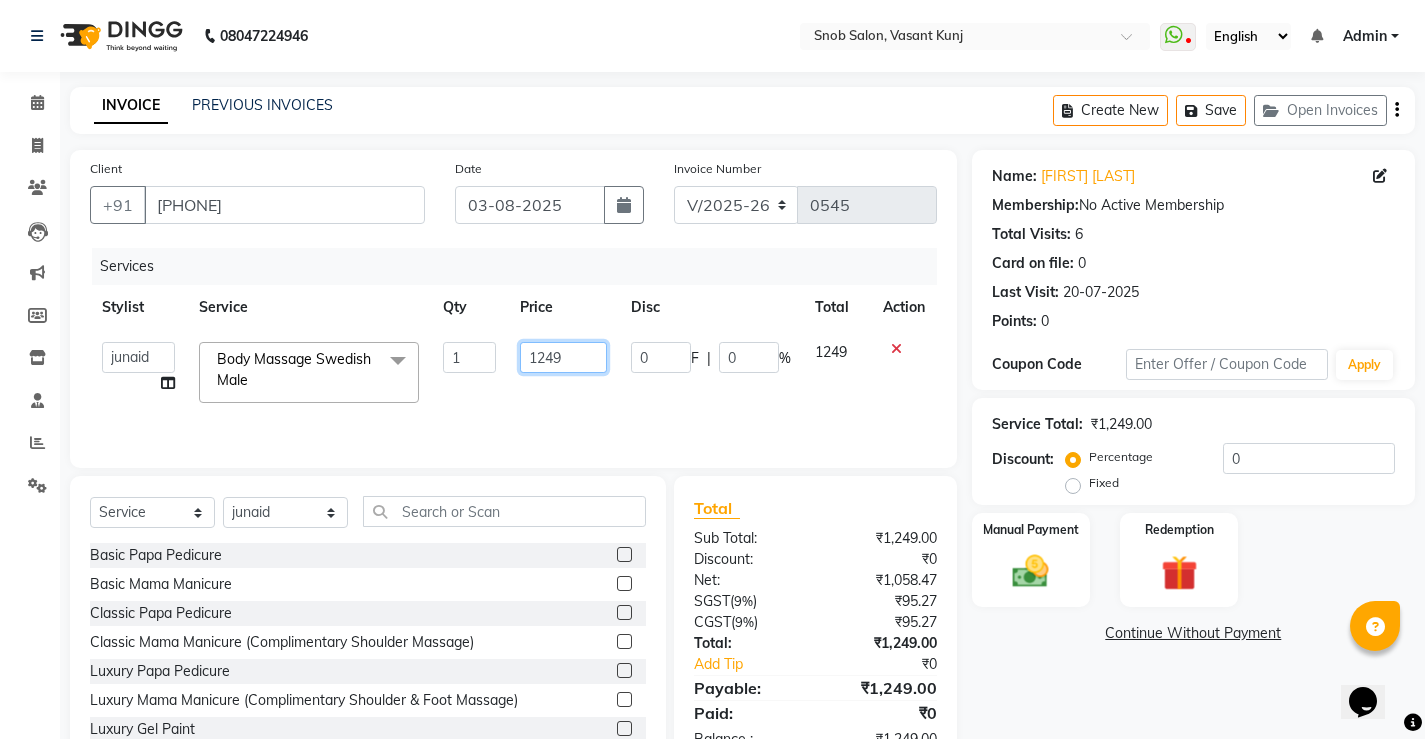 click on "1249" 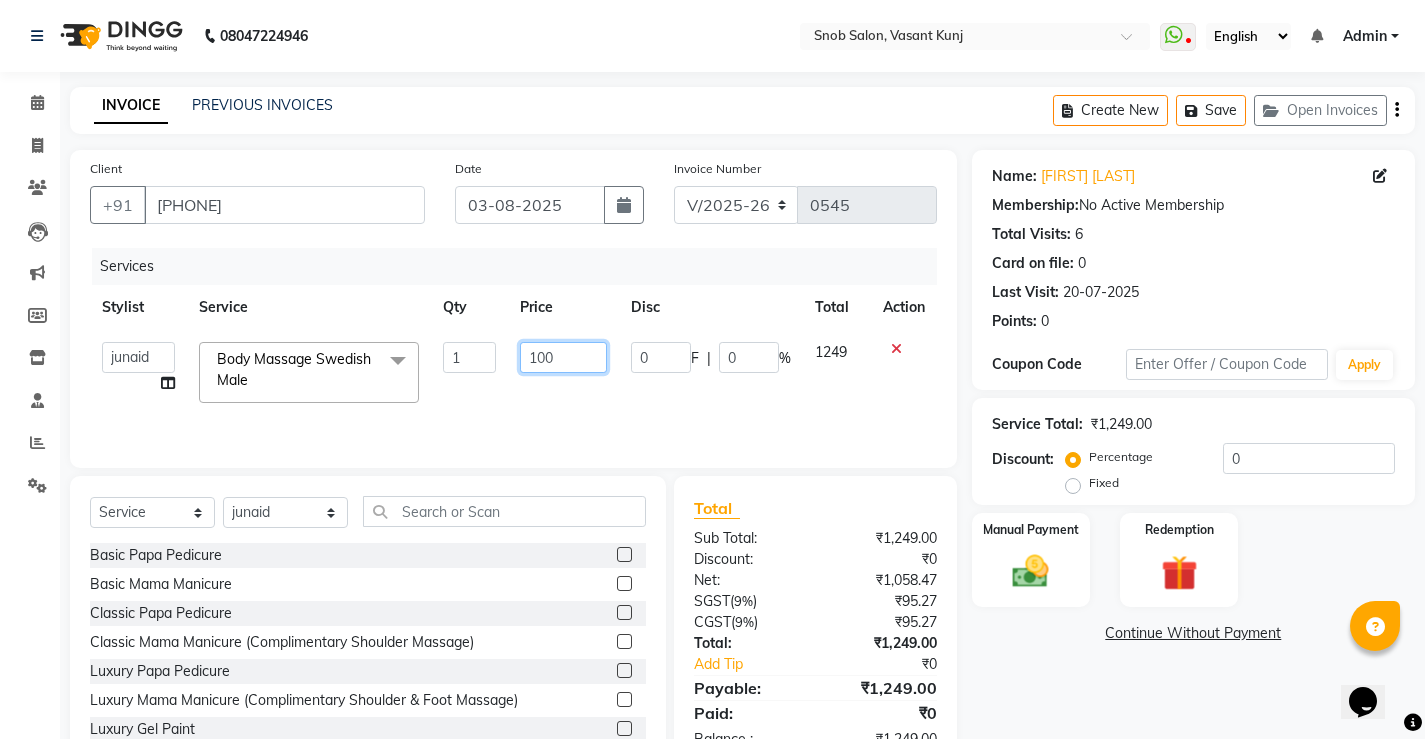 type on "1000" 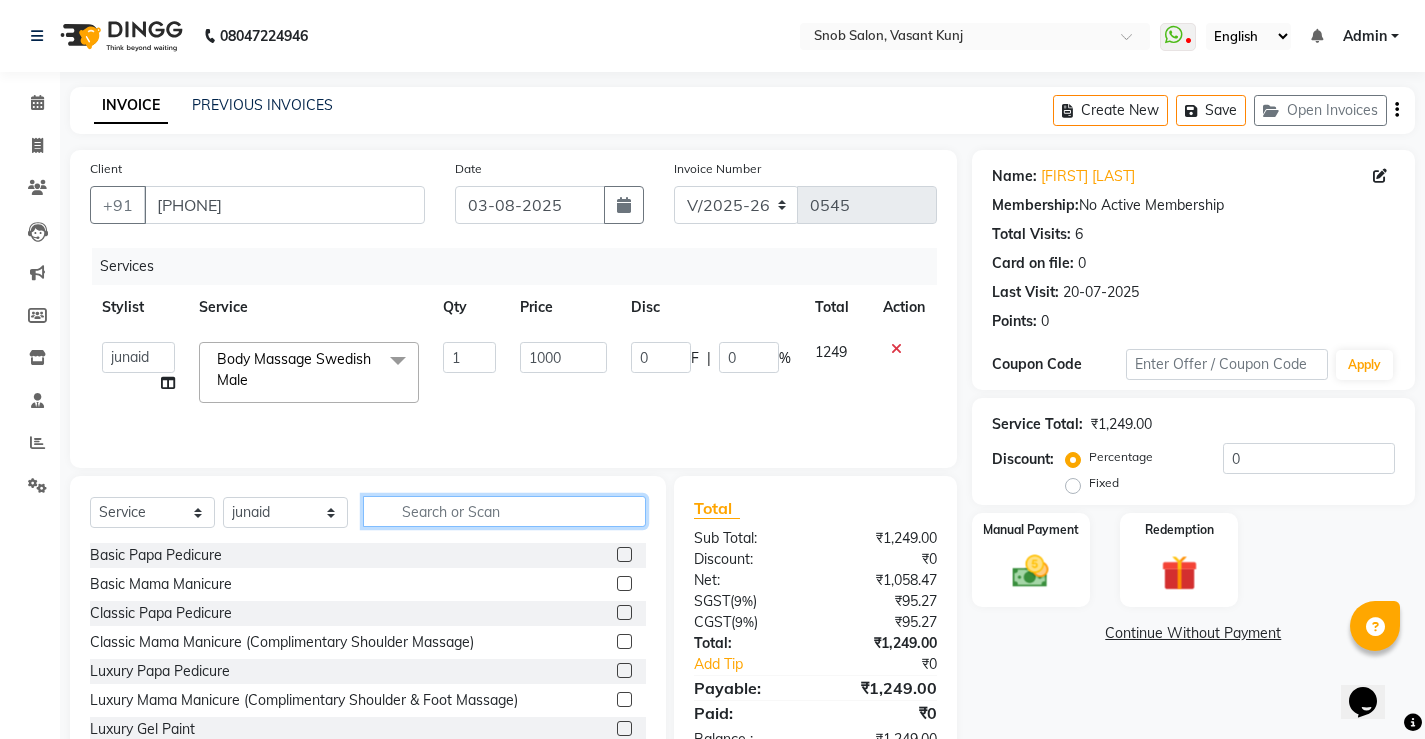 click 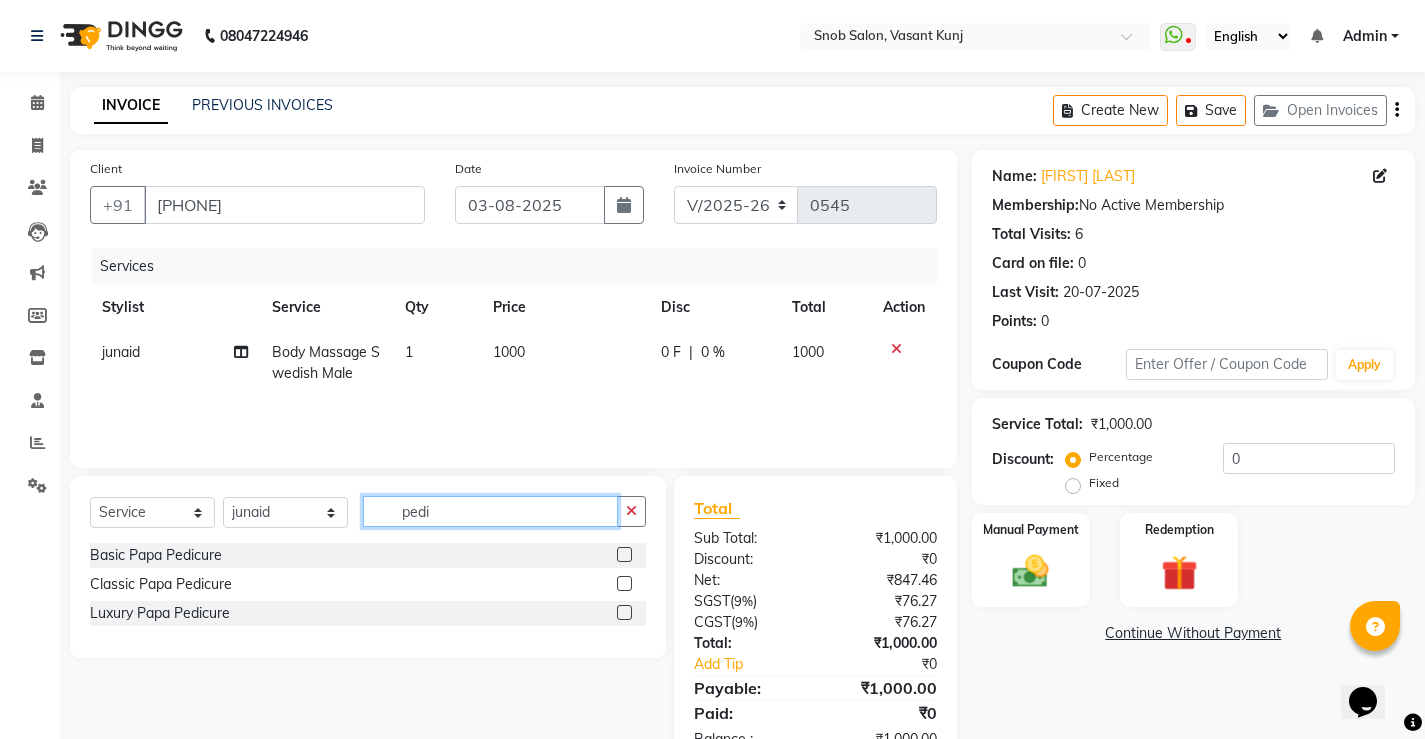 type on "pedi" 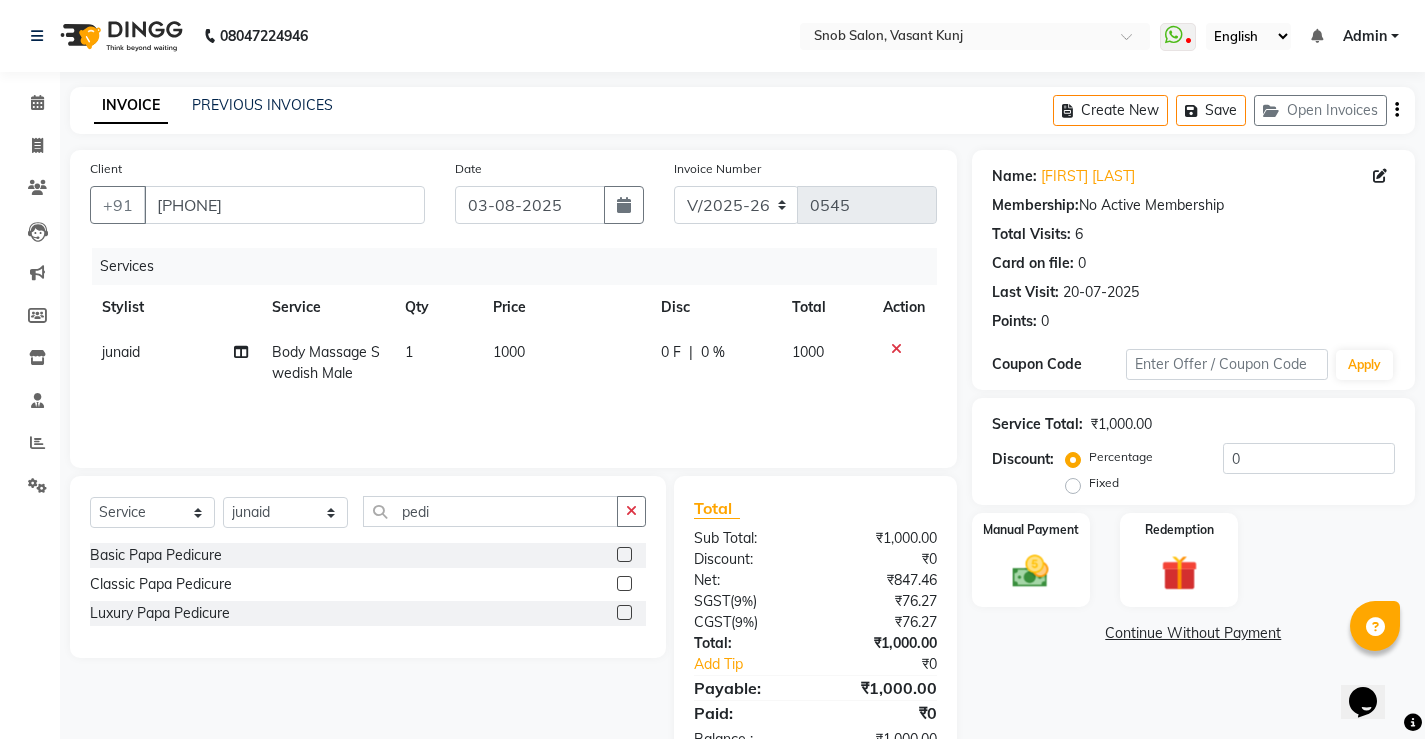 click 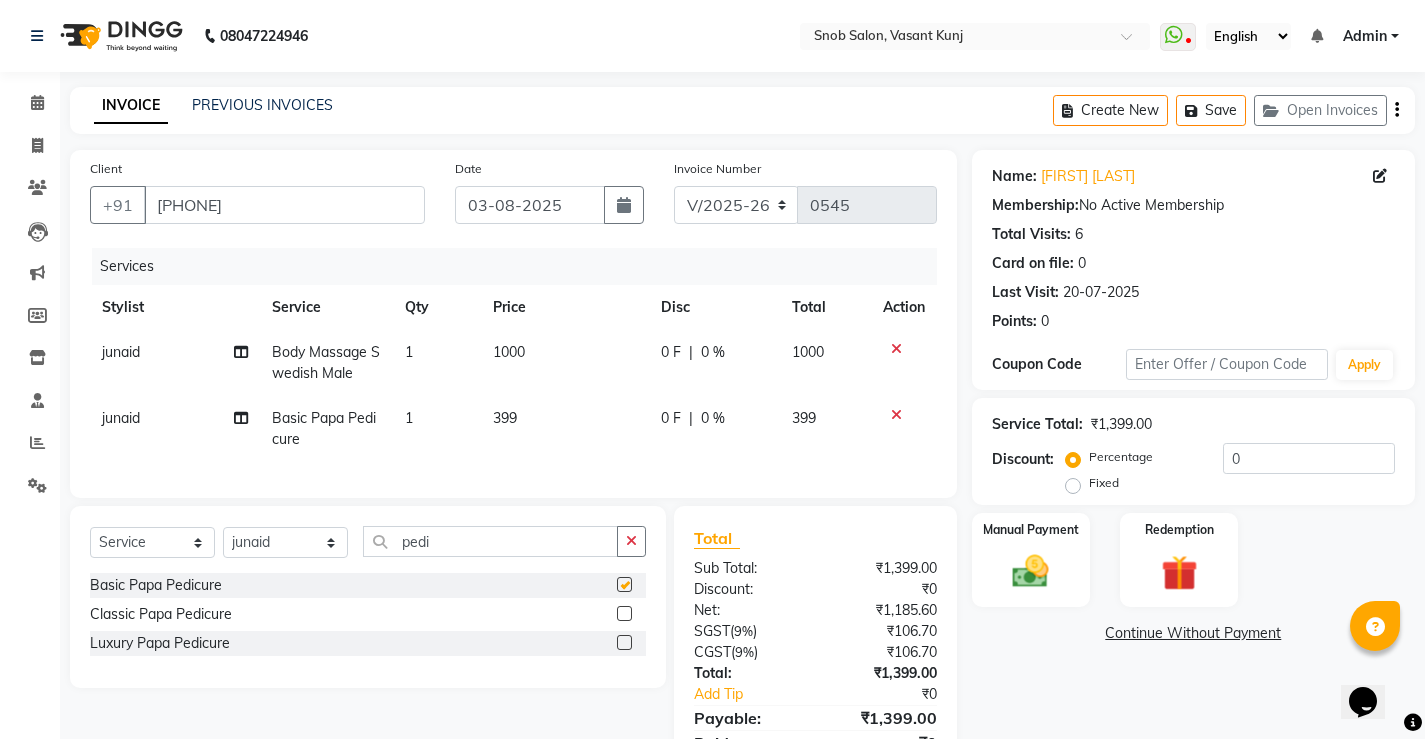 checkbox on "false" 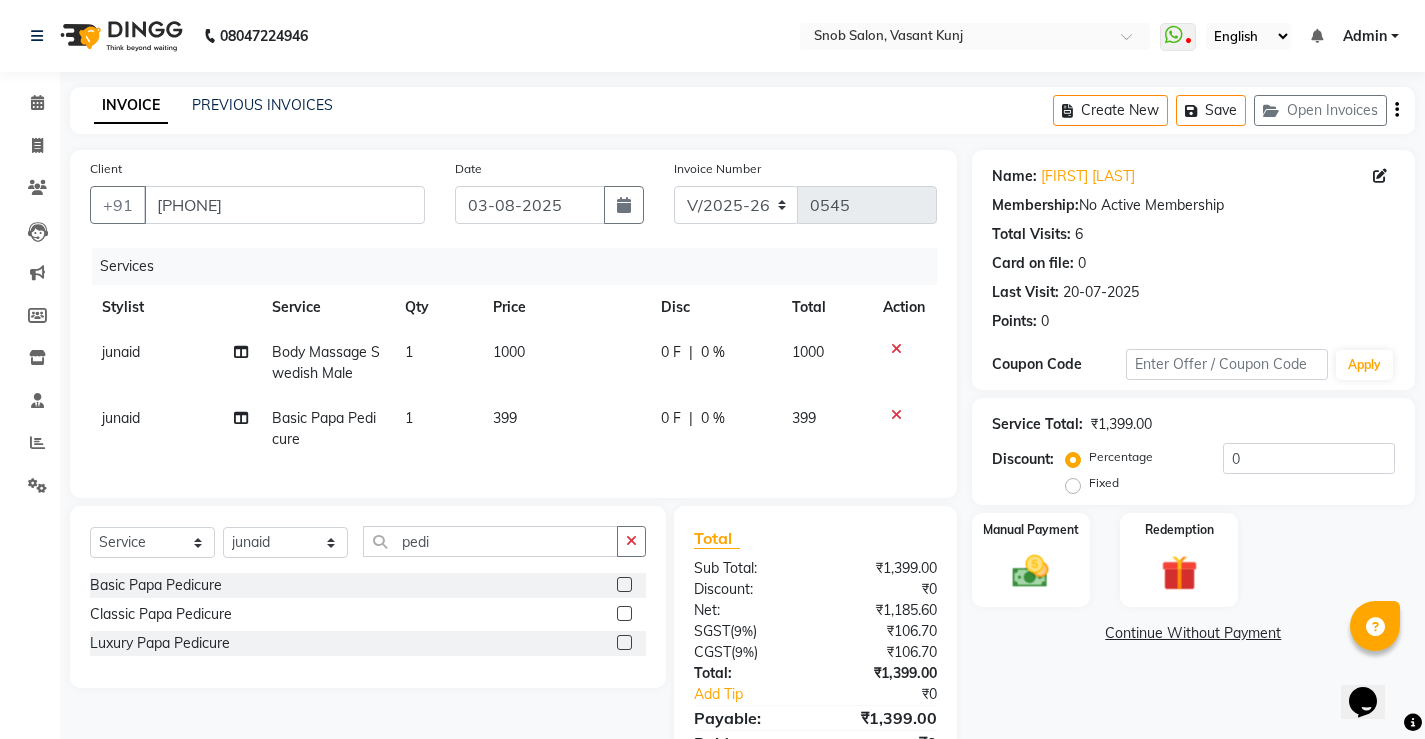 click on "399" 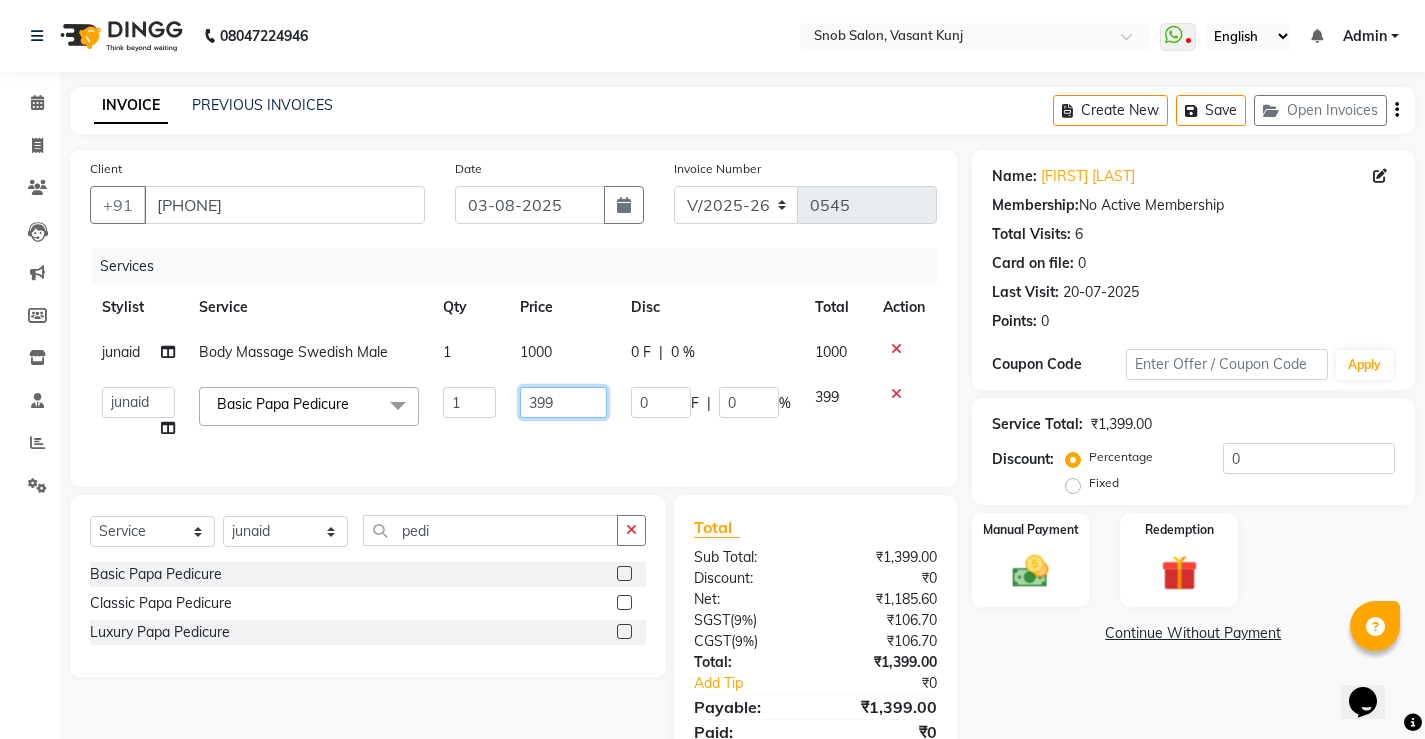 click on "399" 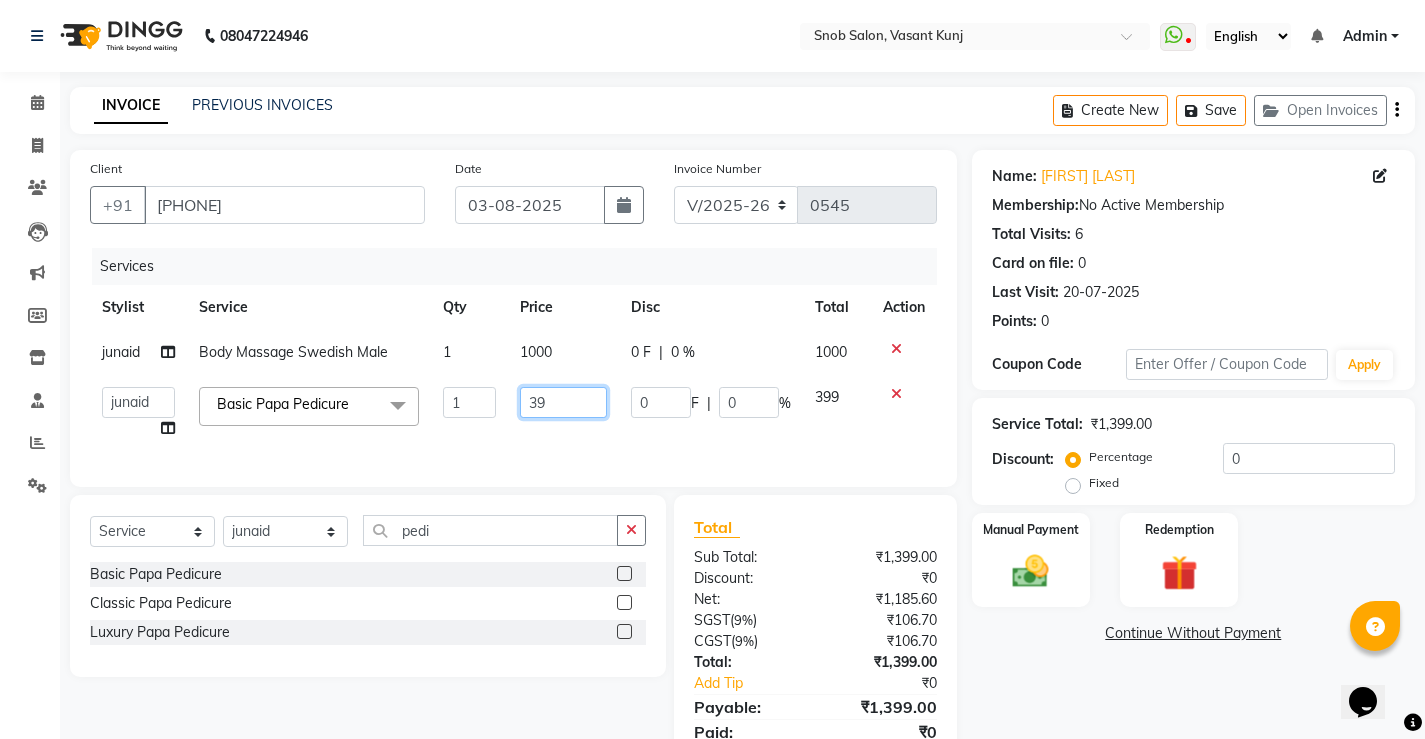type on "3" 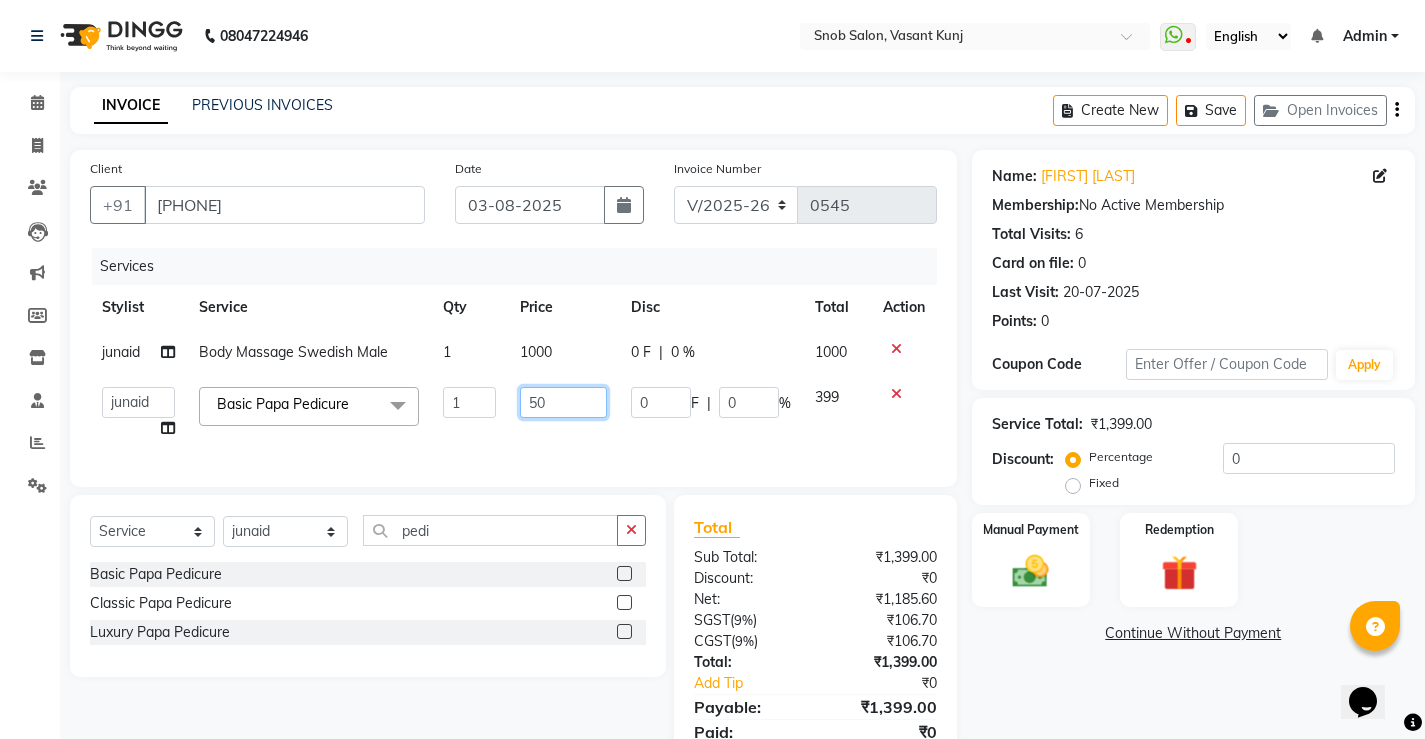 type on "500" 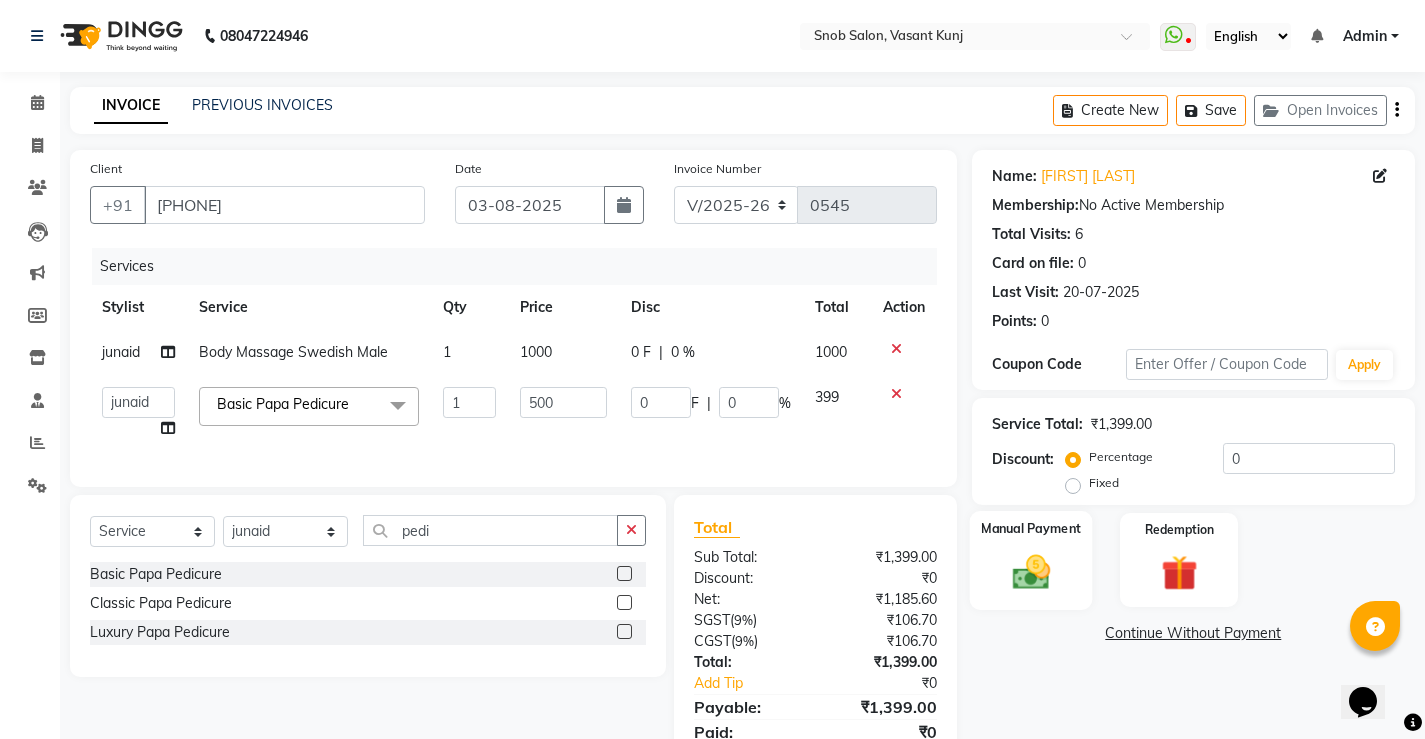 click 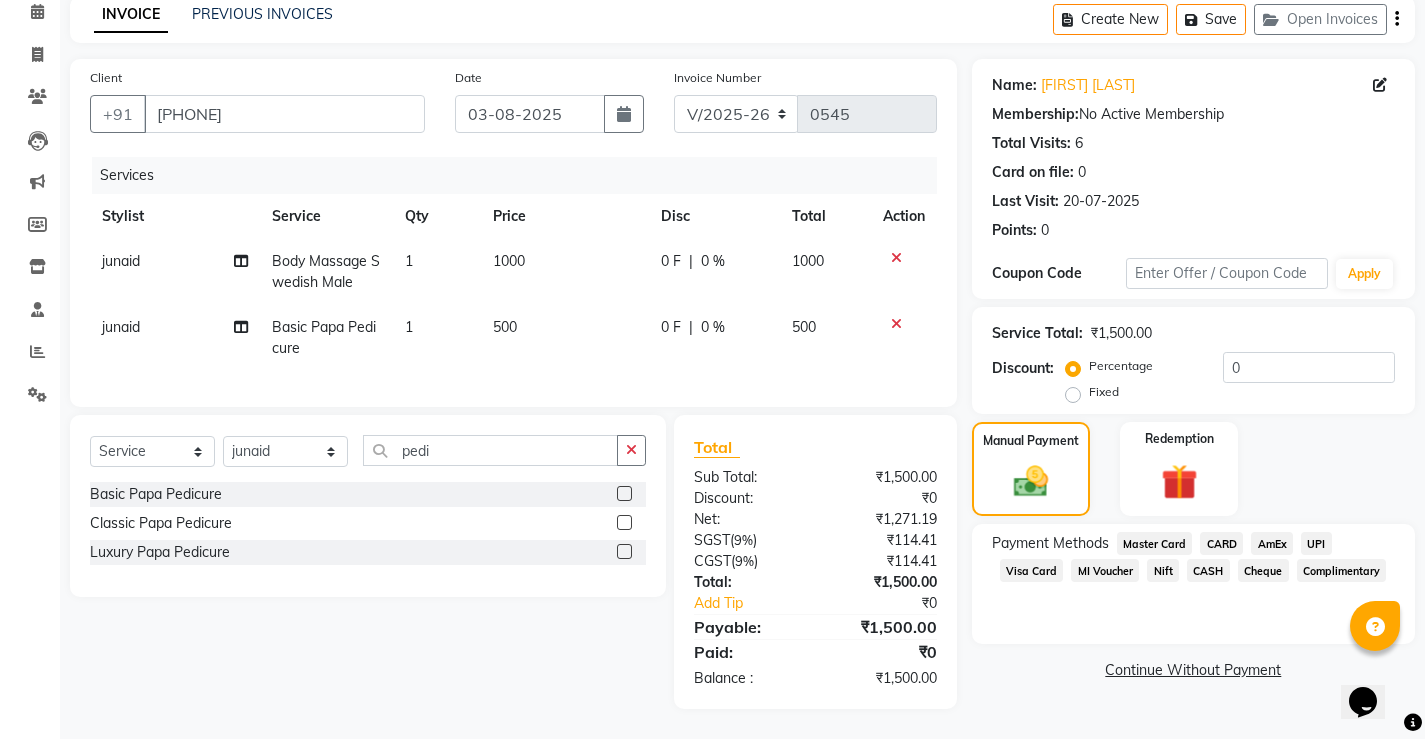 scroll, scrollTop: 106, scrollLeft: 0, axis: vertical 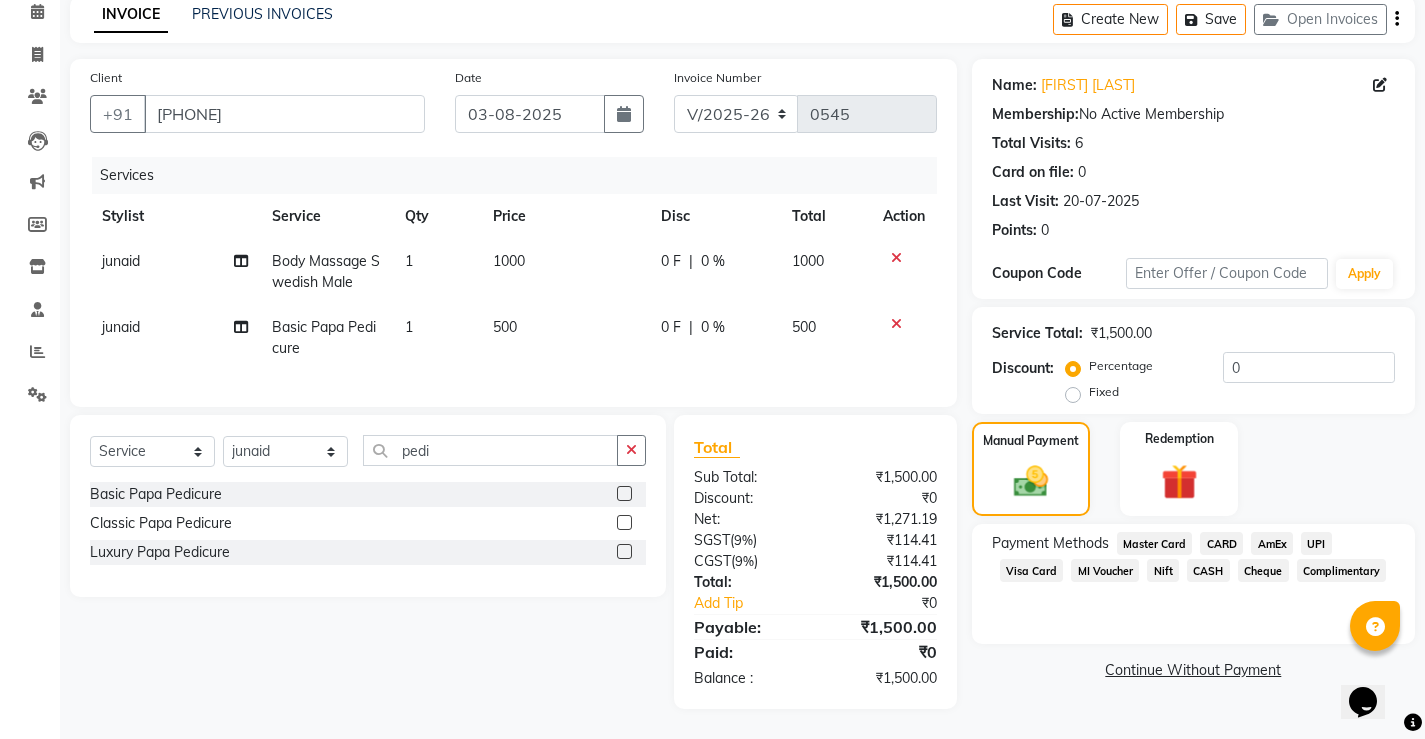 click on "CASH" 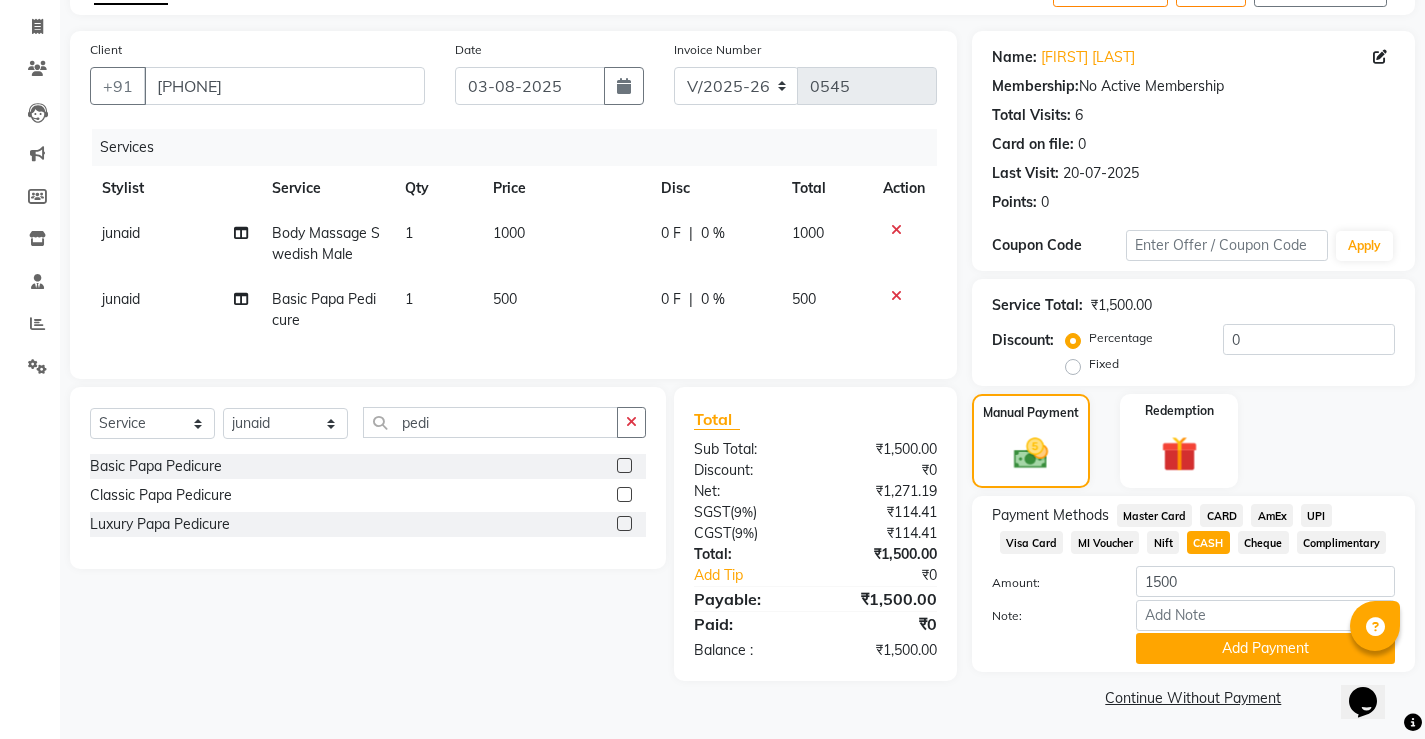 scroll, scrollTop: 123, scrollLeft: 0, axis: vertical 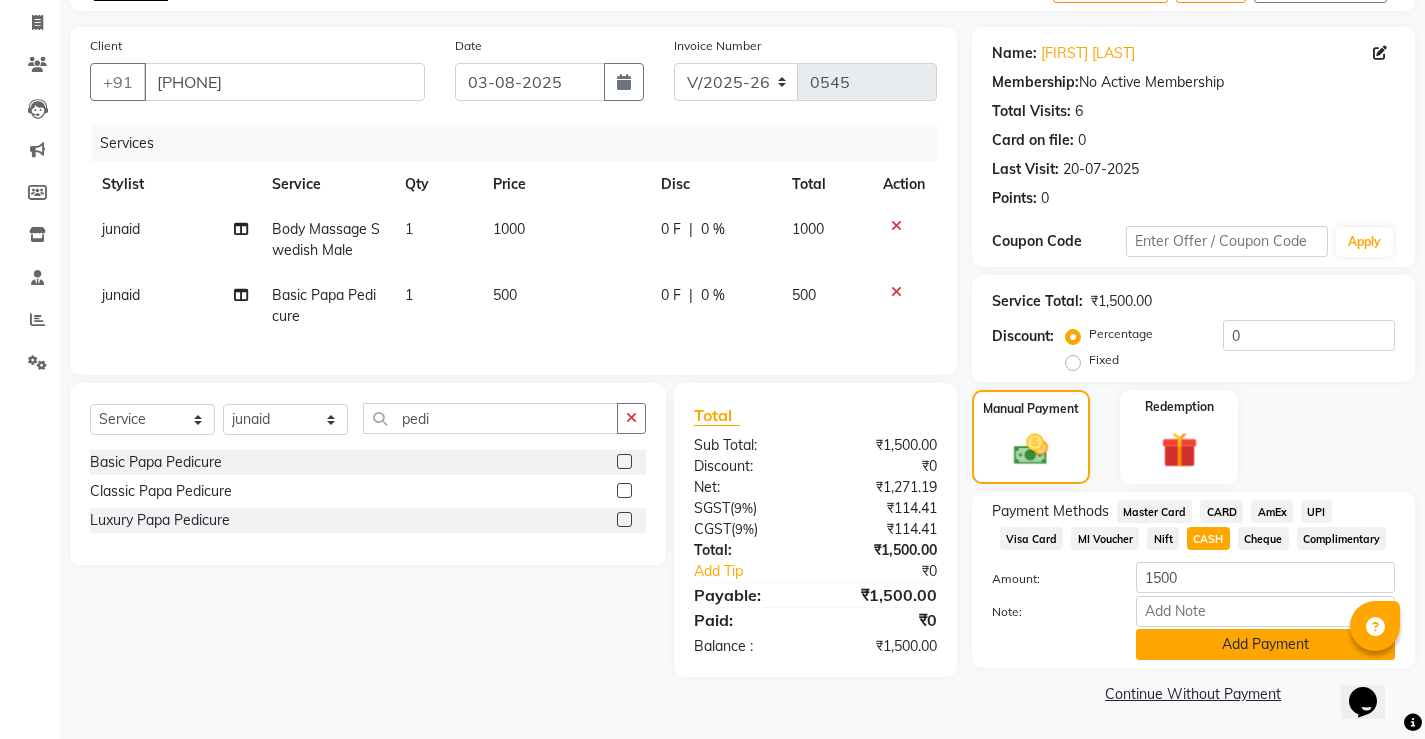 click on "Add Payment" 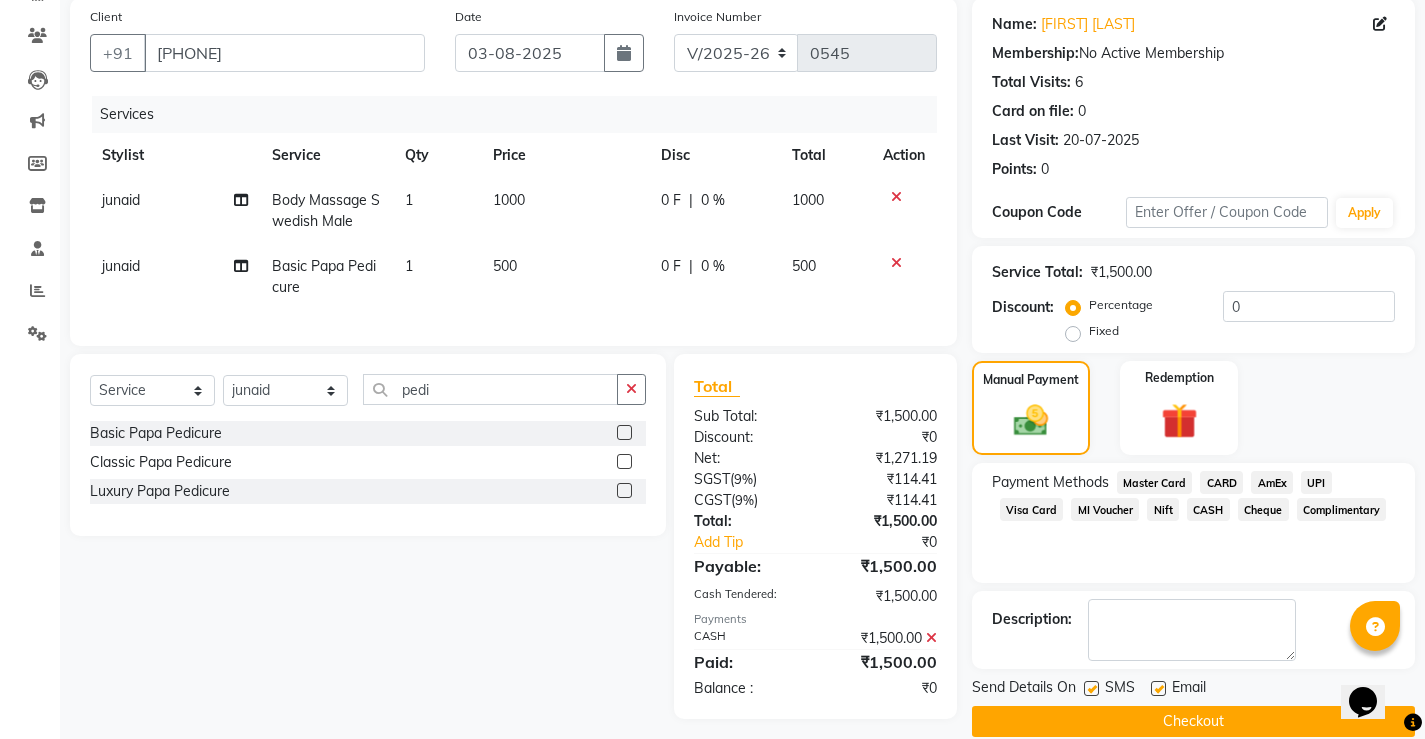 scroll, scrollTop: 180, scrollLeft: 0, axis: vertical 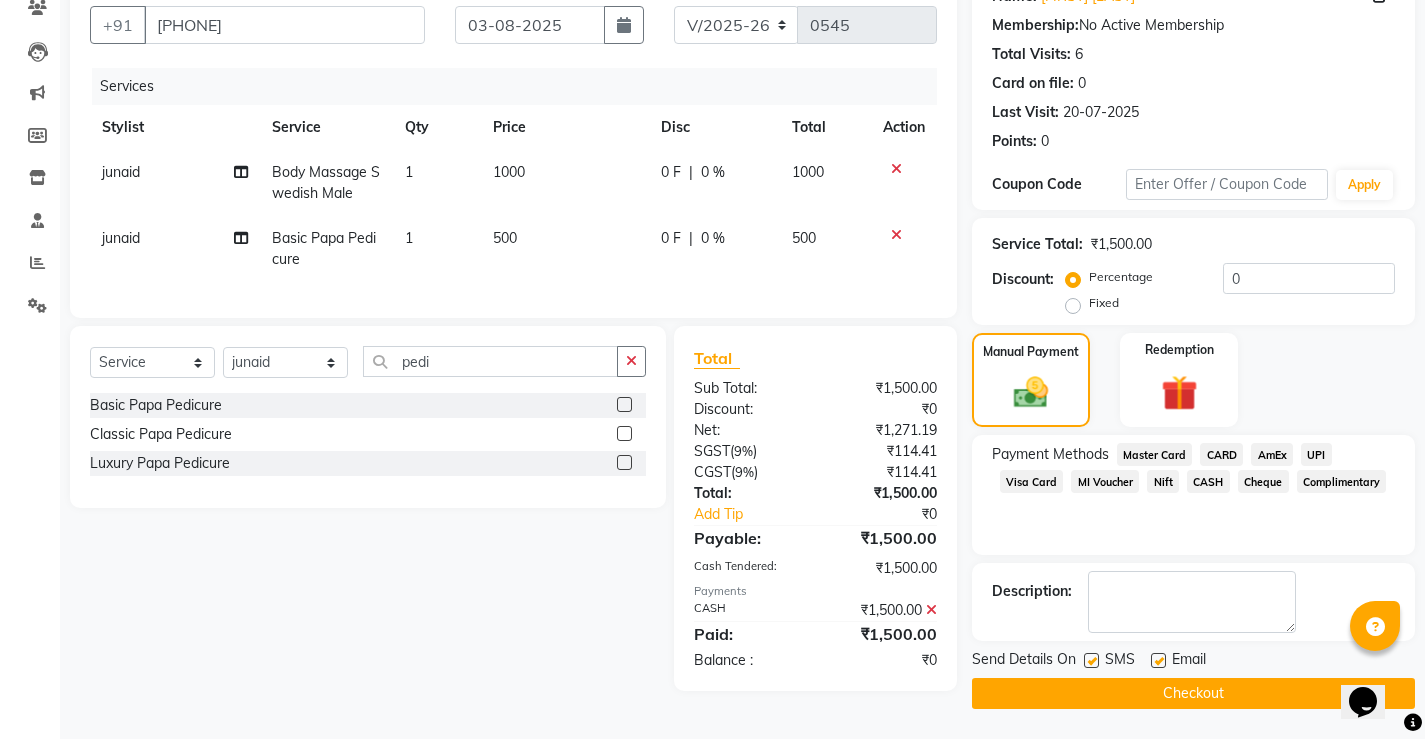 click on "Checkout" 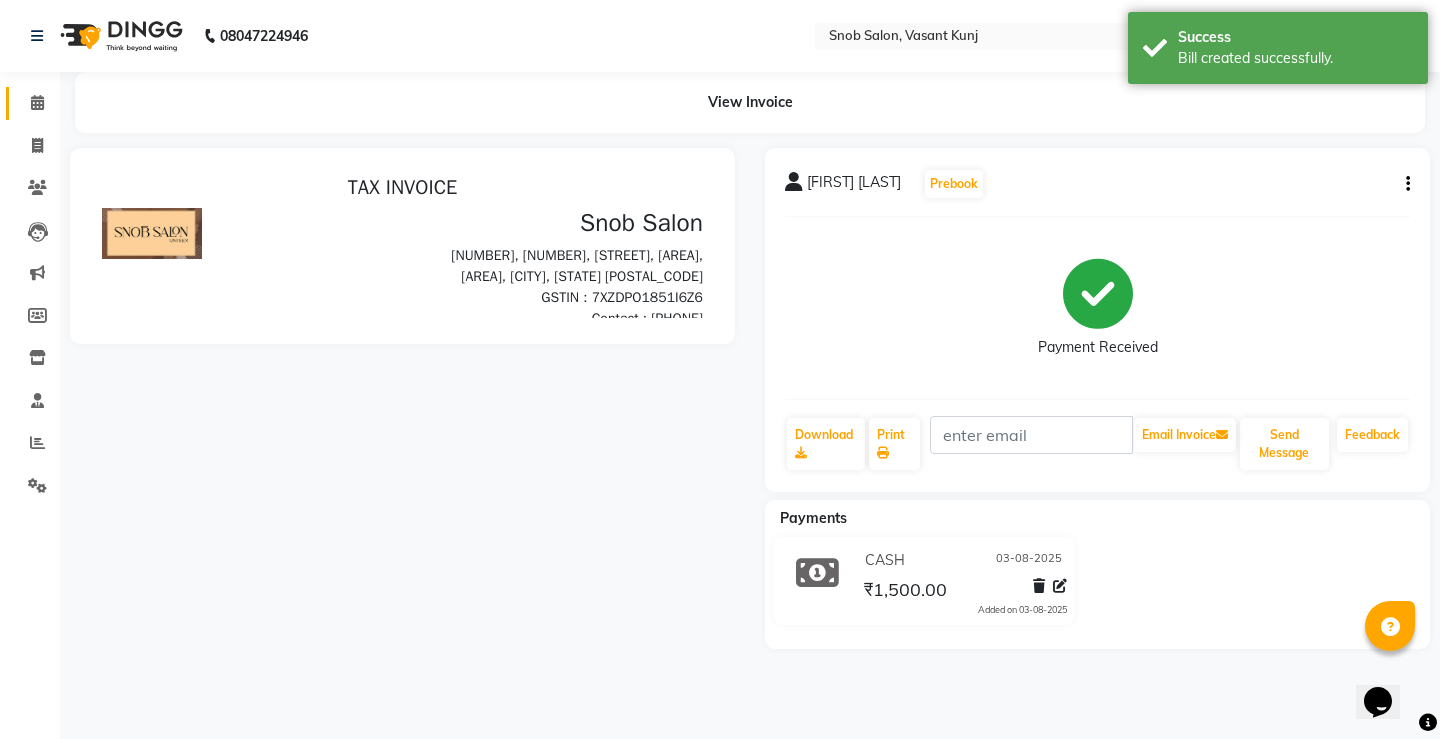 scroll, scrollTop: 0, scrollLeft: 0, axis: both 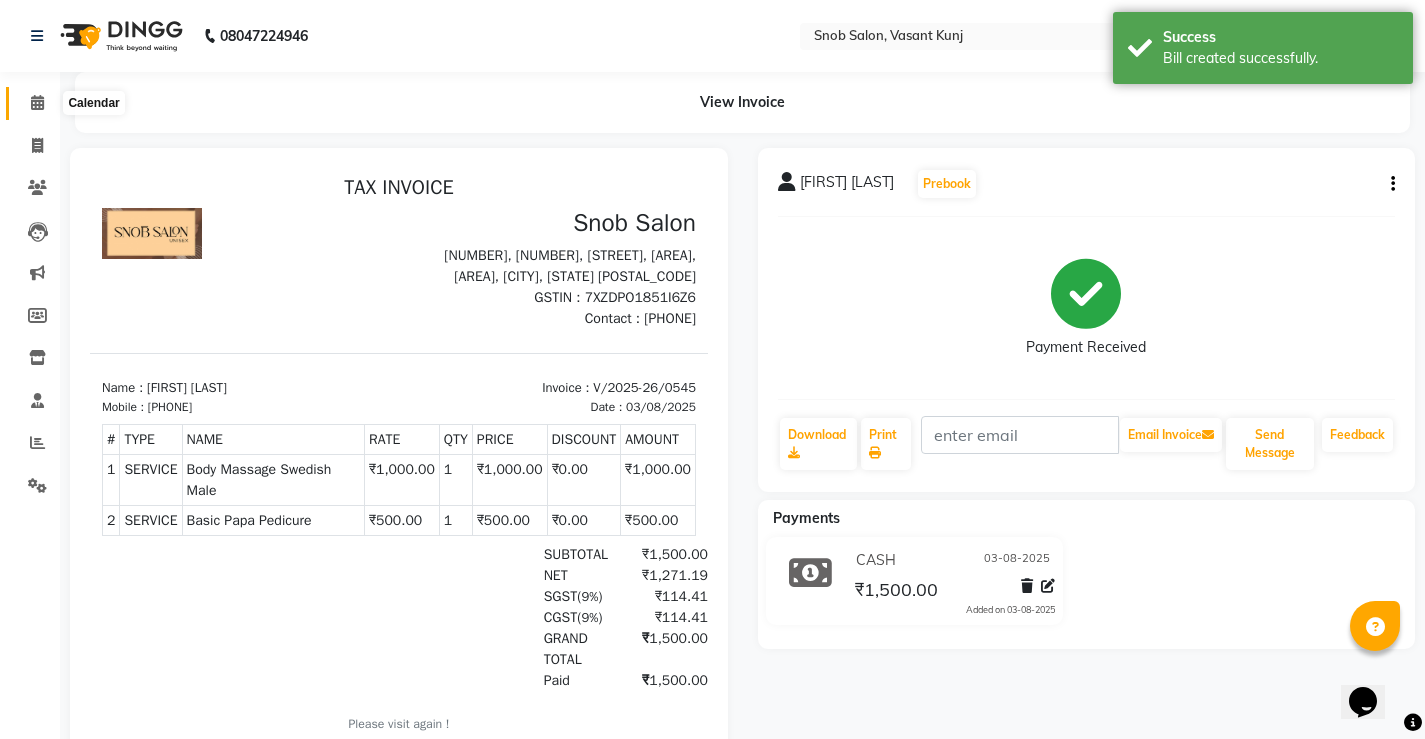 click 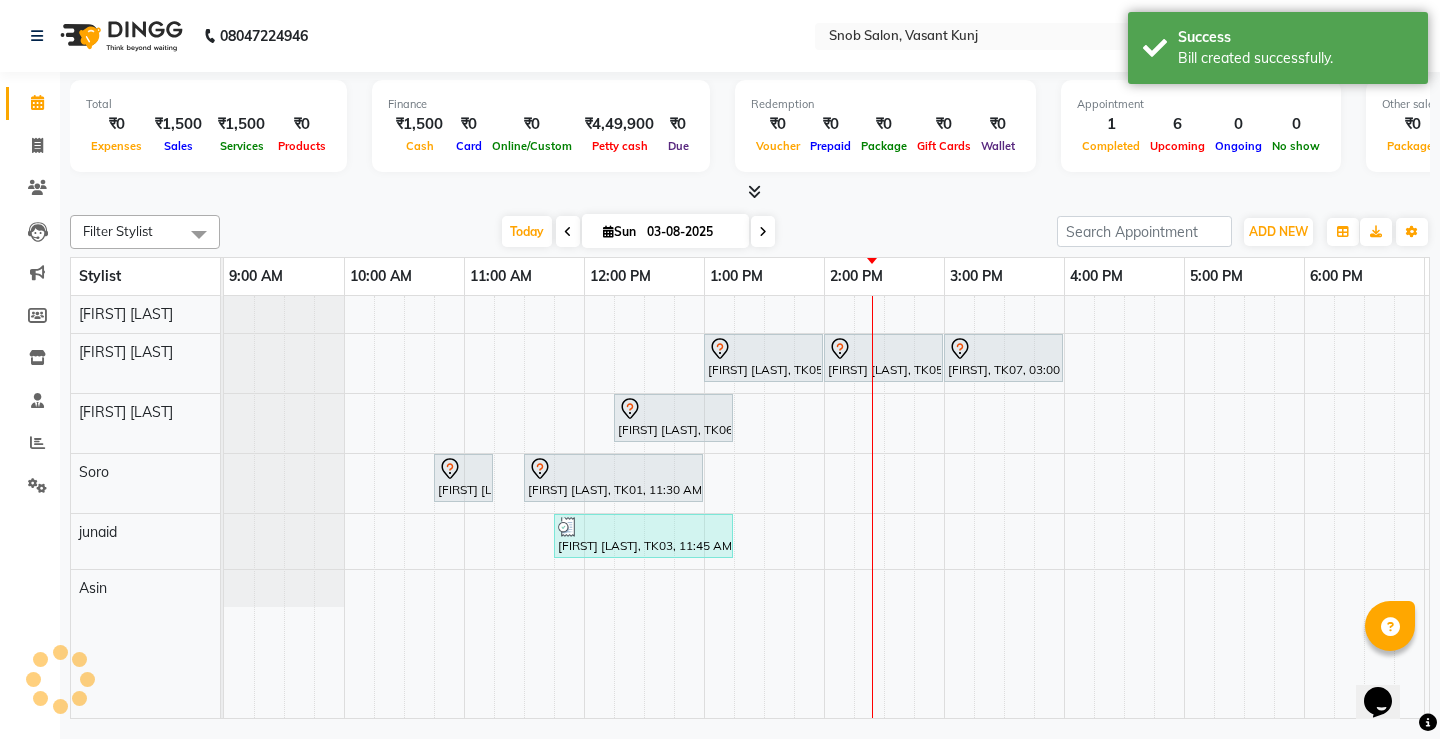 scroll, scrollTop: 0, scrollLeft: 0, axis: both 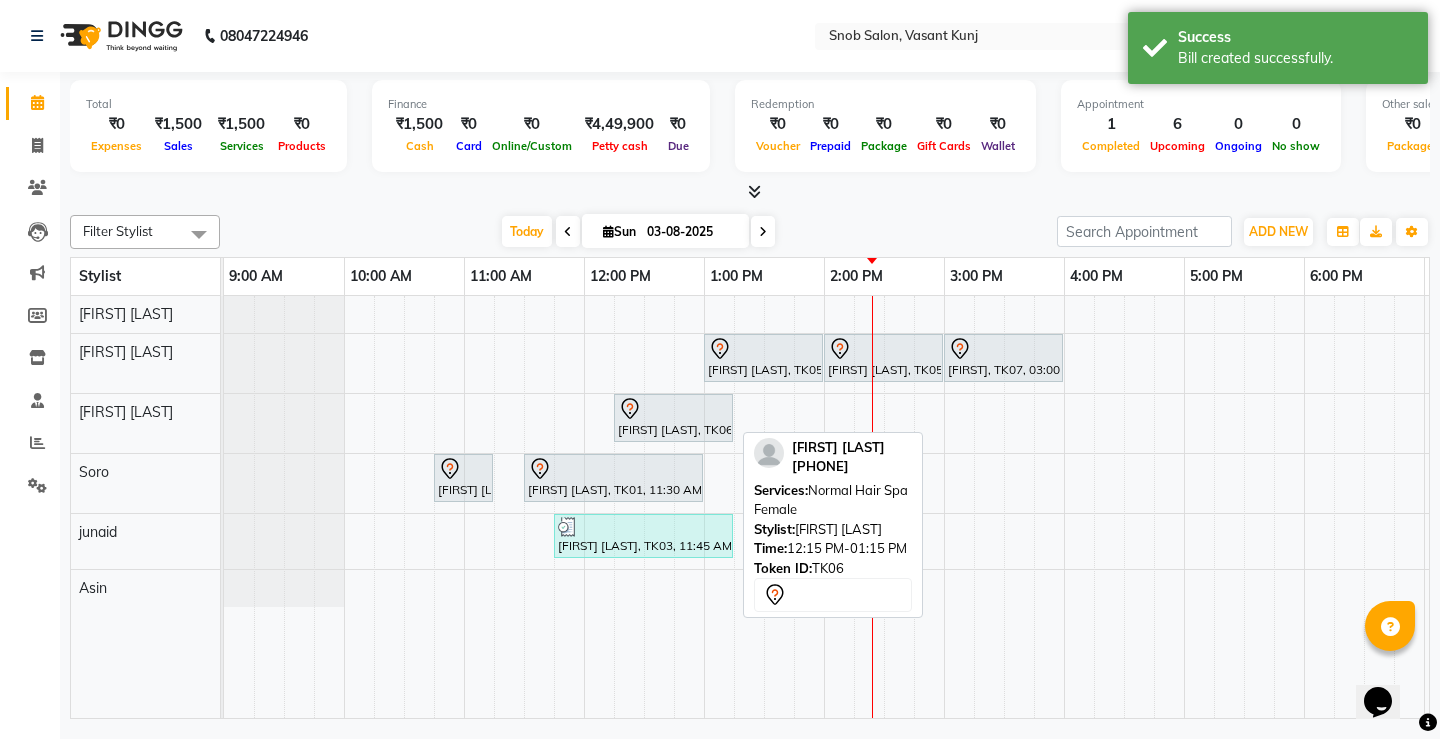 click at bounding box center (673, 409) 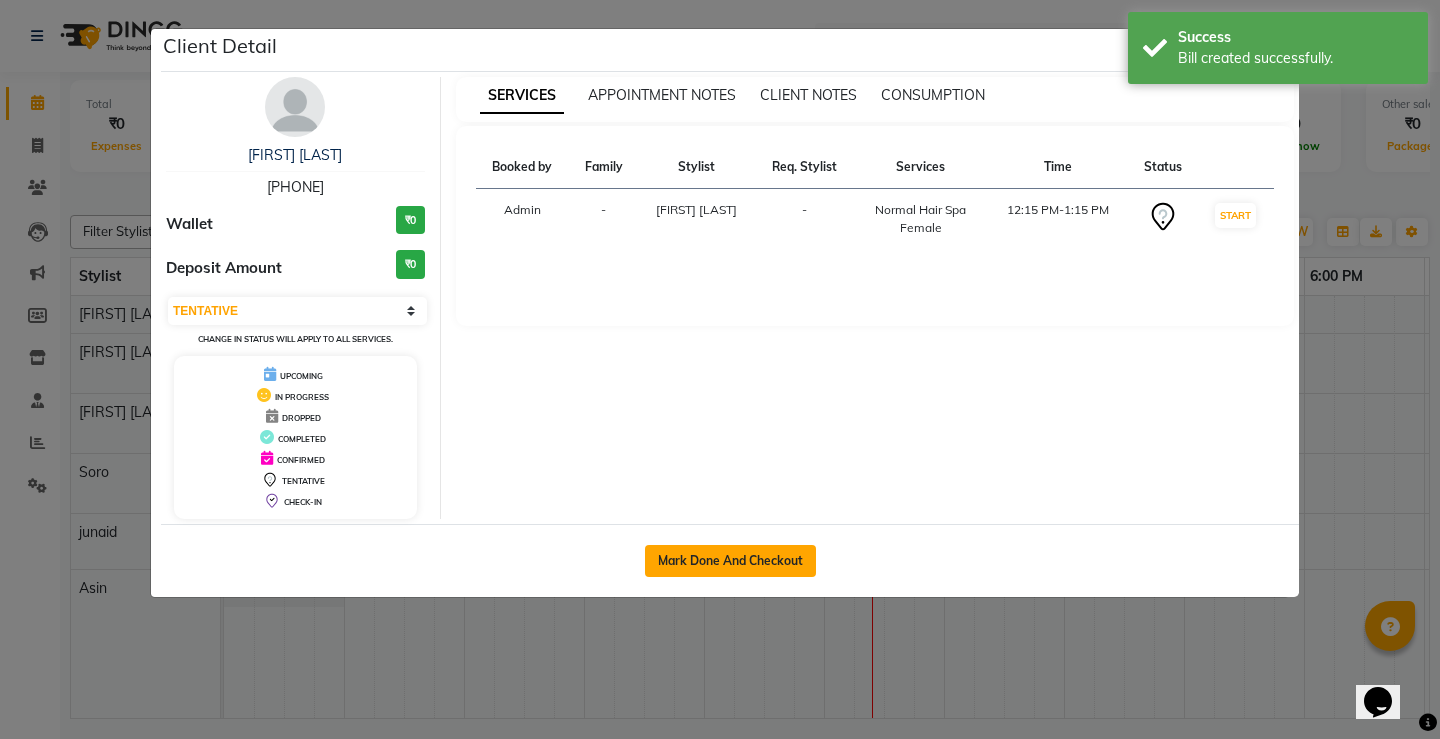 click on "Mark Done And Checkout" 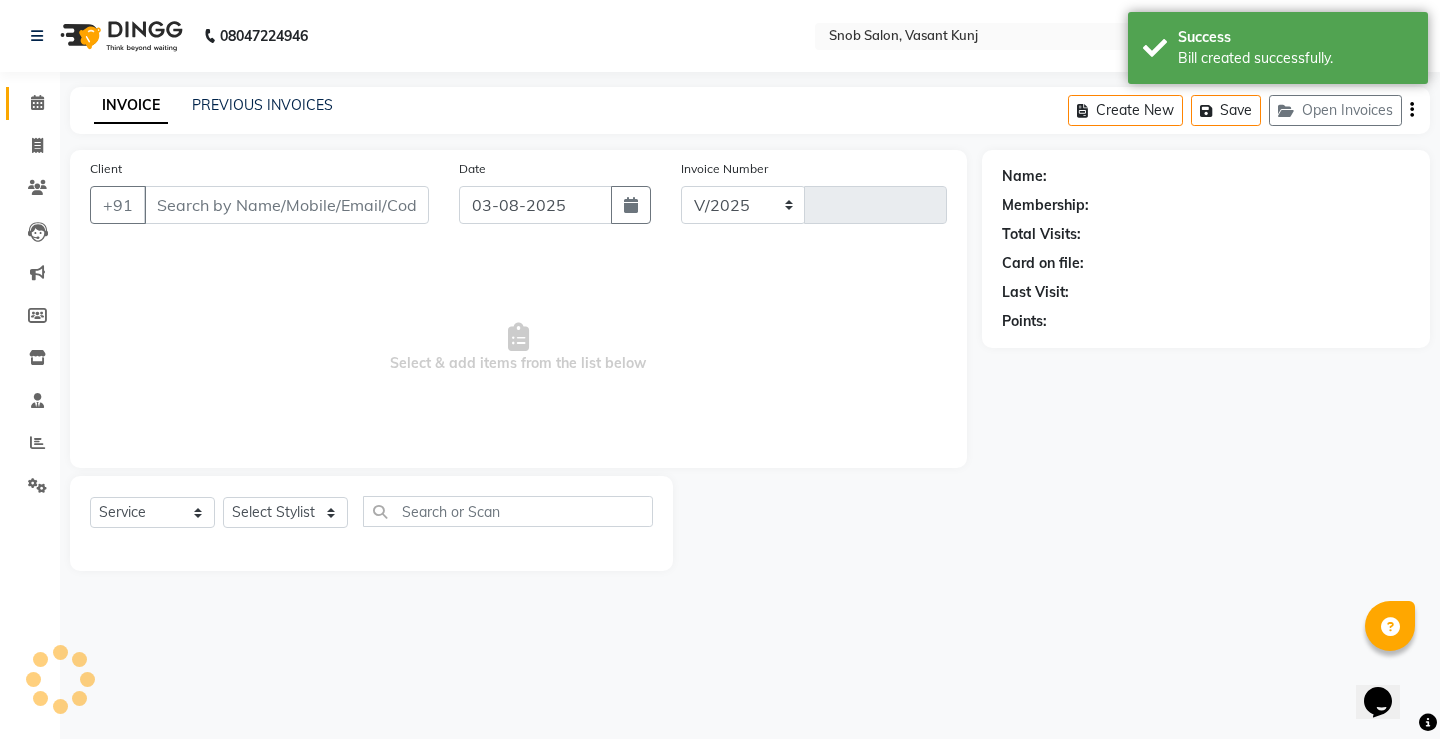 select on "7175" 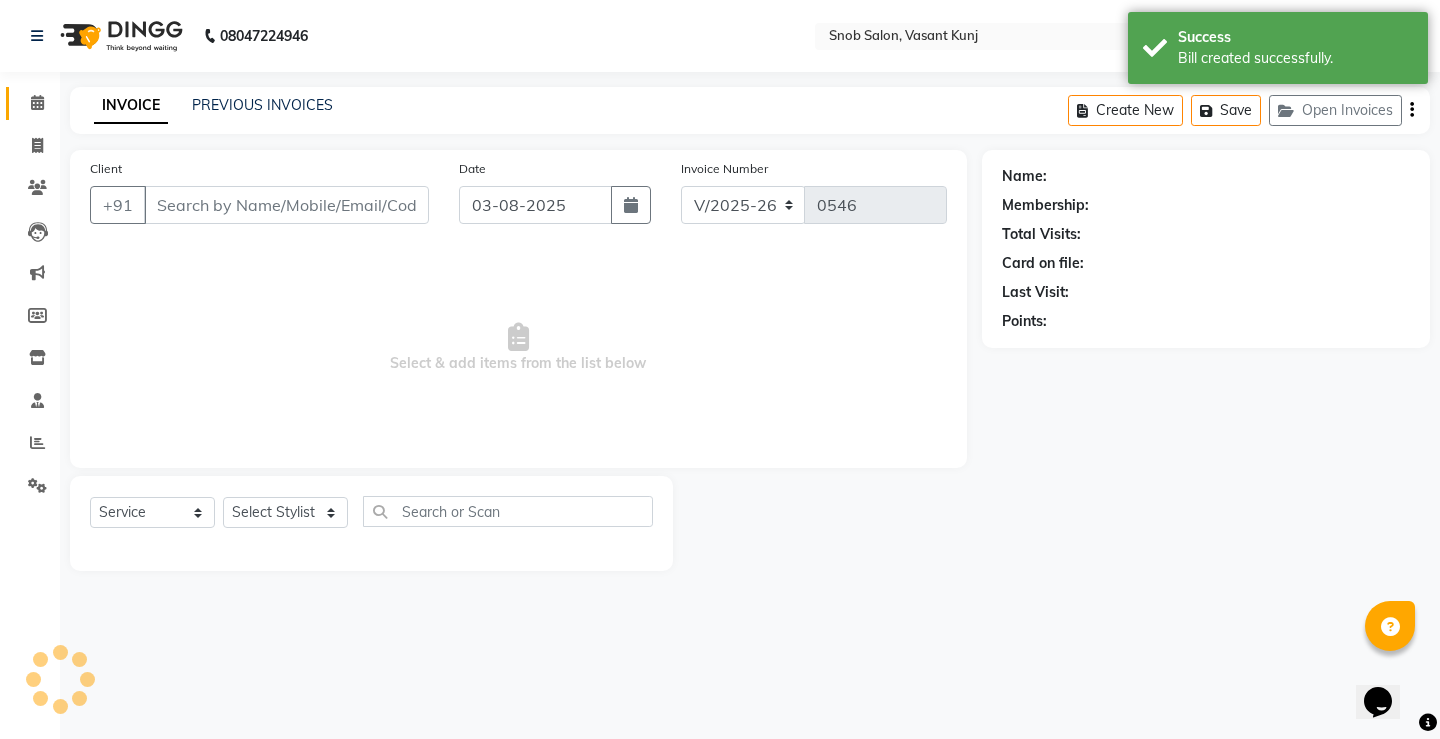 type on "[PHONE]" 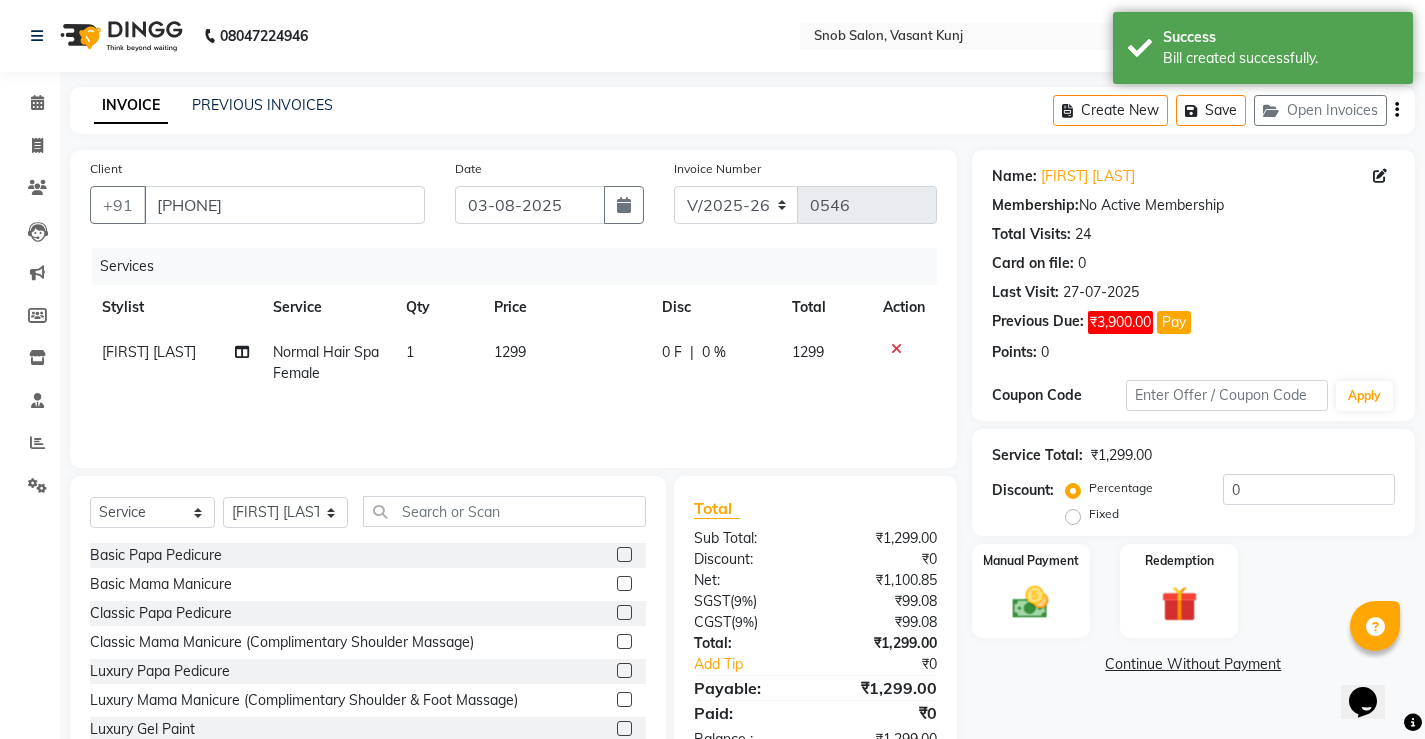 click on "1299" 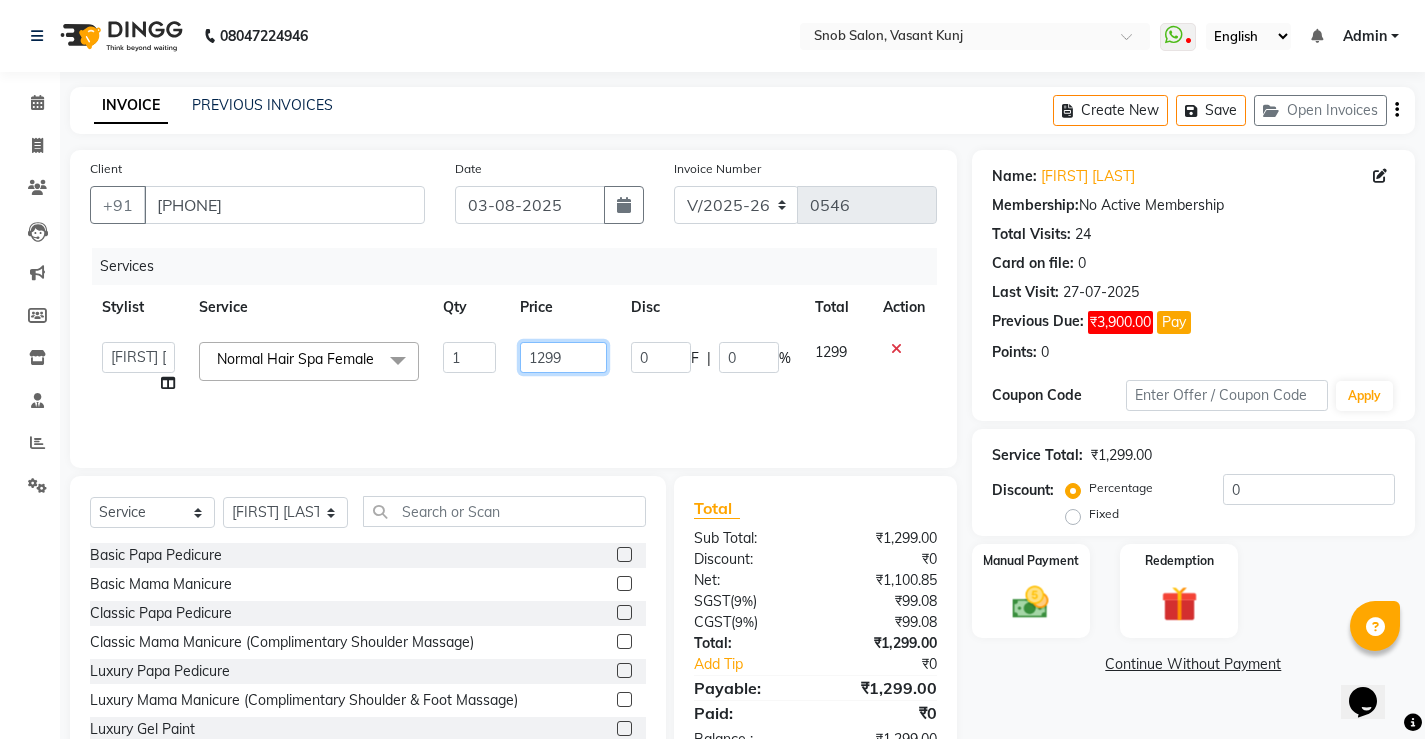 click on "1299" 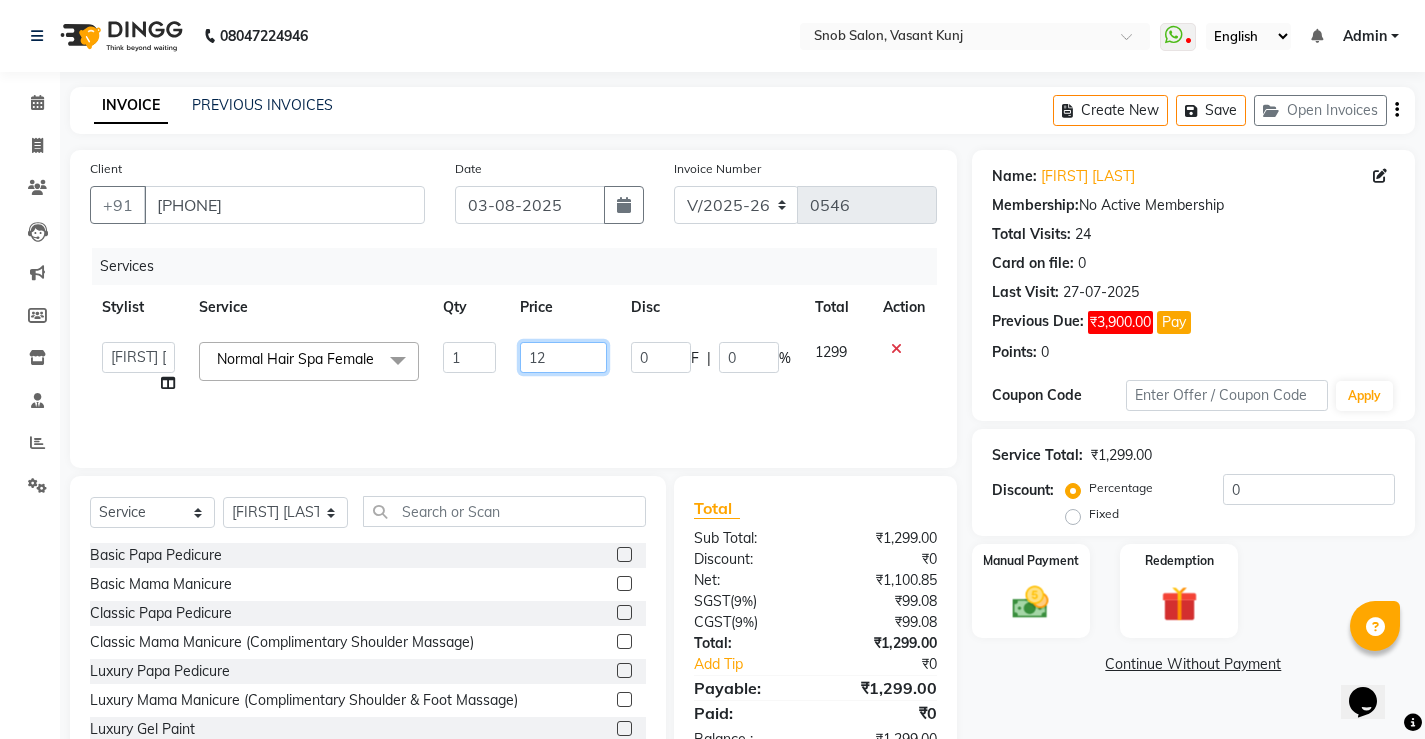 type on "1" 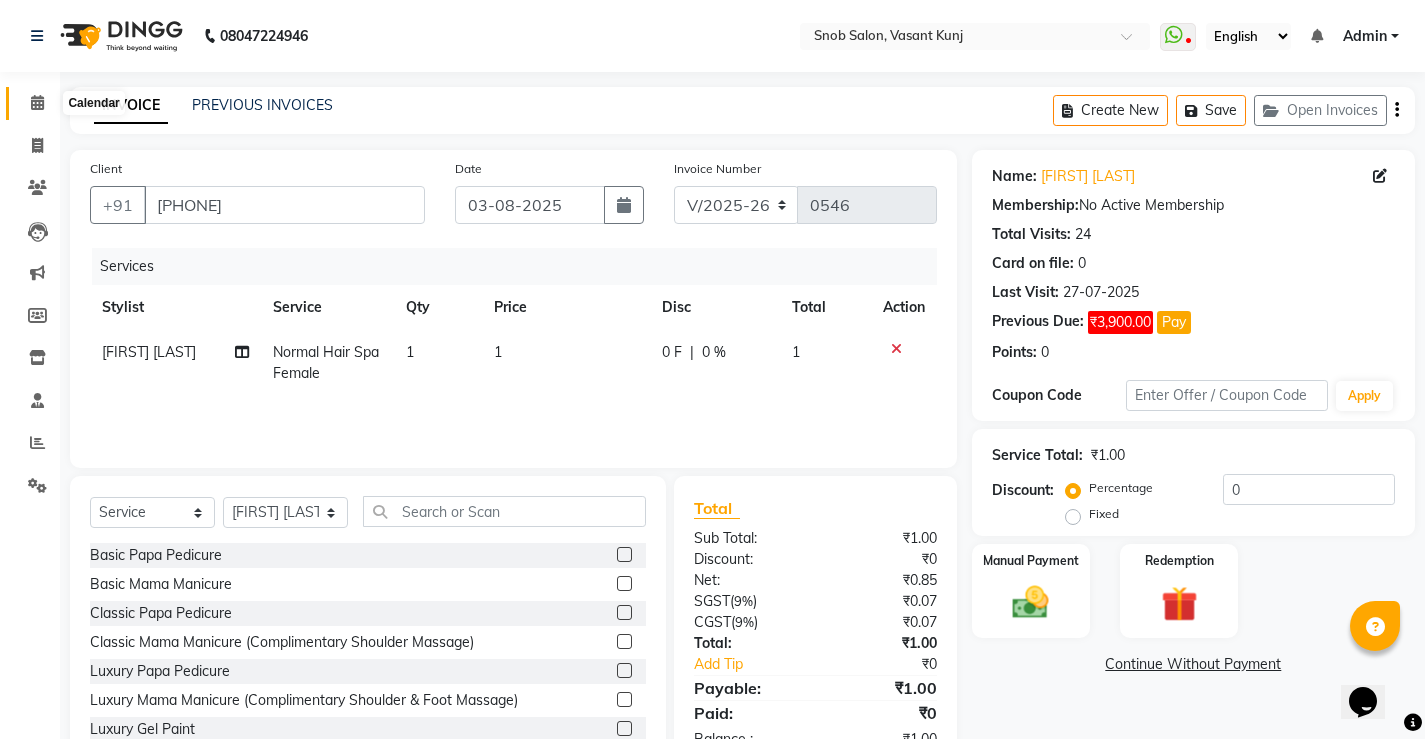 click 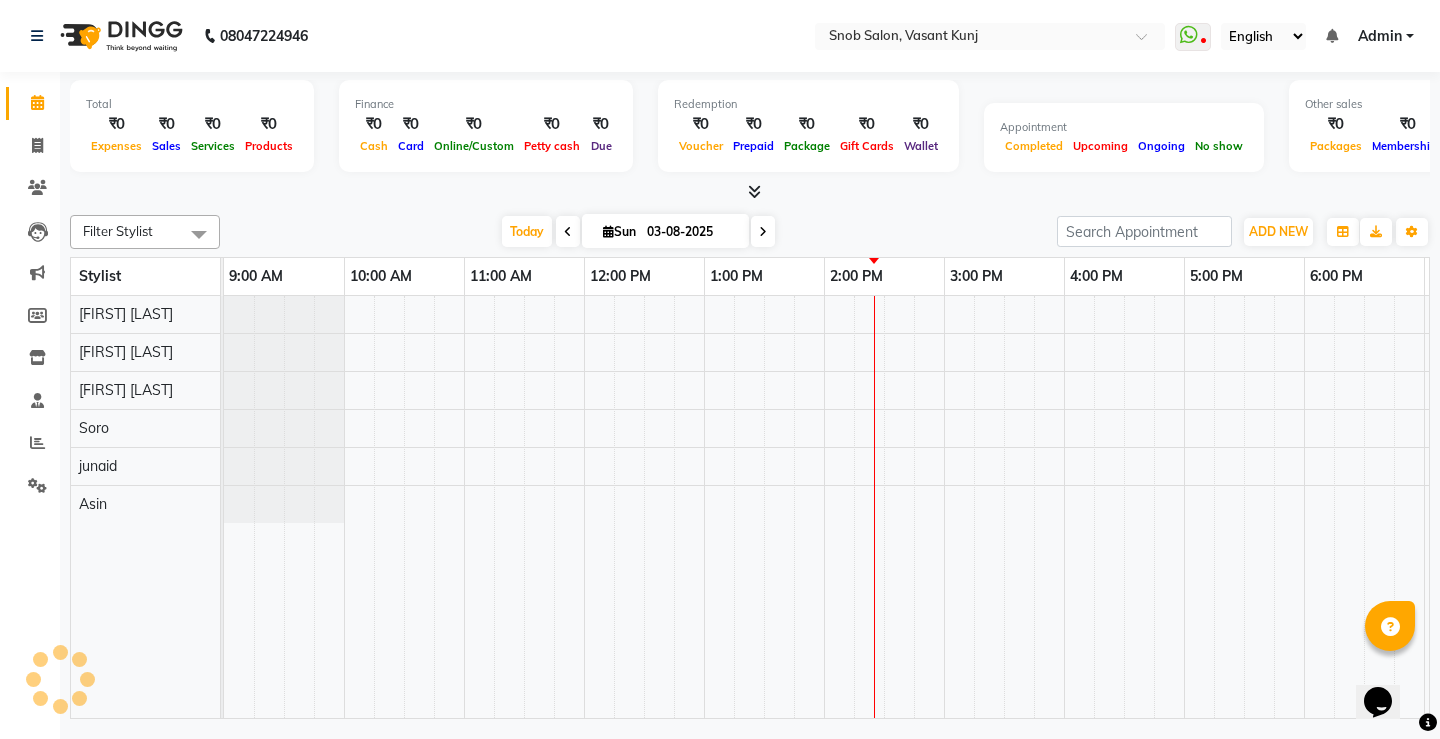 scroll, scrollTop: 0, scrollLeft: 0, axis: both 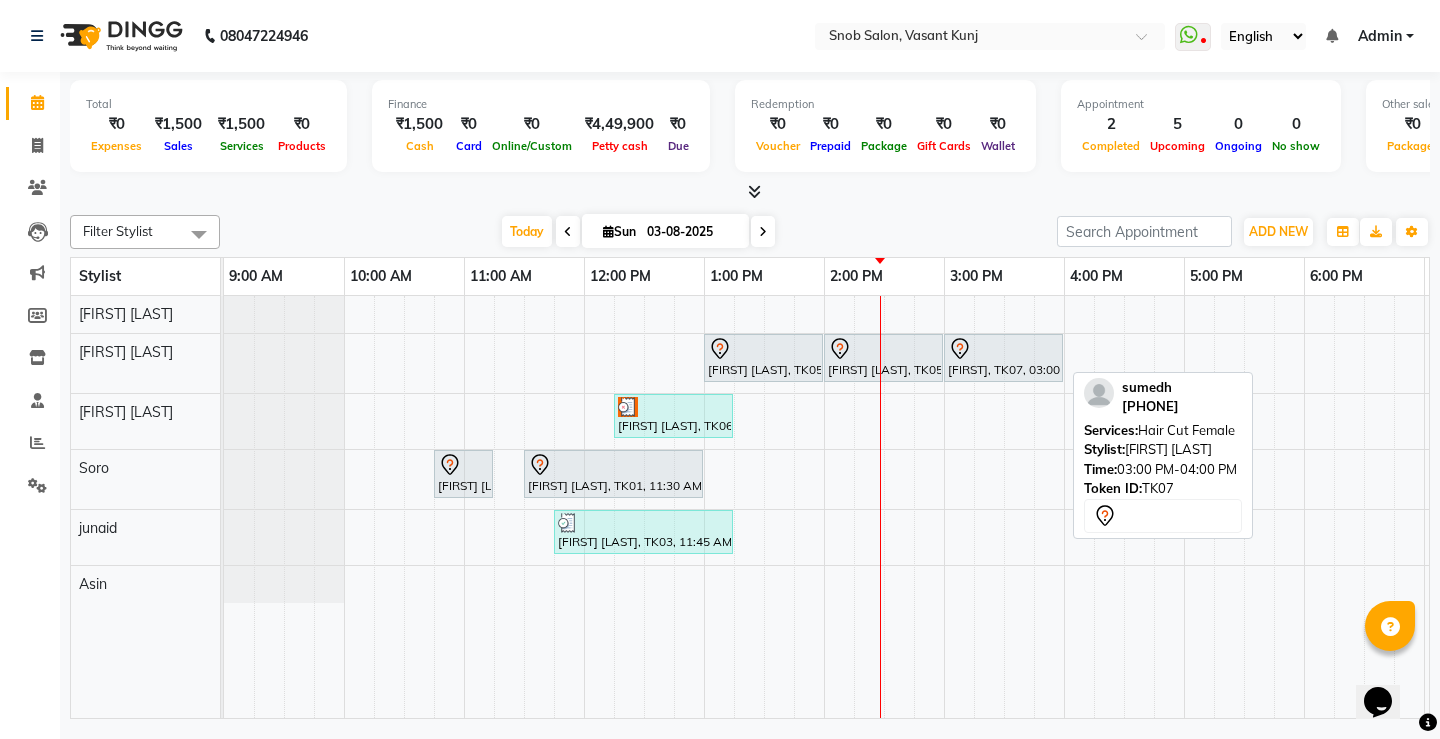 click at bounding box center (1003, 349) 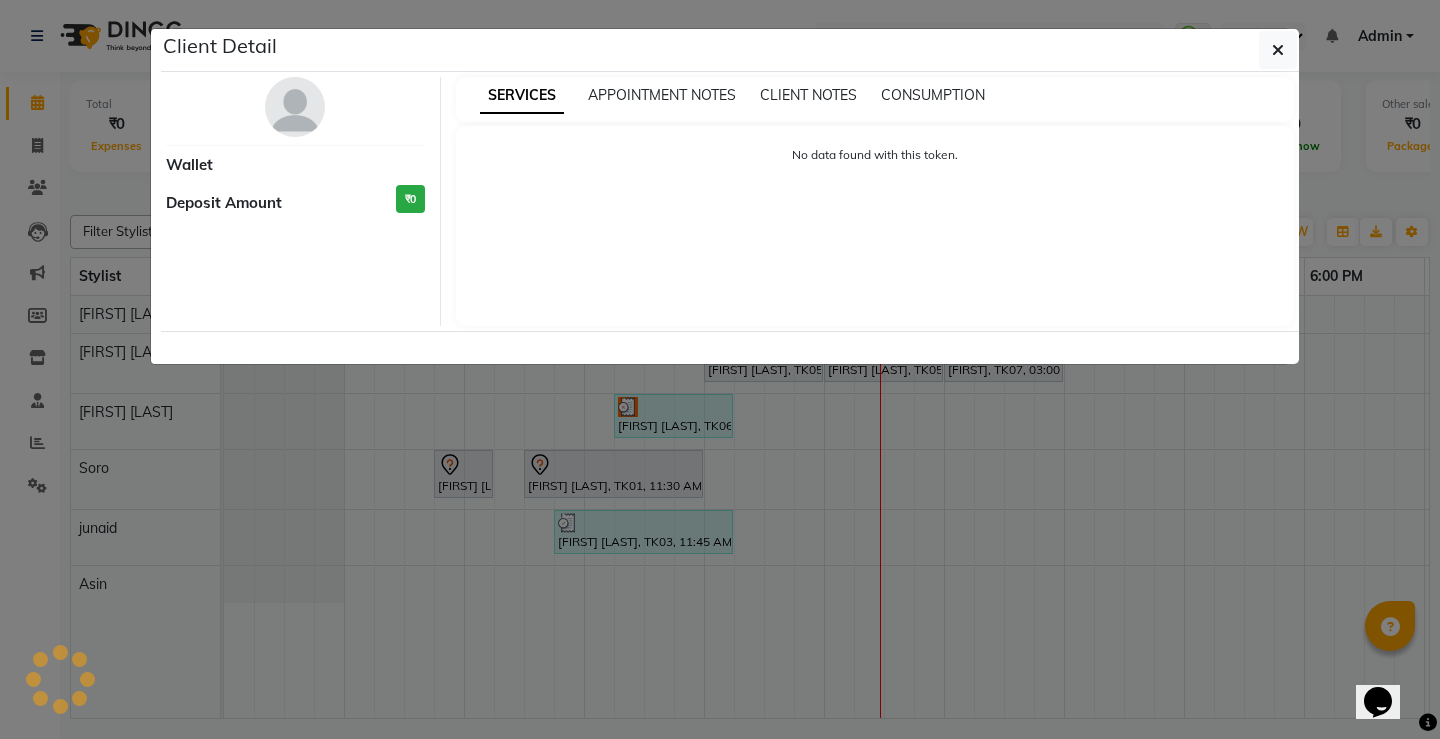 select on "7" 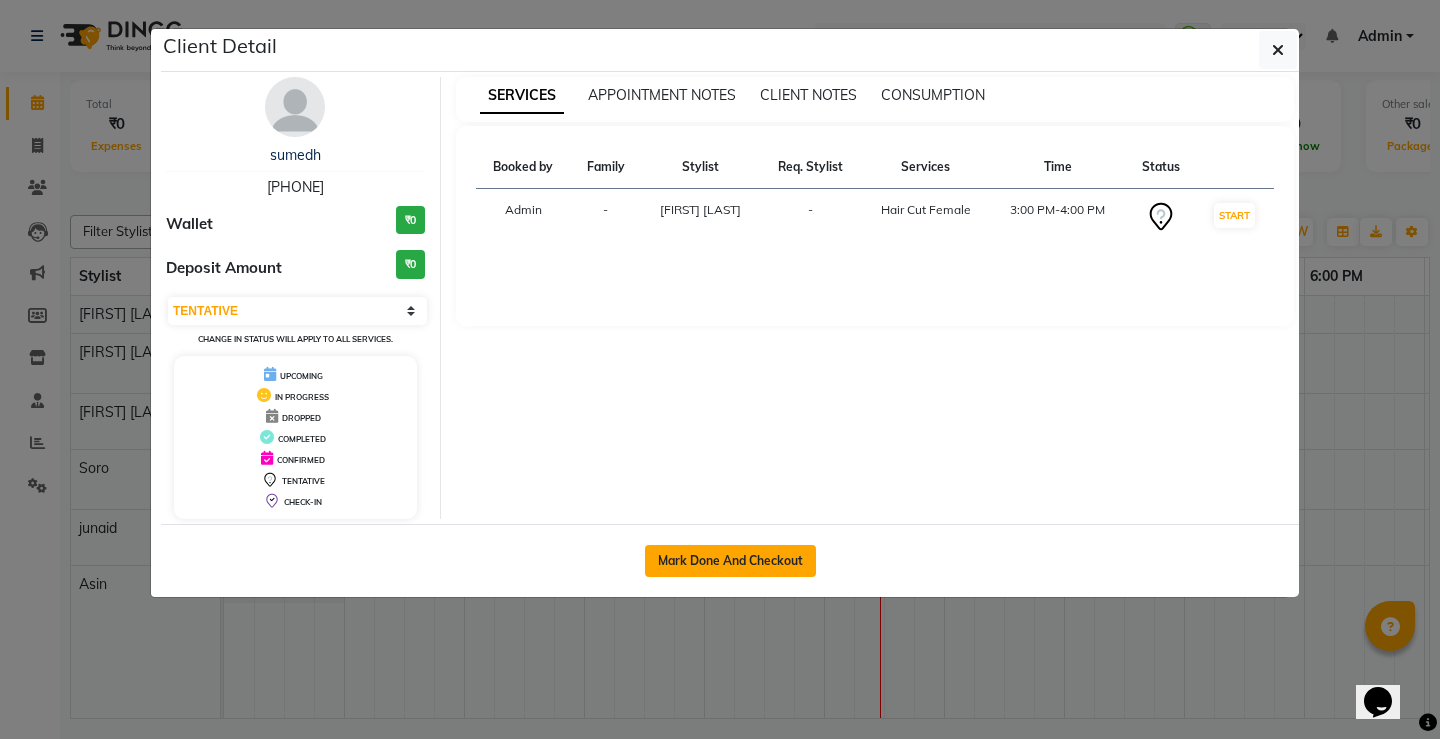 click on "Mark Done And Checkout" 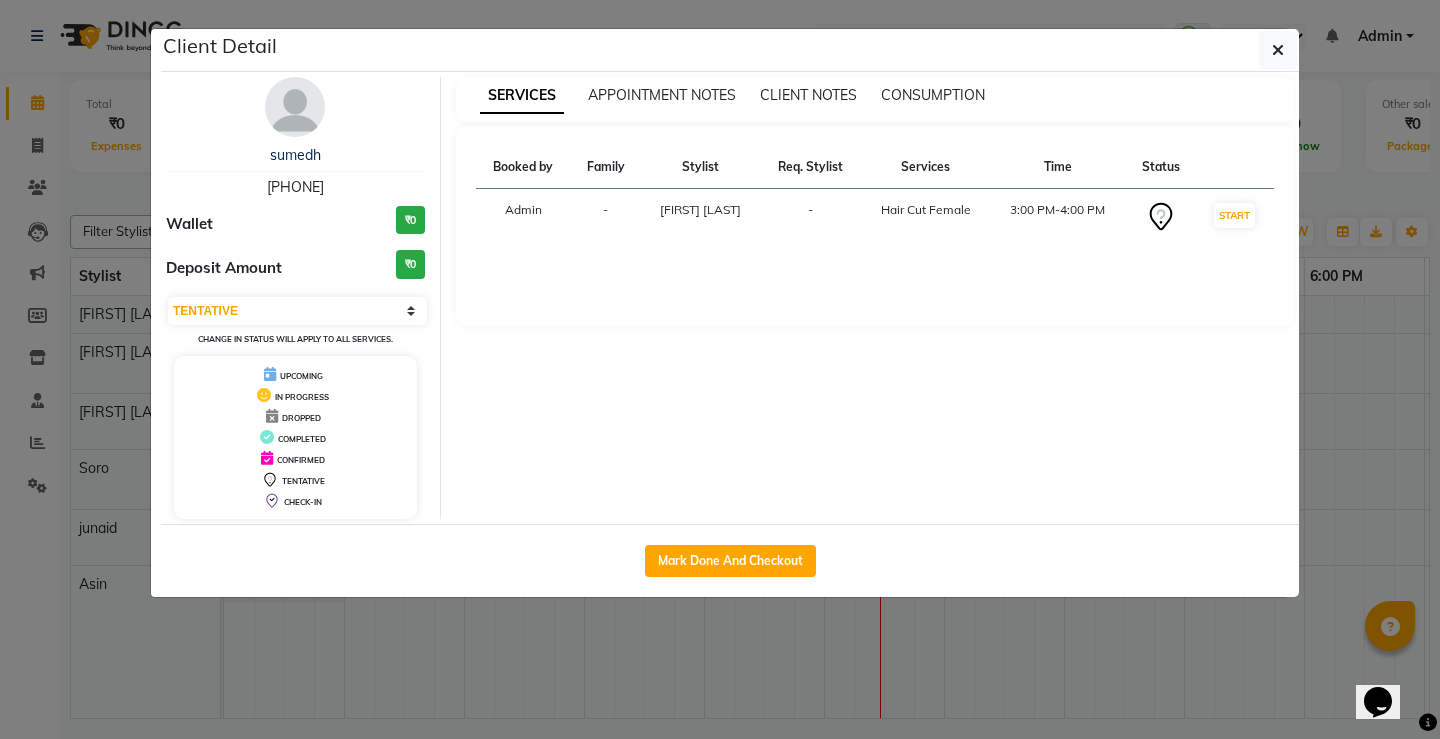 select on "service" 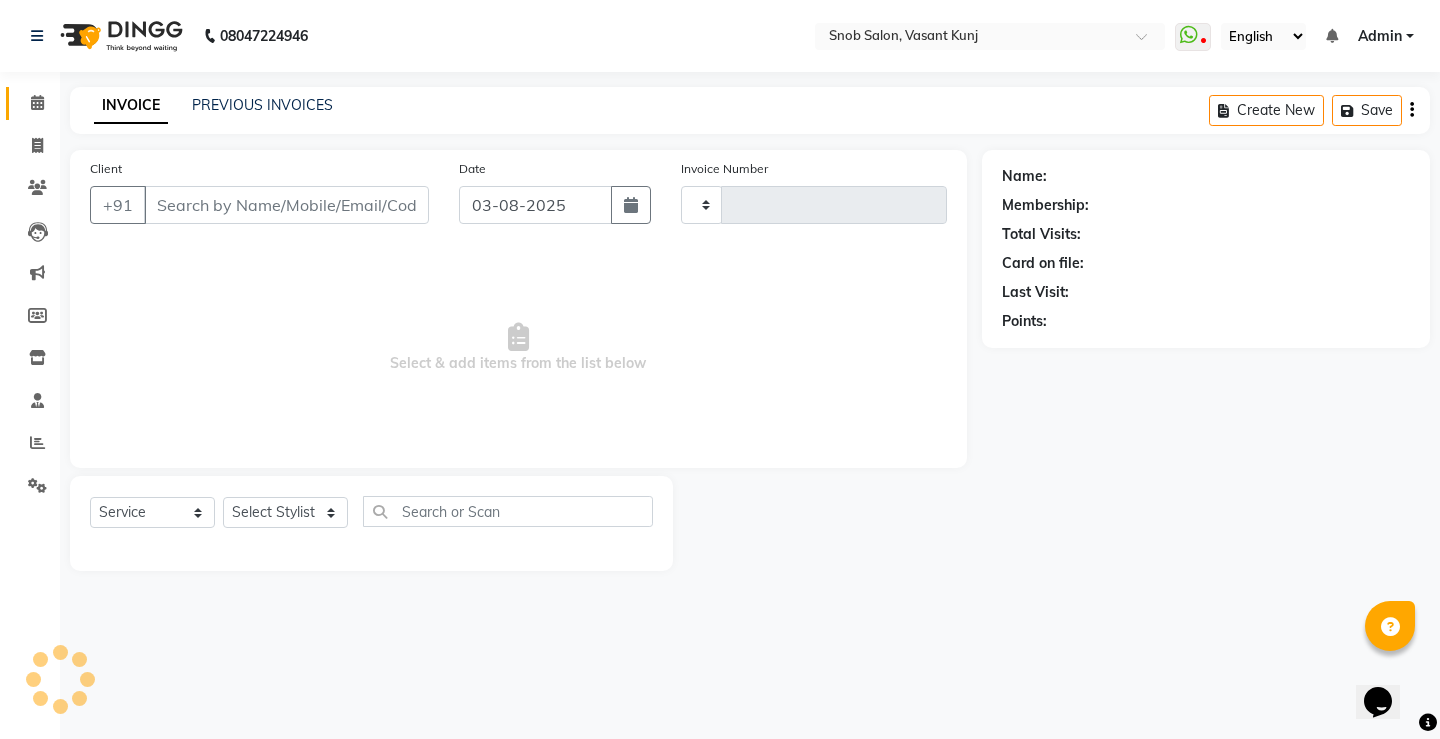 type on "0546" 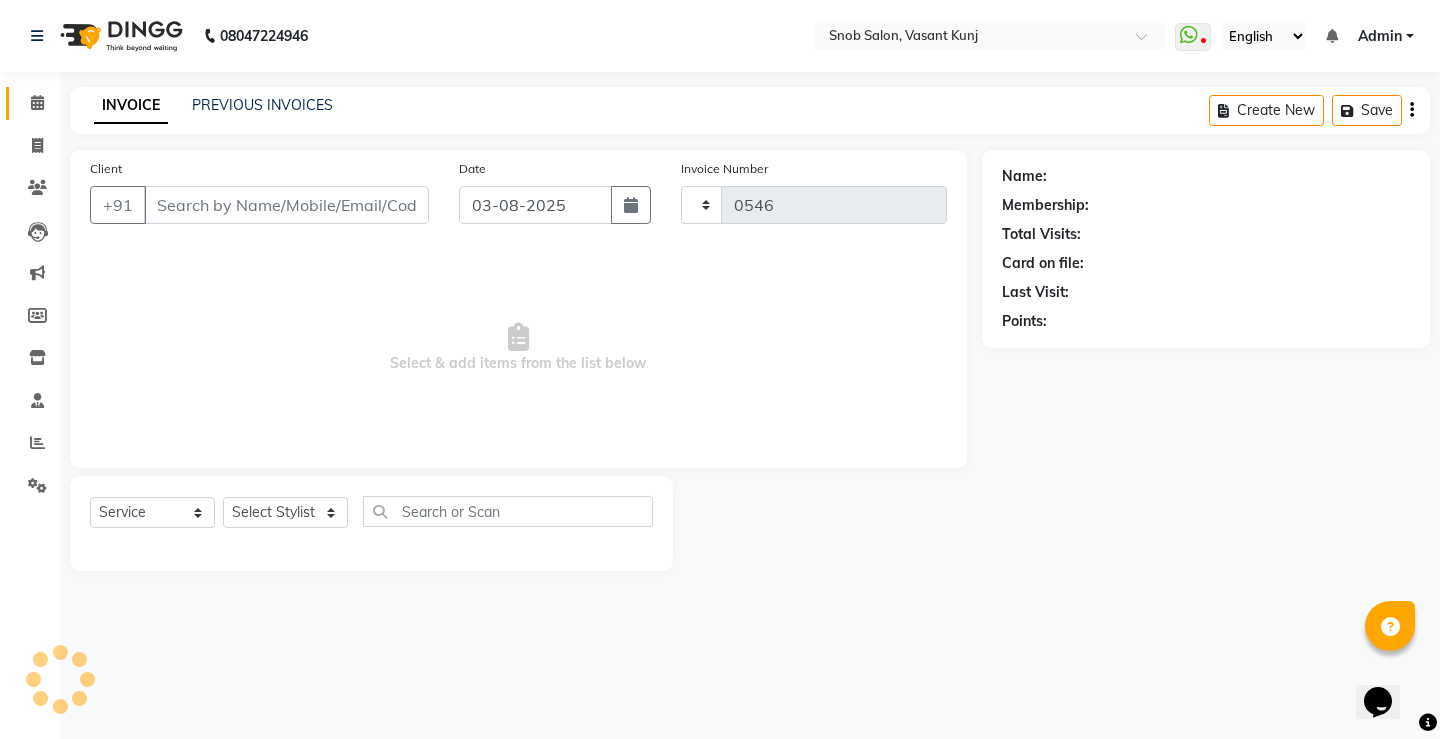 select on "7175" 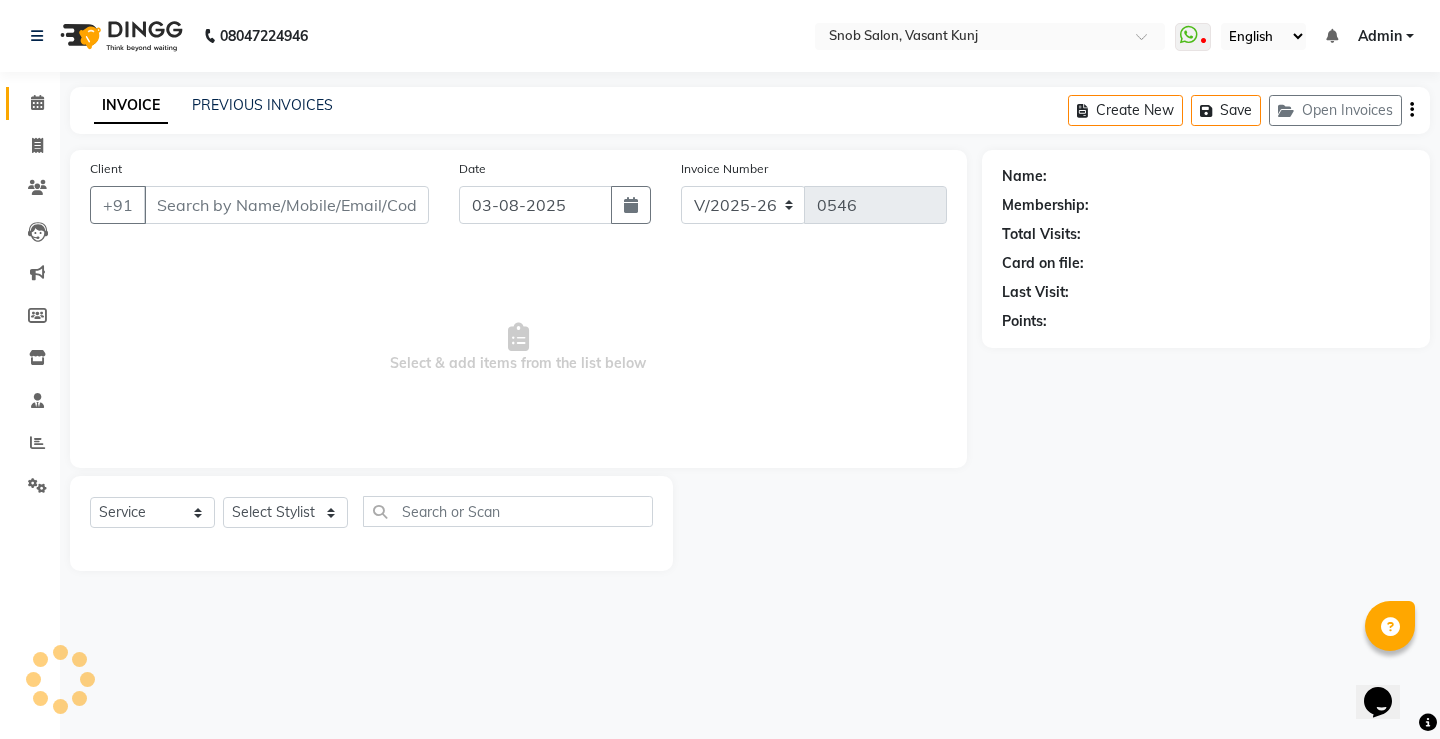 type on "9871468104" 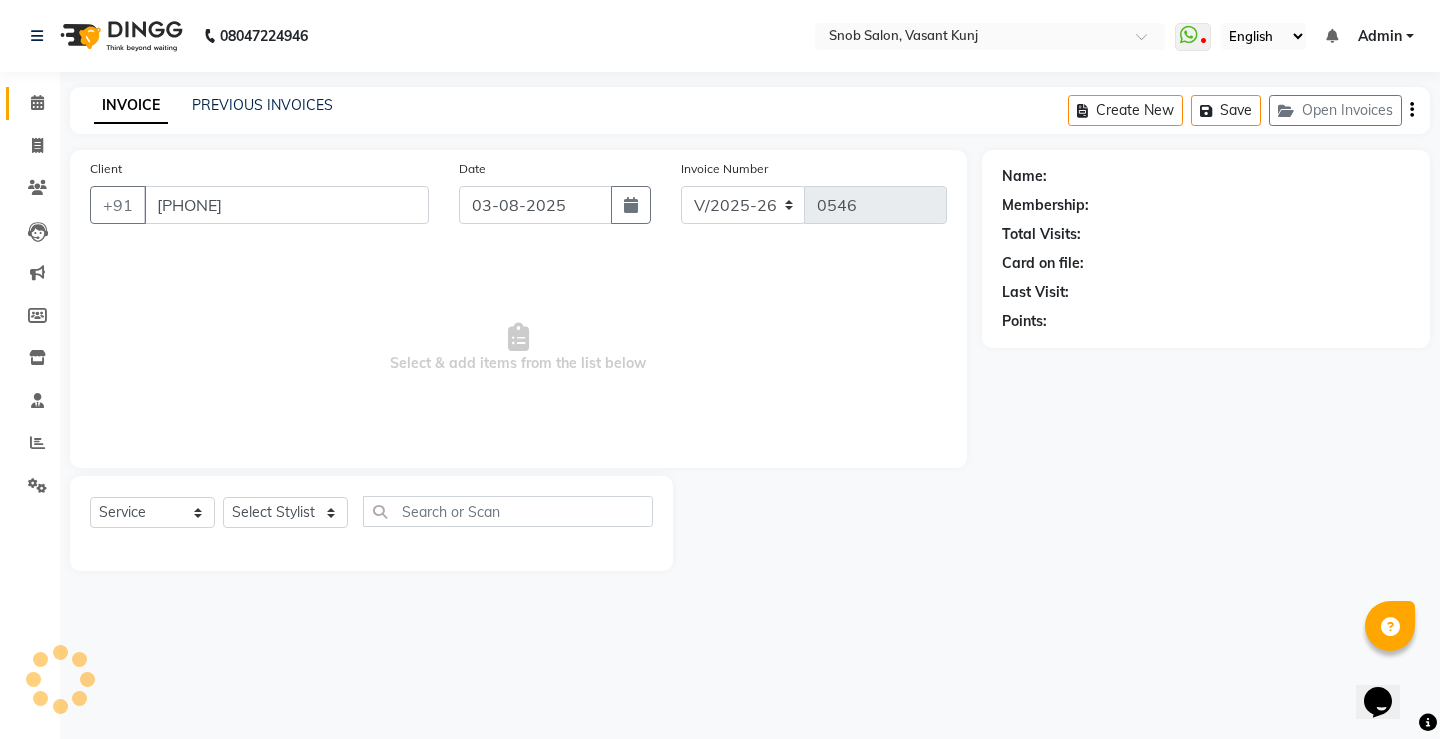 select on "[POSTAL_CODE]" 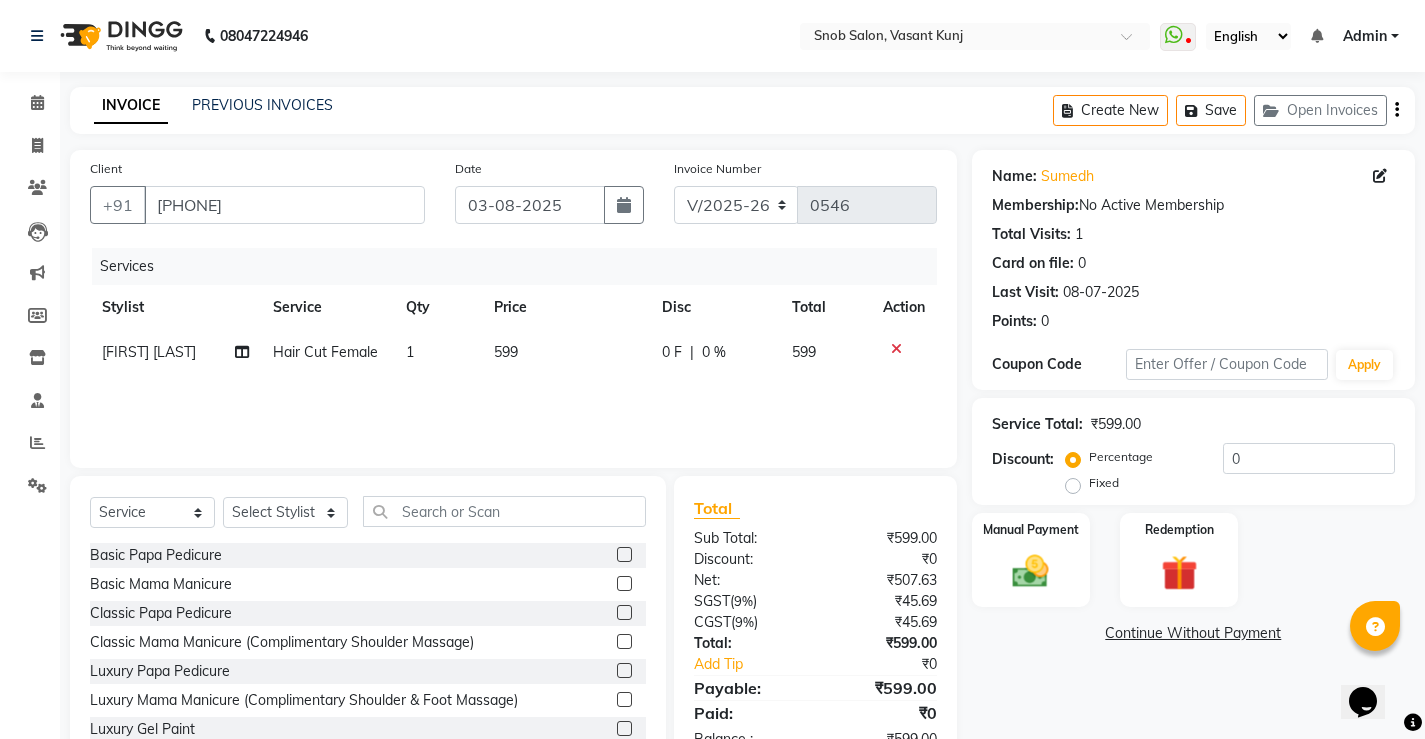 click on "599" 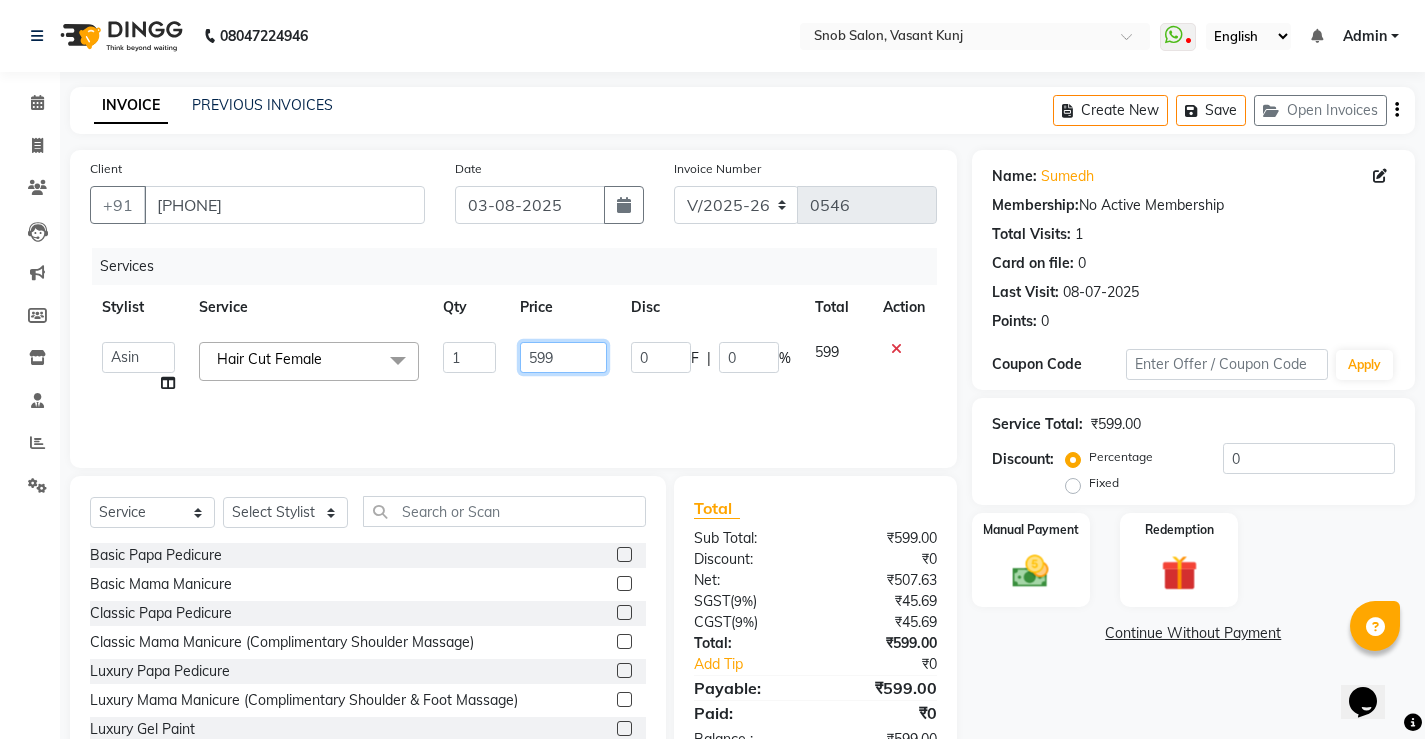 click on "599" 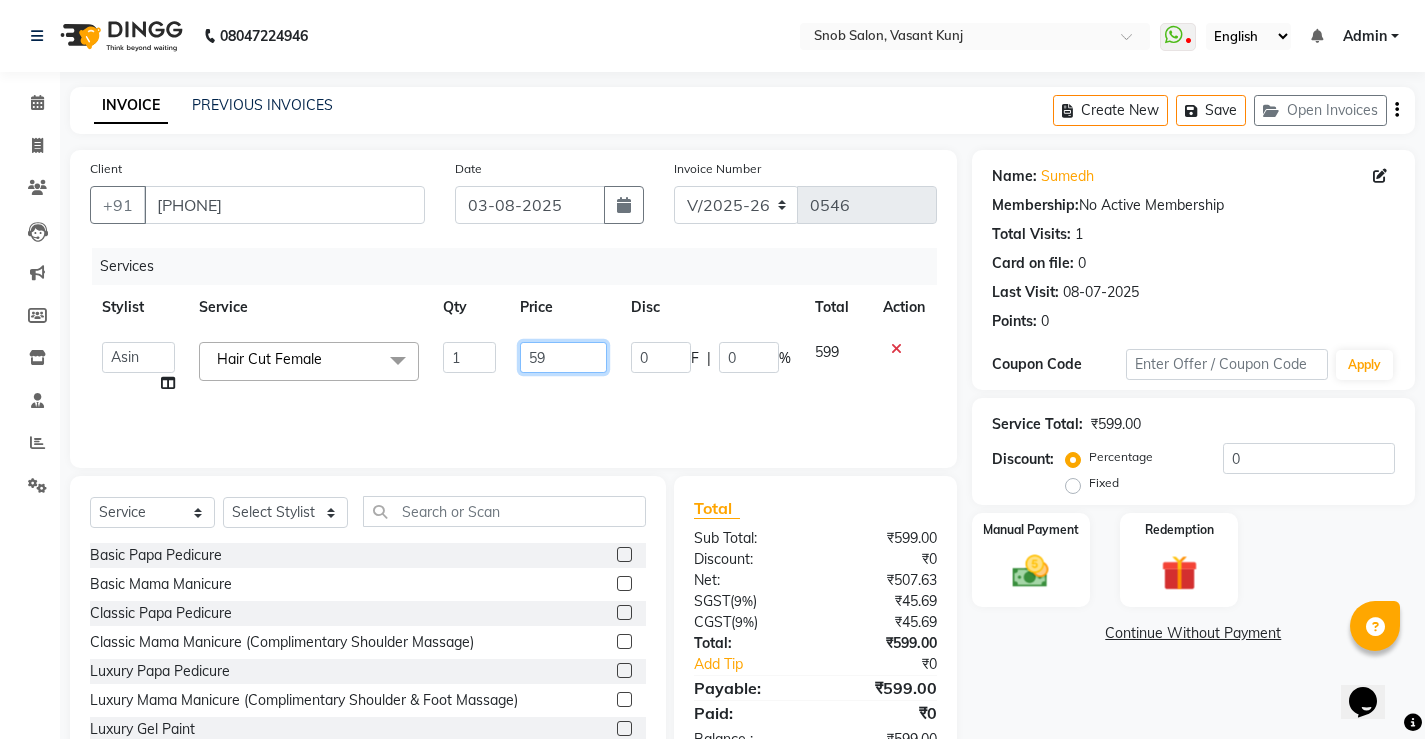 type on "5" 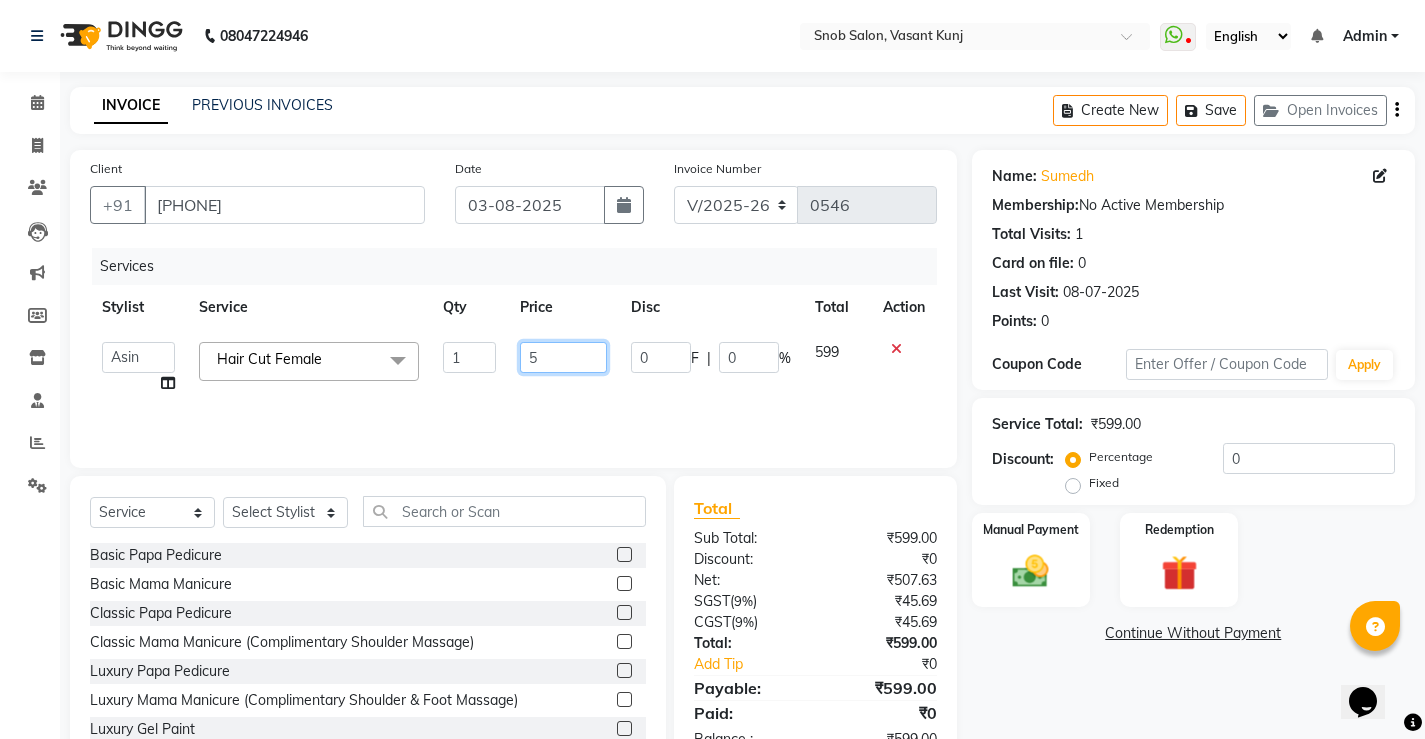 type 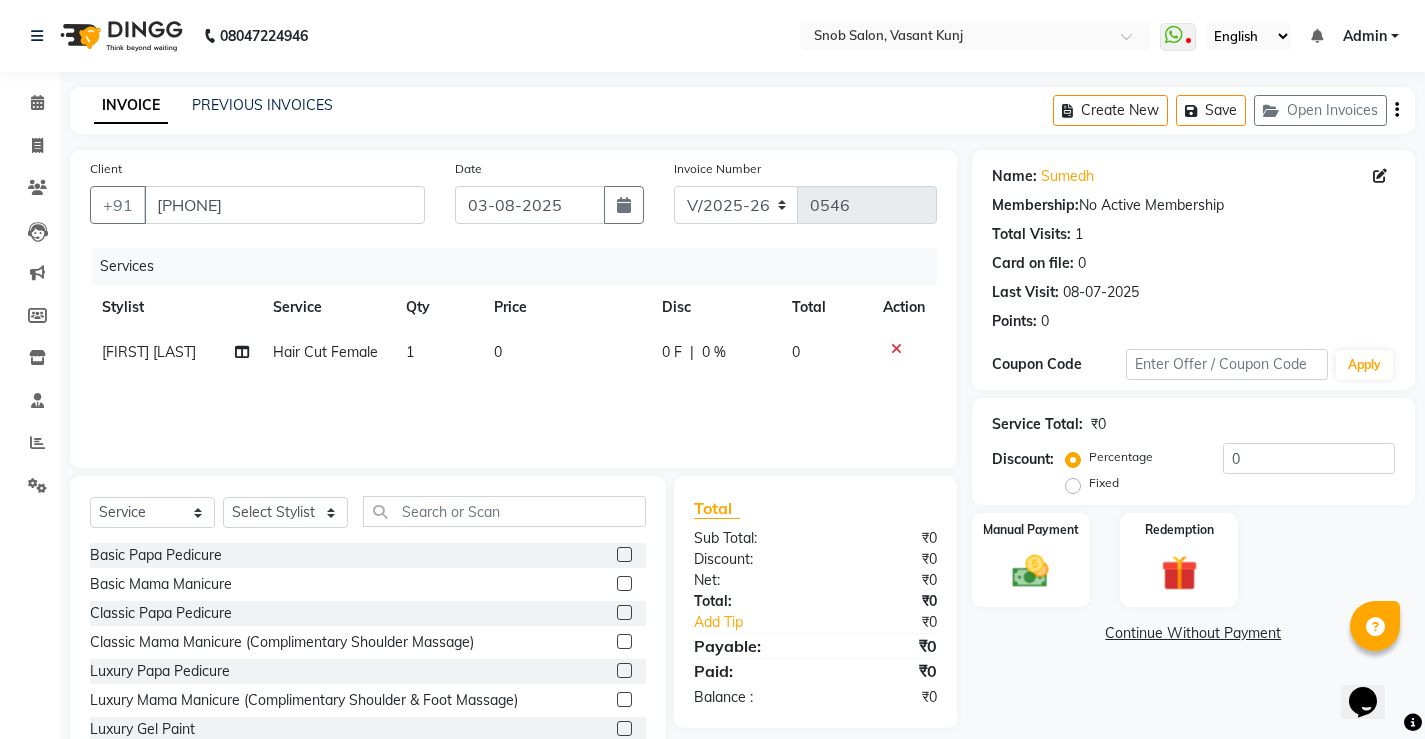 click on "Hair Cut Female" 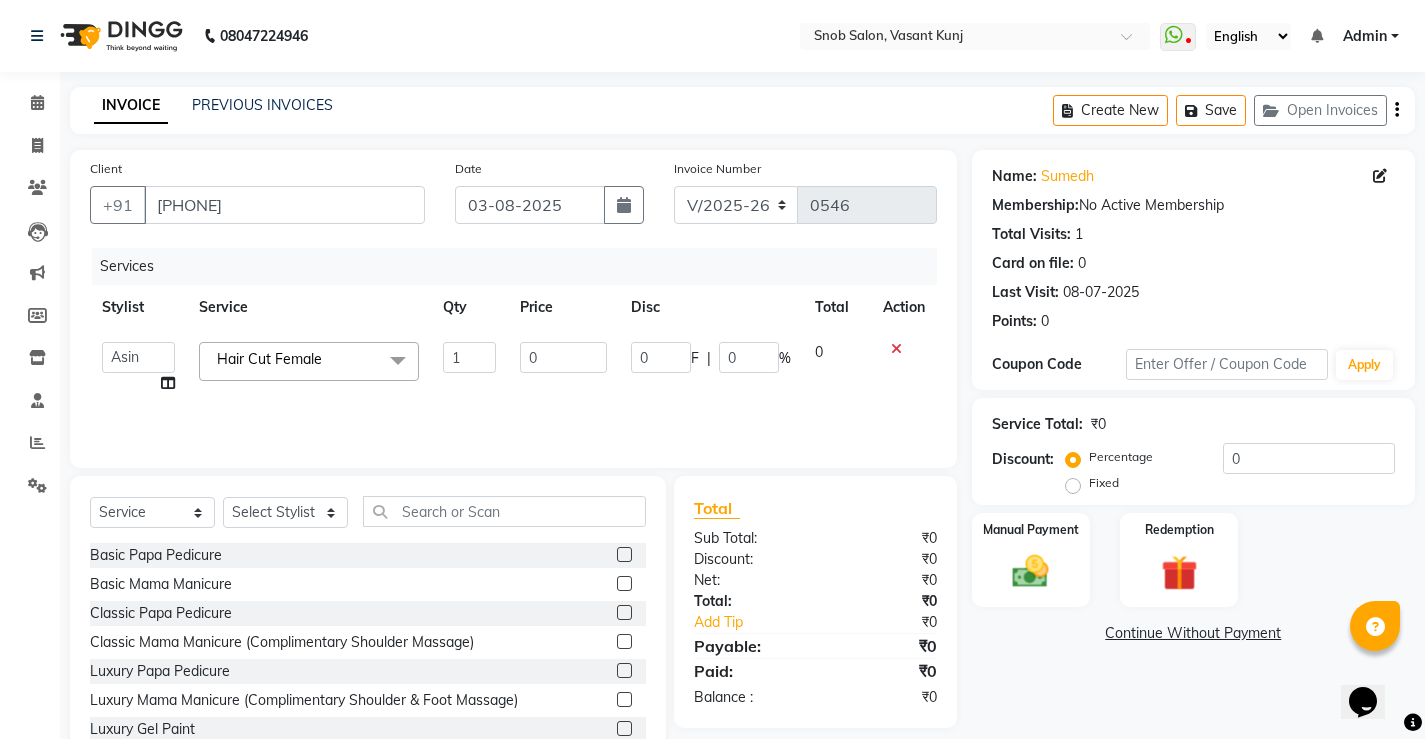 click 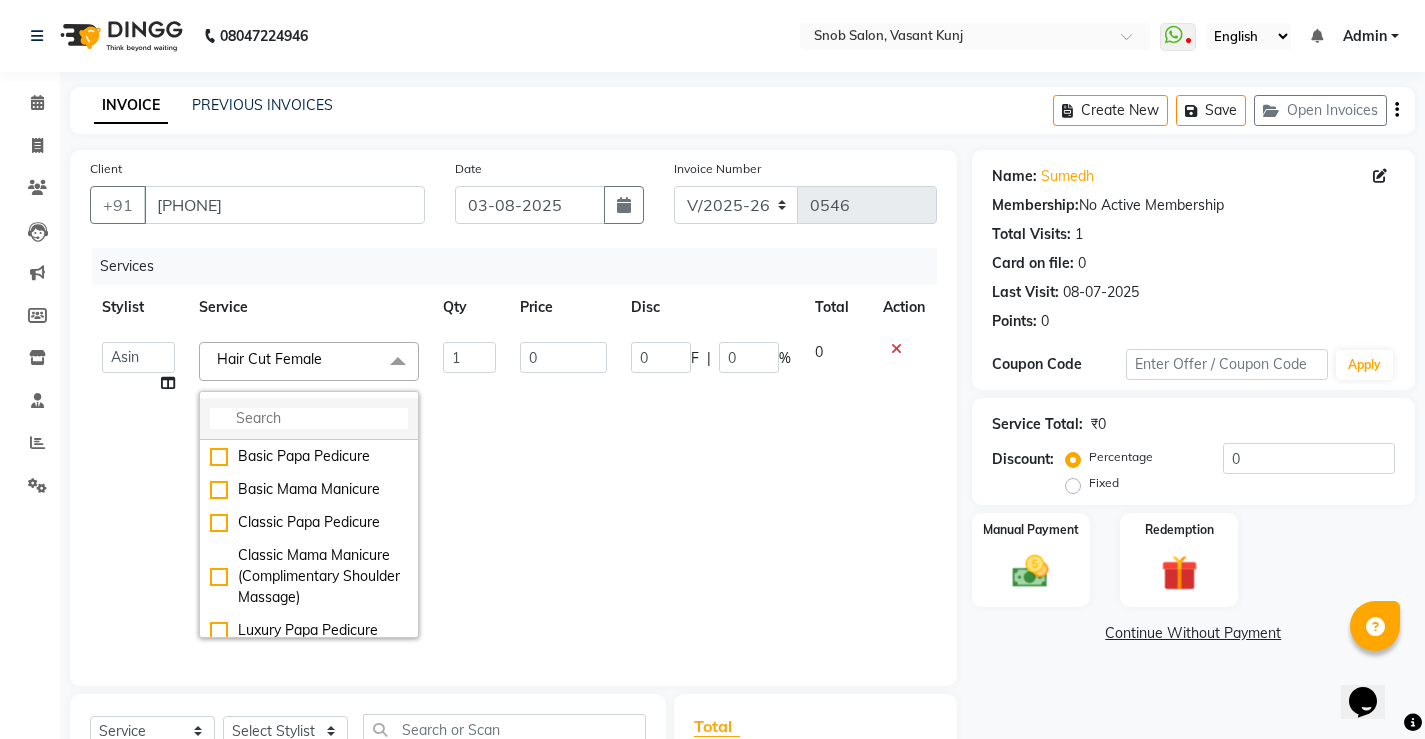 click 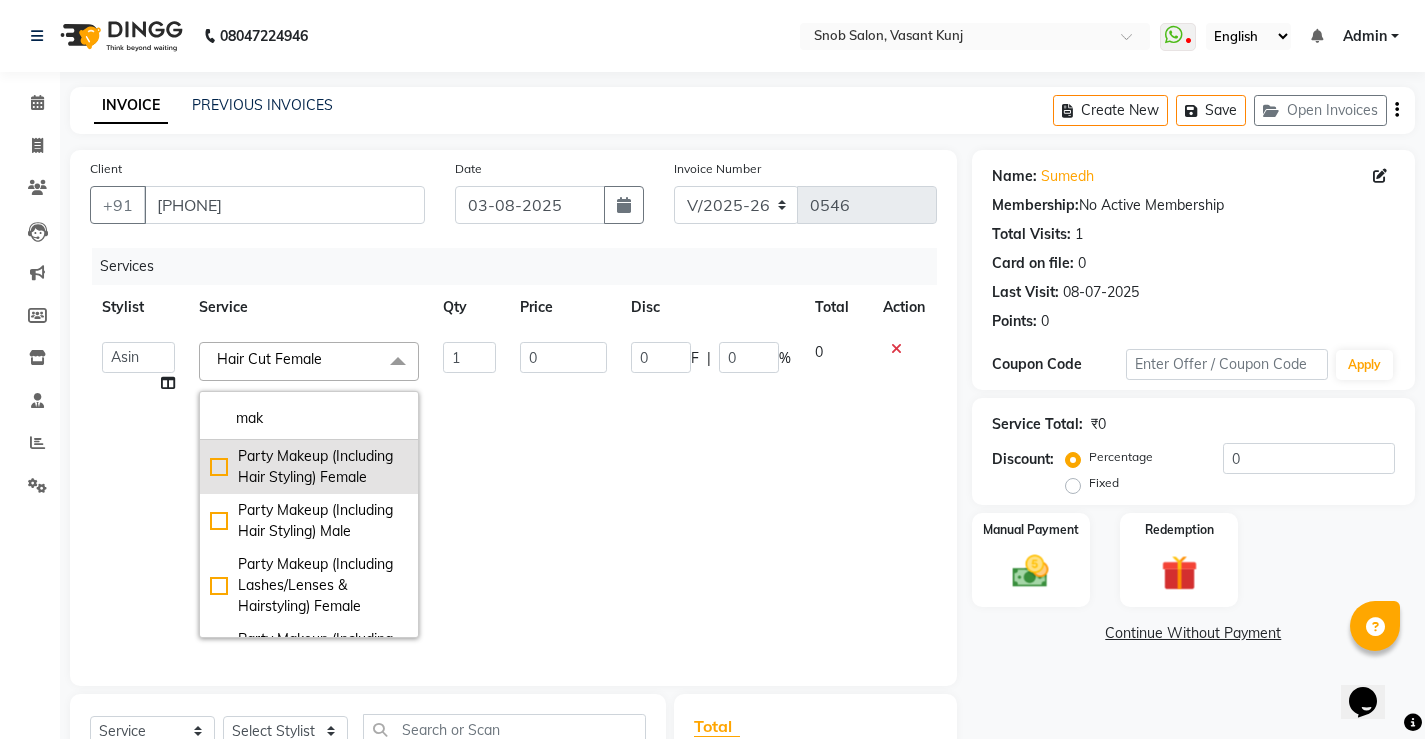 type on "mak" 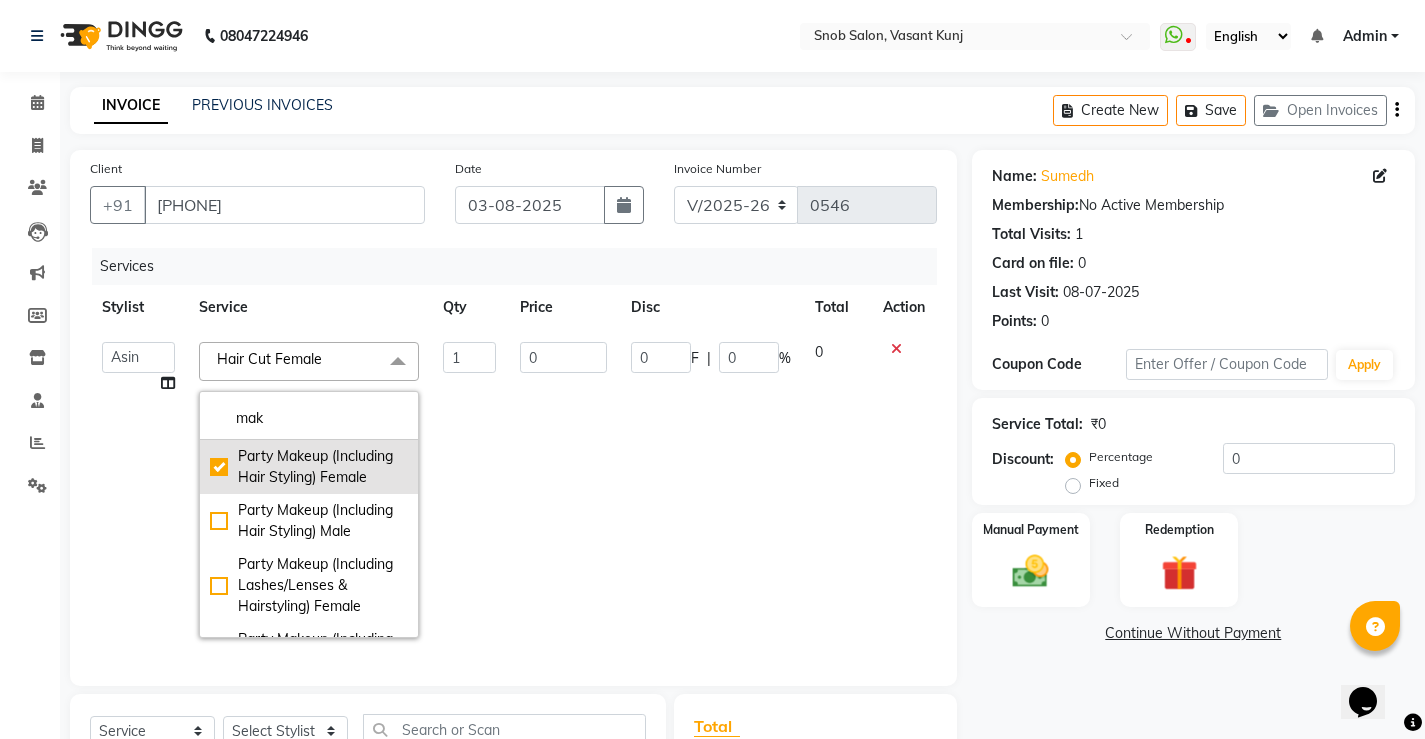 type on "2999" 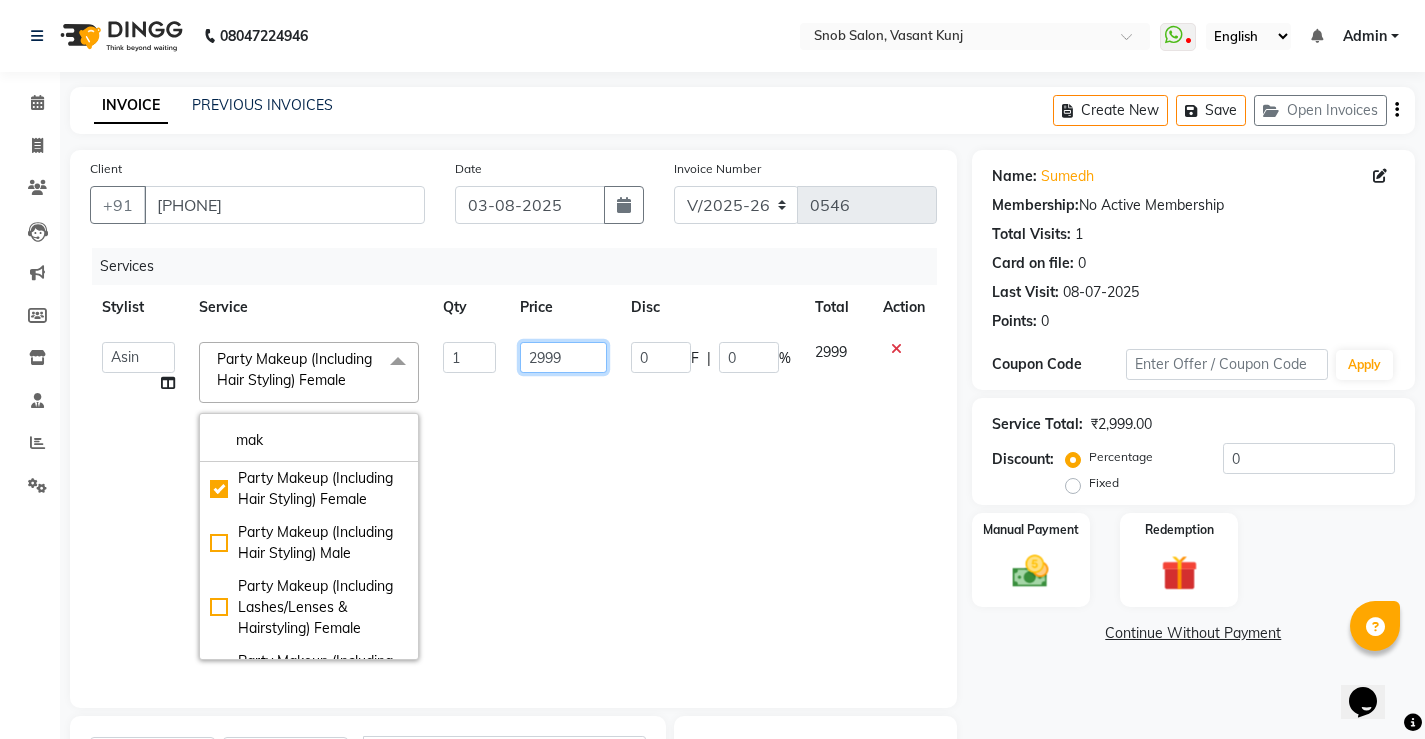 click on "2999" 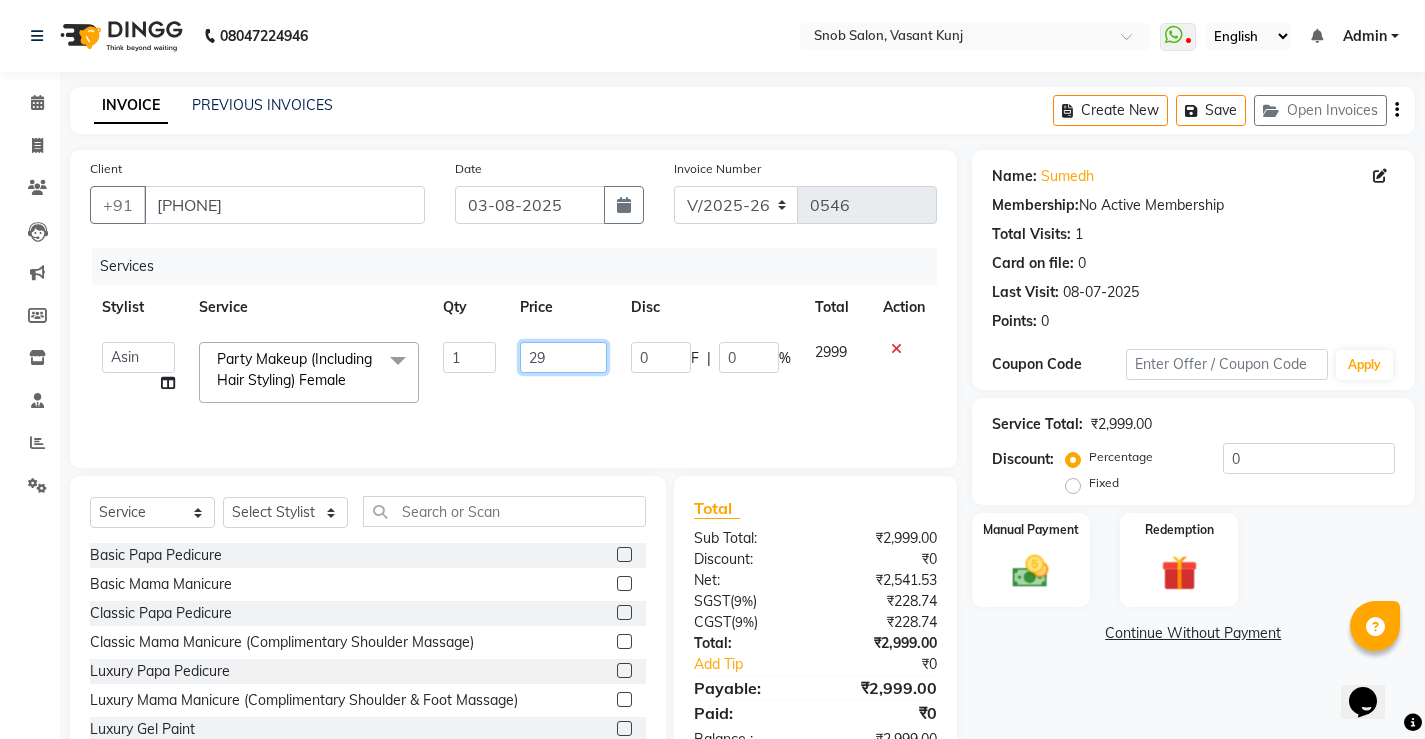 type on "2" 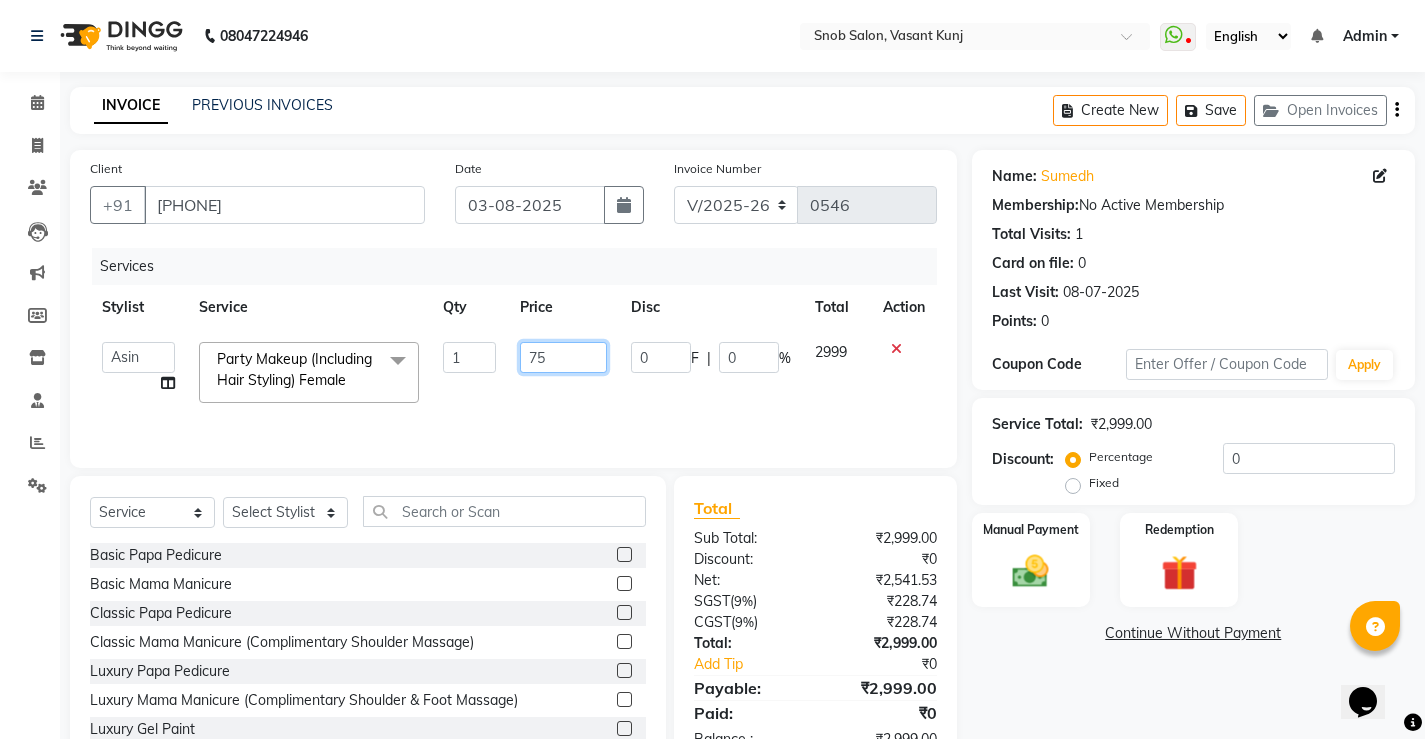type on "750" 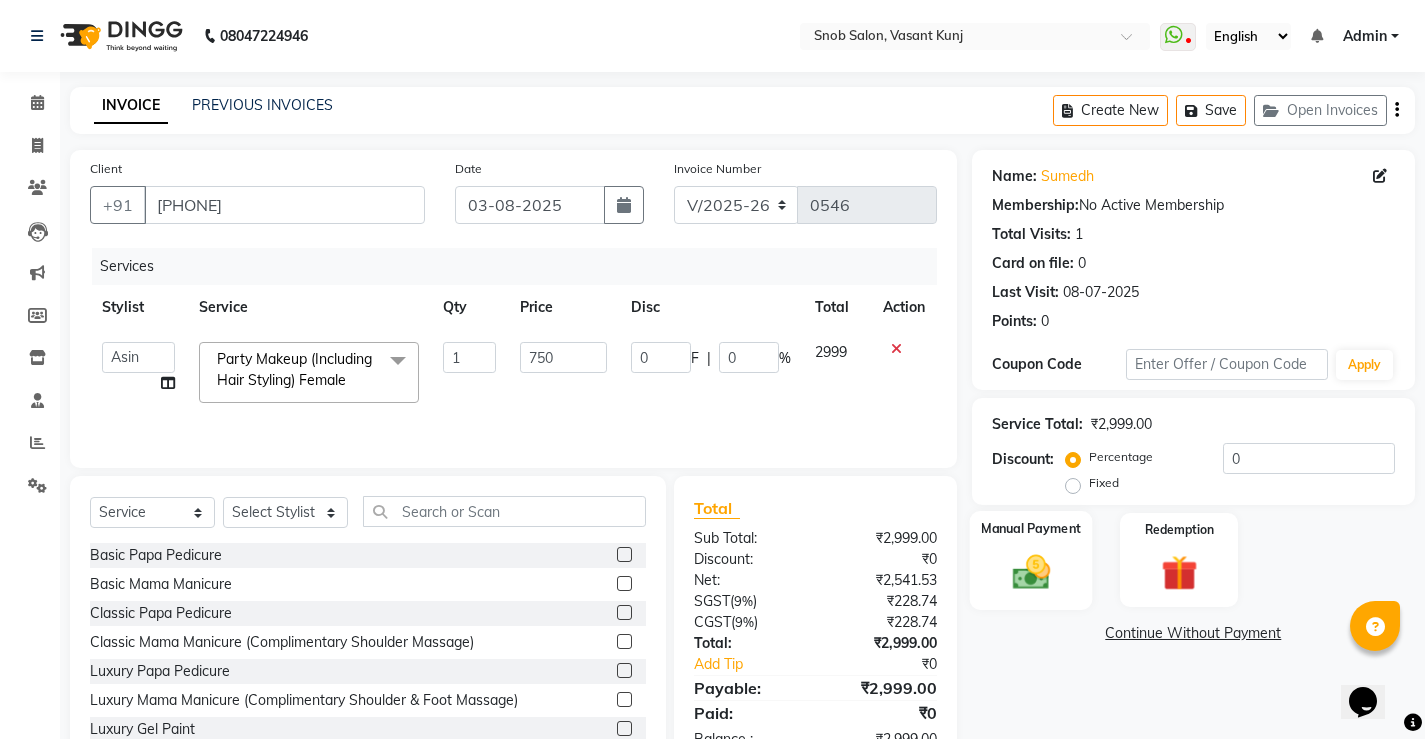 click 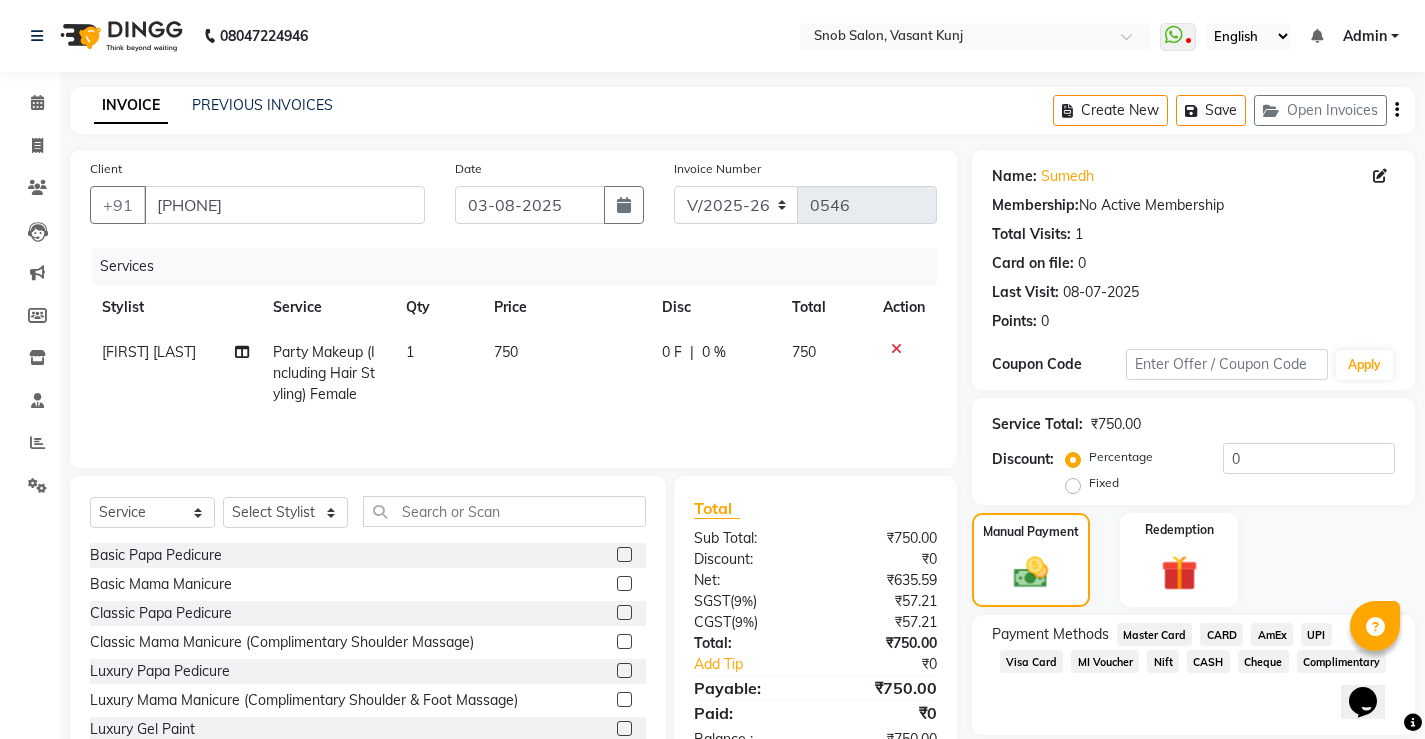 click on "CARD" 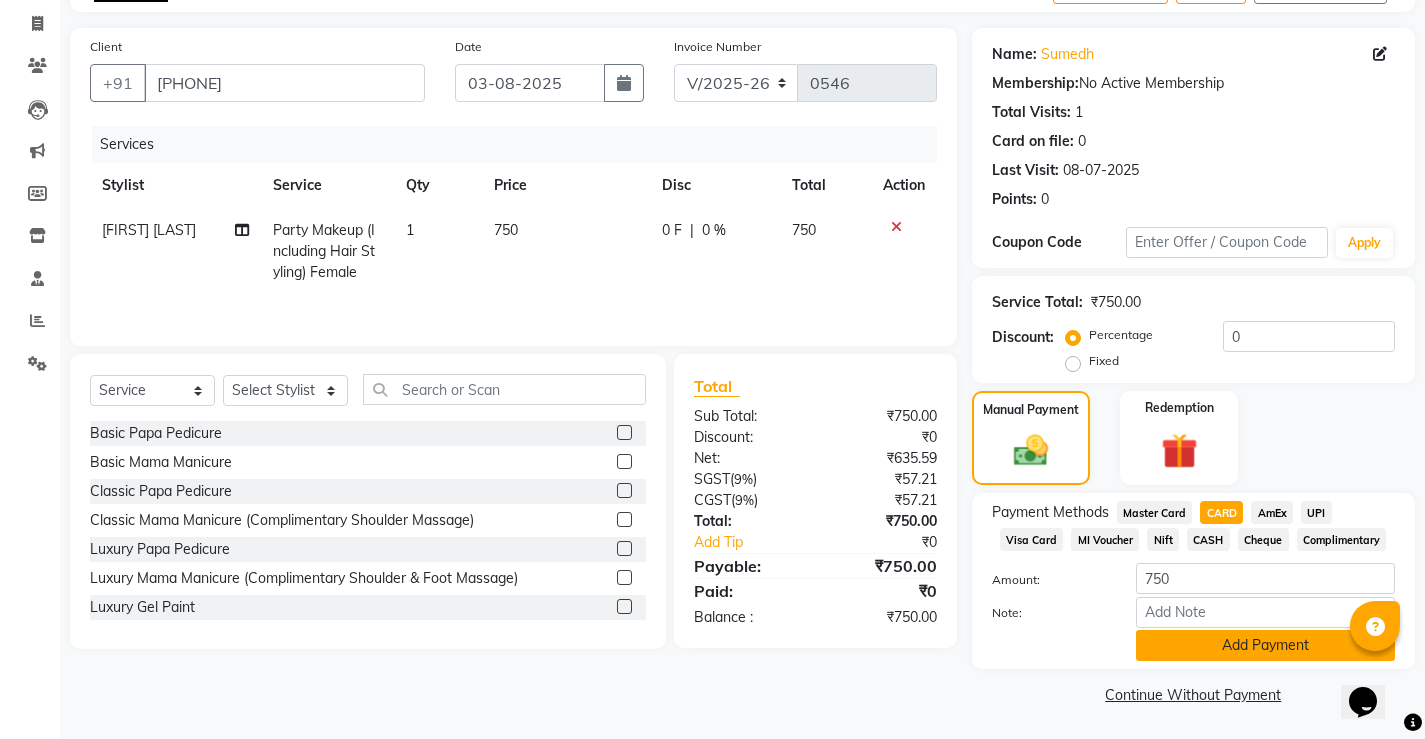 scroll, scrollTop: 123, scrollLeft: 0, axis: vertical 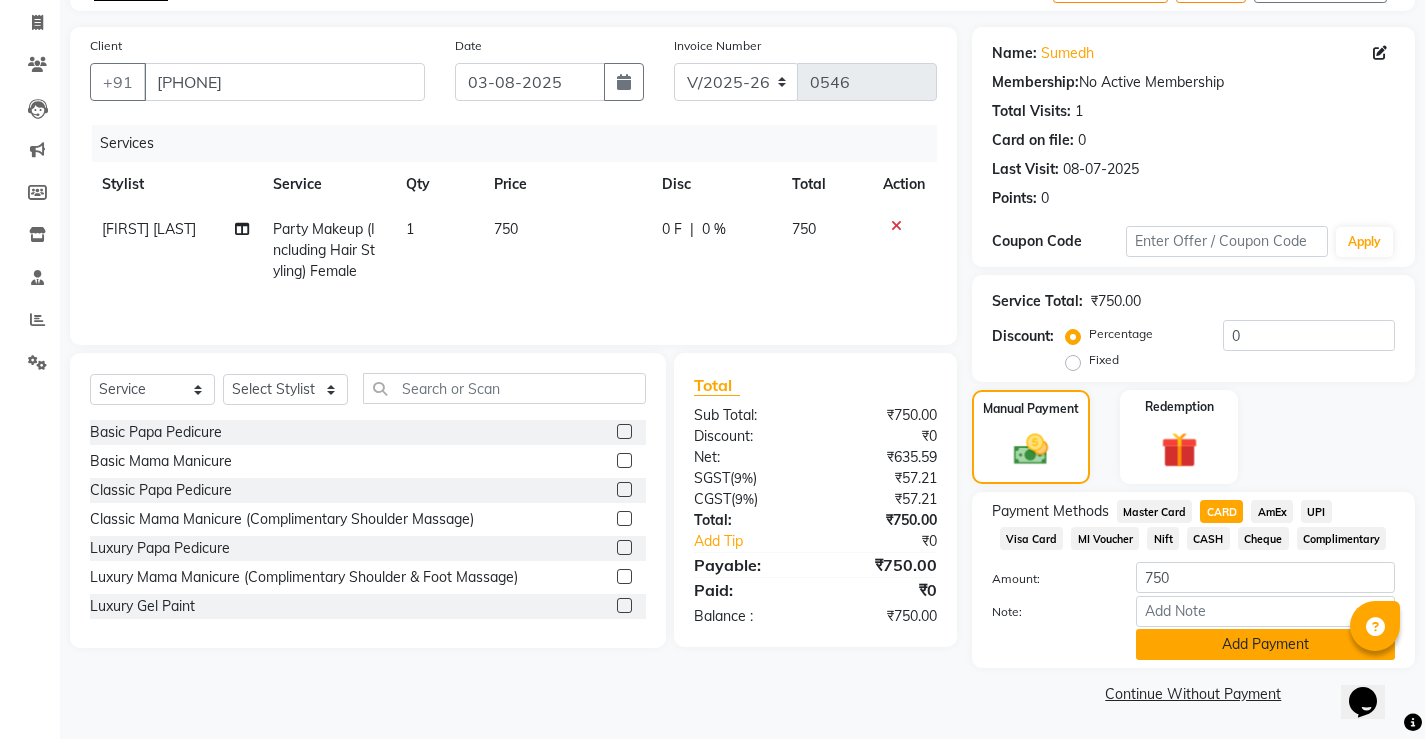 click on "Add Payment" 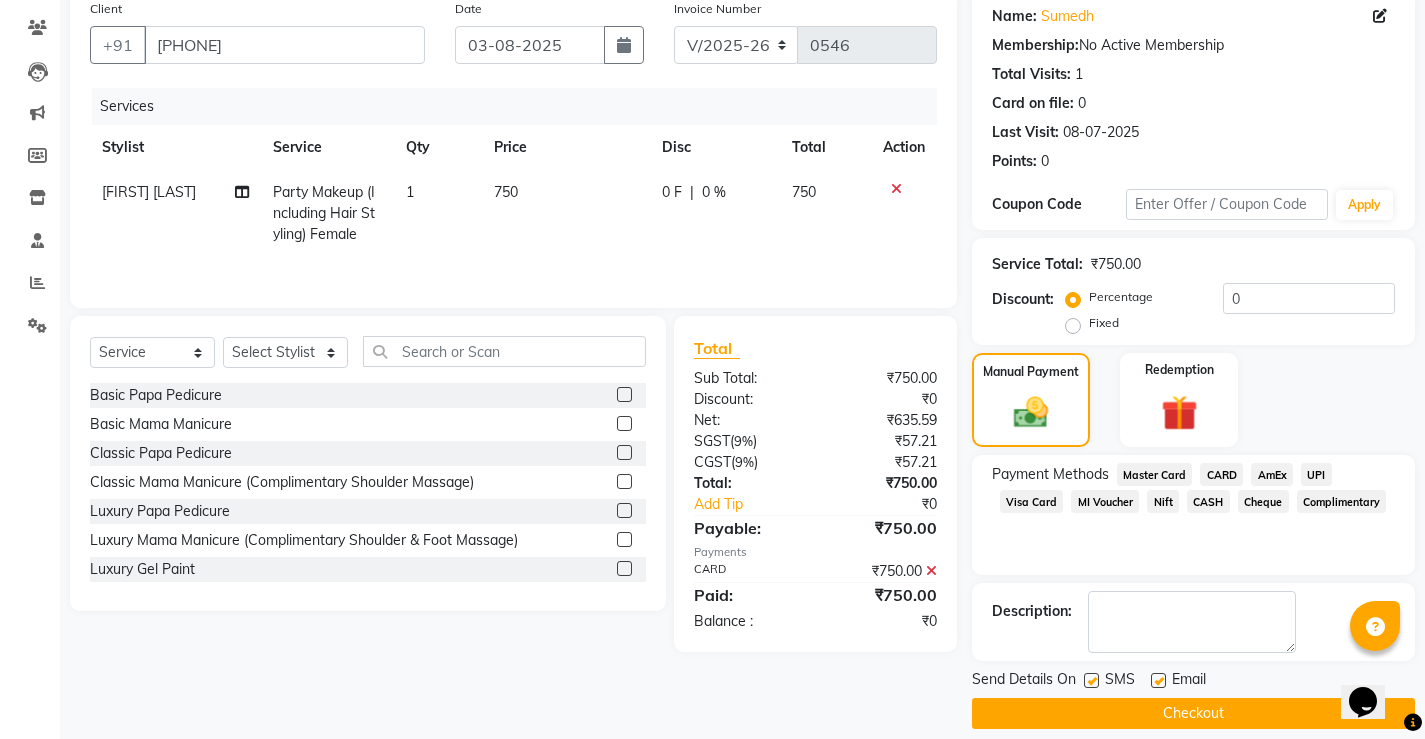 scroll, scrollTop: 180, scrollLeft: 0, axis: vertical 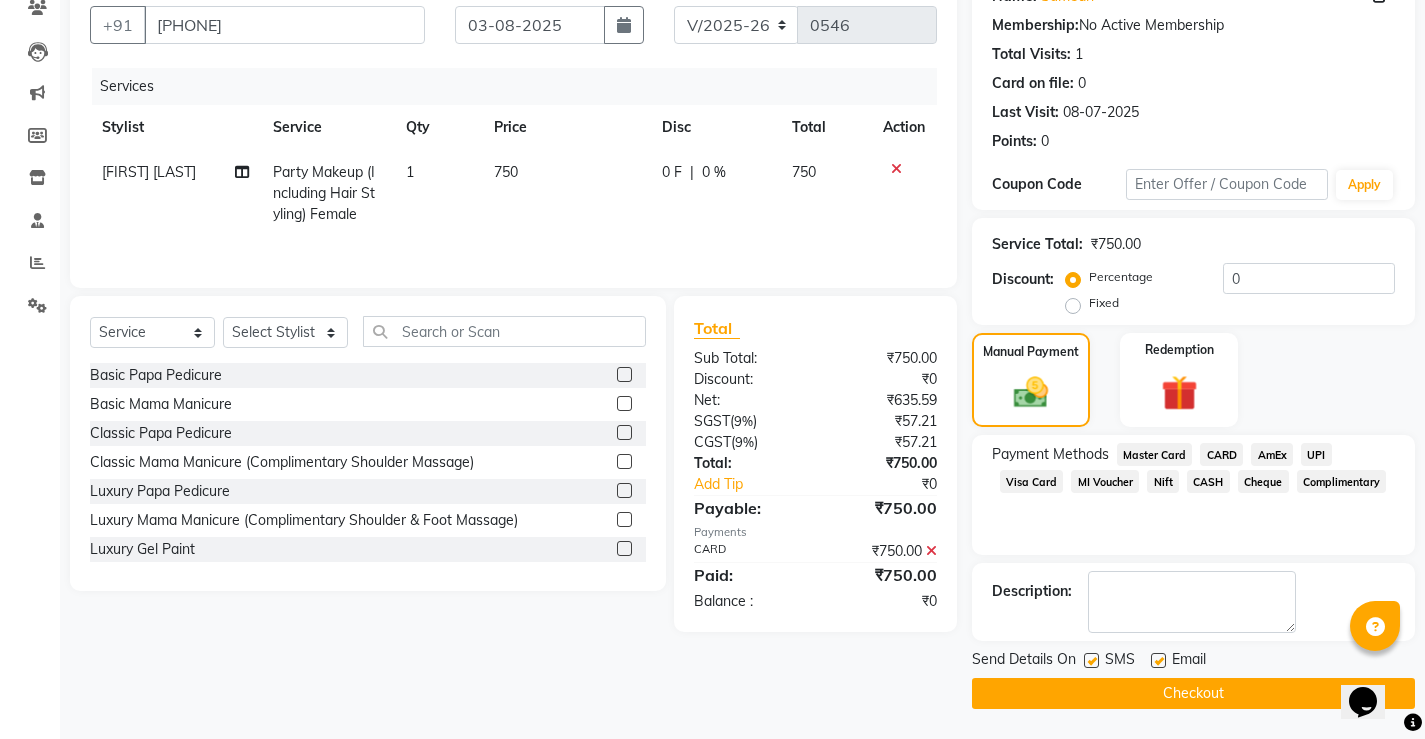click on "Checkout" 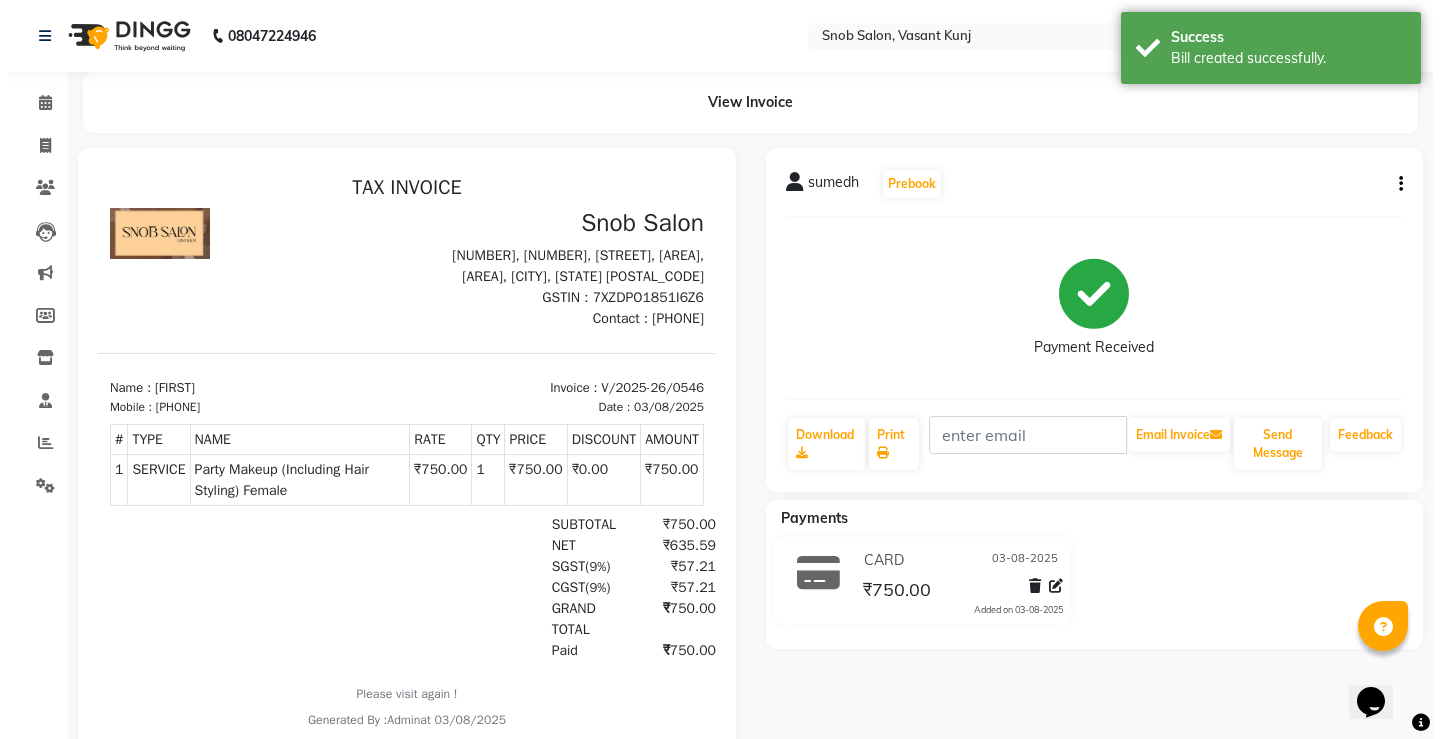 scroll, scrollTop: 0, scrollLeft: 0, axis: both 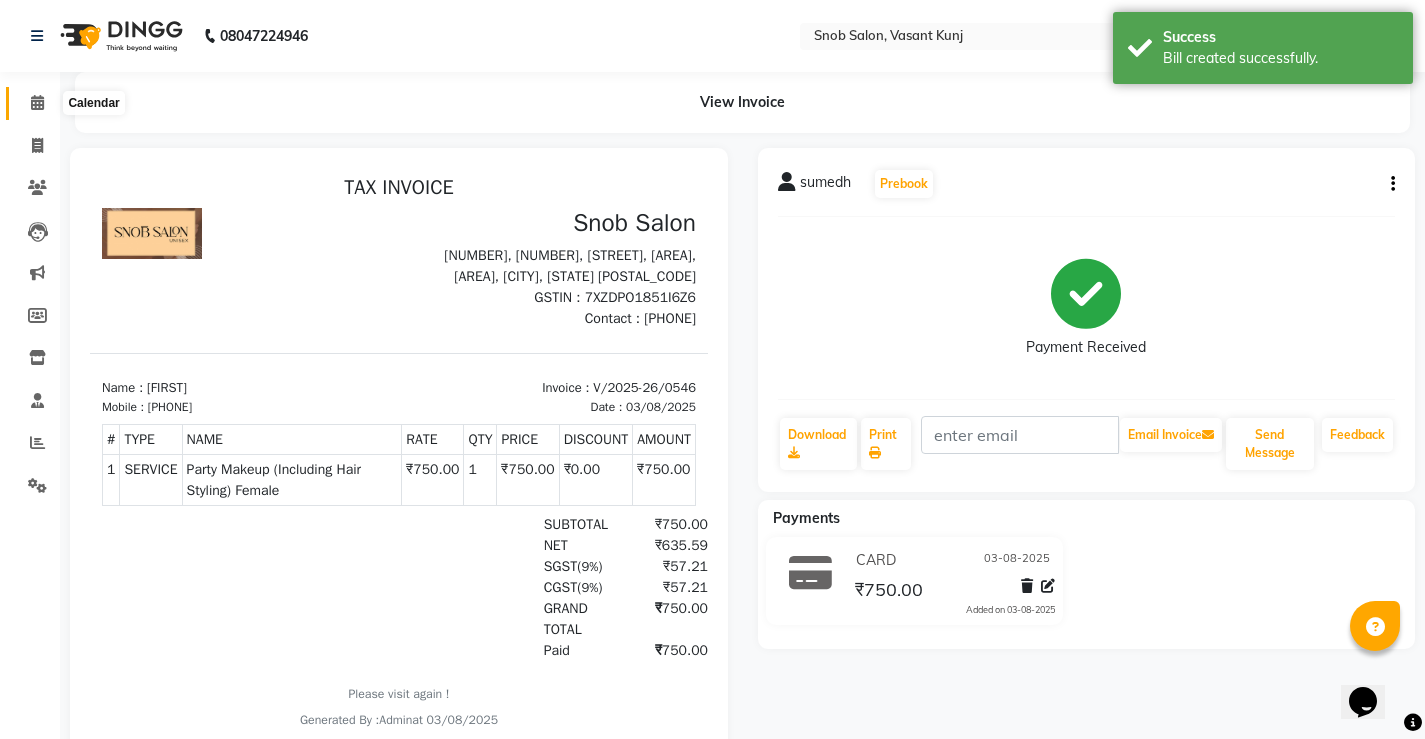 click 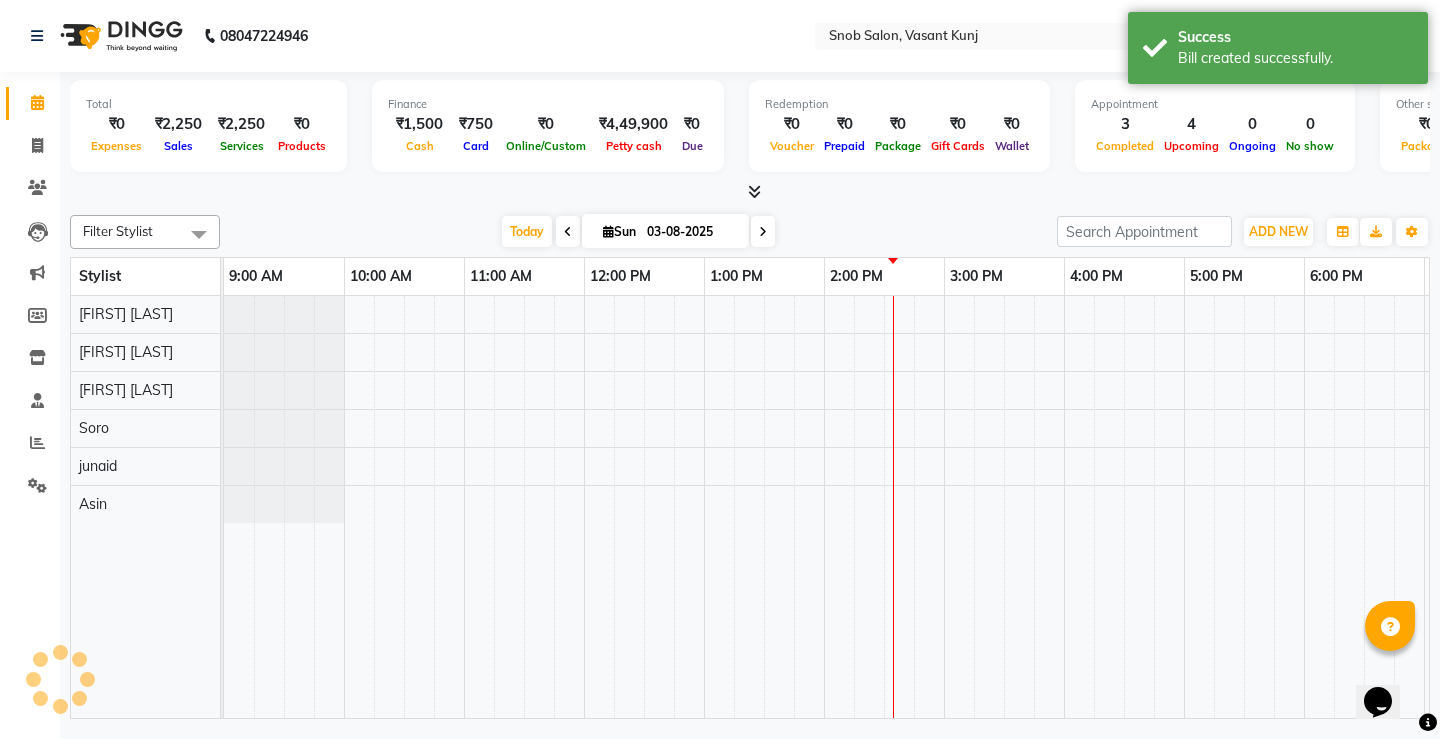 scroll, scrollTop: 0, scrollLeft: 0, axis: both 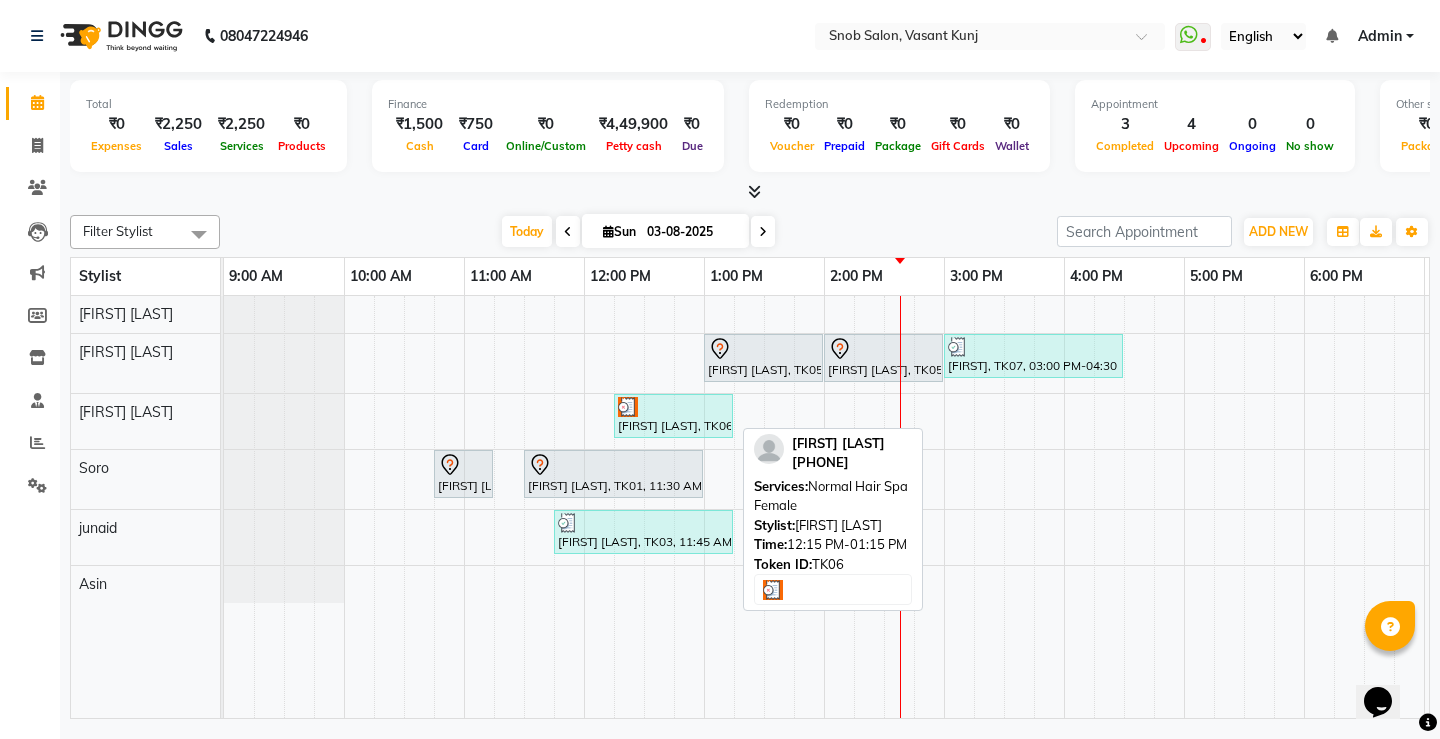 click on "[FIRST] [LAST], TK06, 12:15 PM-01:15 PM, Normal Hair Spa Female" at bounding box center [673, 416] 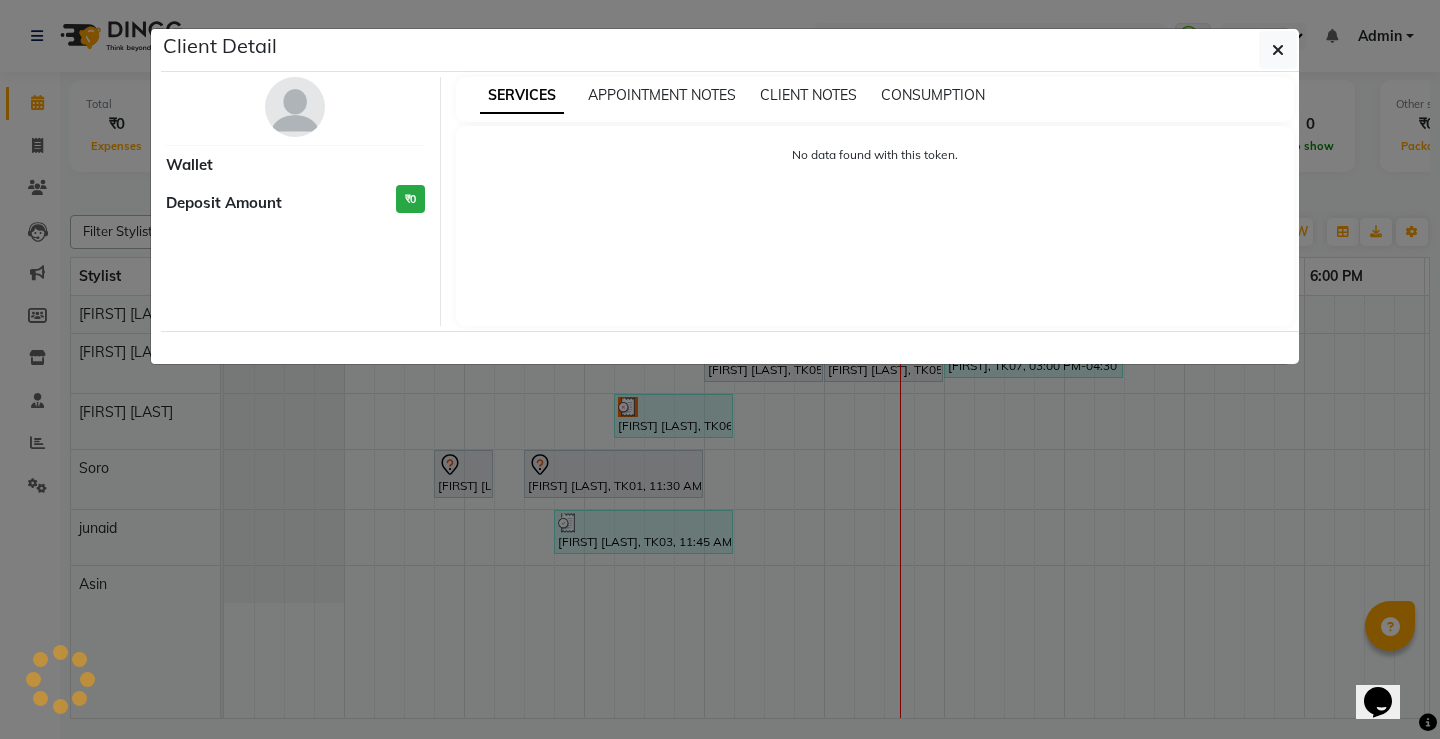 select on "3" 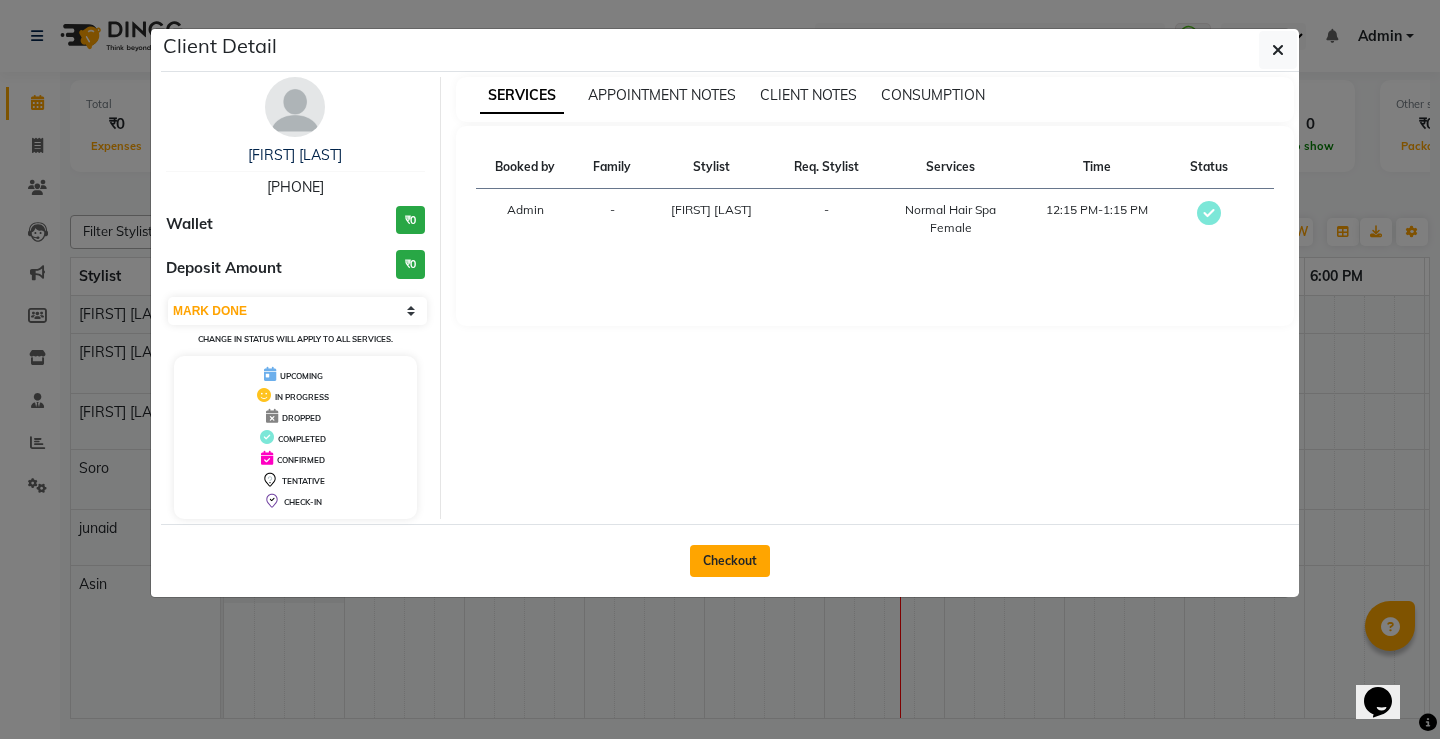 click on "Checkout" 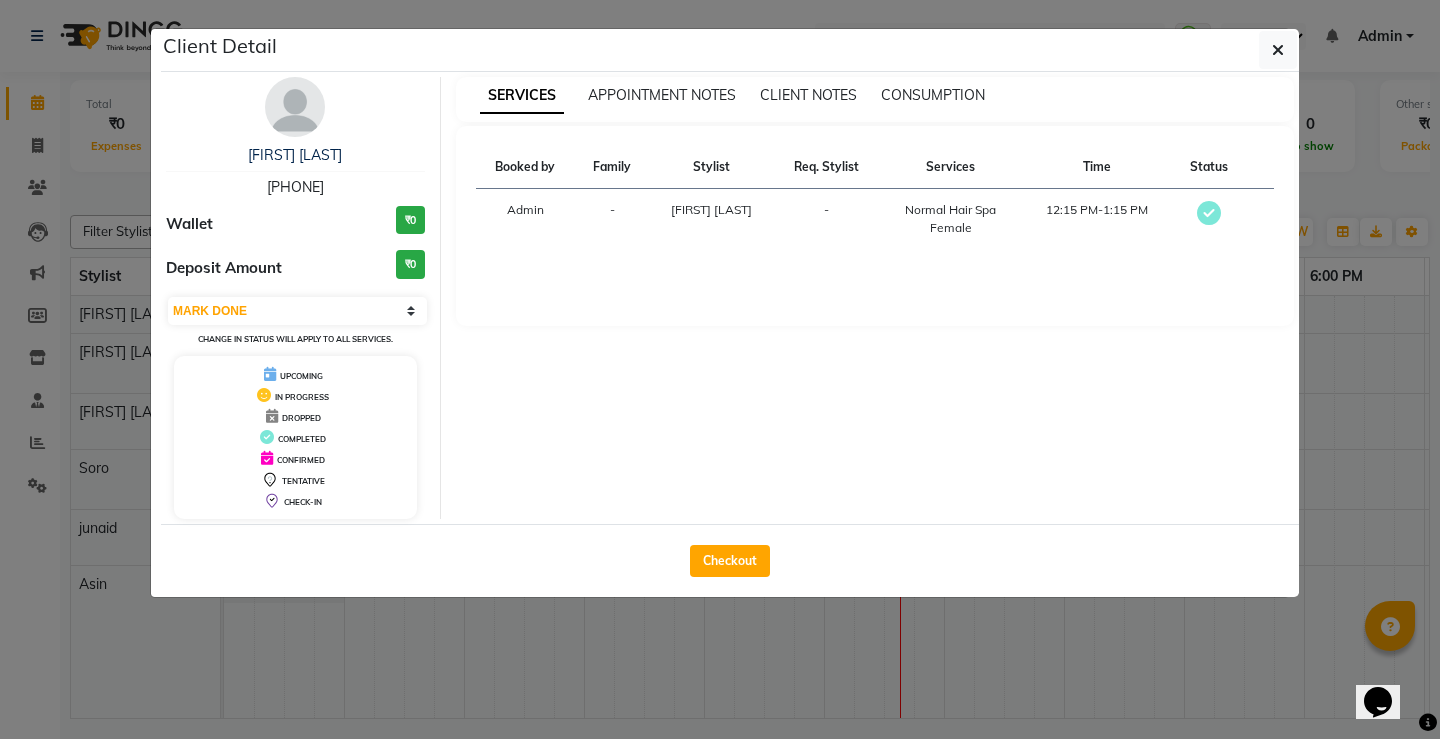select on "service" 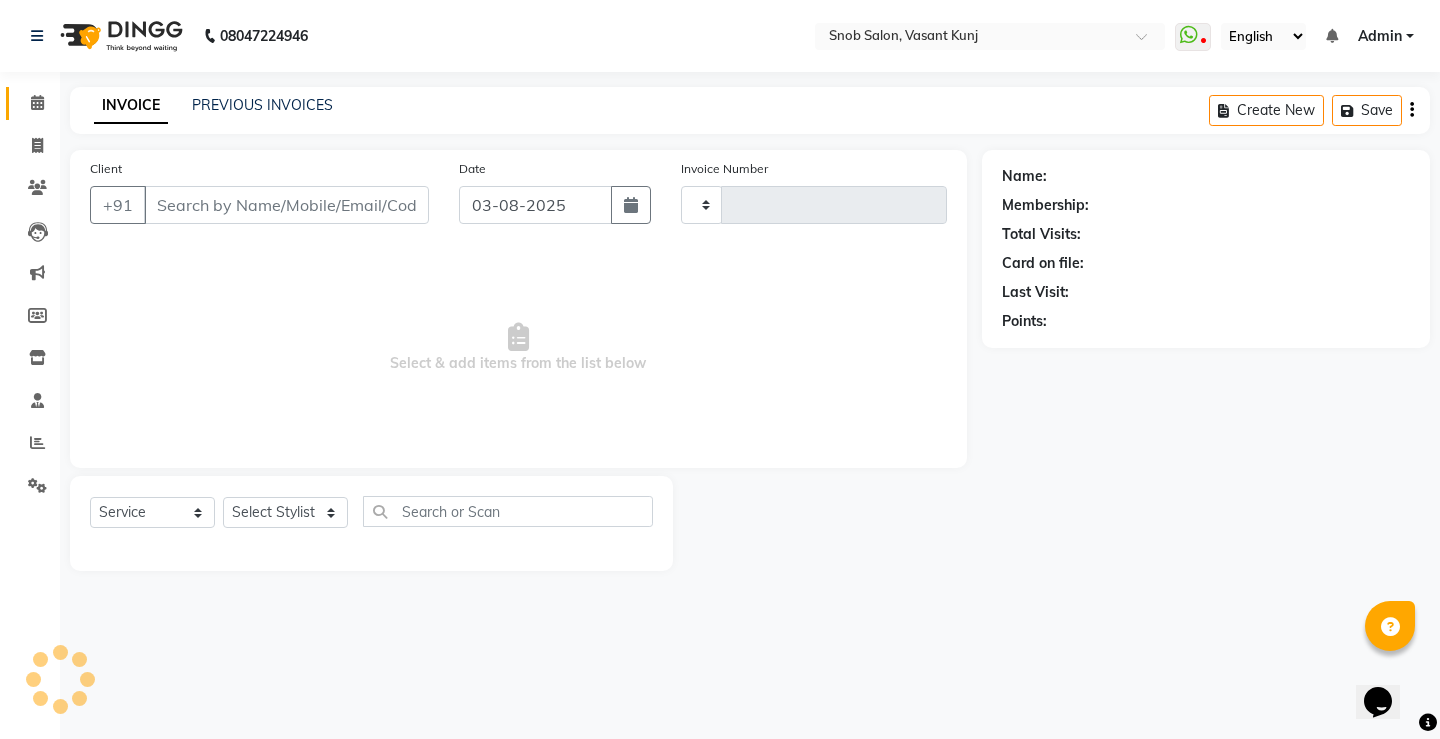 type on "0547" 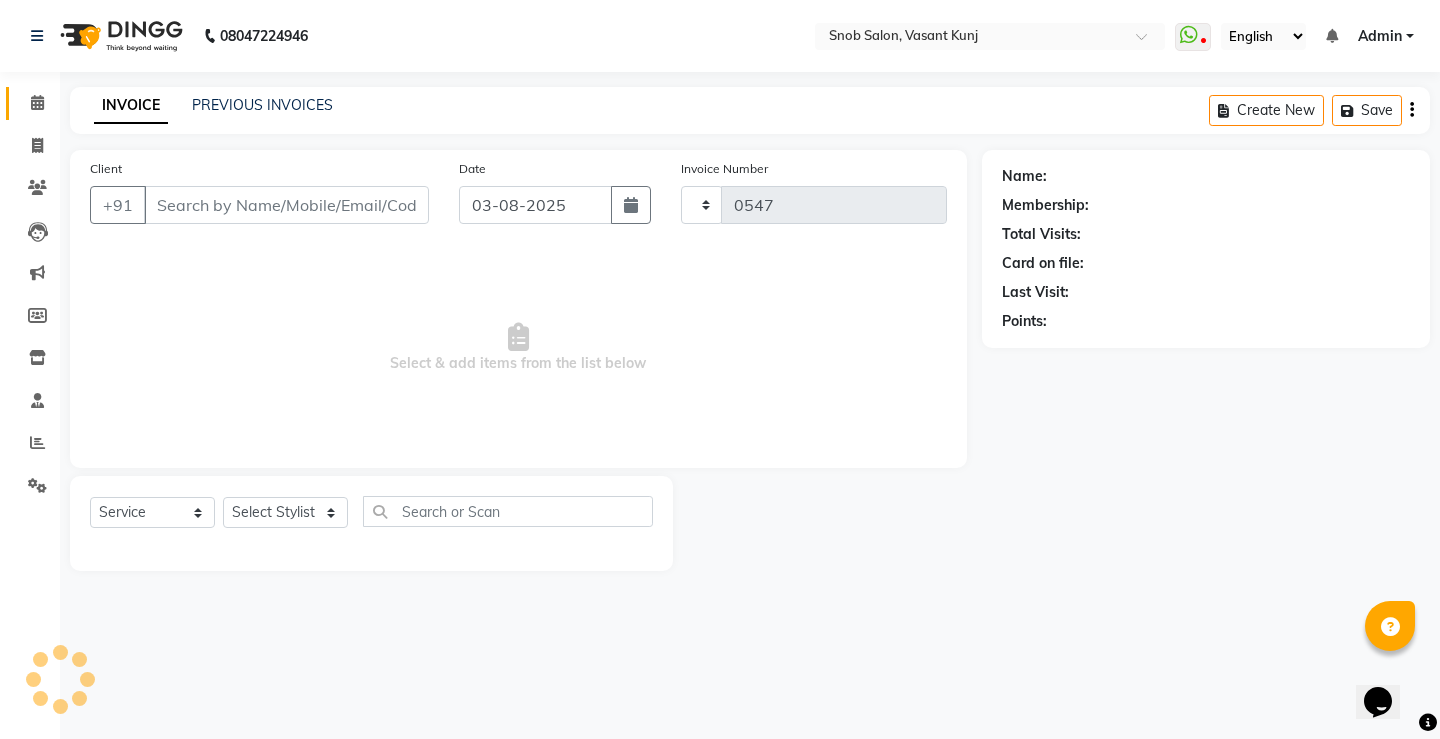 select on "7175" 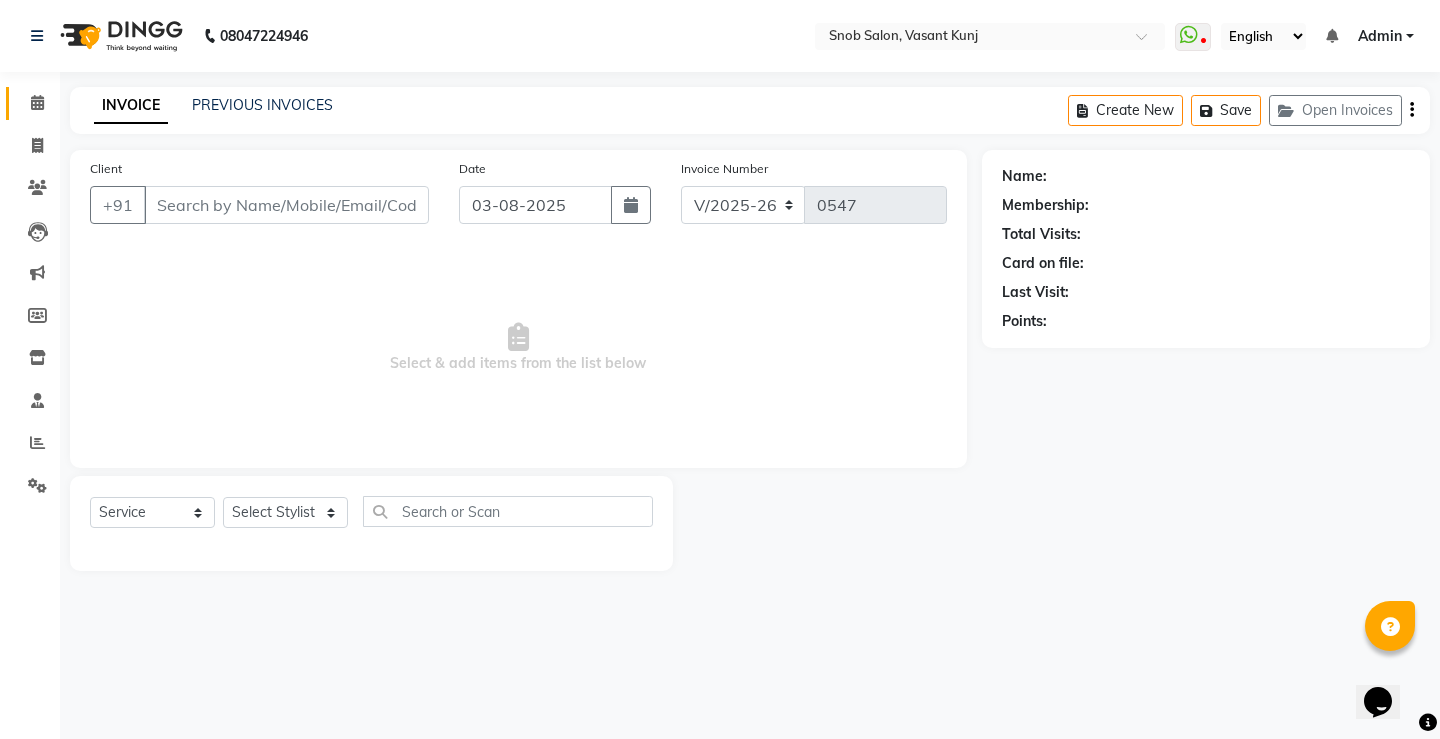 type on "[PHONE]" 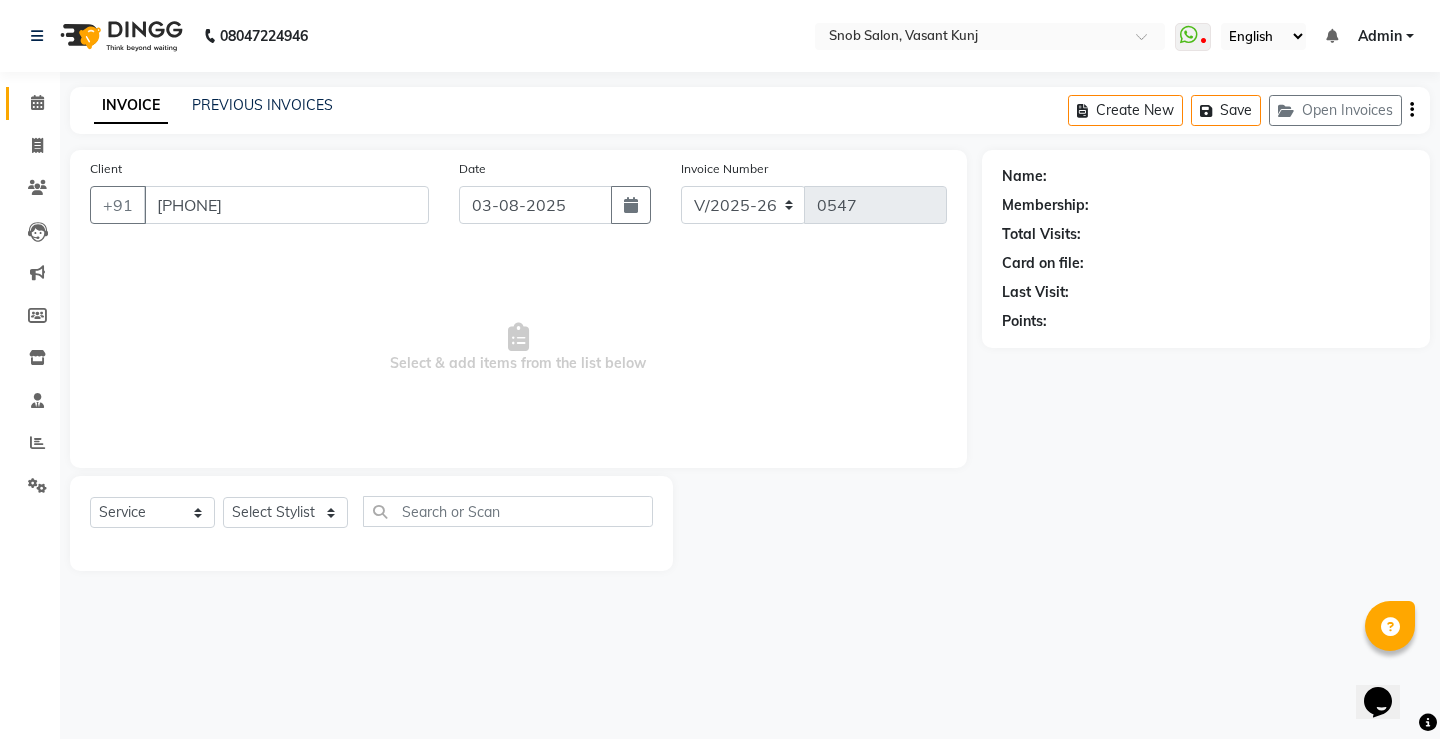 select on "62197" 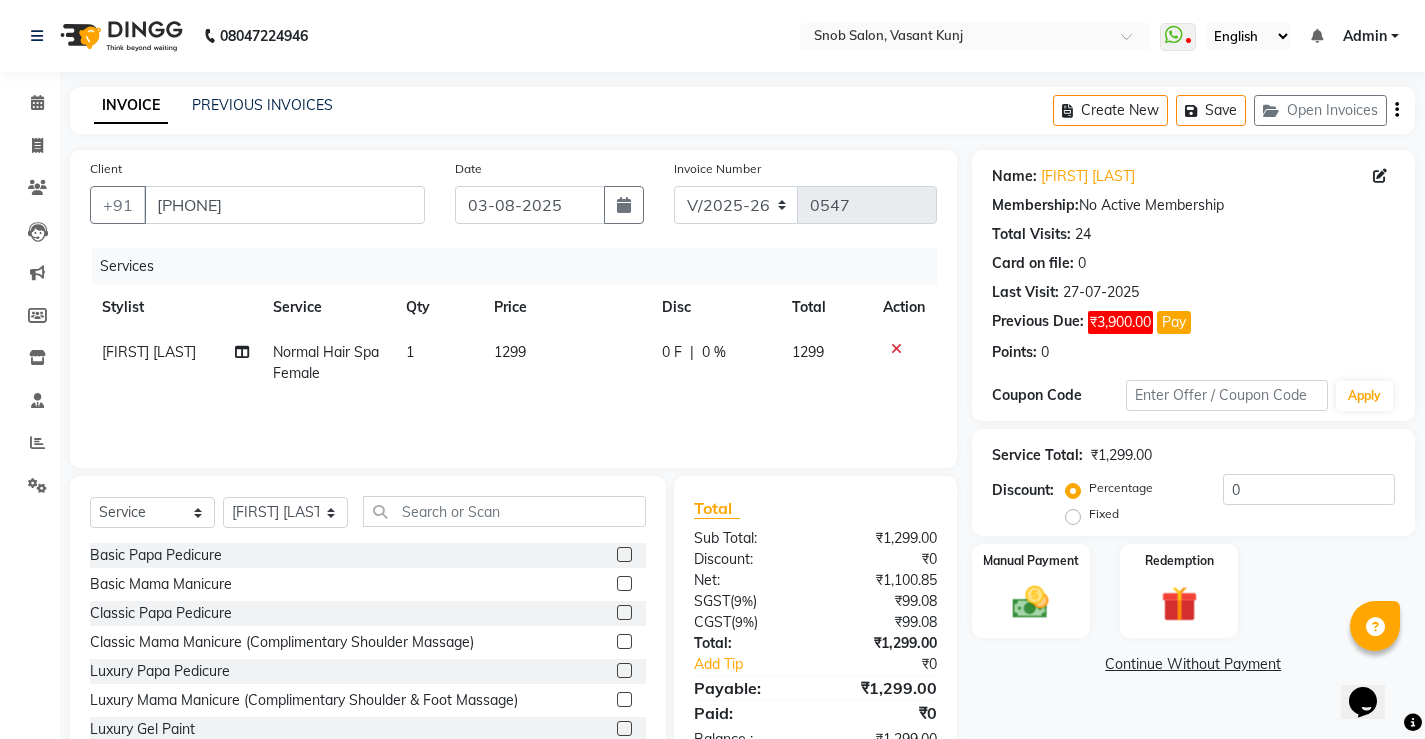 click on "1299" 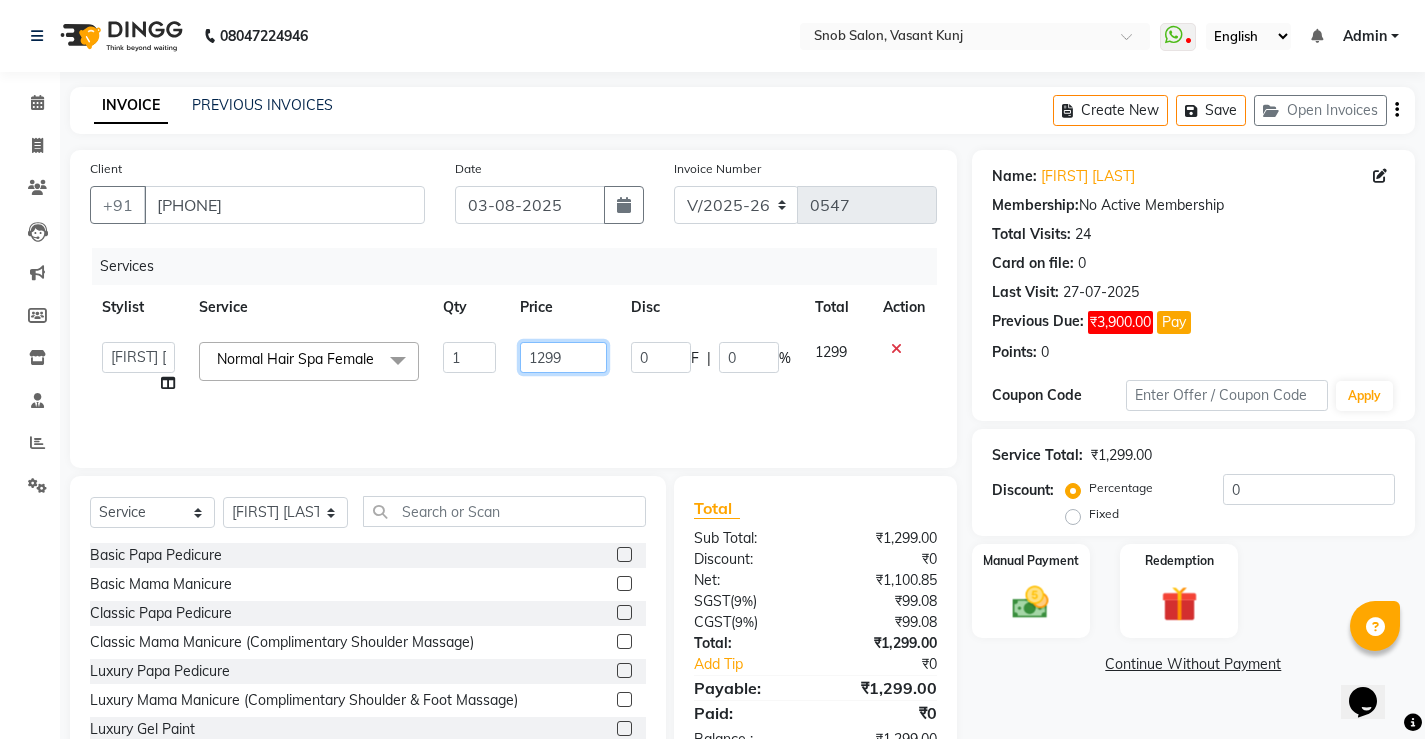 click on "1299" 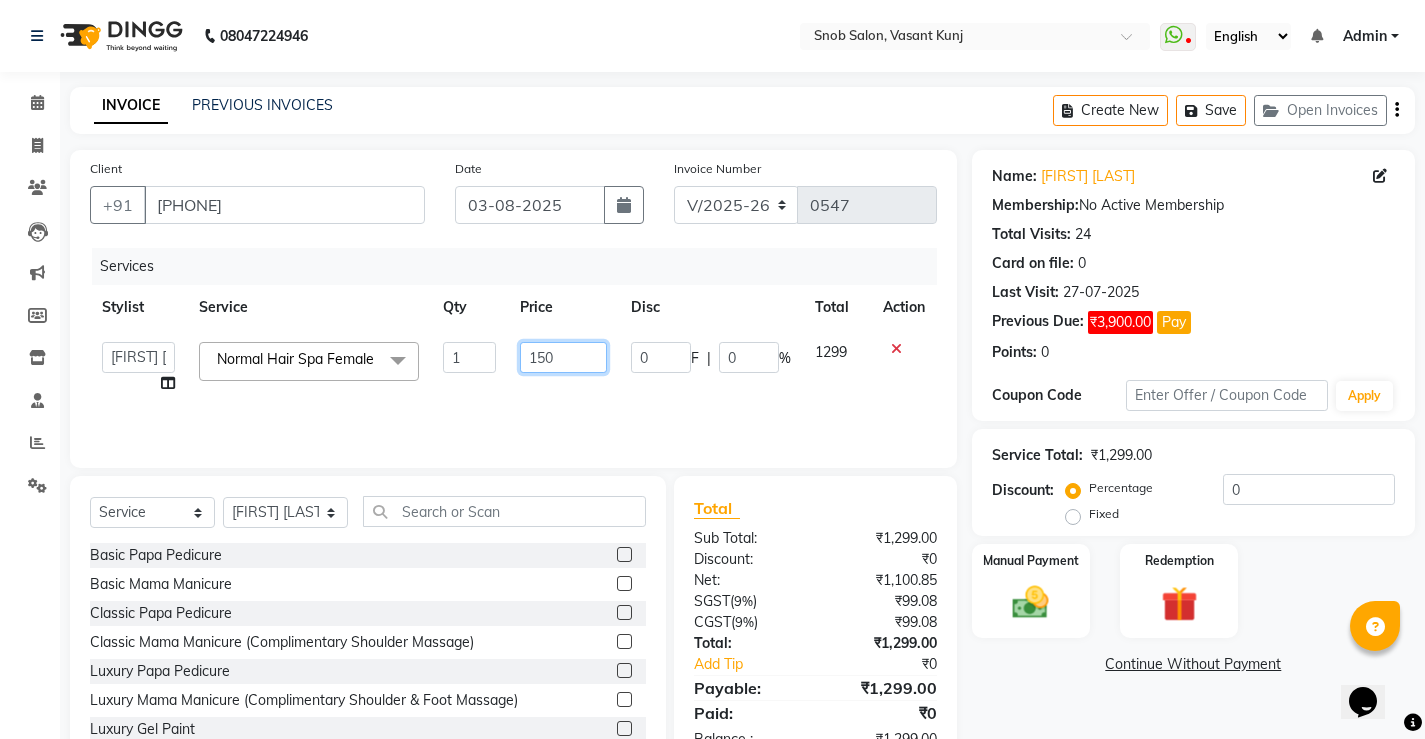 type on "1500" 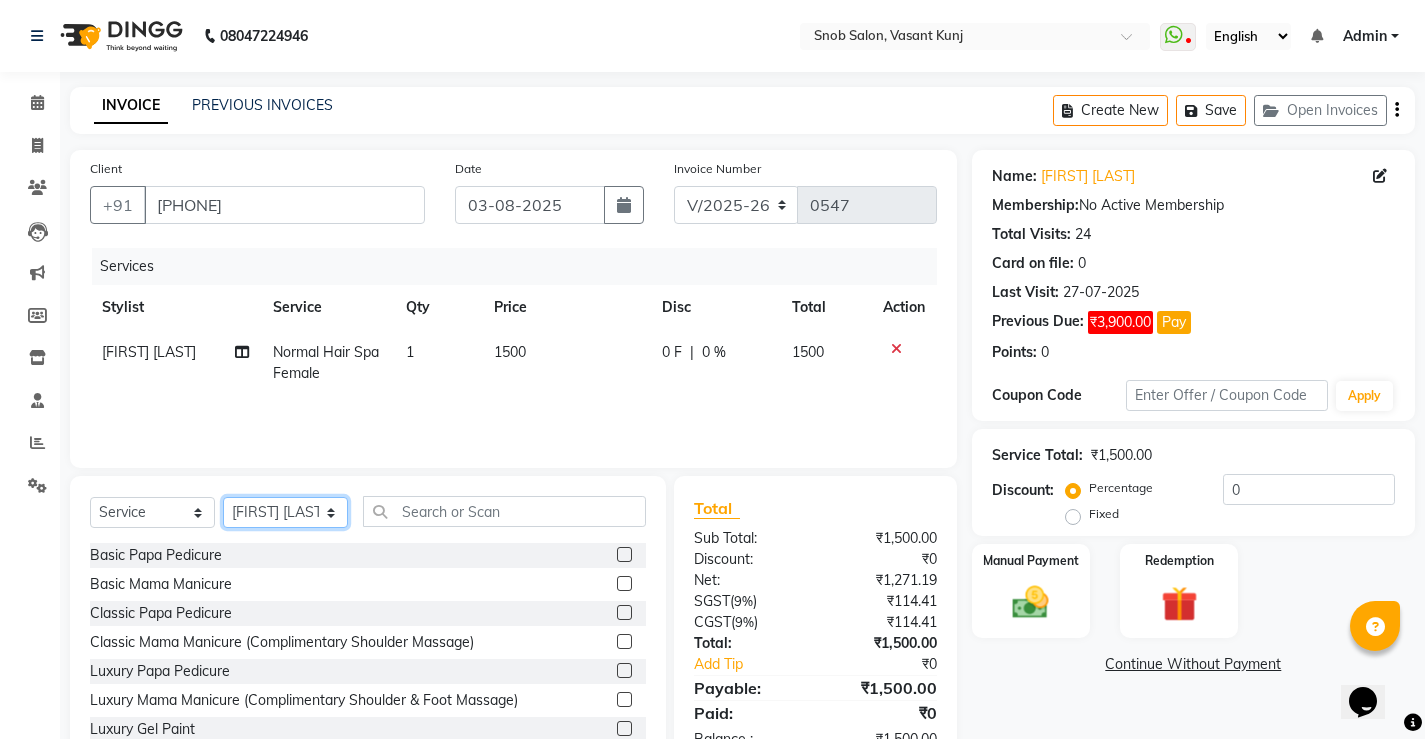 click on "Select Stylist Asin [FIRST] [LAST] [FIRST] [FIRST] [LAST] [FIRST] [LAST]" 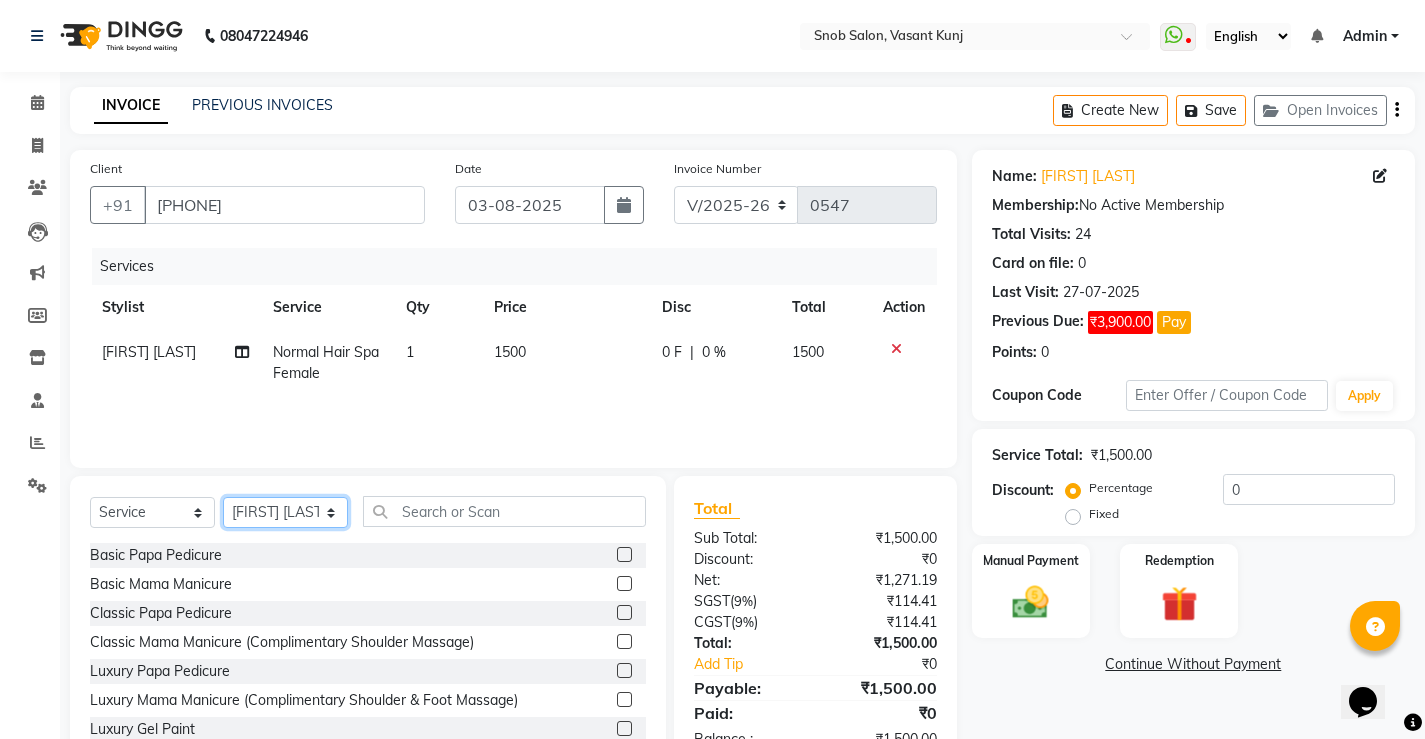 select on "[POSTAL_CODE]" 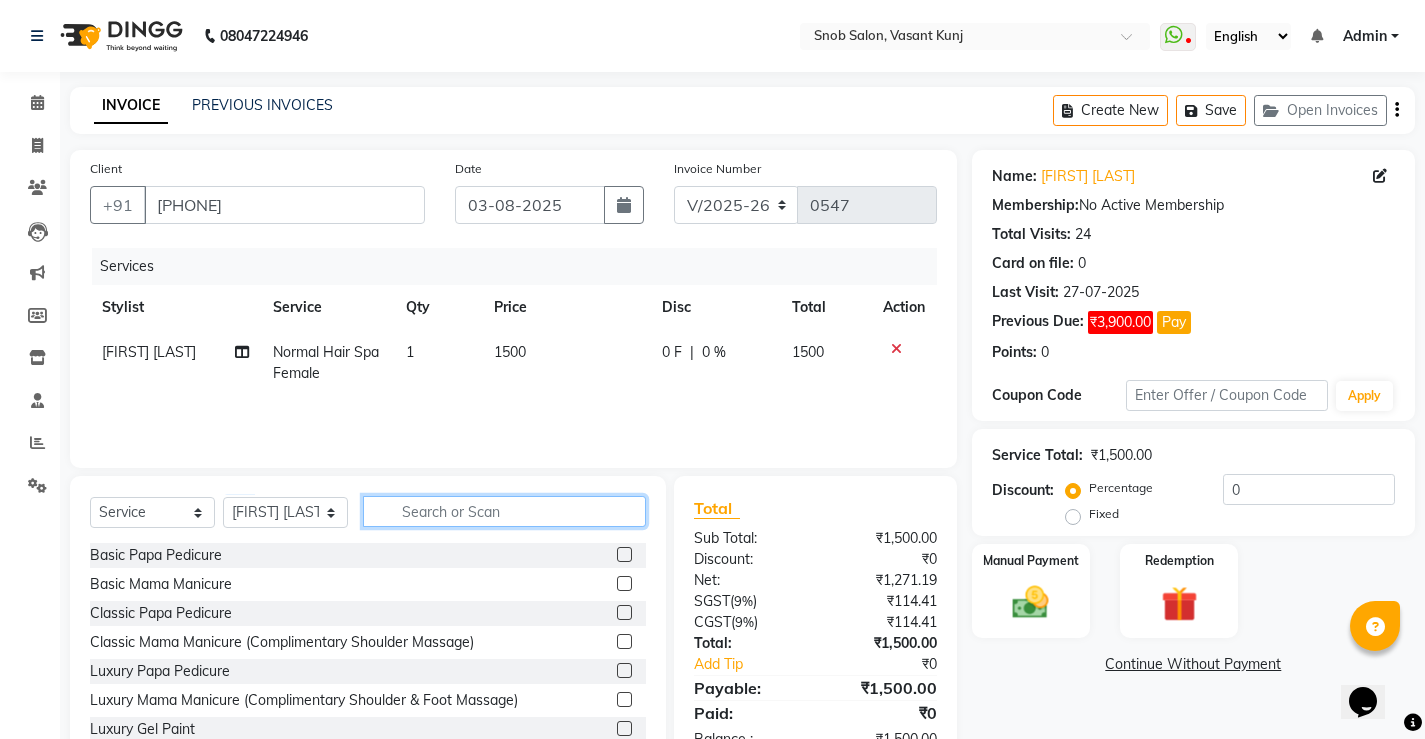 drag, startPoint x: 418, startPoint y: 516, endPoint x: 591, endPoint y: 516, distance: 173 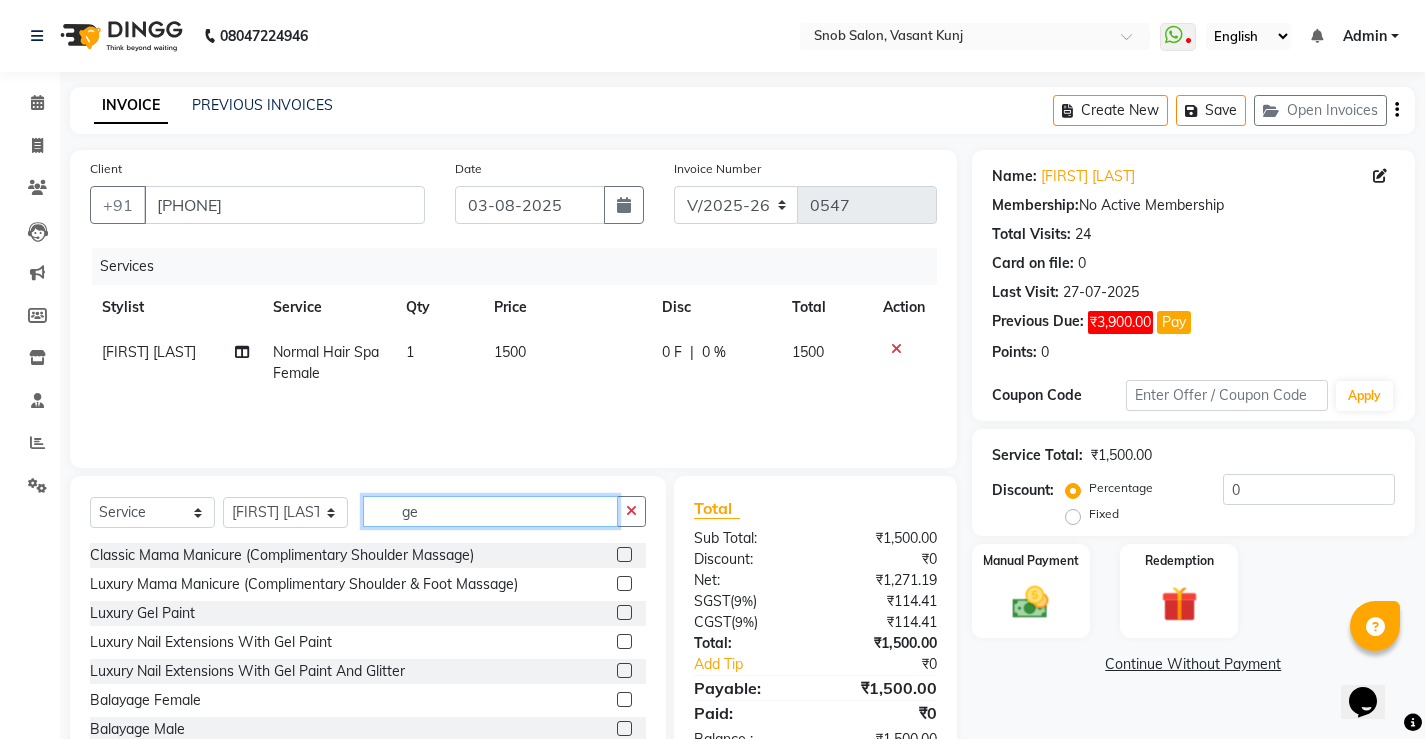 type on "g" 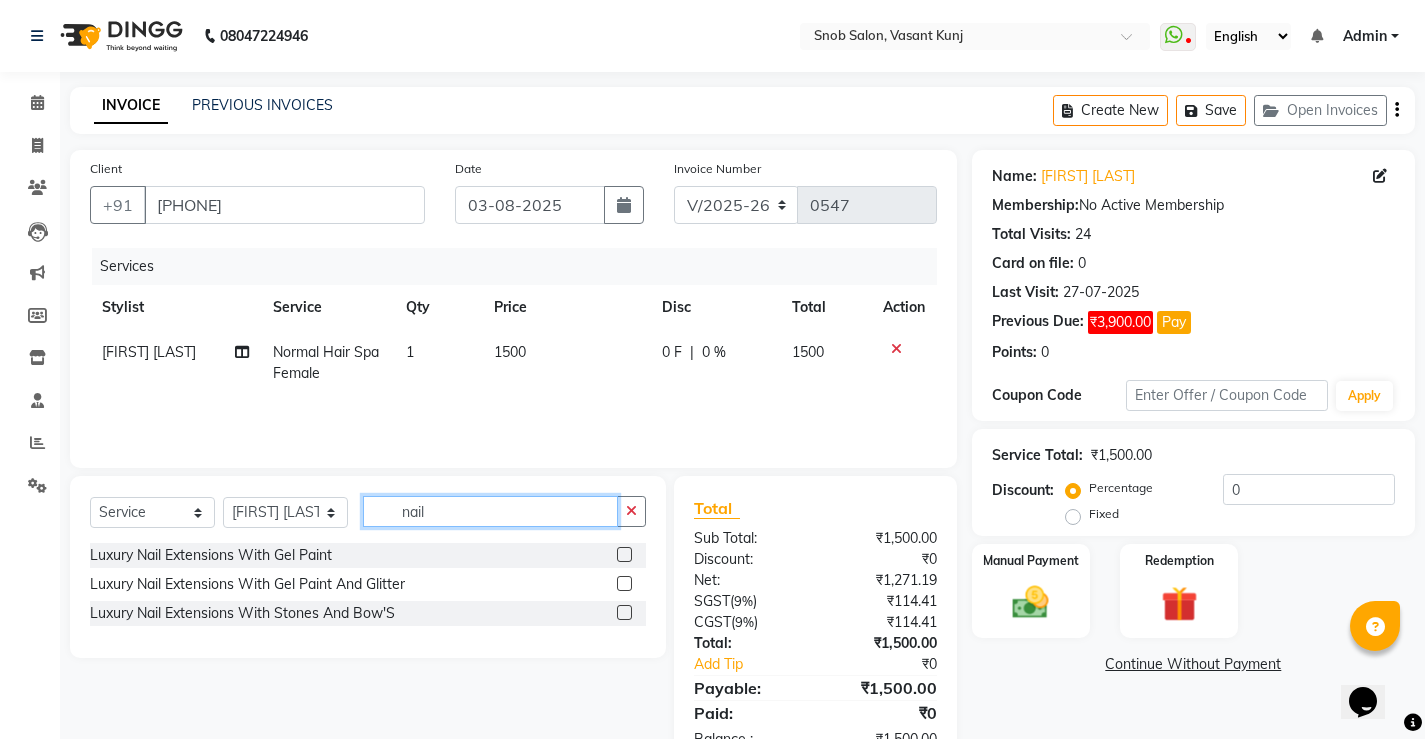 type on "nail" 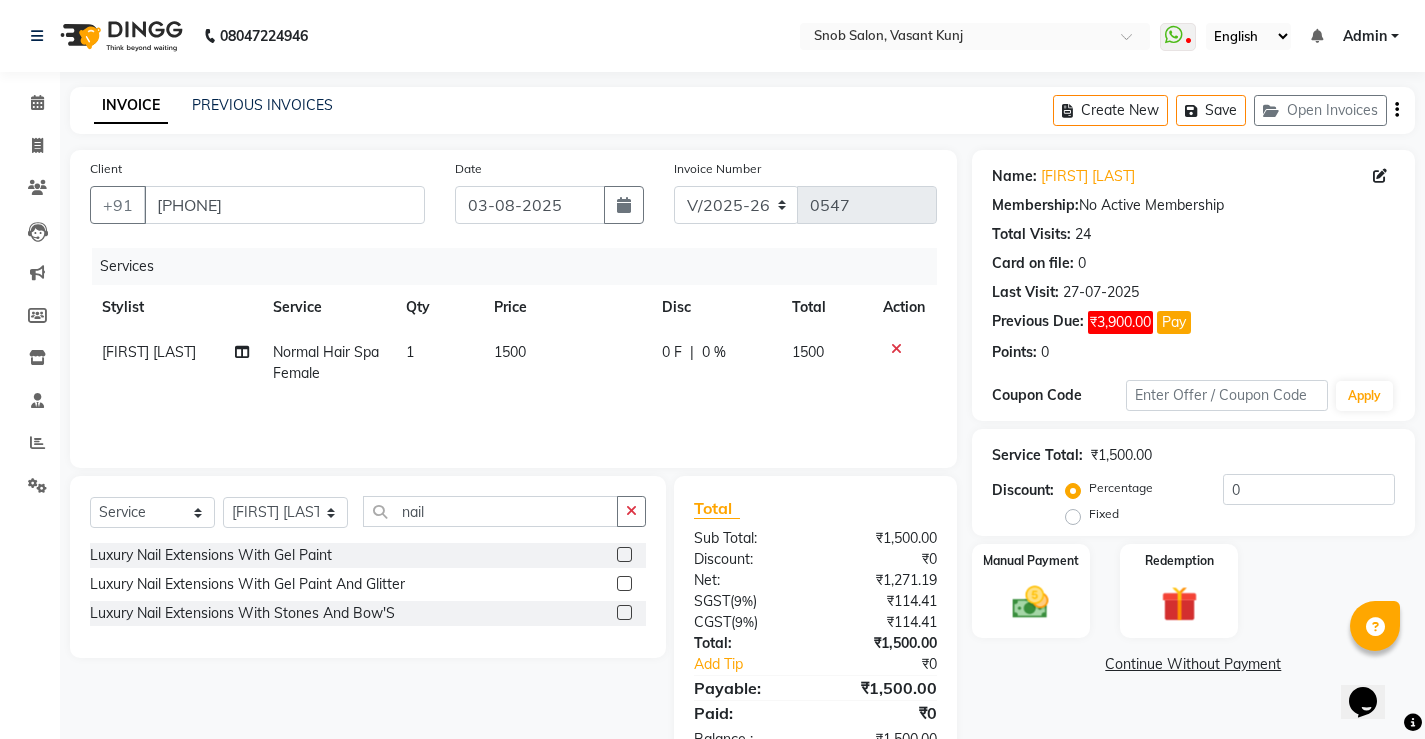 click 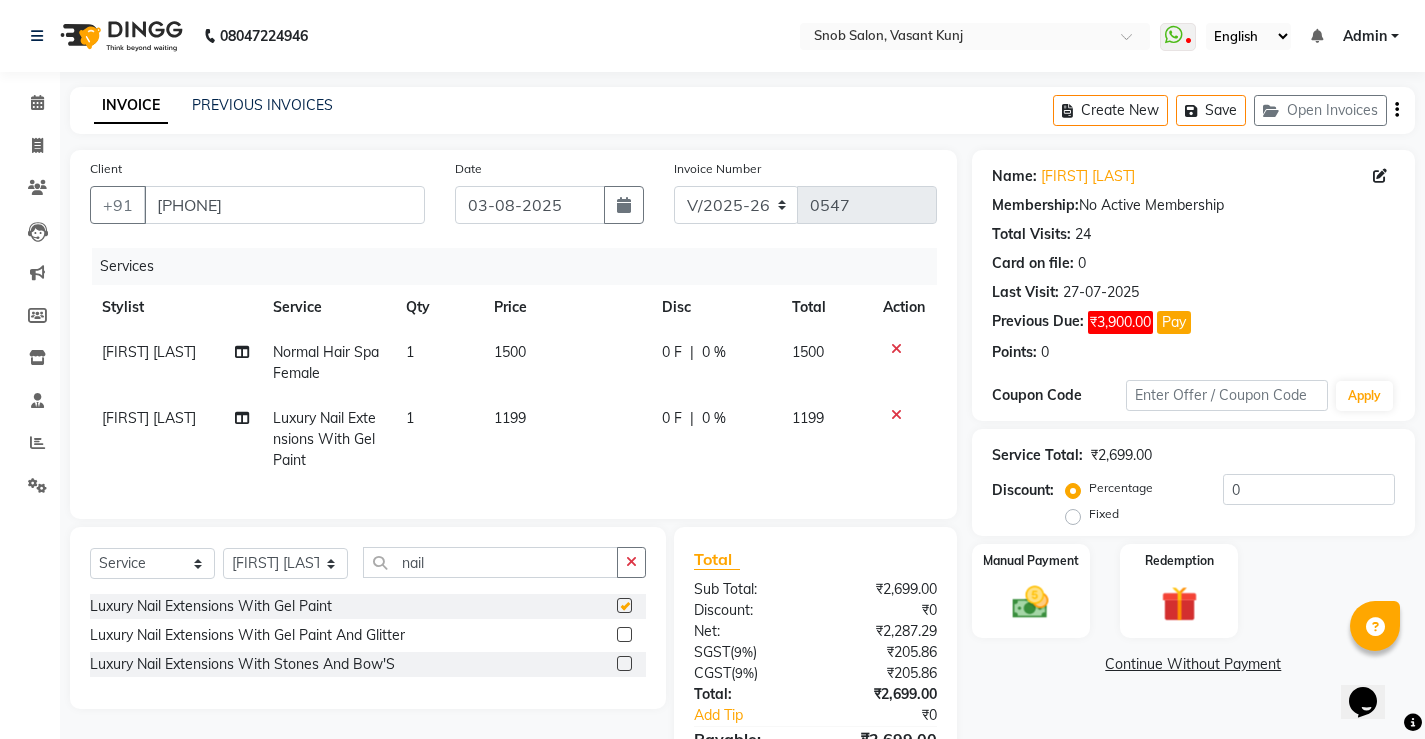 checkbox on "false" 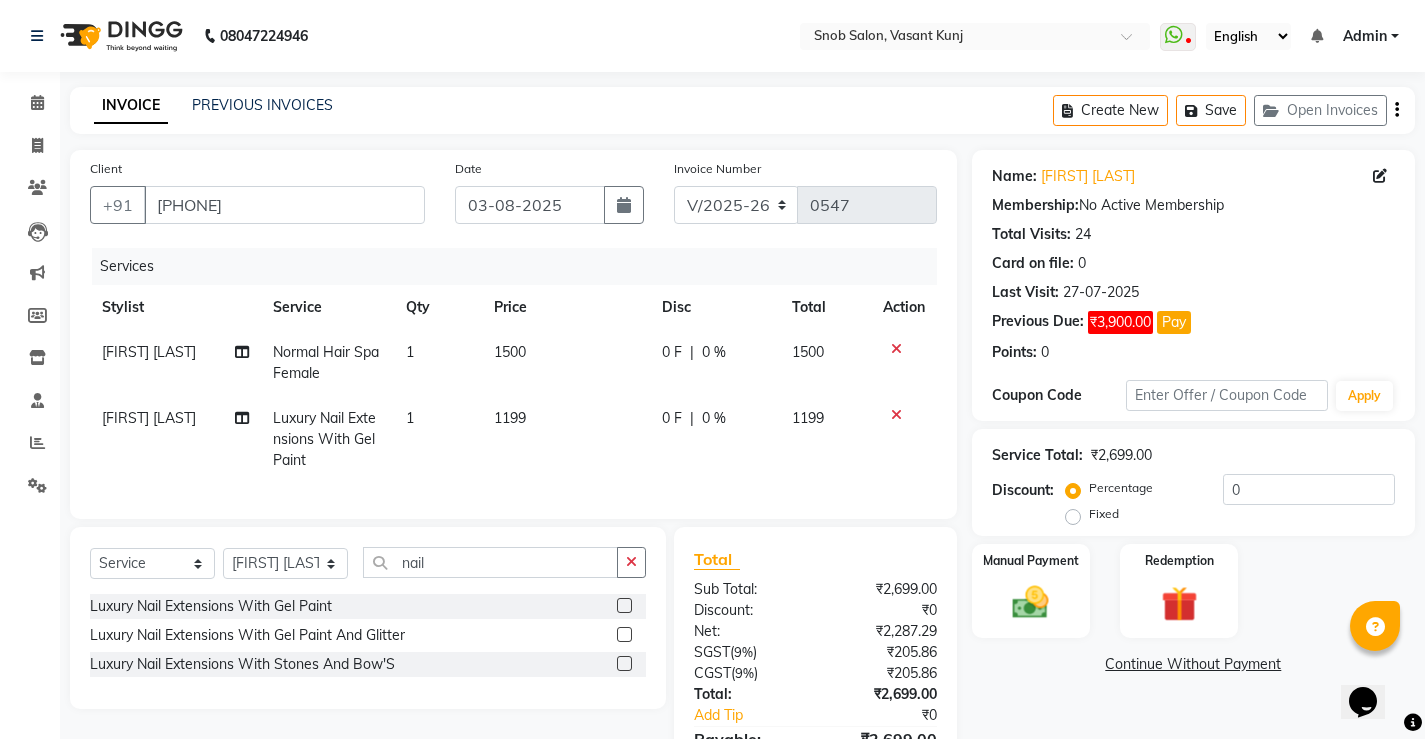 click on "1199" 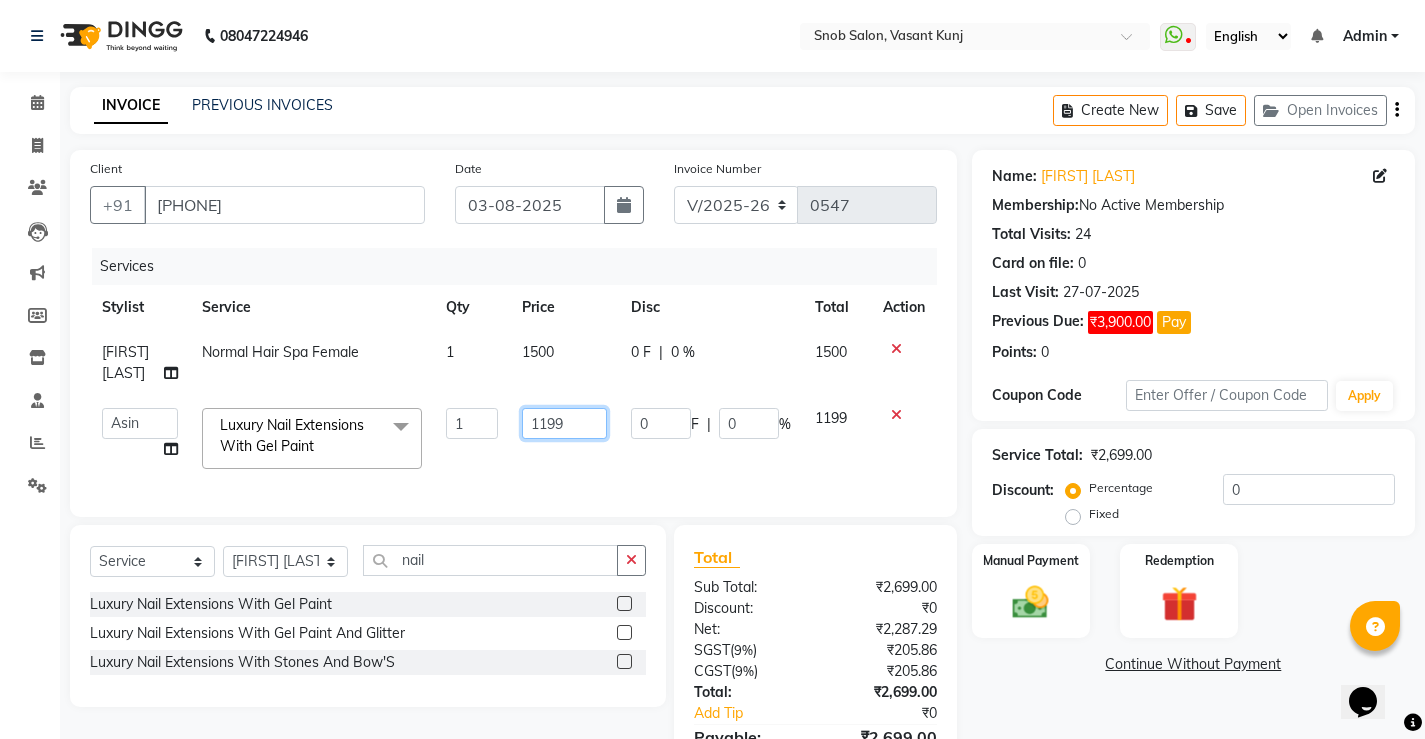 click on "1199" 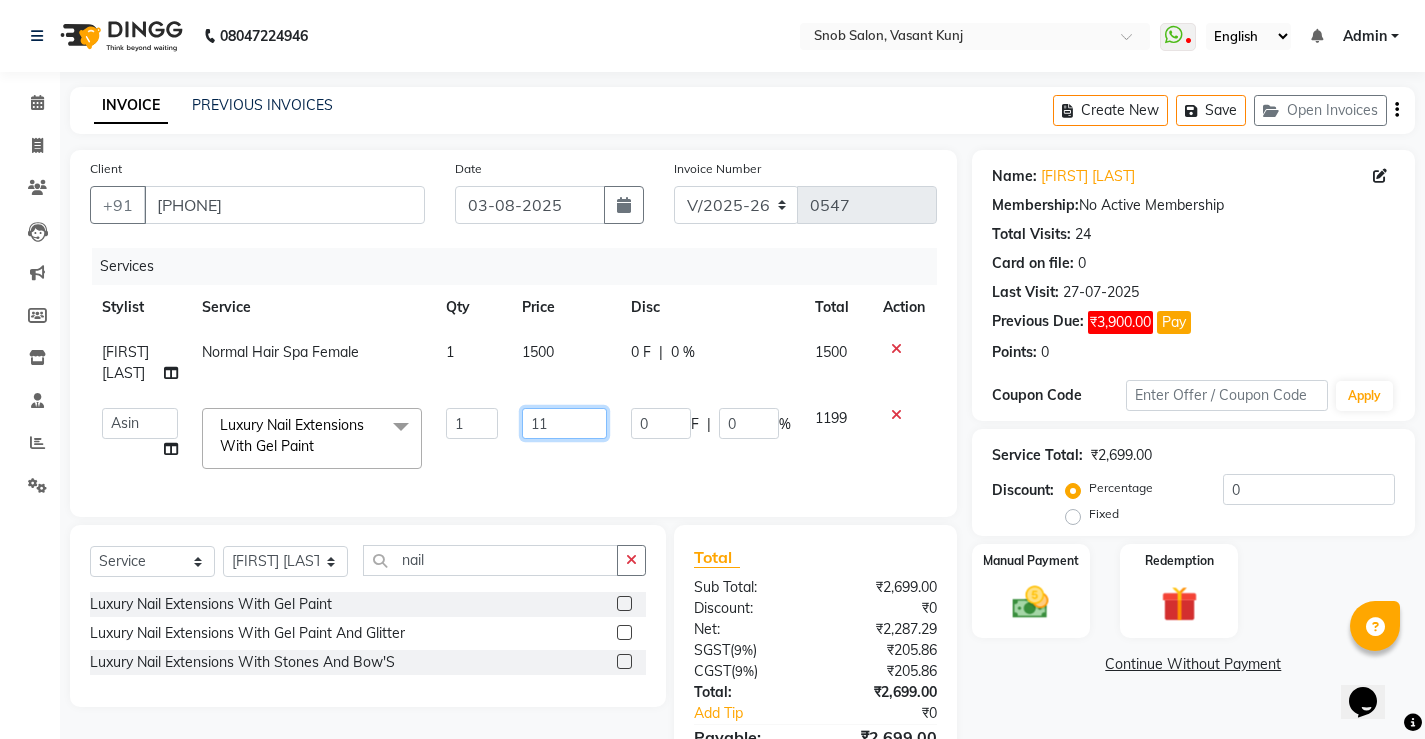 type on "1" 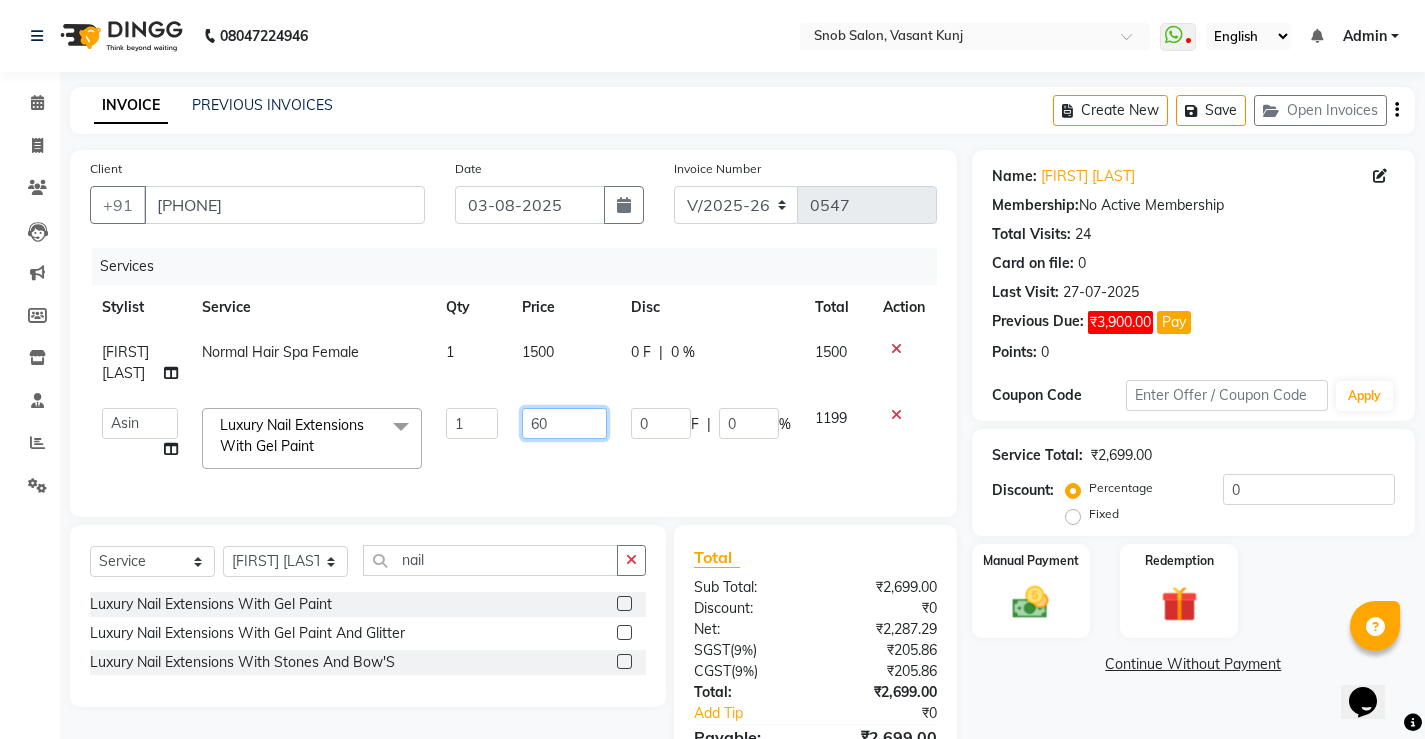 type on "600" 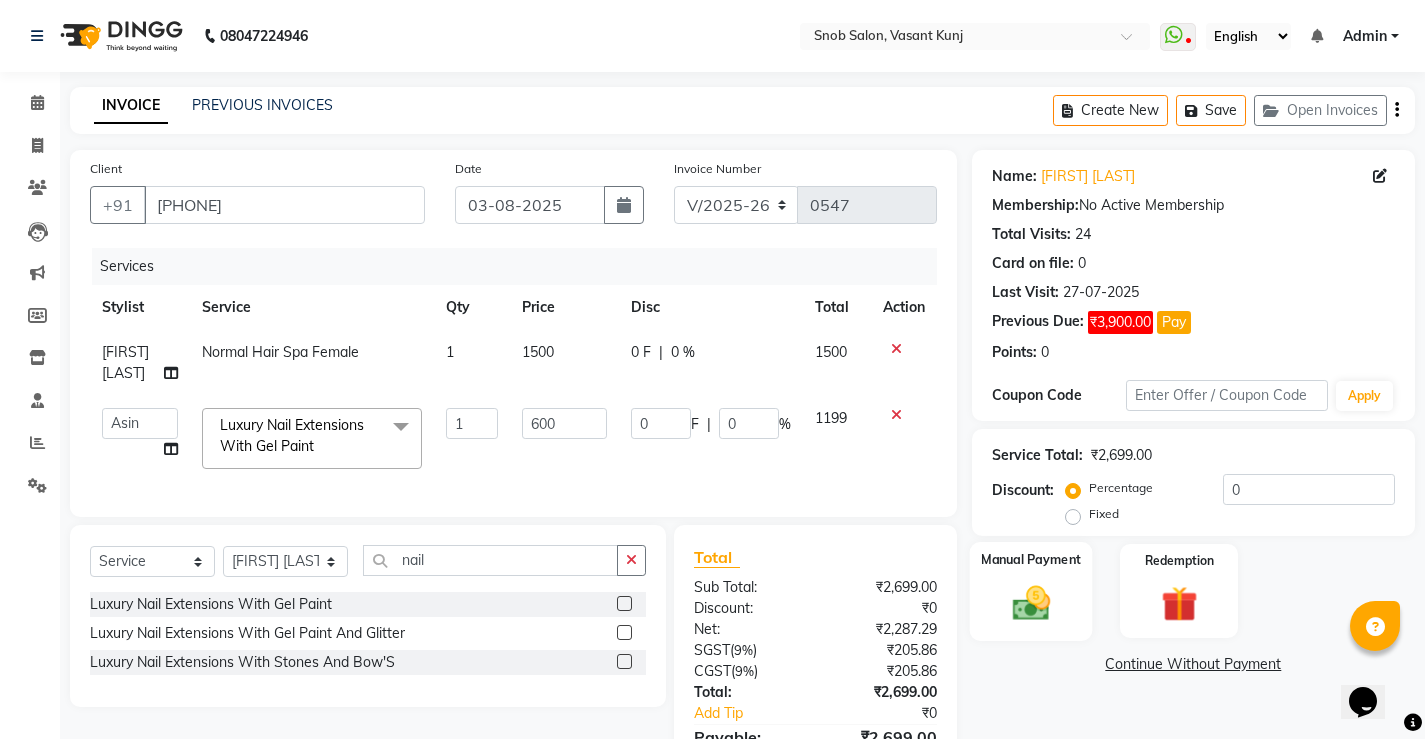 click 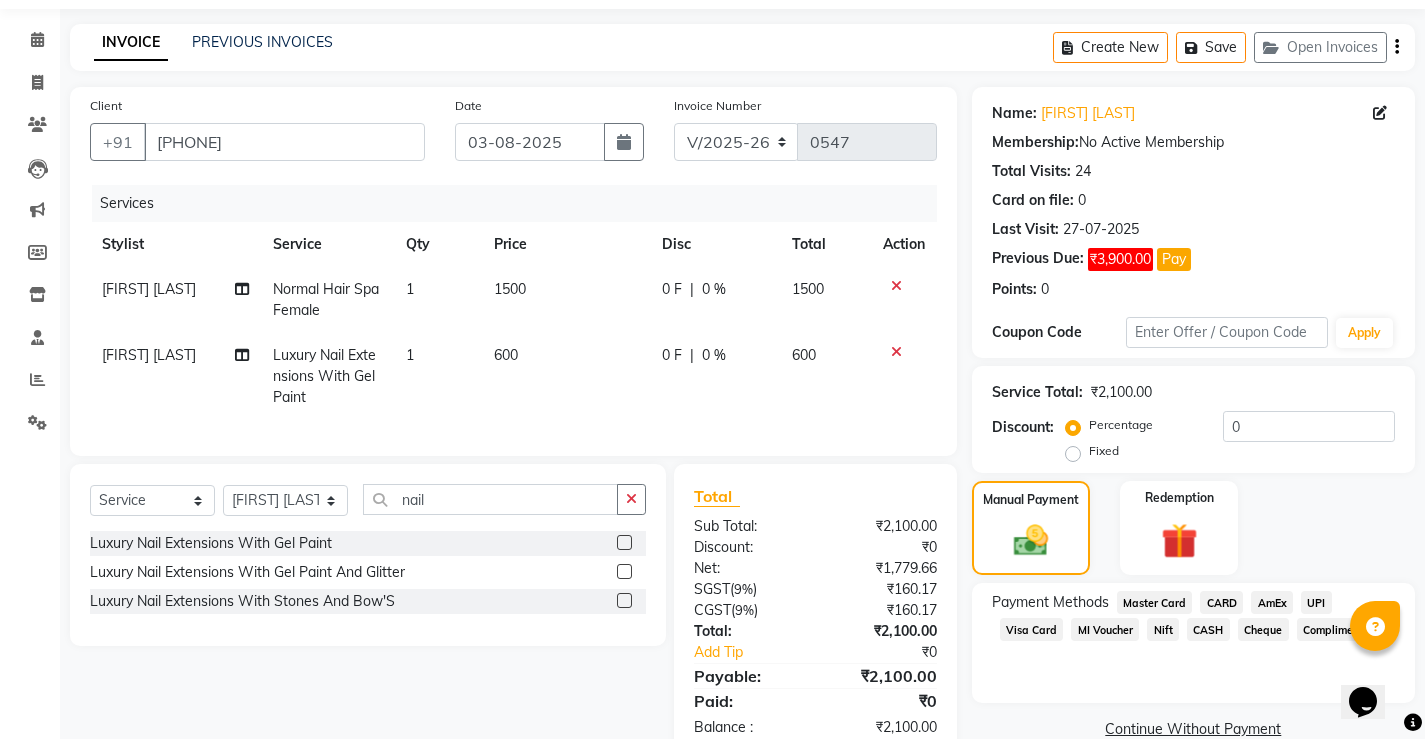 scroll, scrollTop: 127, scrollLeft: 0, axis: vertical 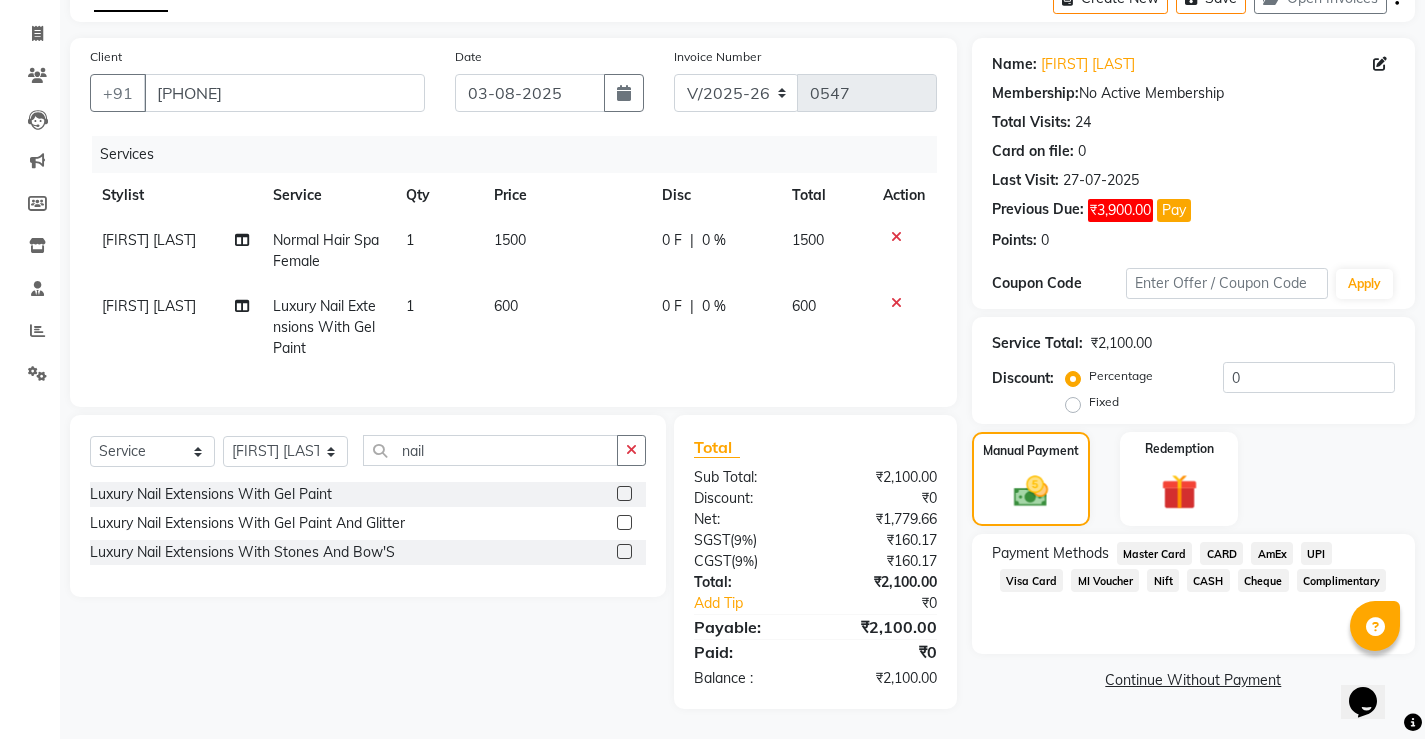 click on "Continue Without Payment" 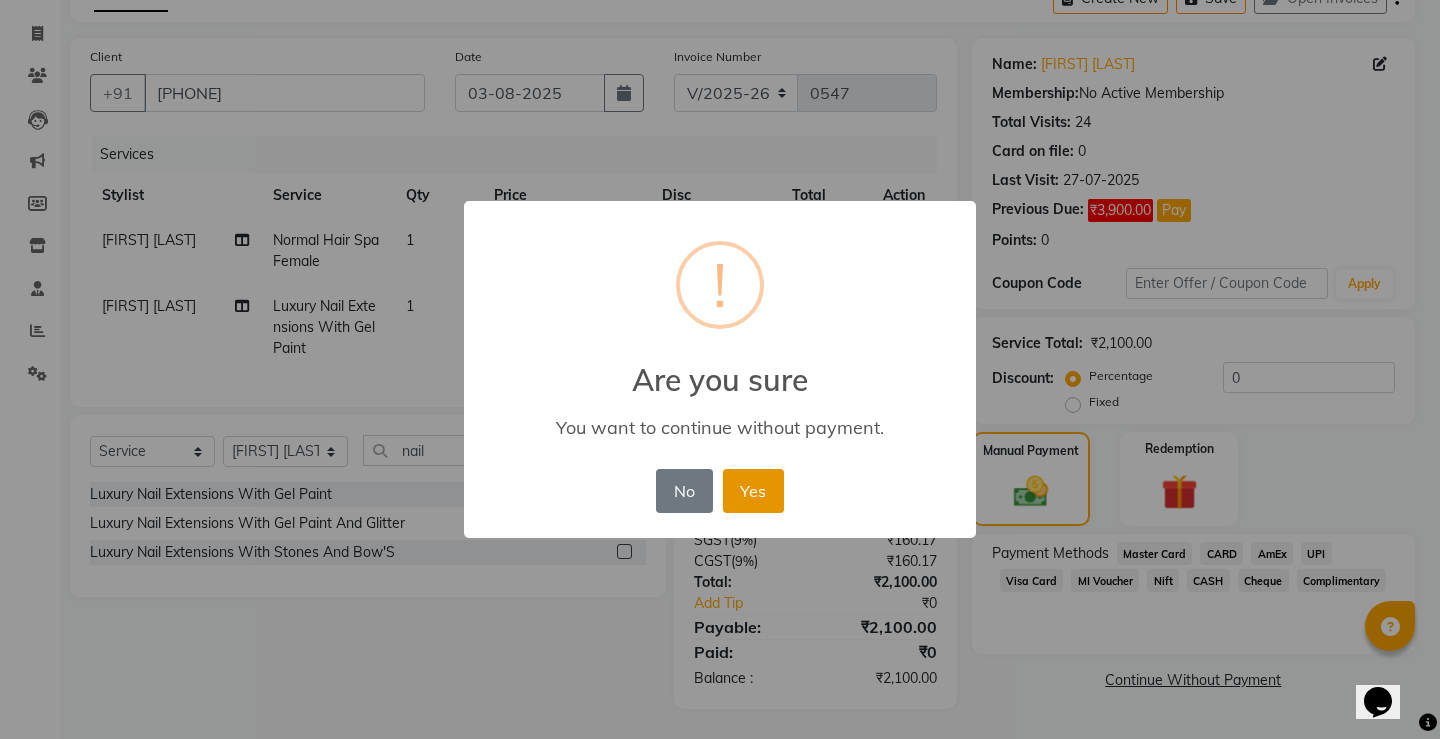 click on "Yes" at bounding box center (753, 491) 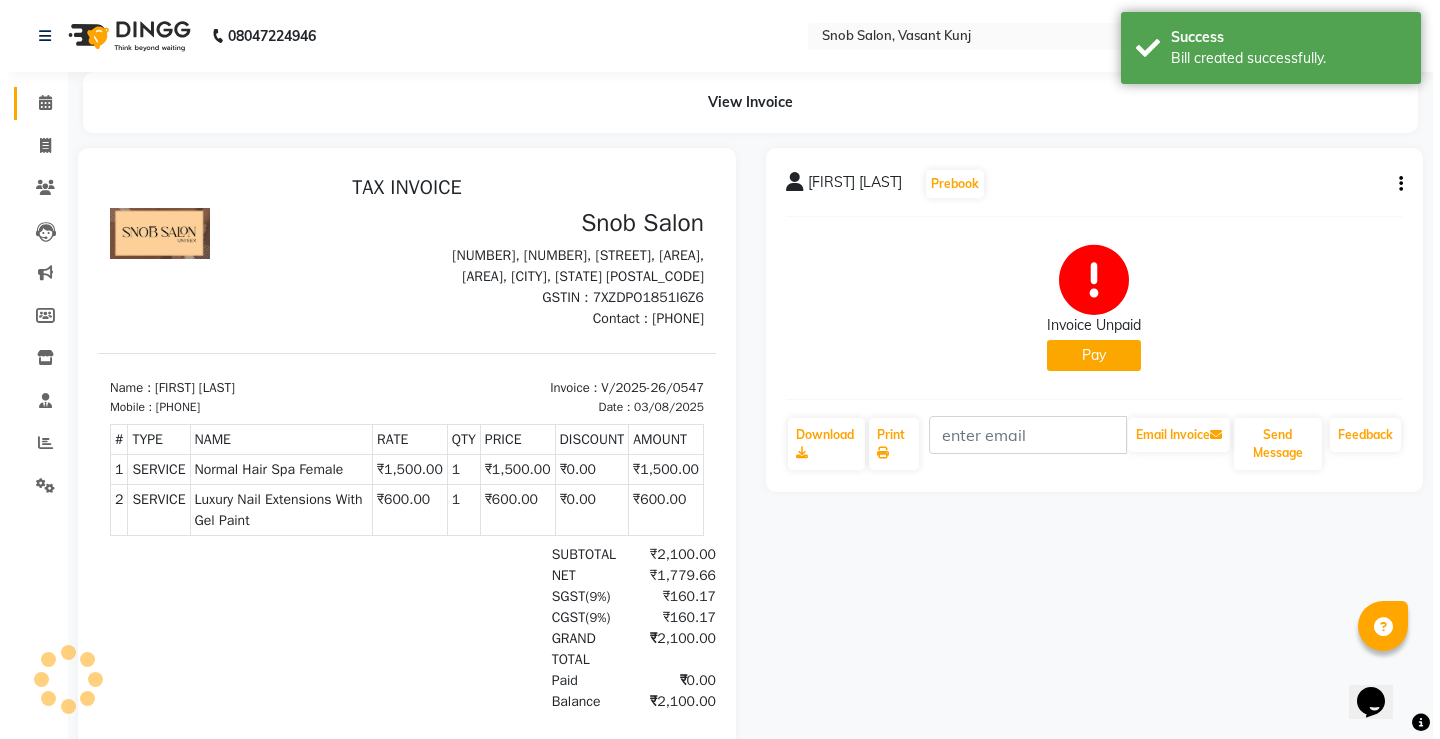 scroll, scrollTop: 0, scrollLeft: 0, axis: both 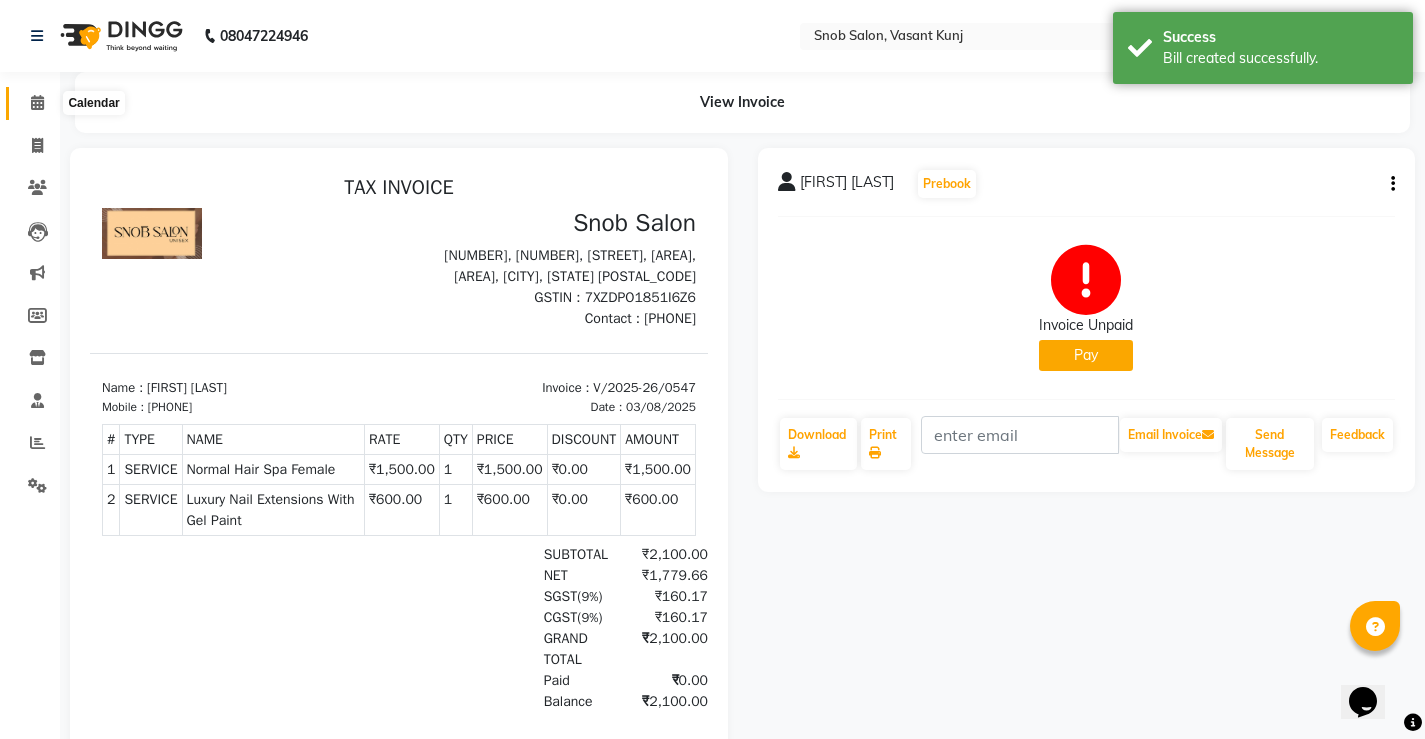 click 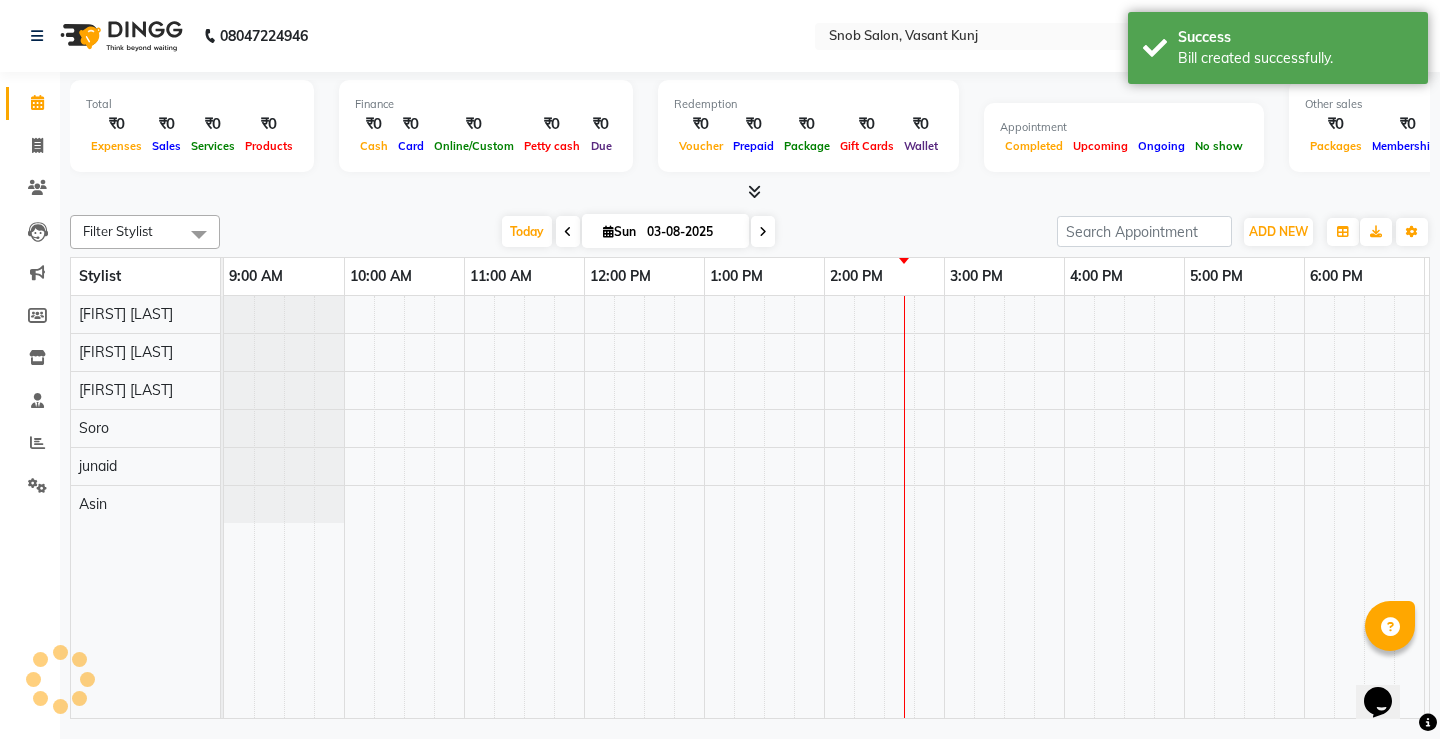scroll, scrollTop: 0, scrollLeft: 355, axis: horizontal 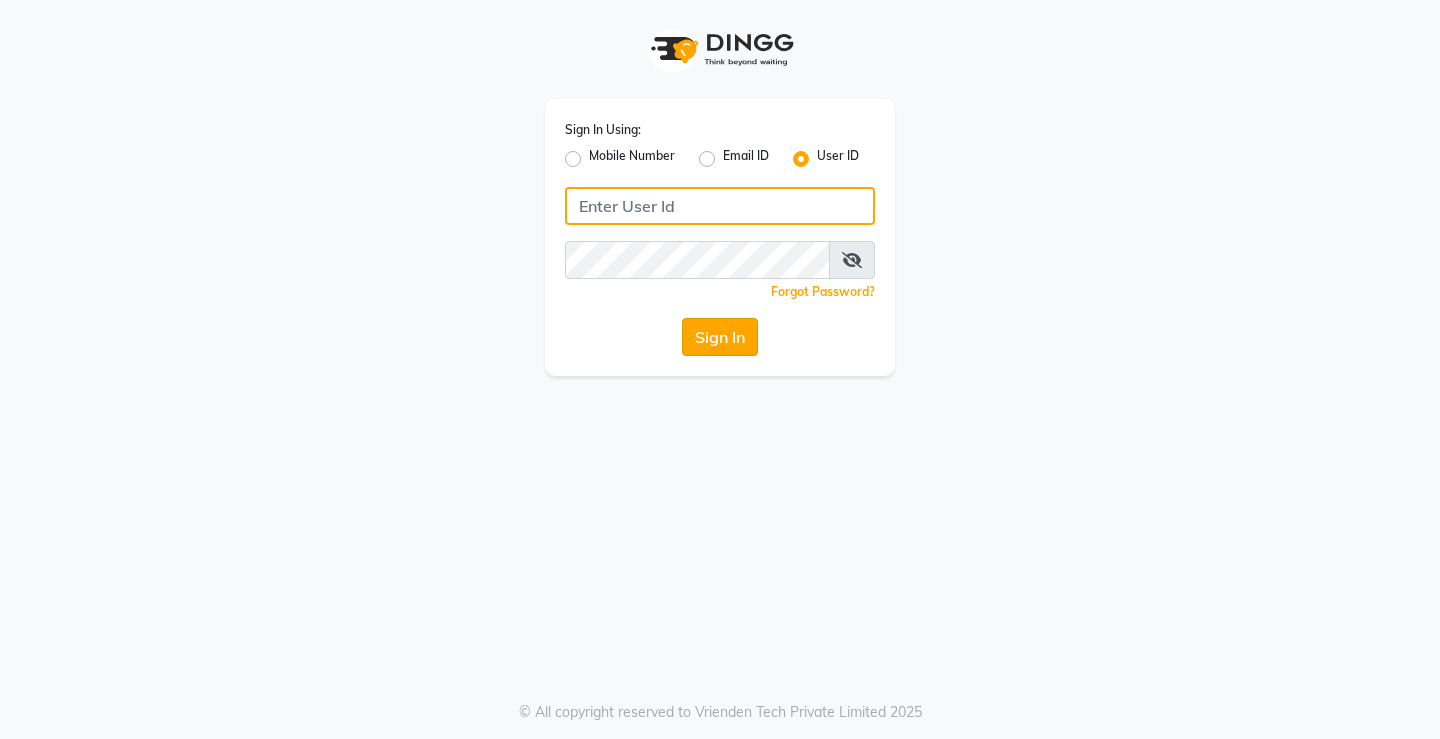 type on "snobsalon" 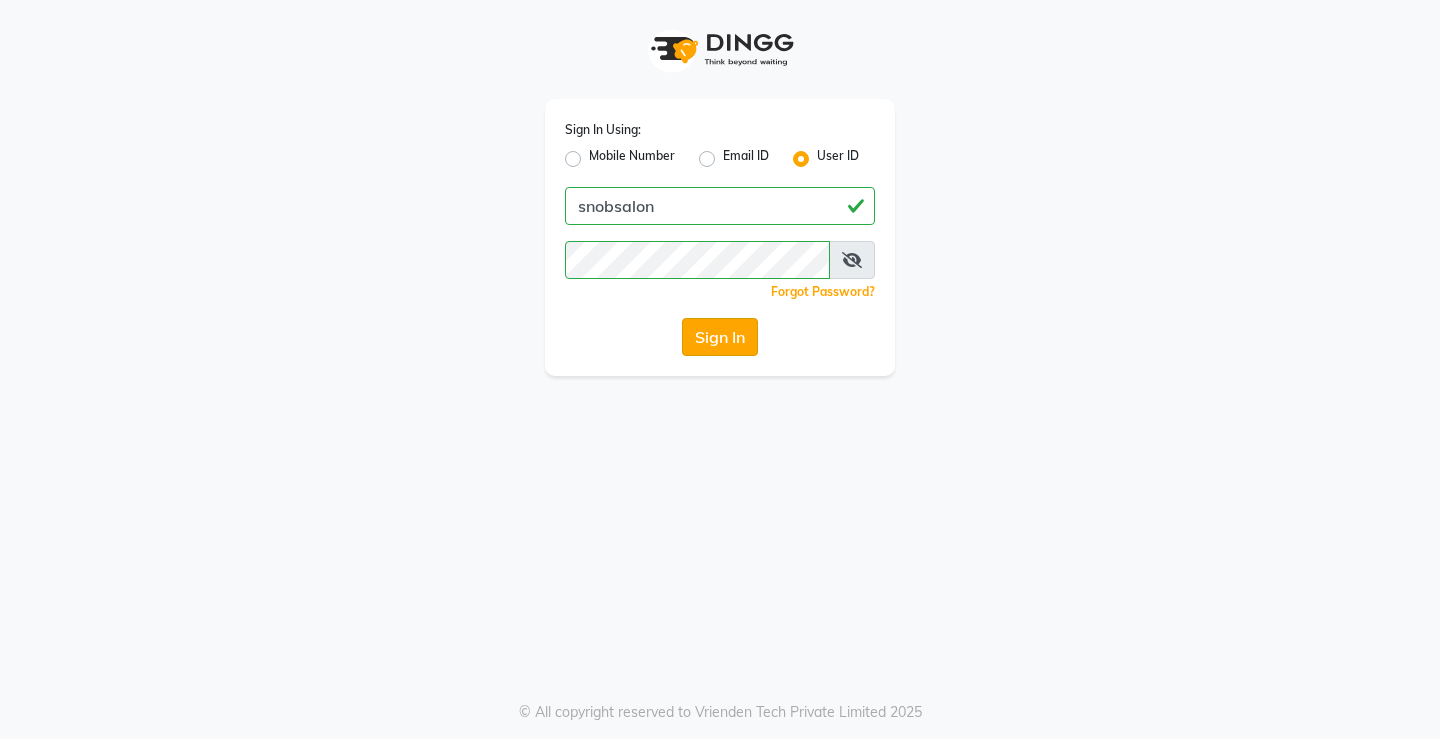 click on "Sign In" 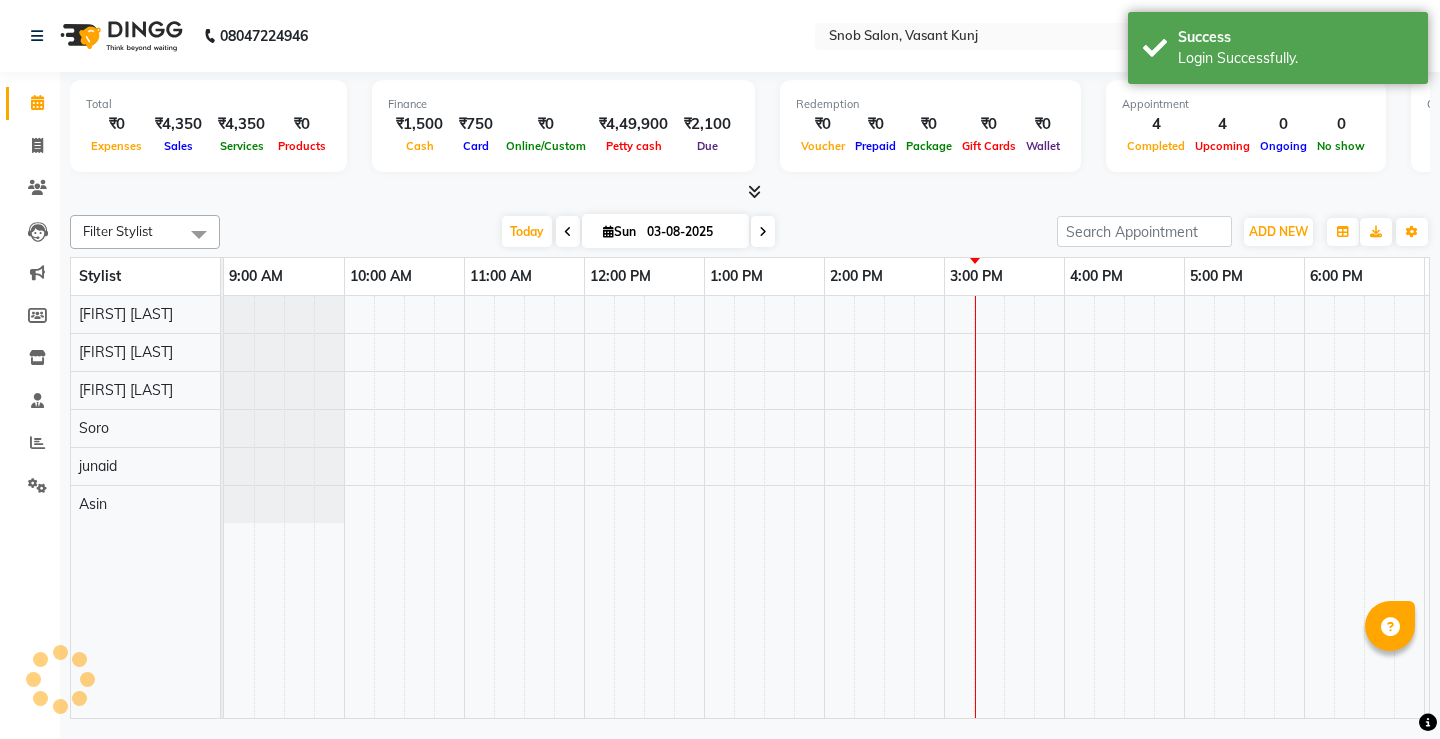 scroll, scrollTop: 0, scrollLeft: 0, axis: both 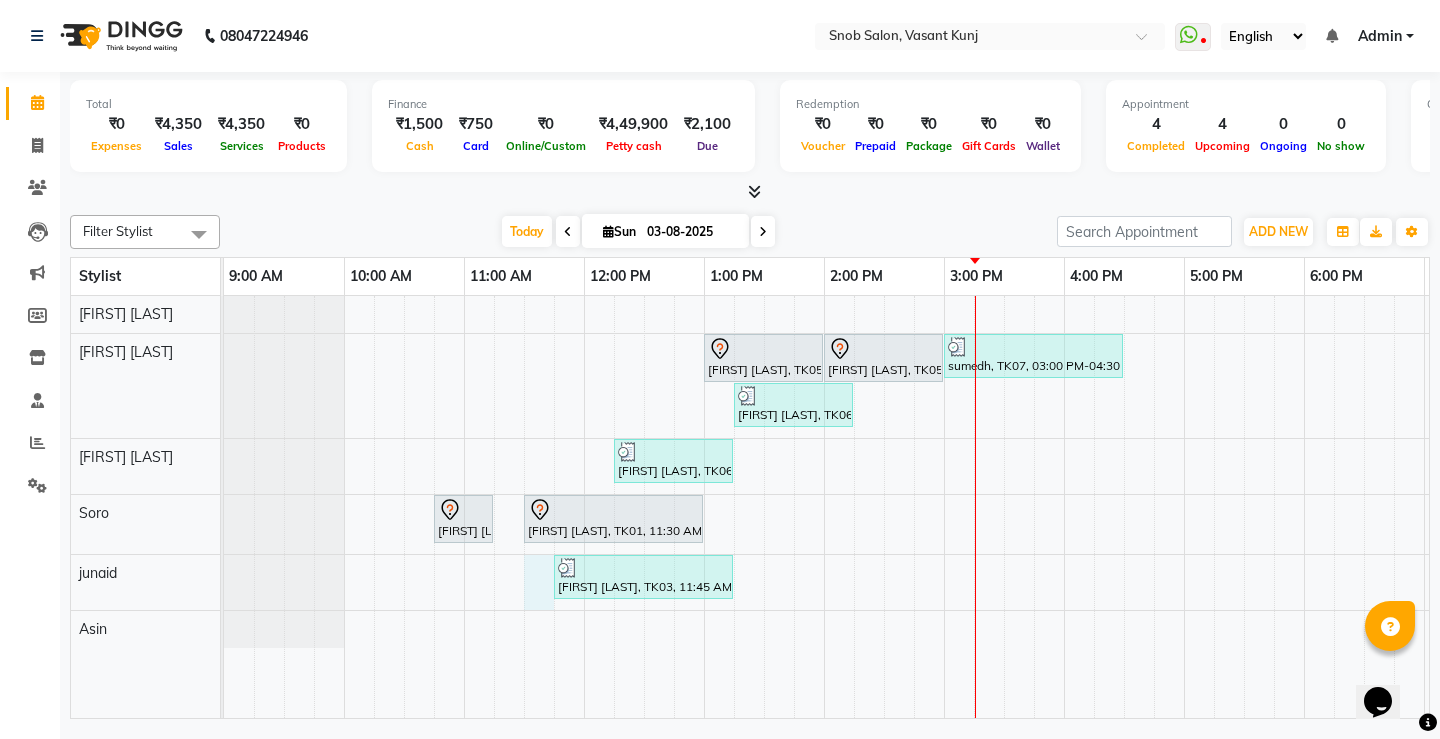 click on "[FIRST] [LAST], TK05, 01:00 PM-02:00 PM, Majirel Root Touch Up Female             [FIRST] [LAST], TK05, 02:00 PM-03:00 PM, Wax & Threading Hands And Legs Female     [FIRST], TK07, 03:00 PM-04:30 PM, Party Makeup (Including Hair Styling) Female     [FIRST] [LAST], TK06, 01:15 PM-02:15 PM, Luxury Nail Extensions With Gel Paint     [FIRST] [LAST], TK06, 12:15 PM-01:15 PM, Normal Hair Spa Female             [FIRST] [LAST], TK02, 10:45 AM-11:15 AM, Hair Cut Male             [FIRST] [LAST], TK01, 11:30 AM-01:00 PM, Balayage Female     [FIRST] [LAST], TK03, 11:45 AM-01:15 PM, Body Massage Swedish Male,Basic Papa Pedicure" at bounding box center (1004, 507) 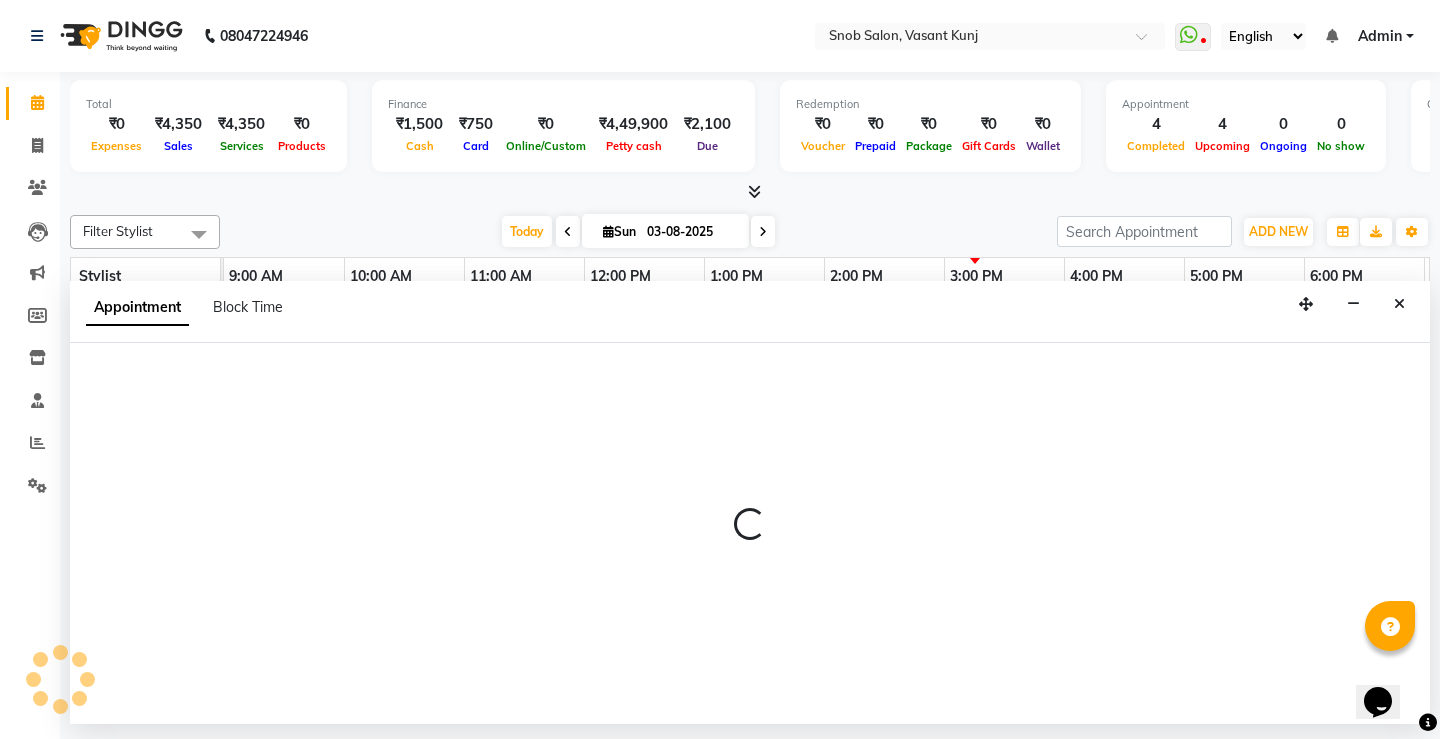 select on "82633" 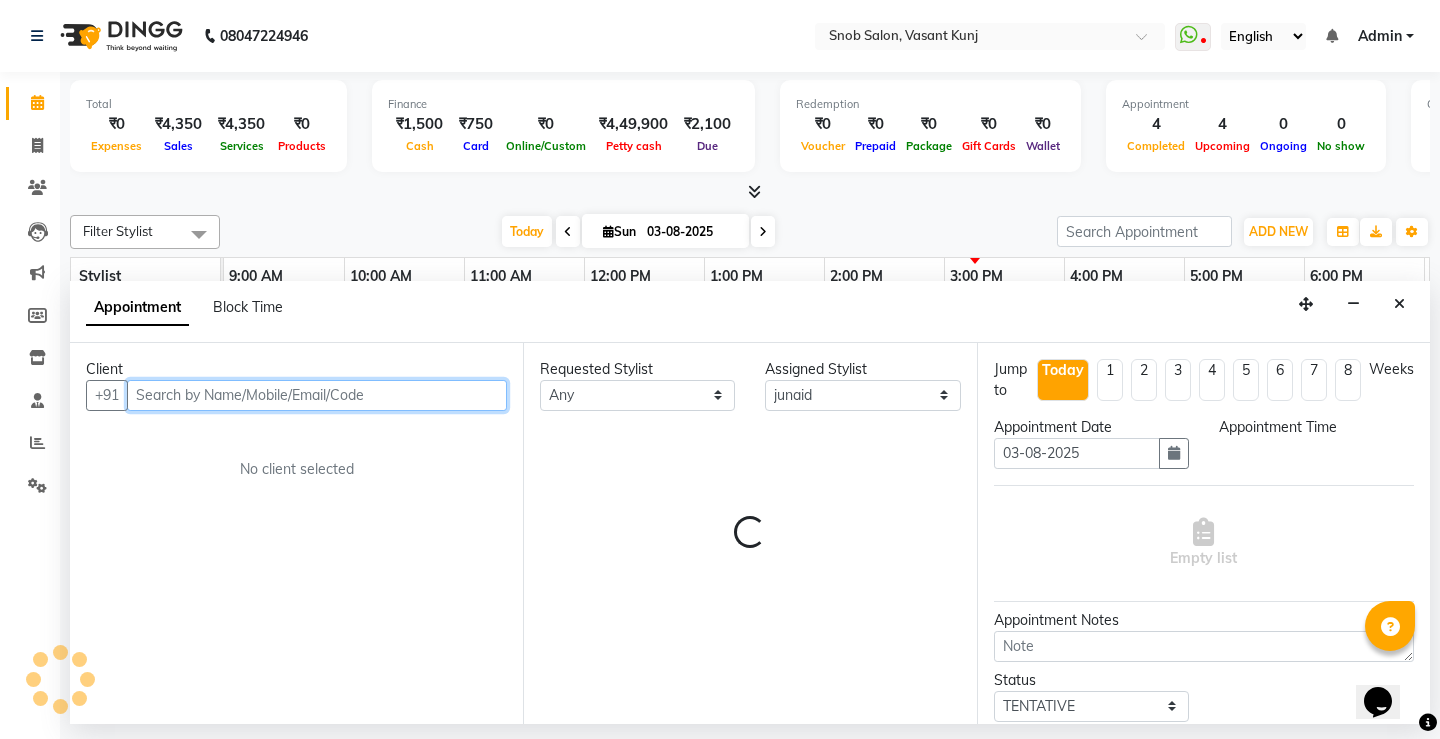 select on "690" 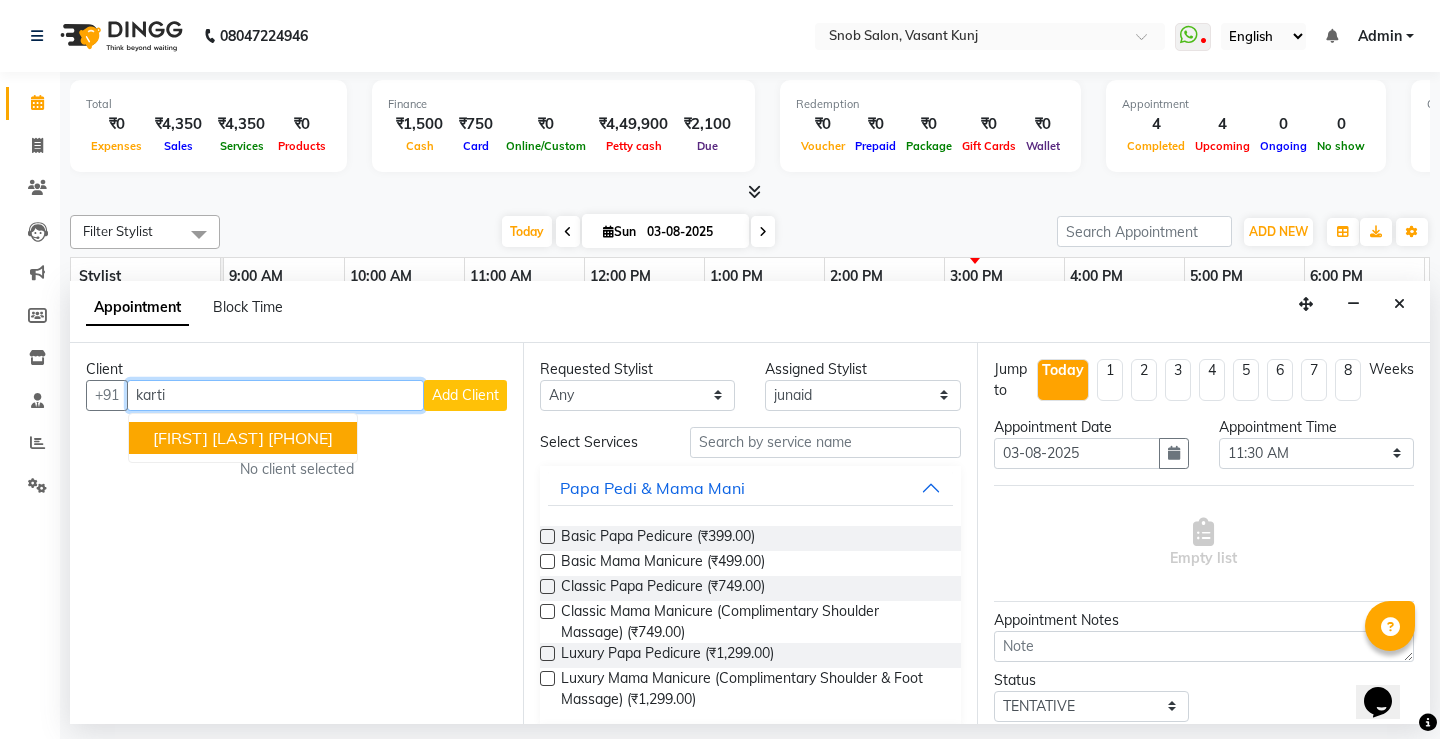 click on "[FIRST] [LAST] [PHONE]" at bounding box center [243, 438] 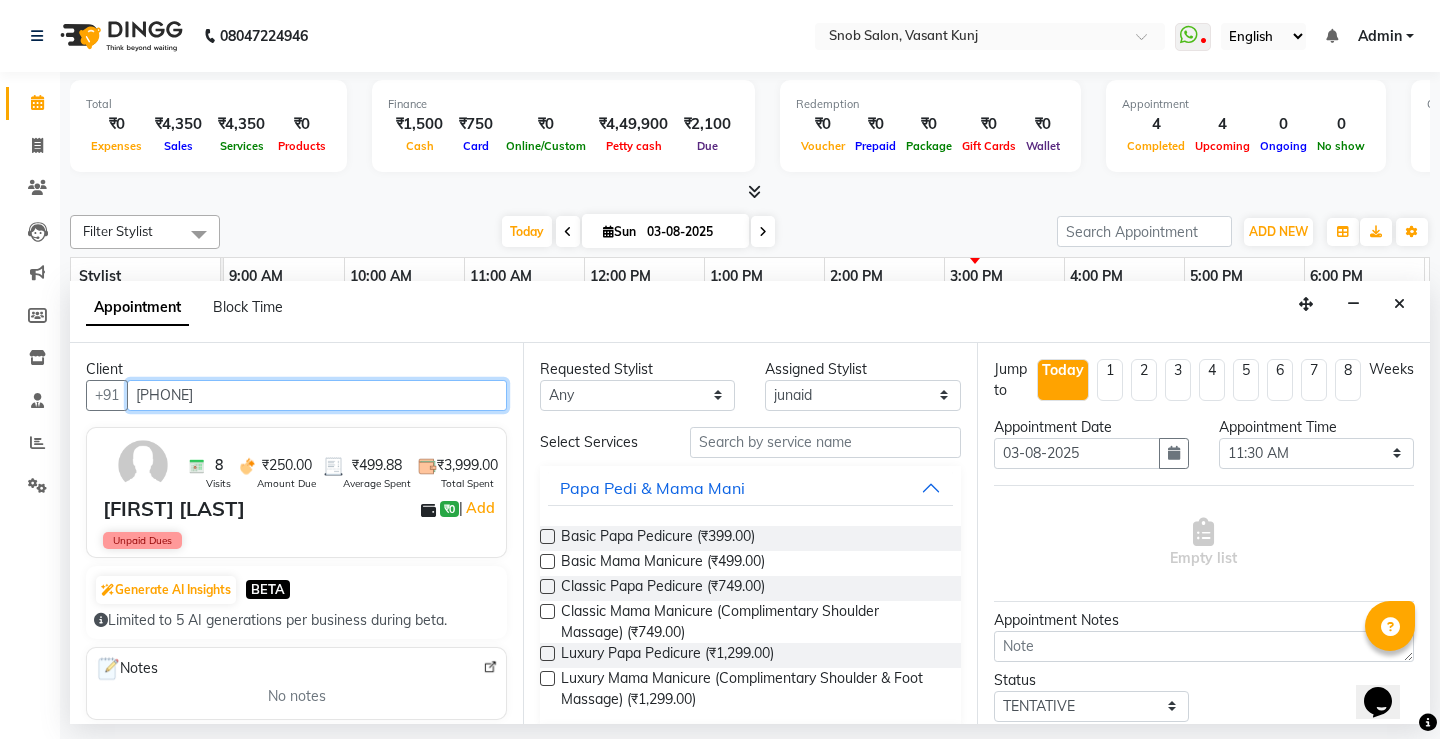 type on "[PHONE]" 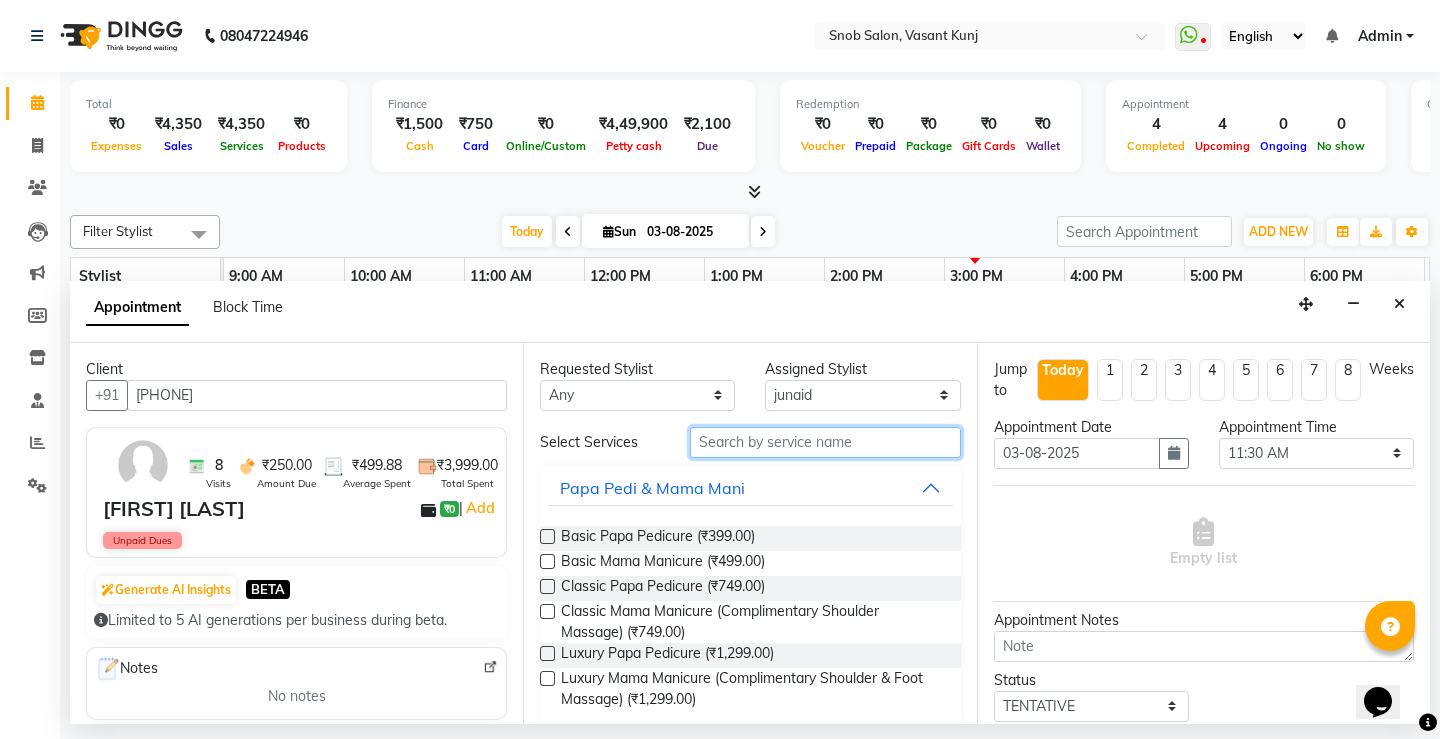 click at bounding box center (825, 442) 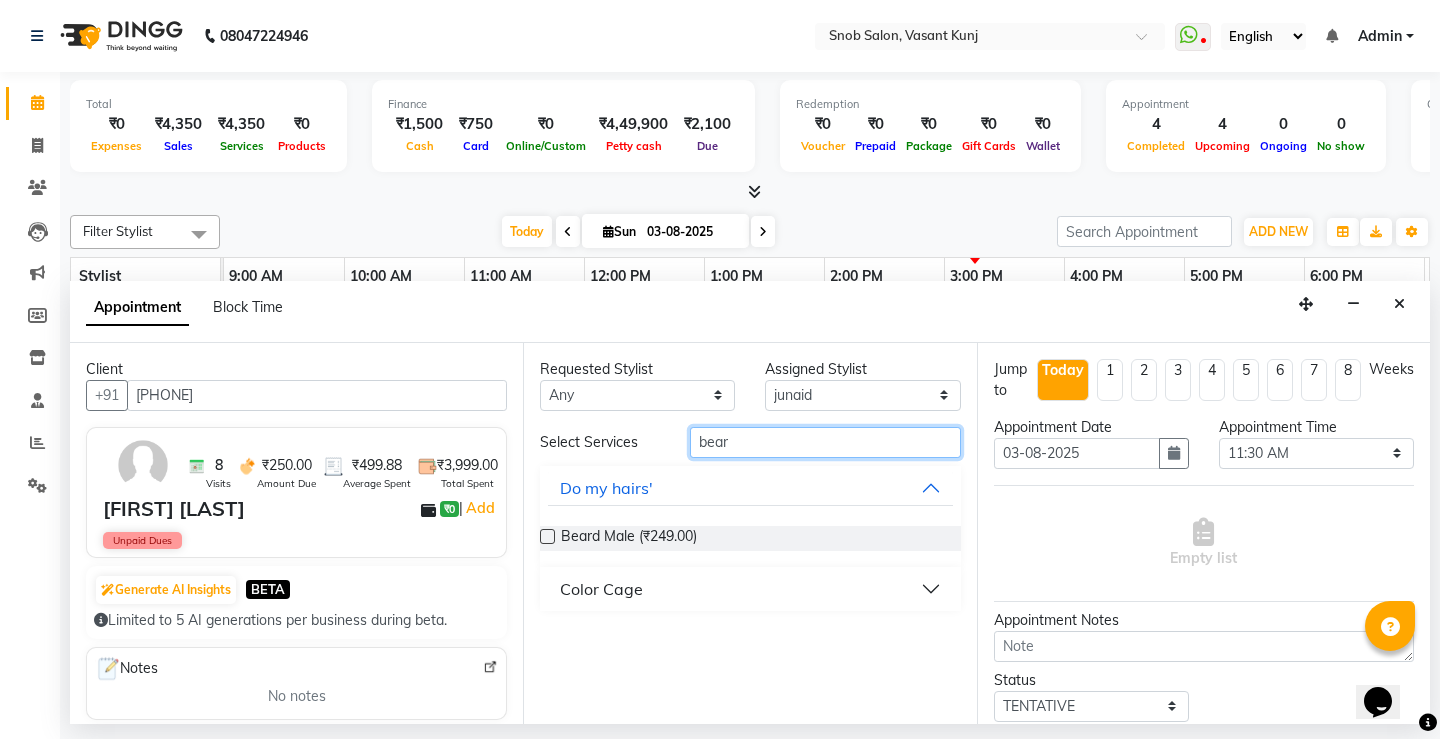 type on "bear" 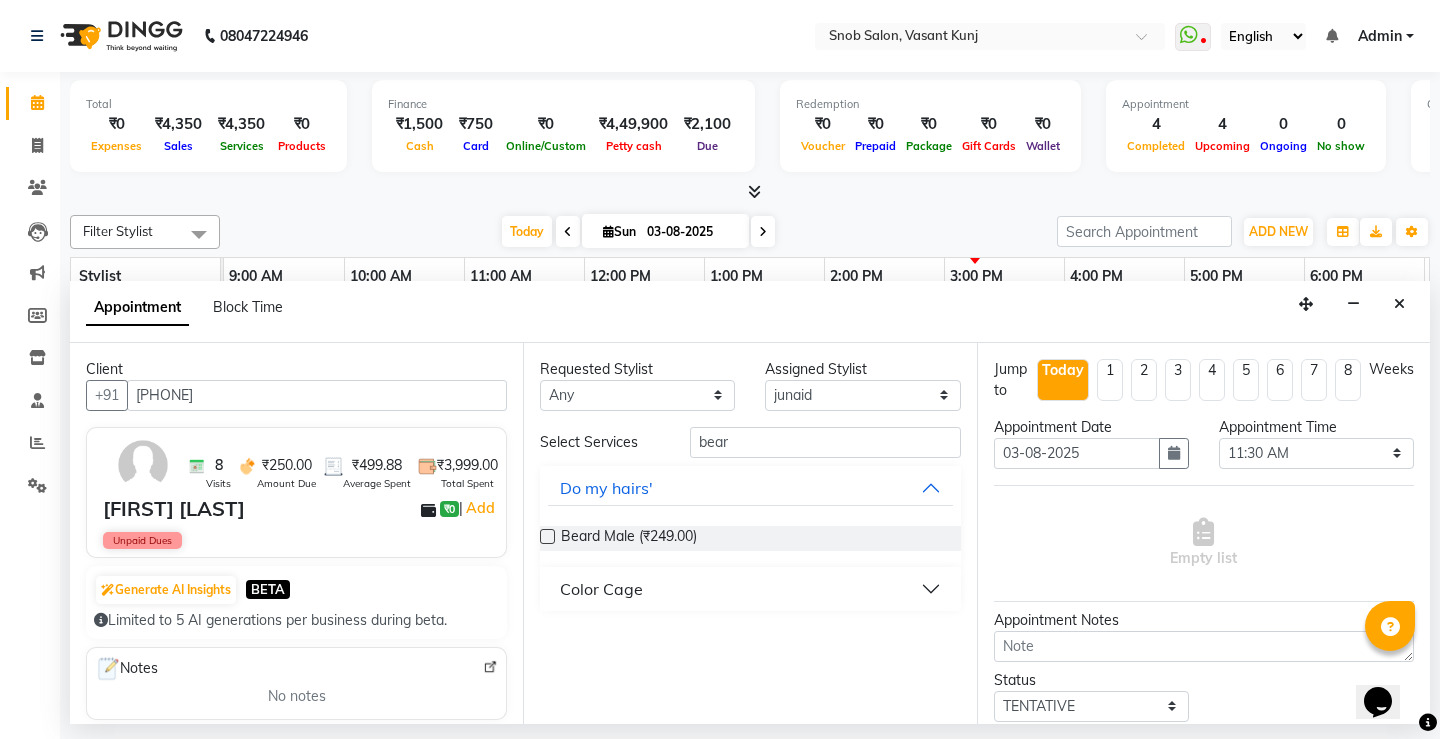 click at bounding box center [547, 536] 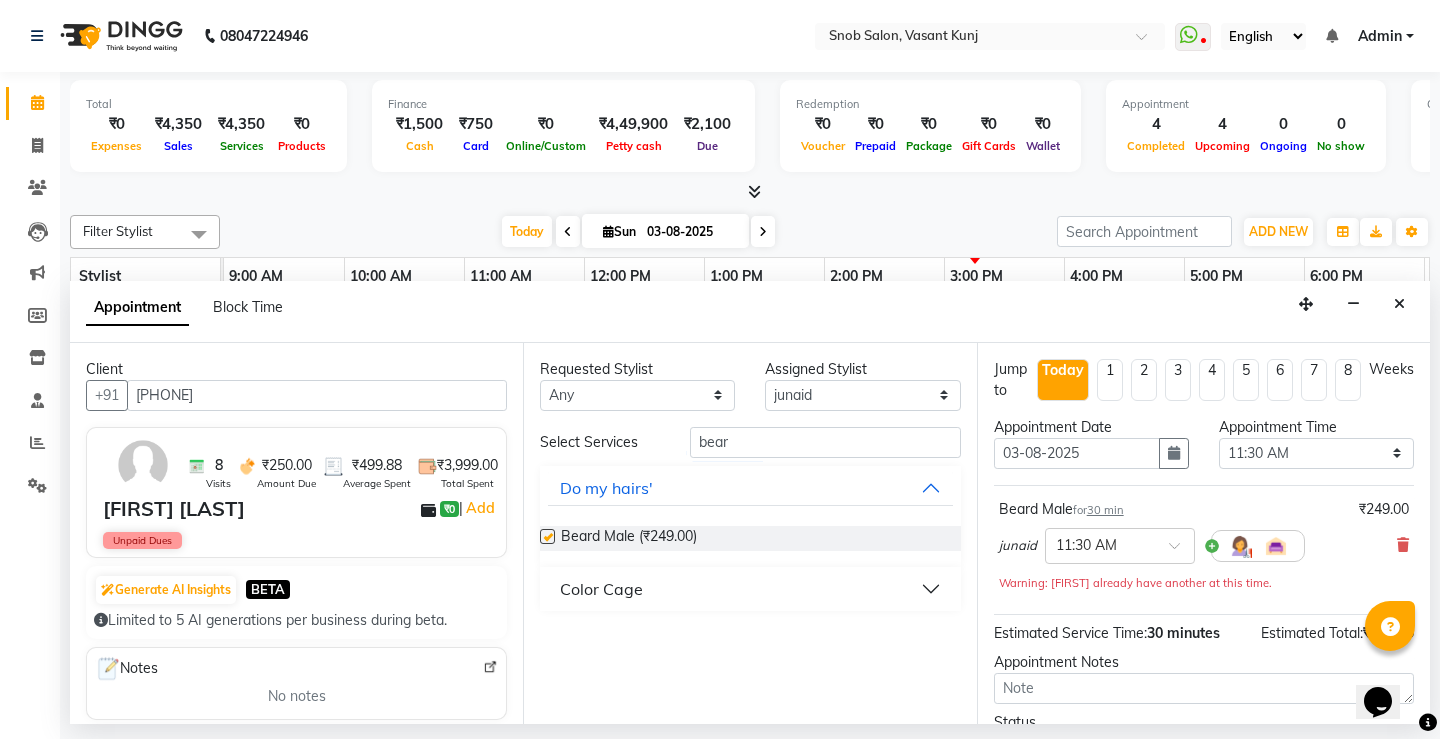checkbox on "false" 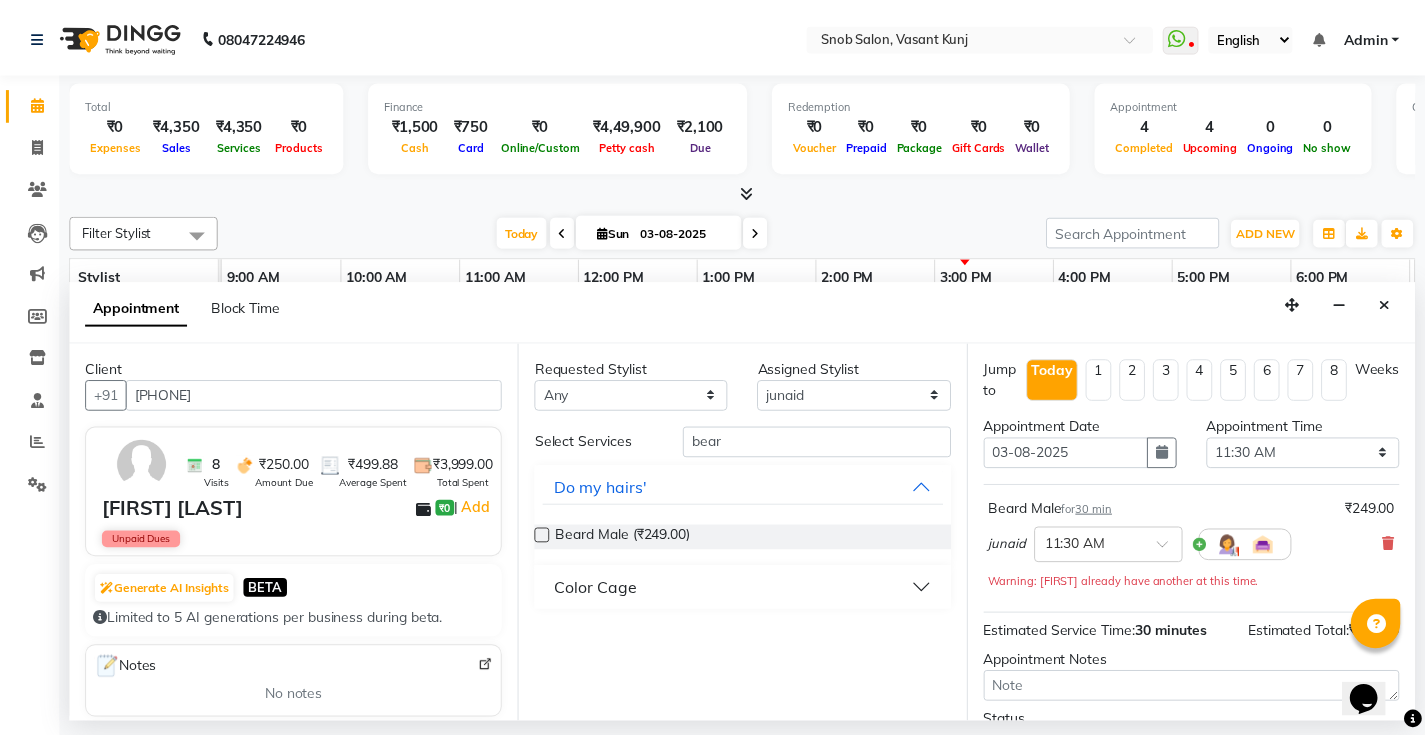 scroll, scrollTop: 166, scrollLeft: 0, axis: vertical 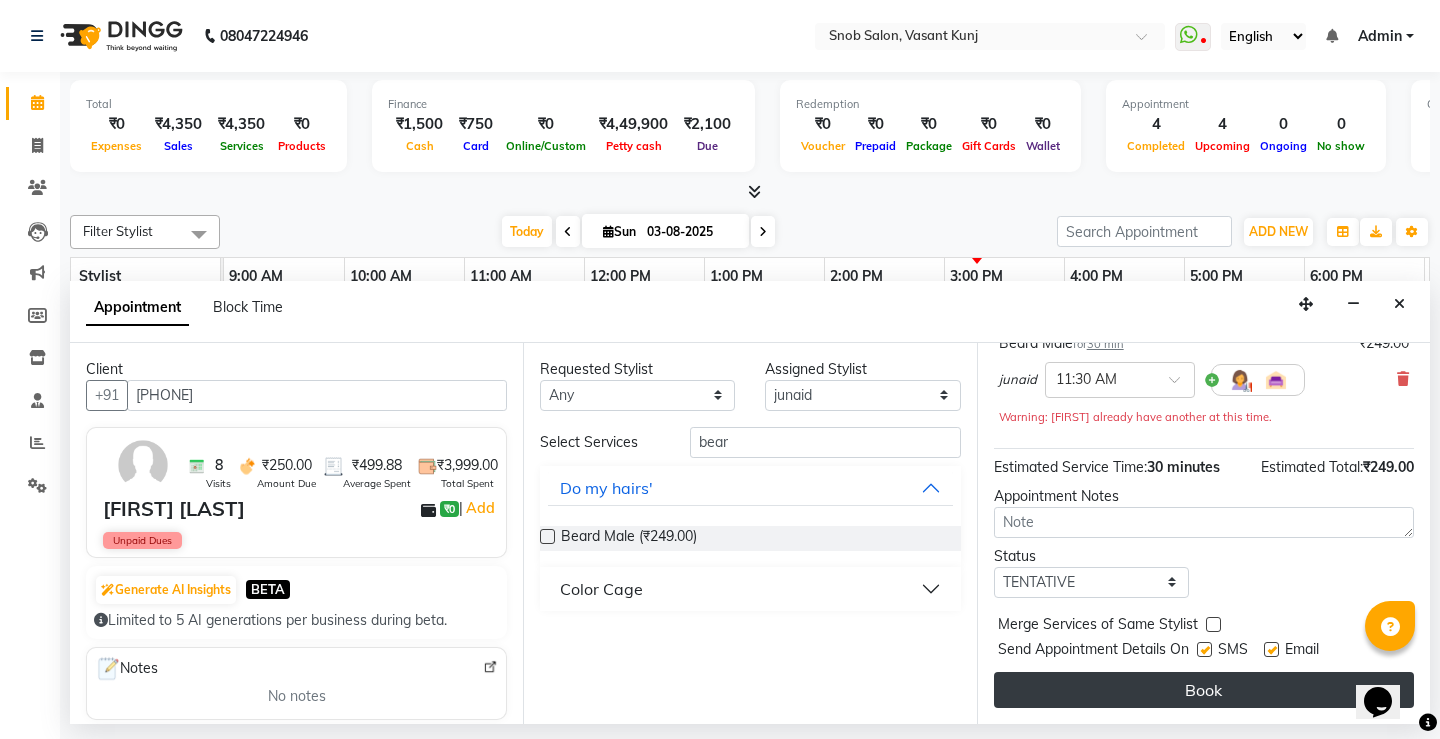 click on "Book" at bounding box center [1204, 690] 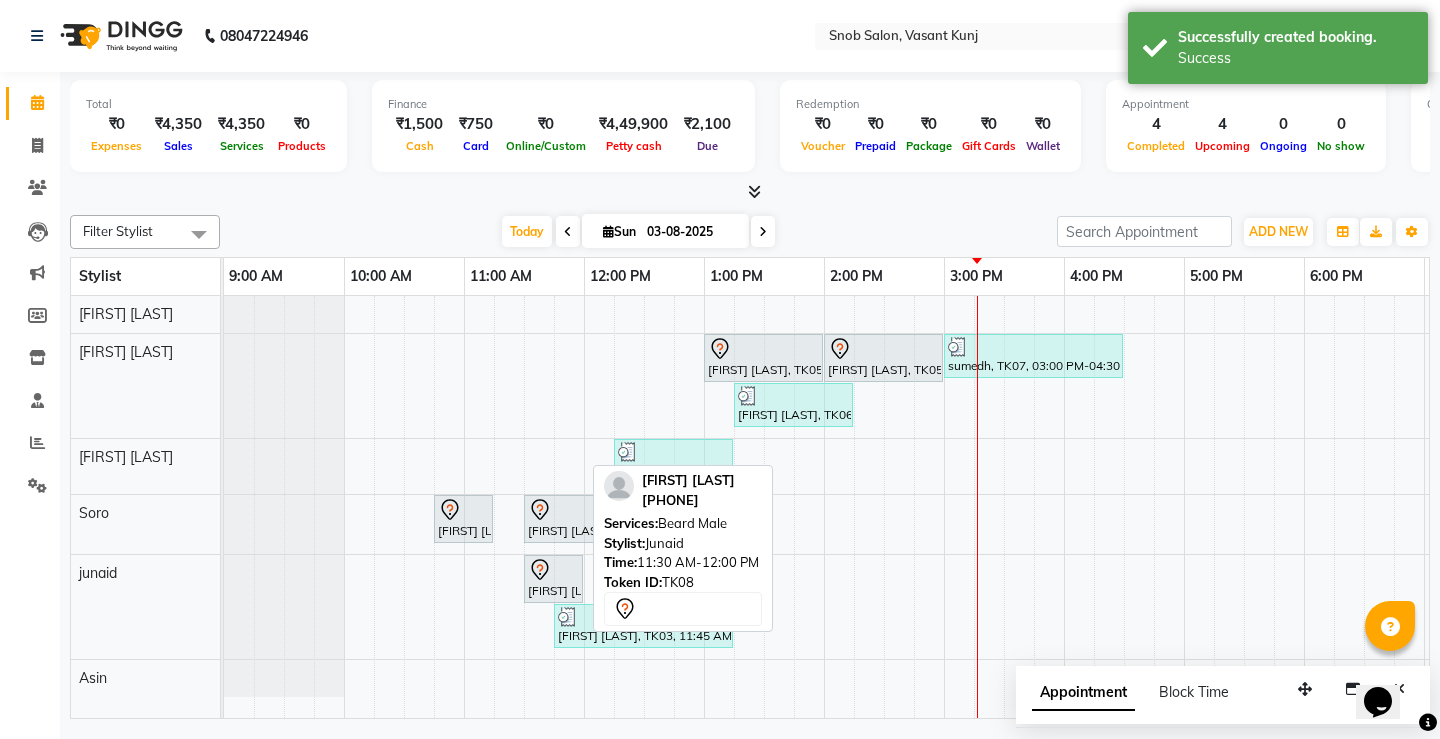 click on "[FIRST] [LAST], TK08, 11:30 AM-12:00 PM, Beard Male" at bounding box center (553, 579) 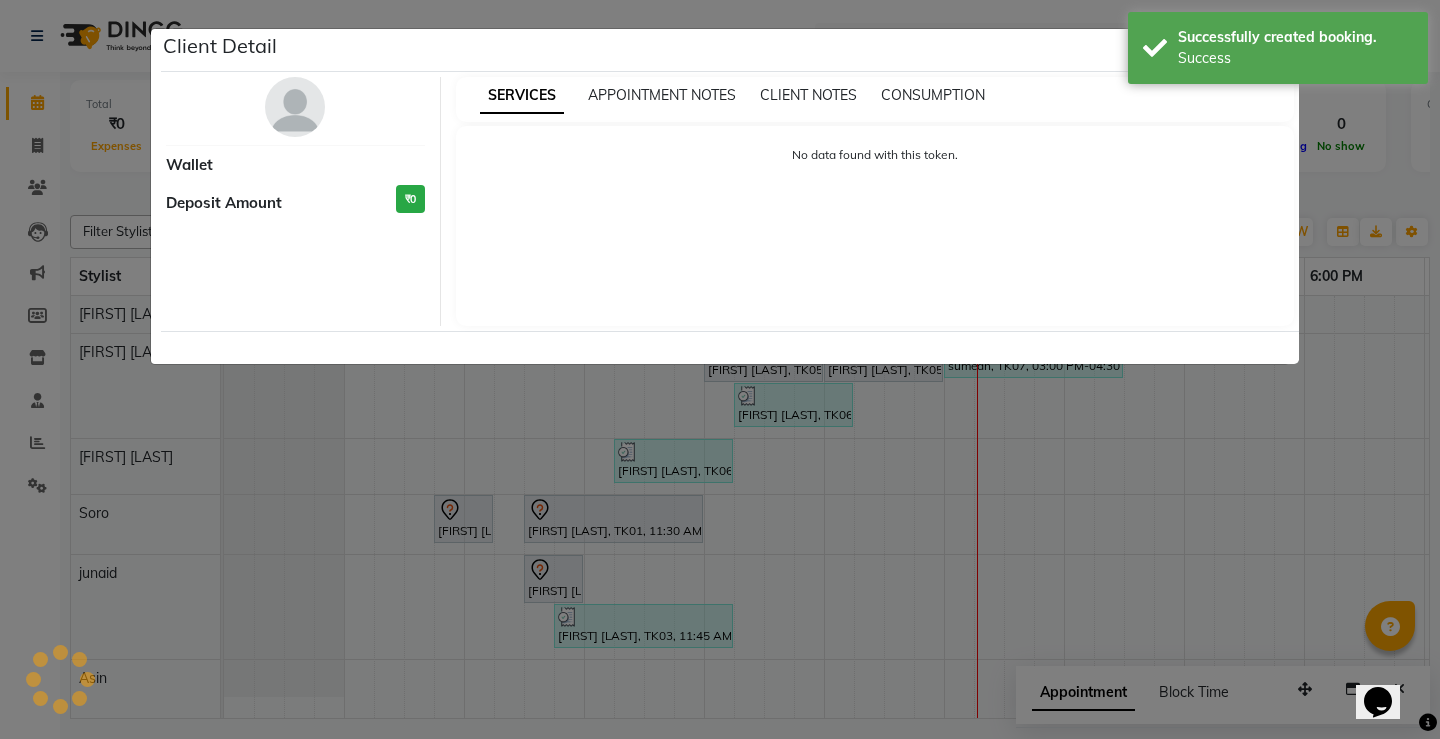 select on "7" 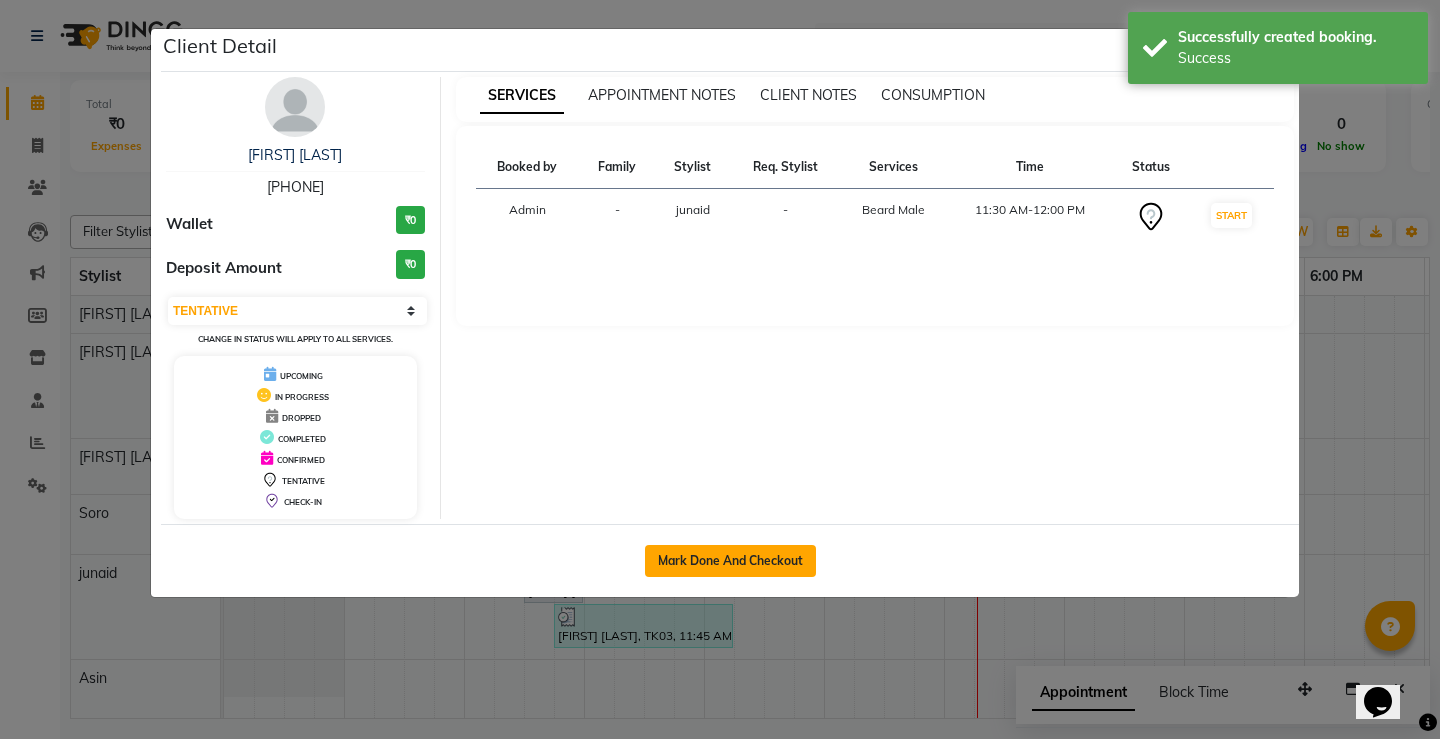 click on "Mark Done And Checkout" 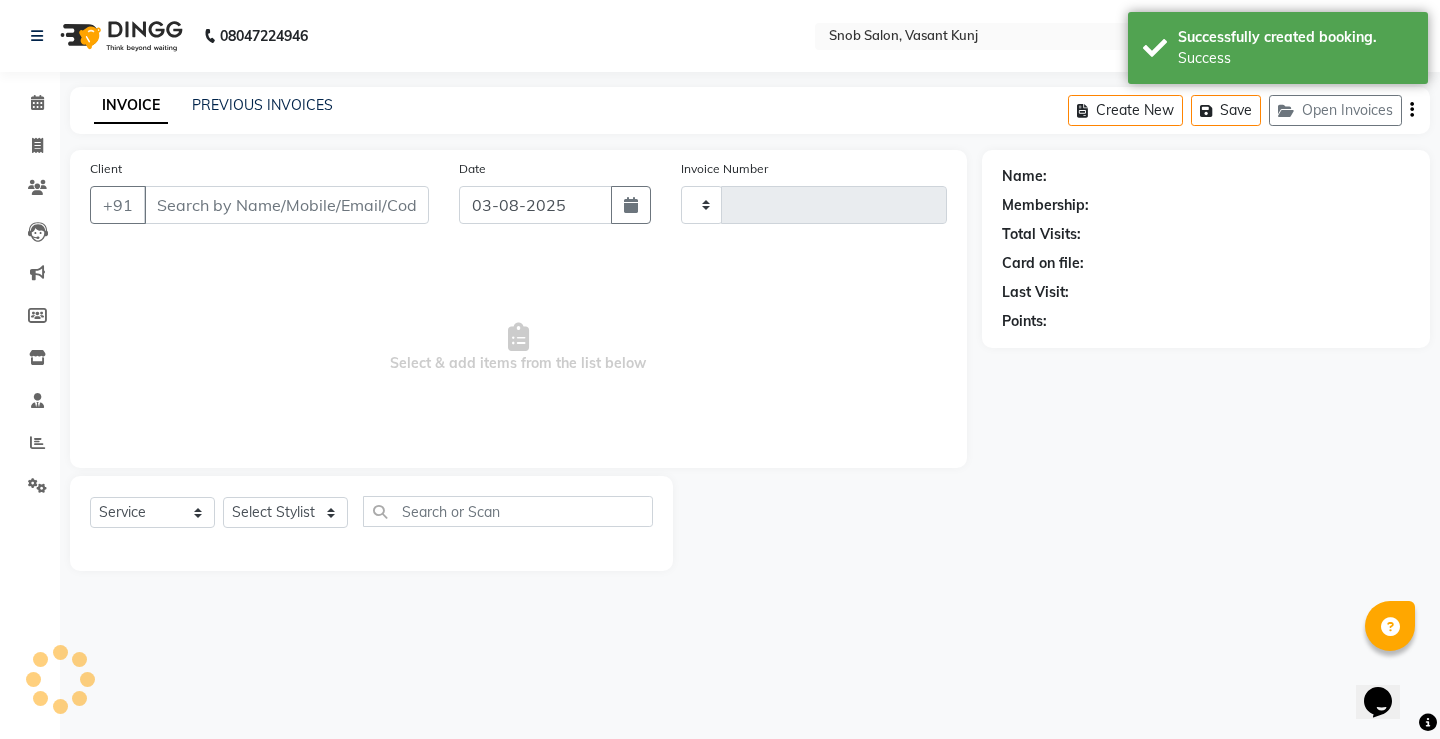 type on "0548" 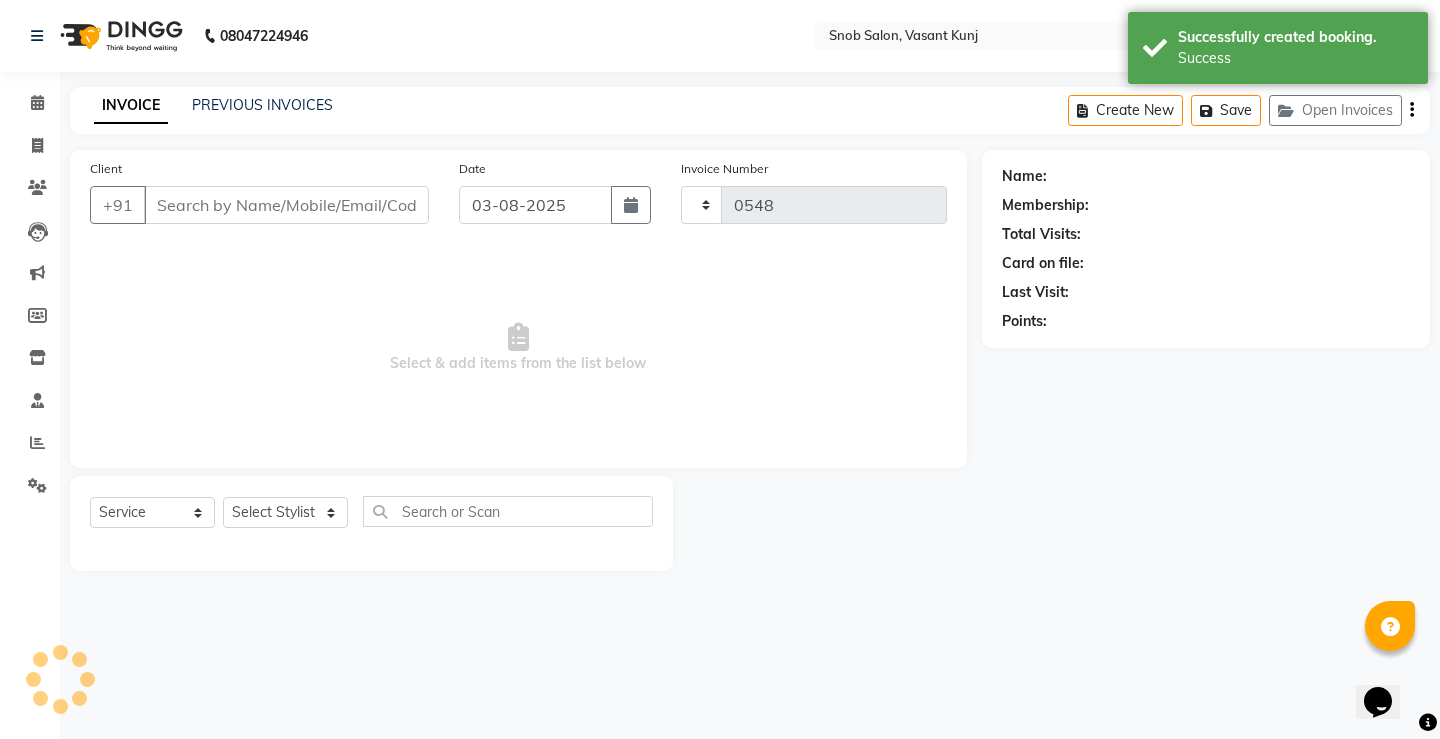 select on "7175" 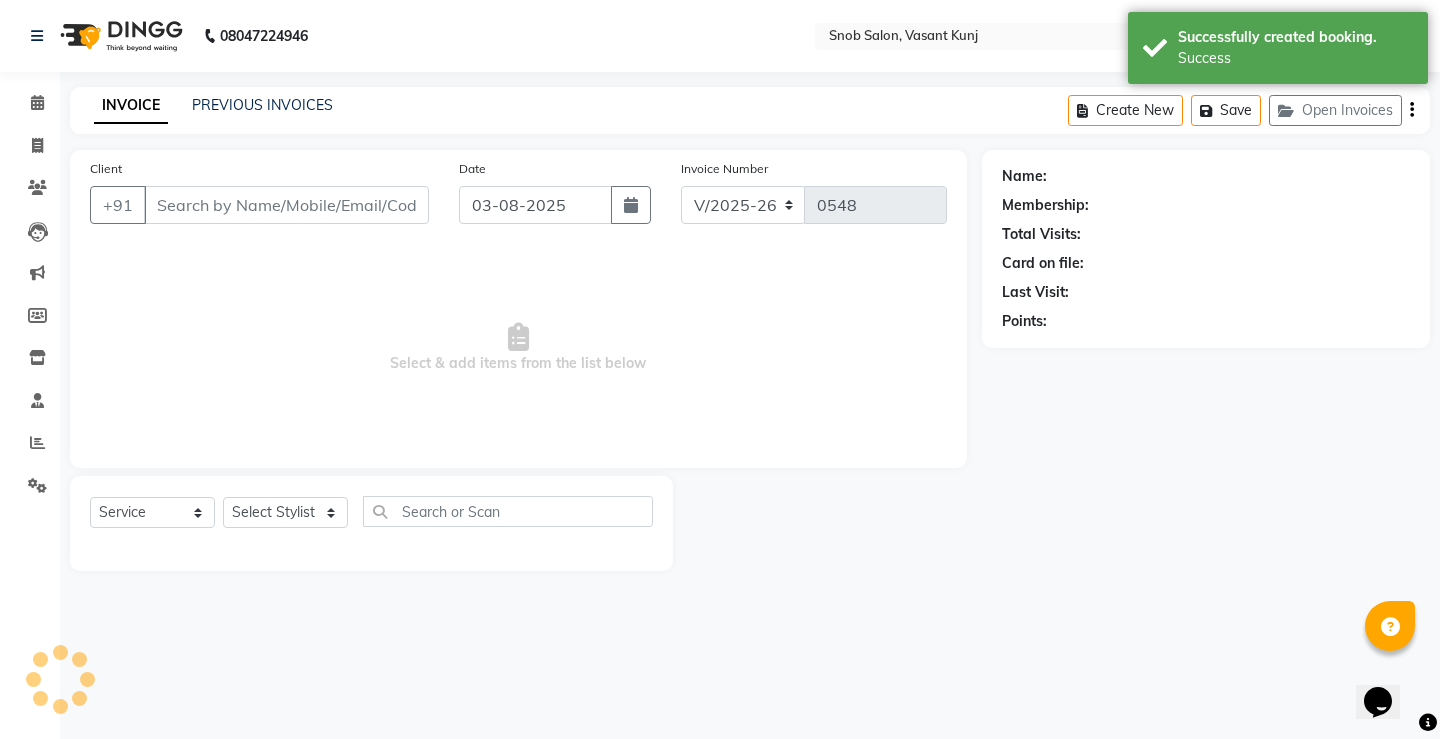 type on "[PHONE]" 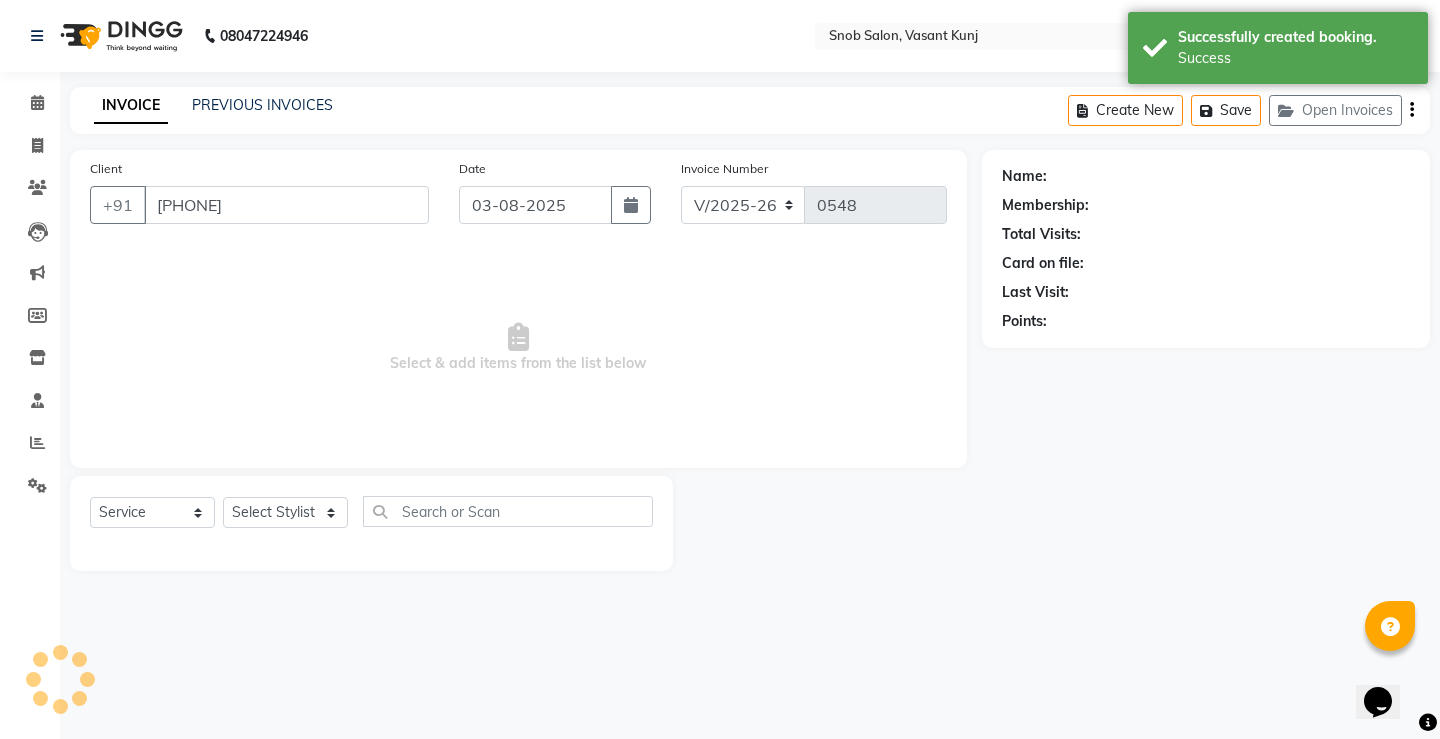 select on "82633" 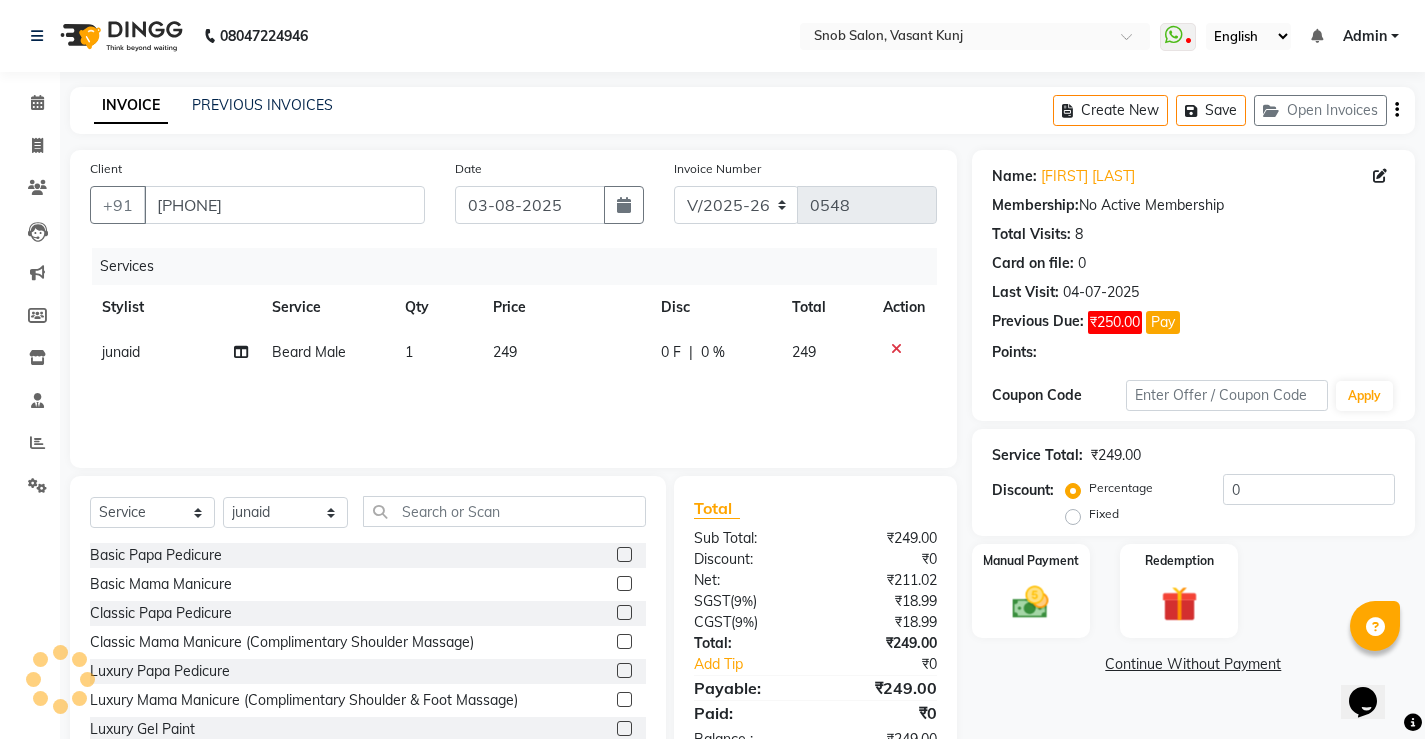 click on "249" 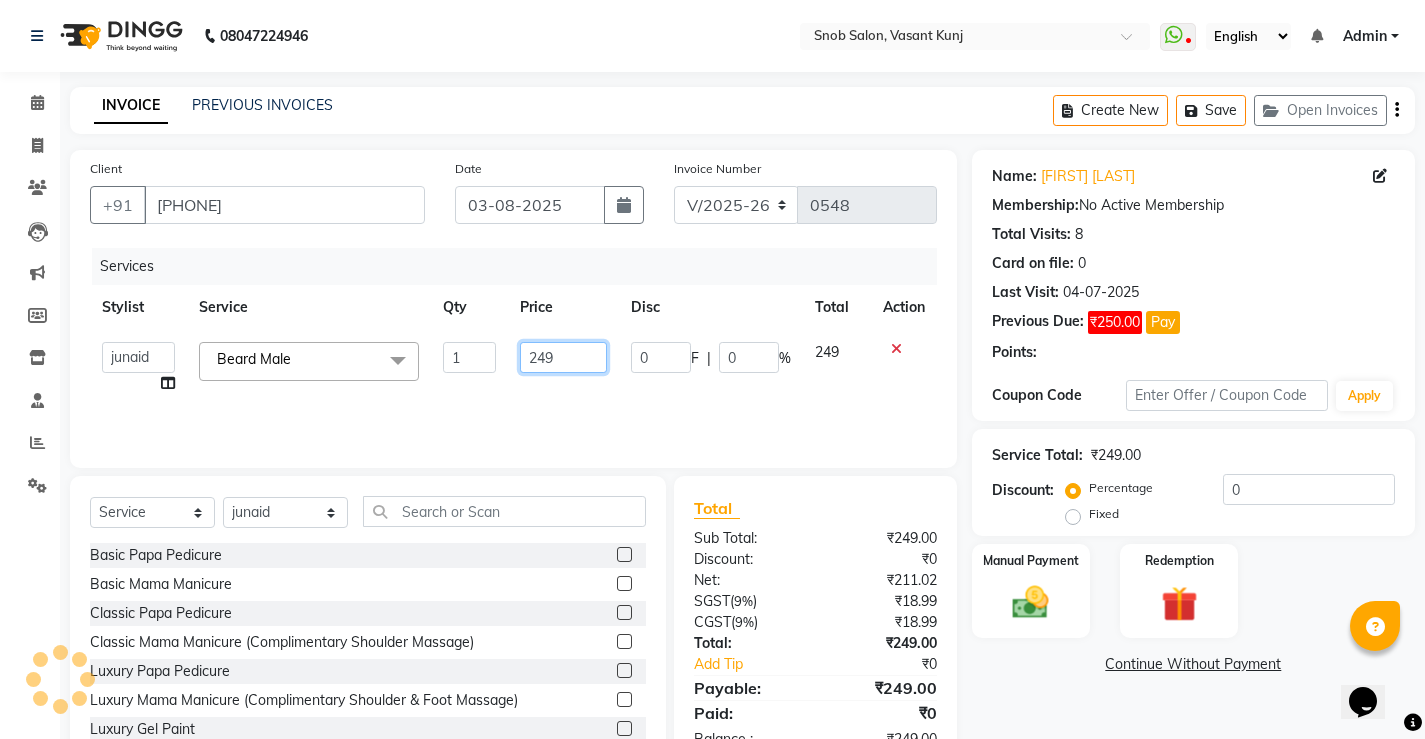 click on "249" 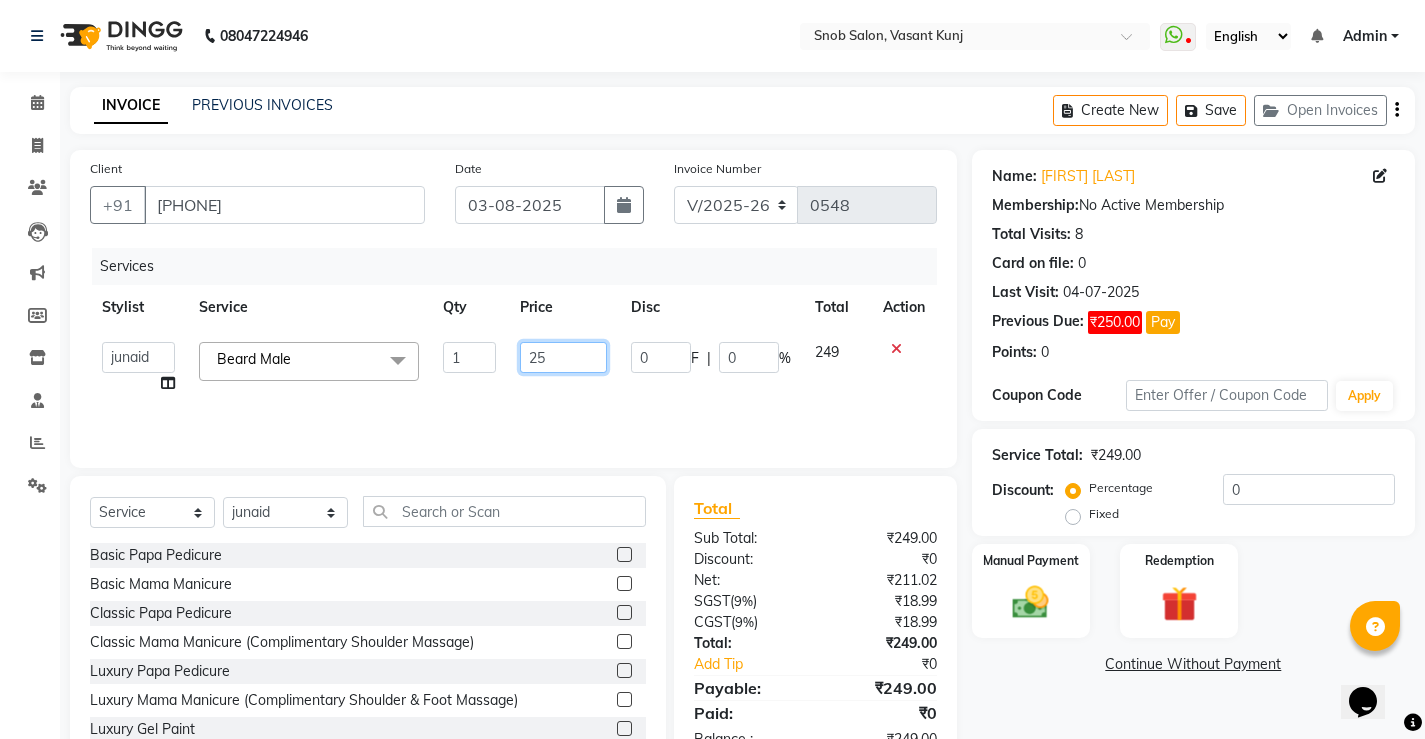 type on "250" 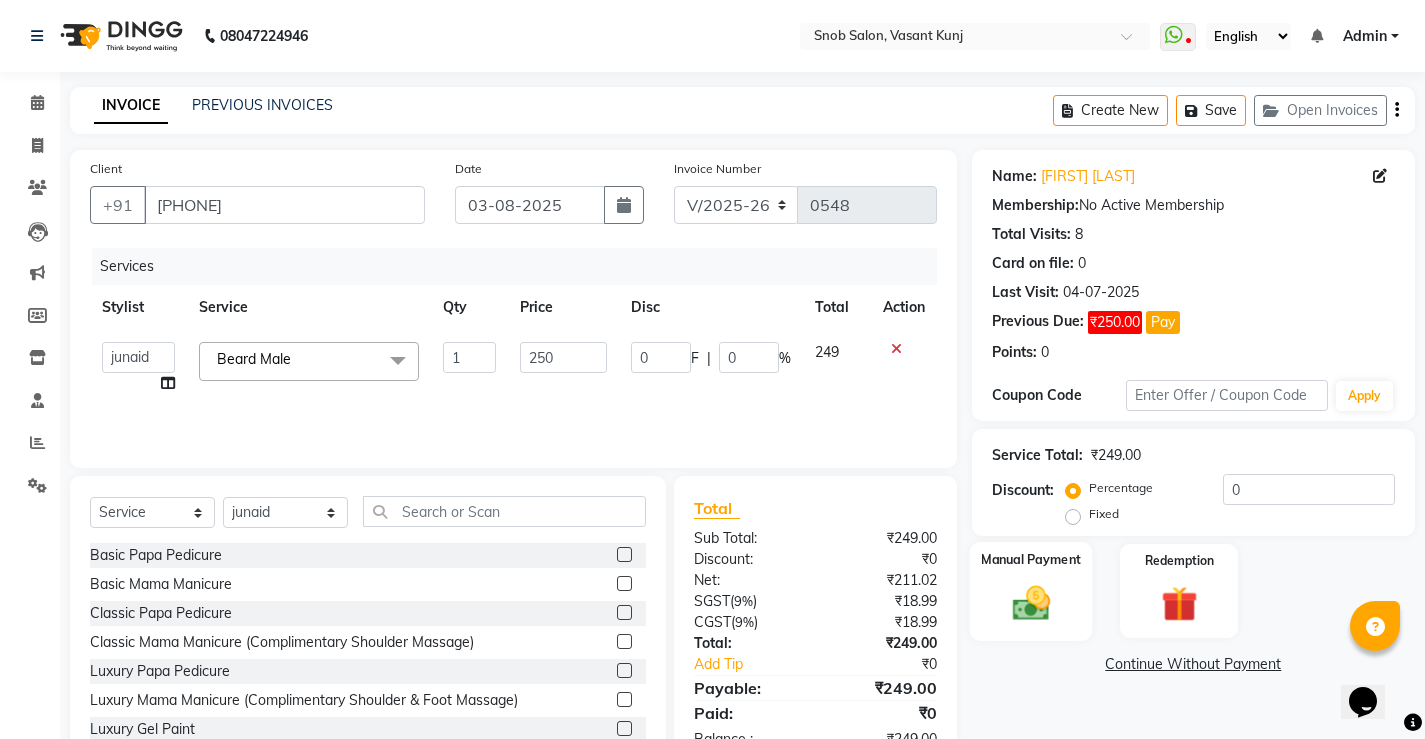 click 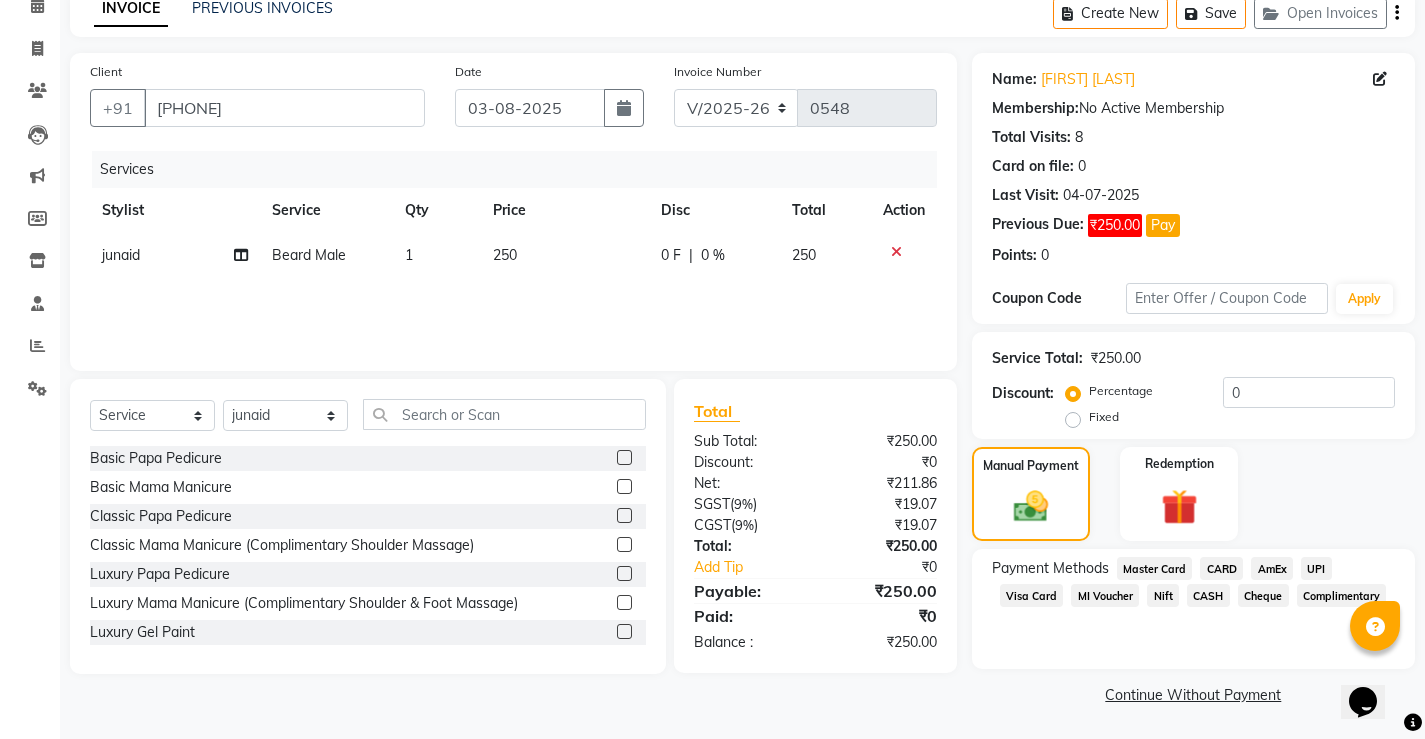 scroll, scrollTop: 98, scrollLeft: 0, axis: vertical 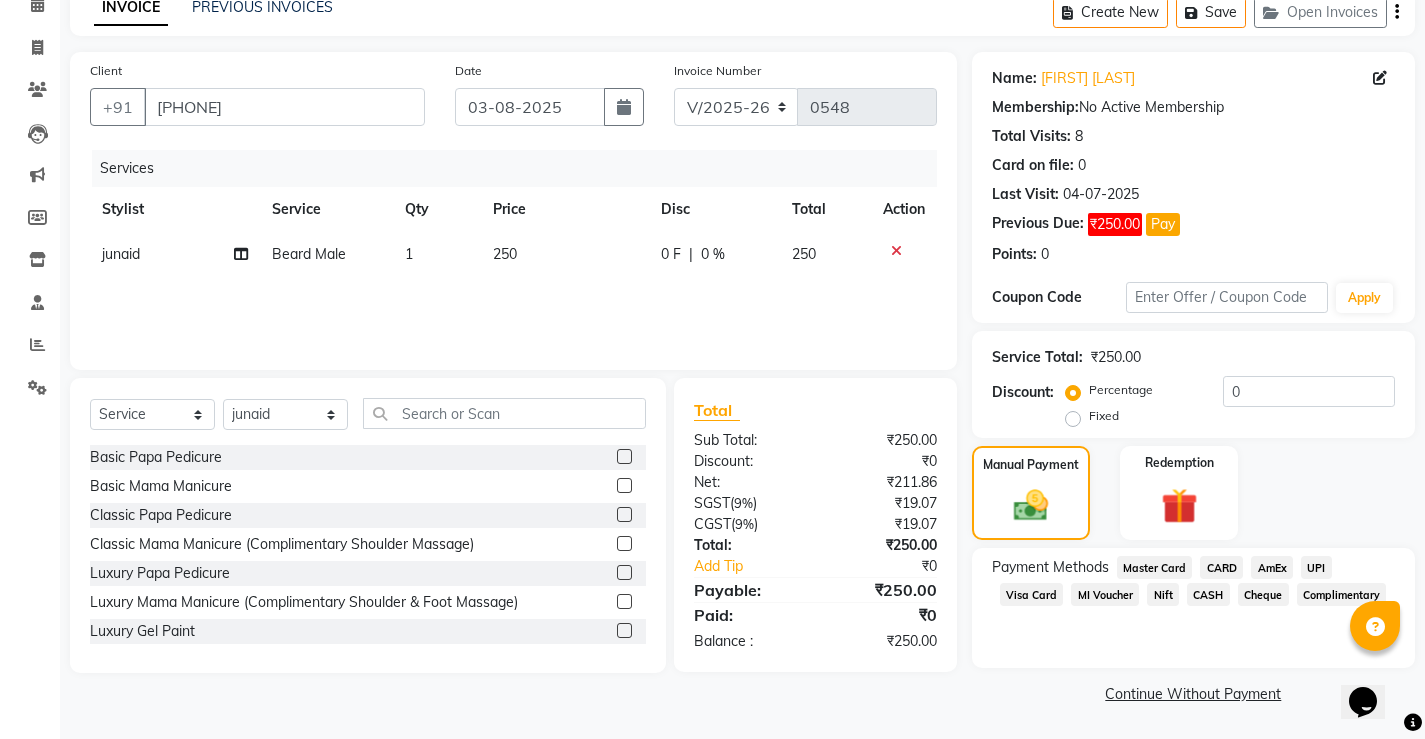 click on "CASH" 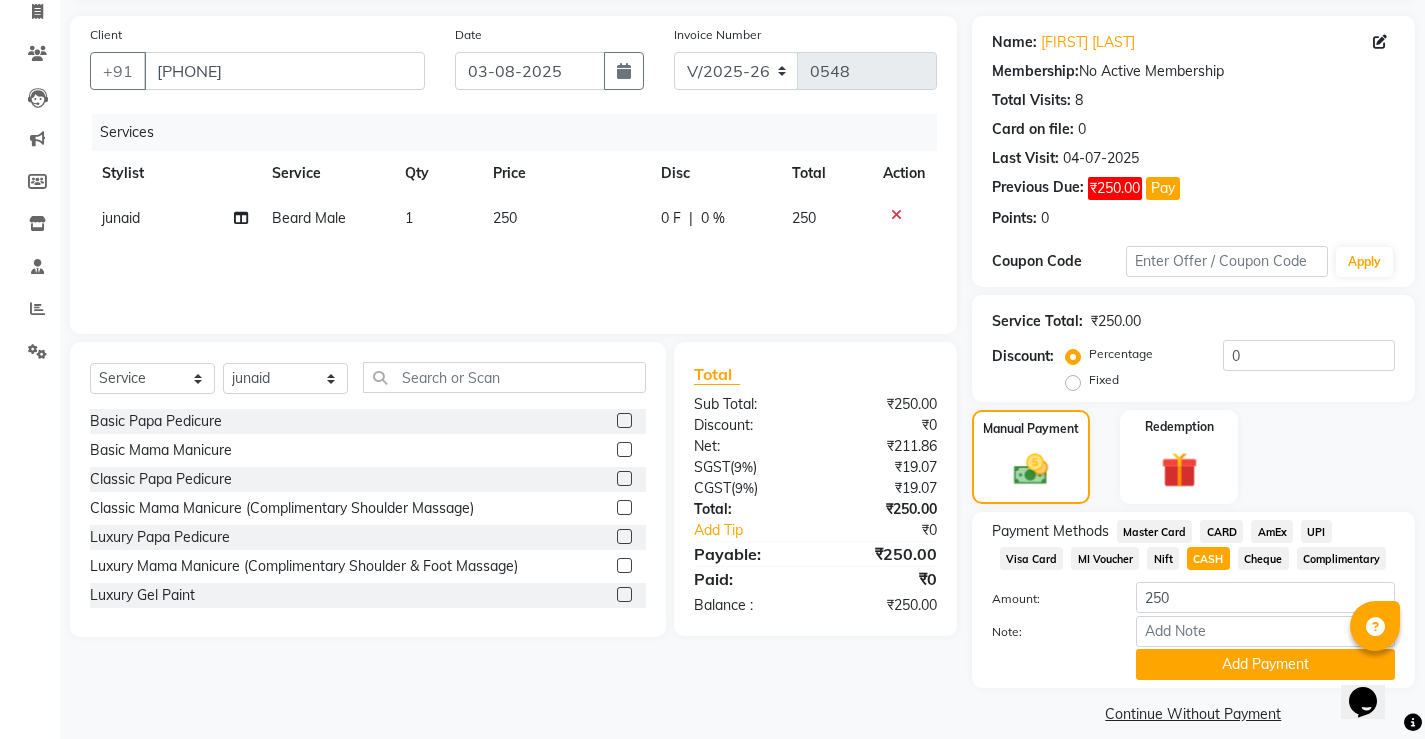 scroll, scrollTop: 154, scrollLeft: 0, axis: vertical 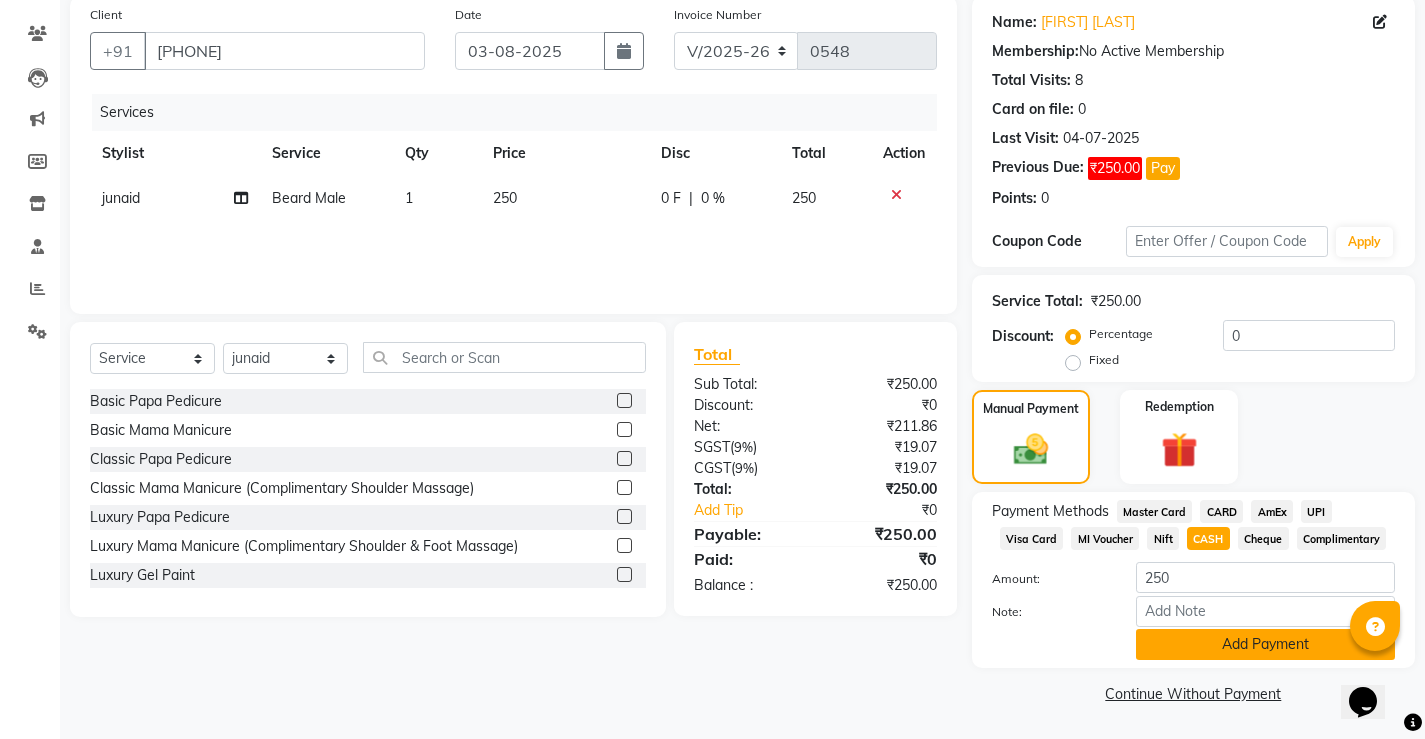 click on "Add Payment" 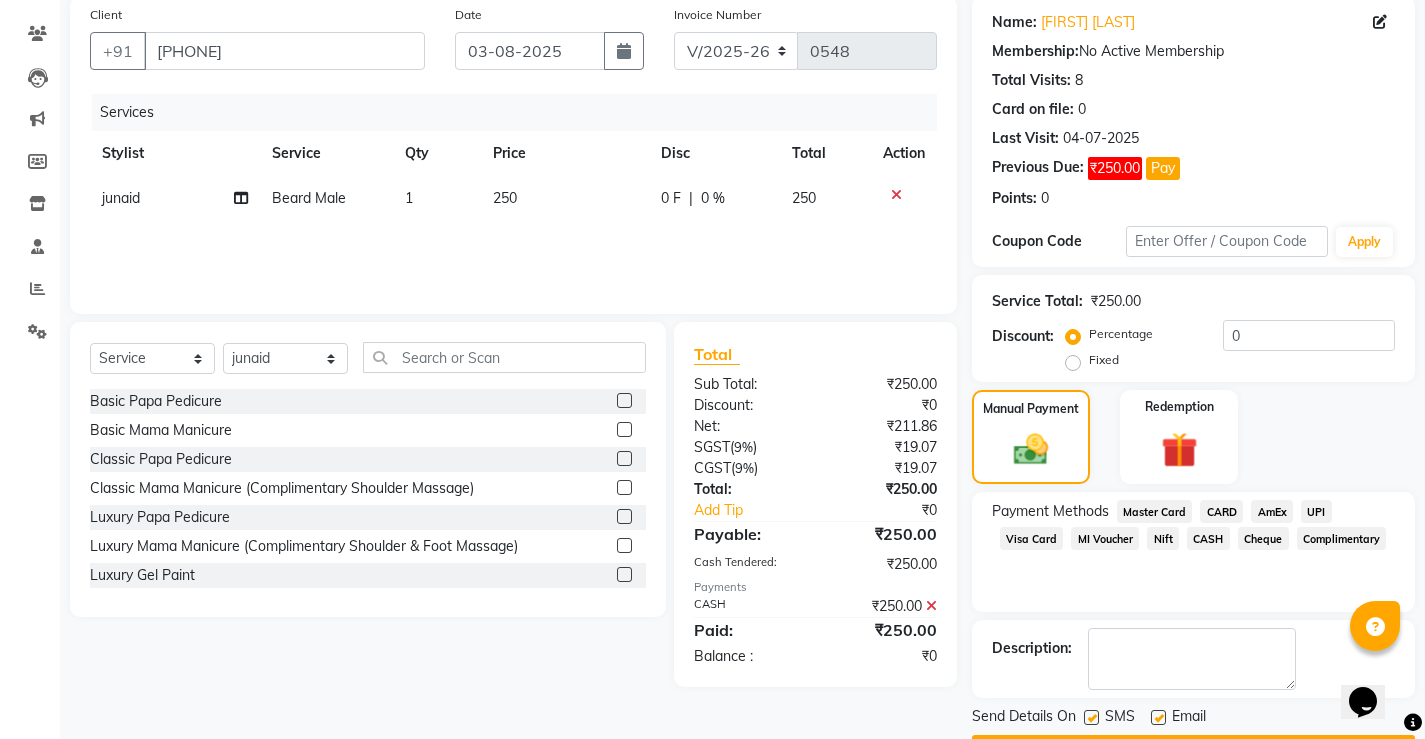 scroll, scrollTop: 211, scrollLeft: 0, axis: vertical 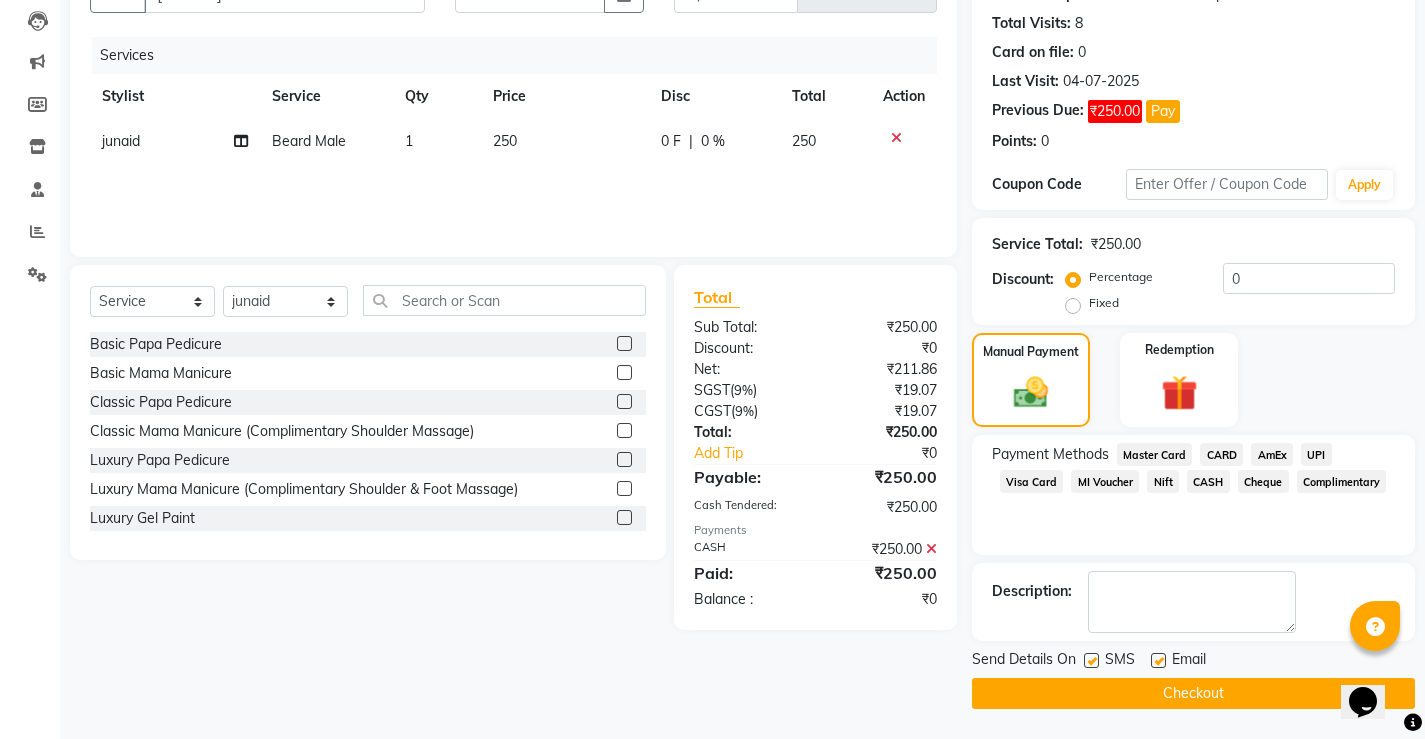 click on "Checkout" 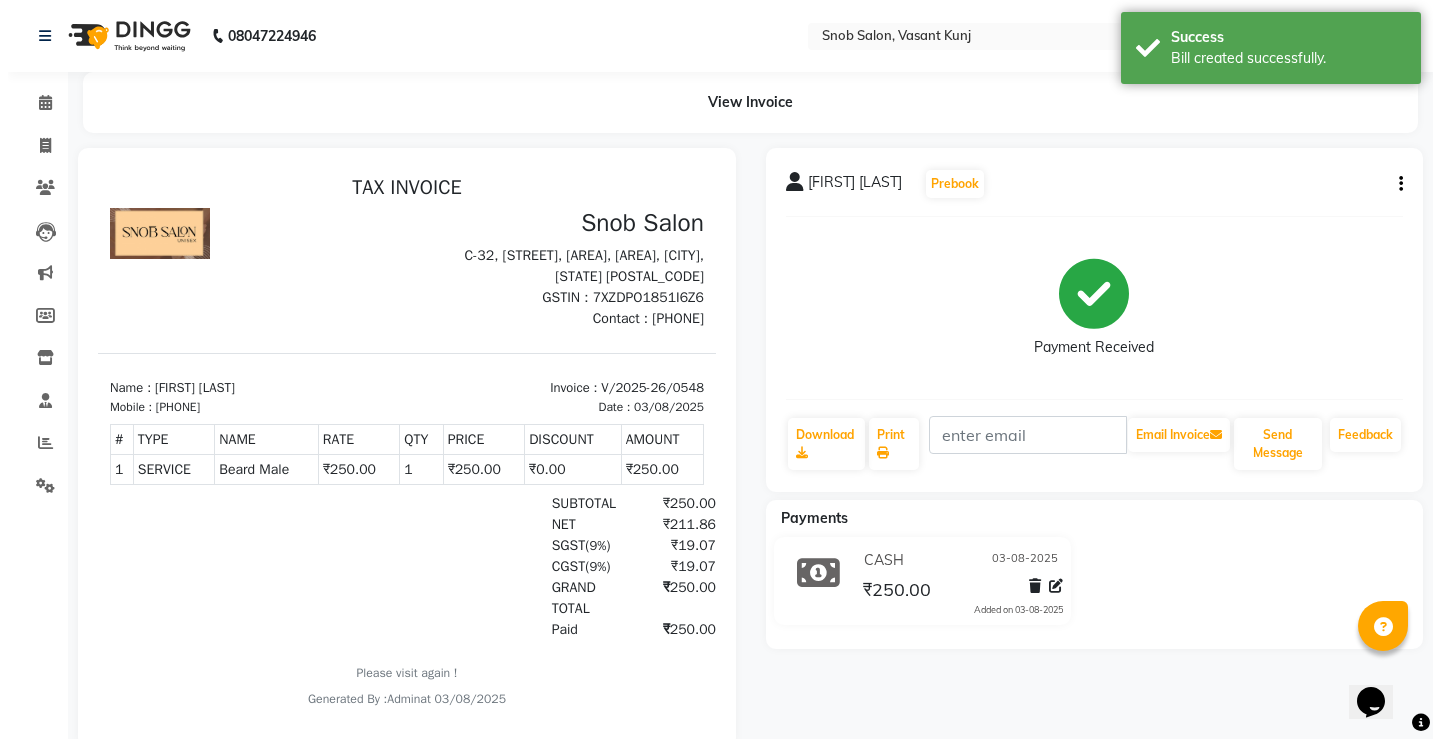 scroll, scrollTop: 0, scrollLeft: 0, axis: both 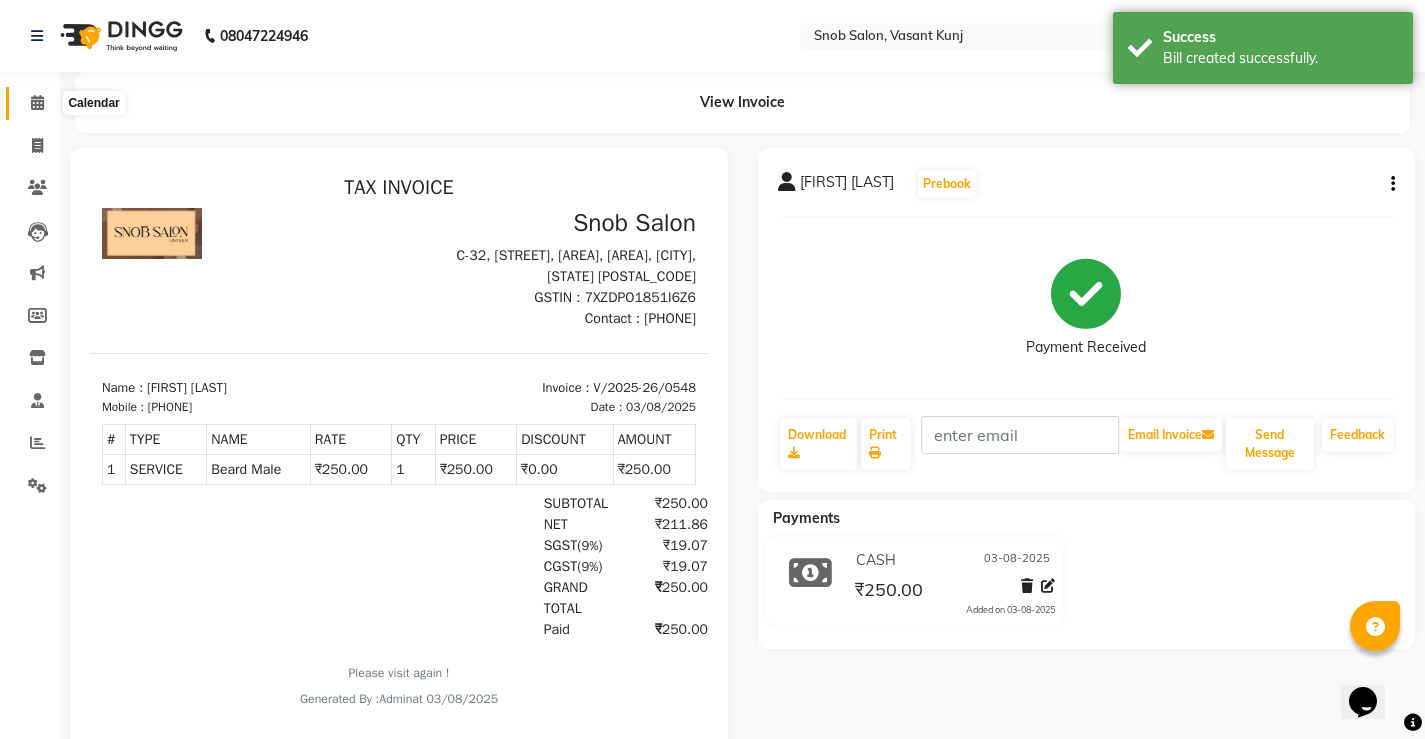 click 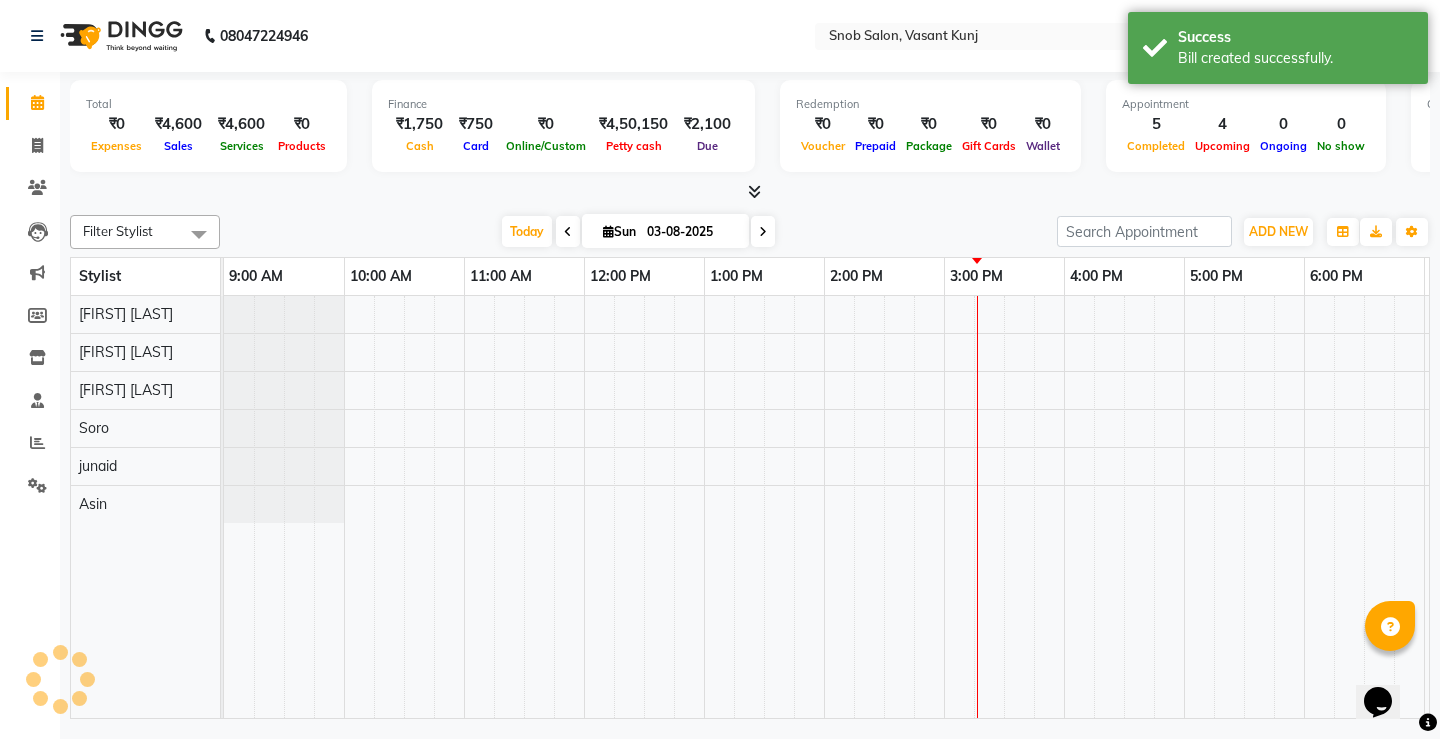 scroll, scrollTop: 0, scrollLeft: 0, axis: both 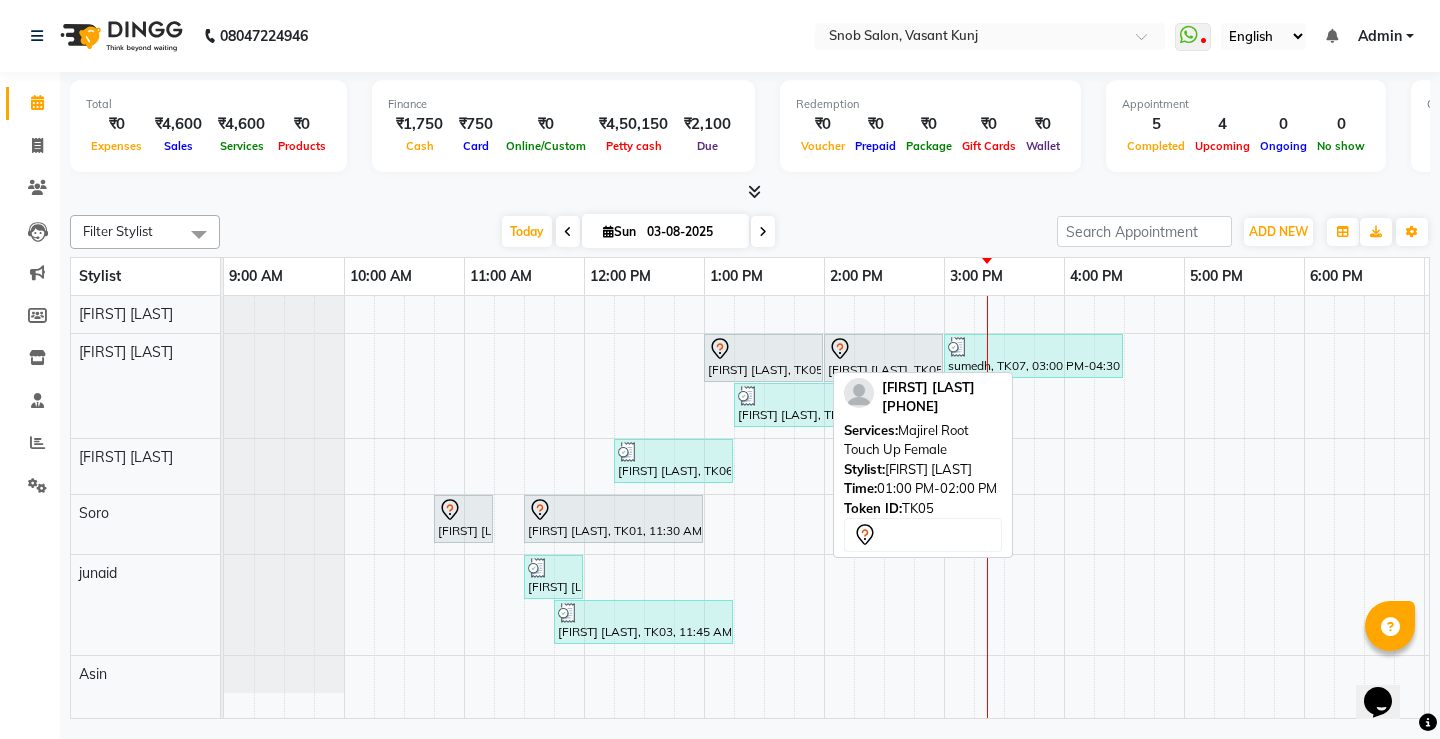 click on "[FIRST] [LAST], TK05, 01:00 PM-02:00 PM, Majirel Root Touch Up Female" at bounding box center [763, 358] 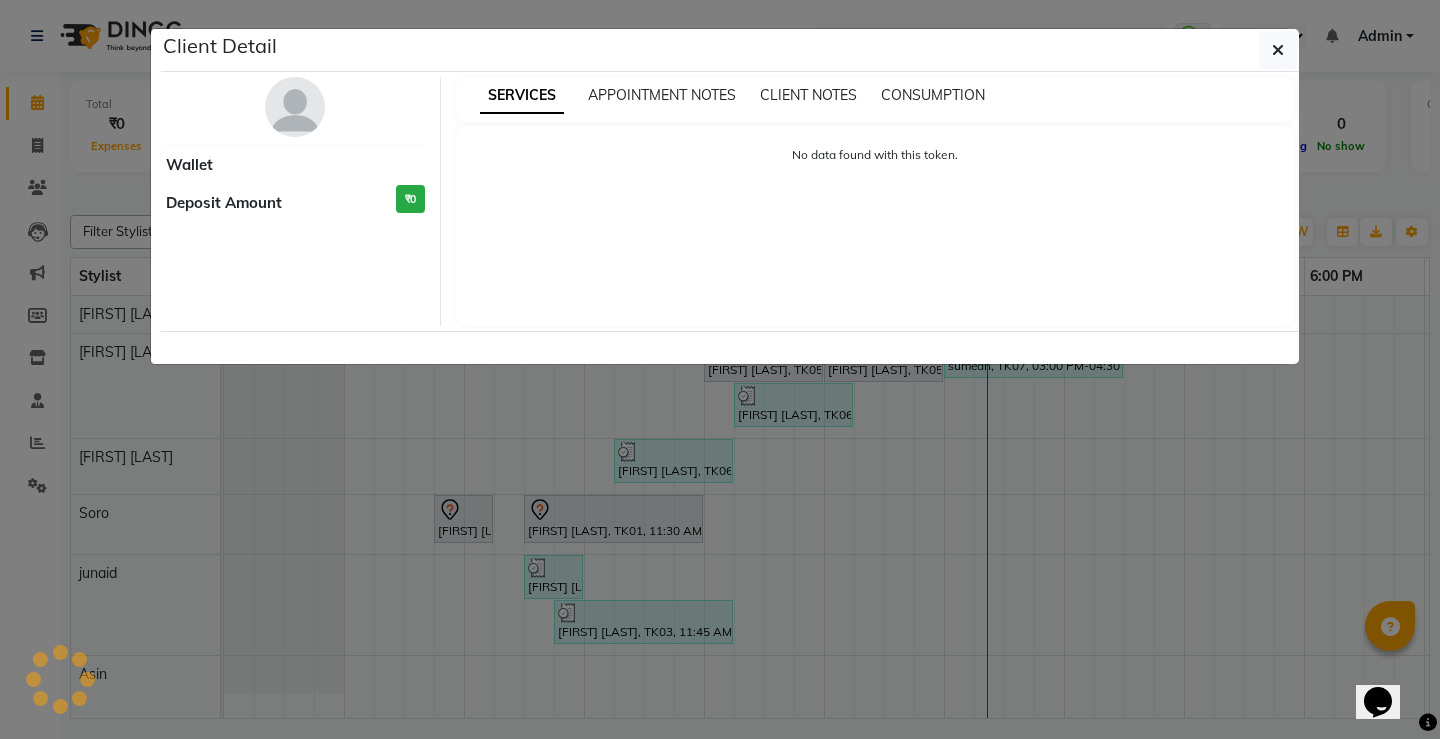 select on "7" 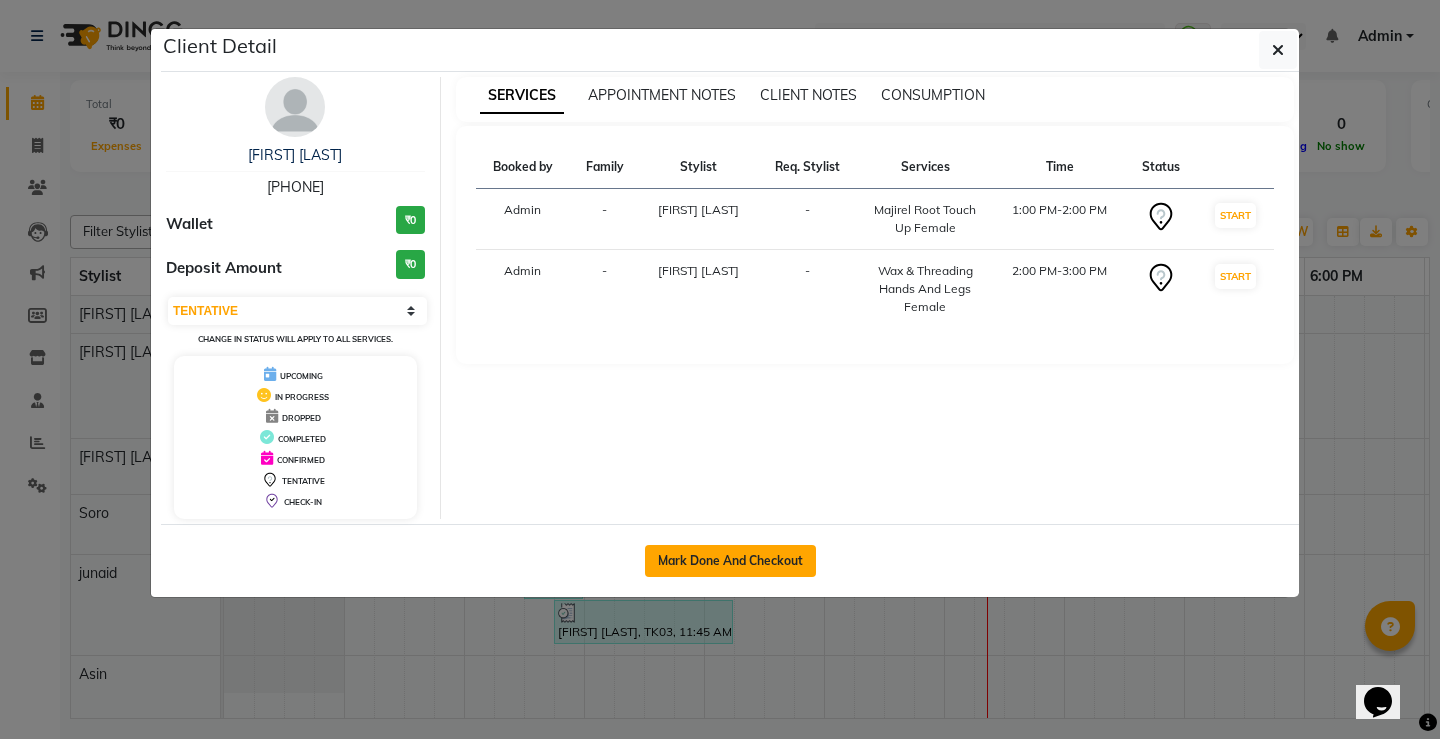 click on "Mark Done And Checkout" 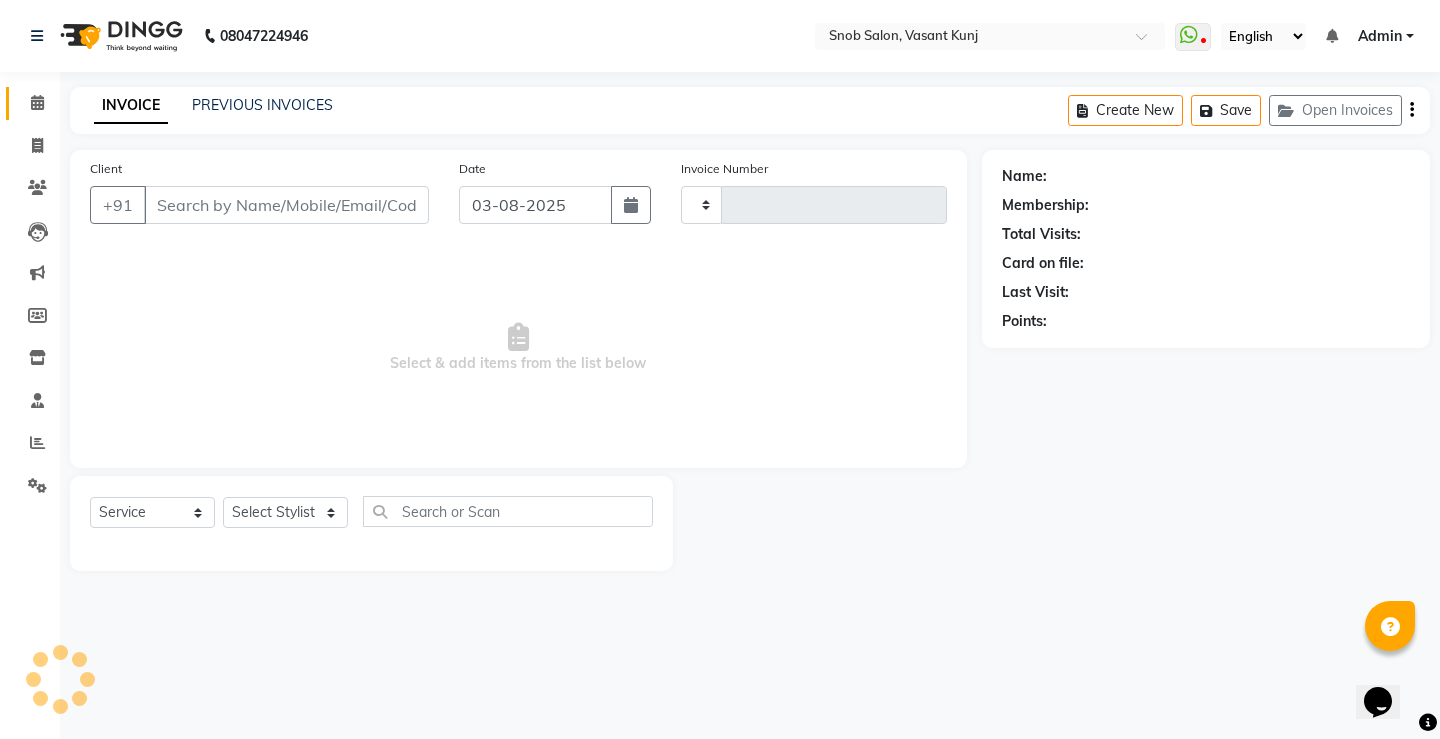 type on "0549" 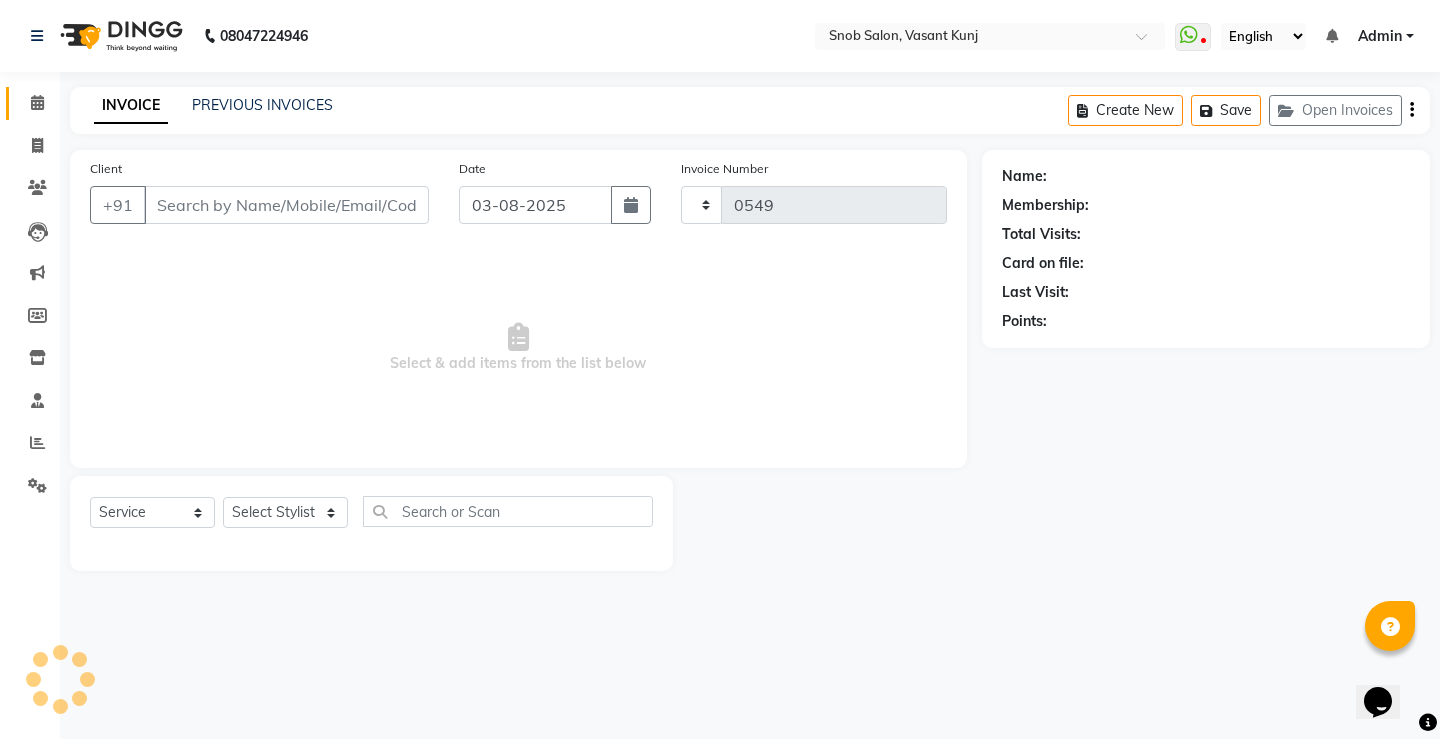 select on "7175" 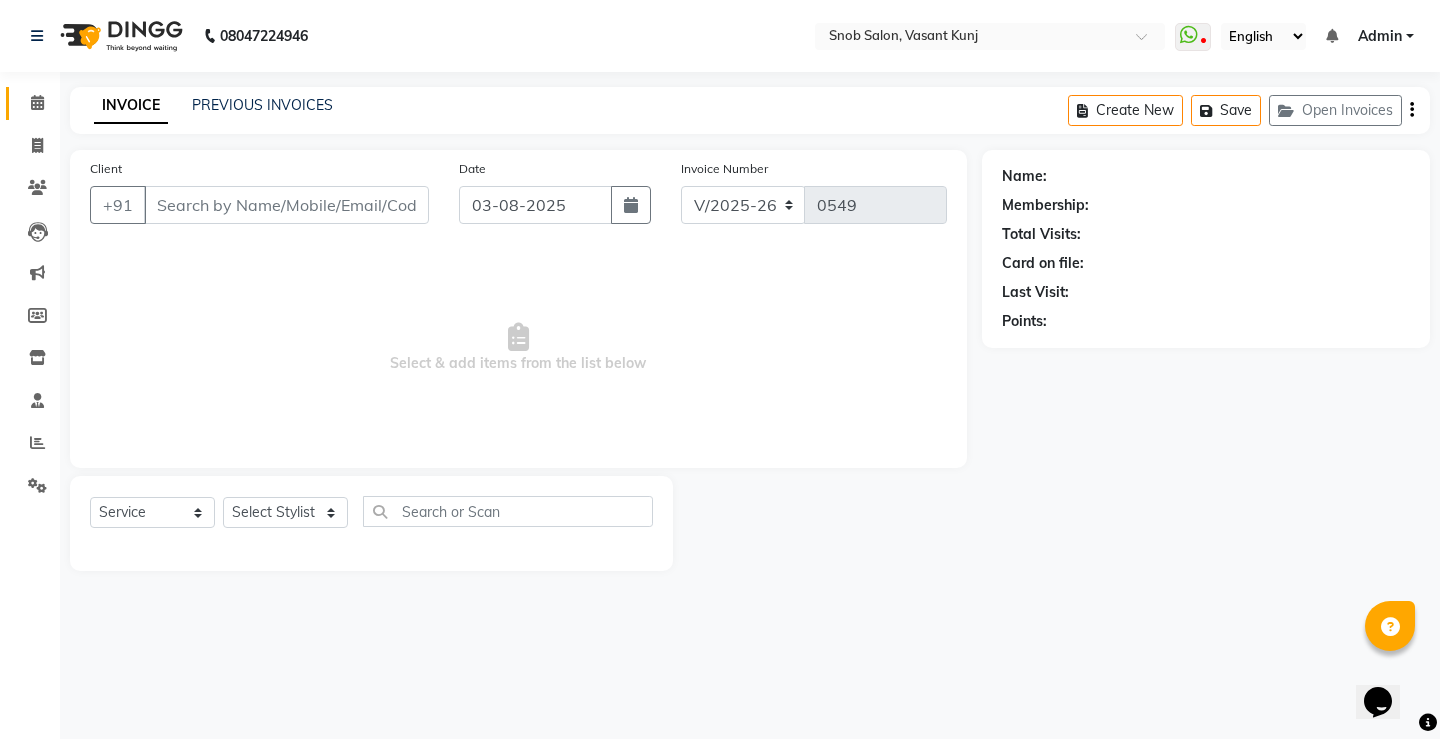 type on "[PHONE]" 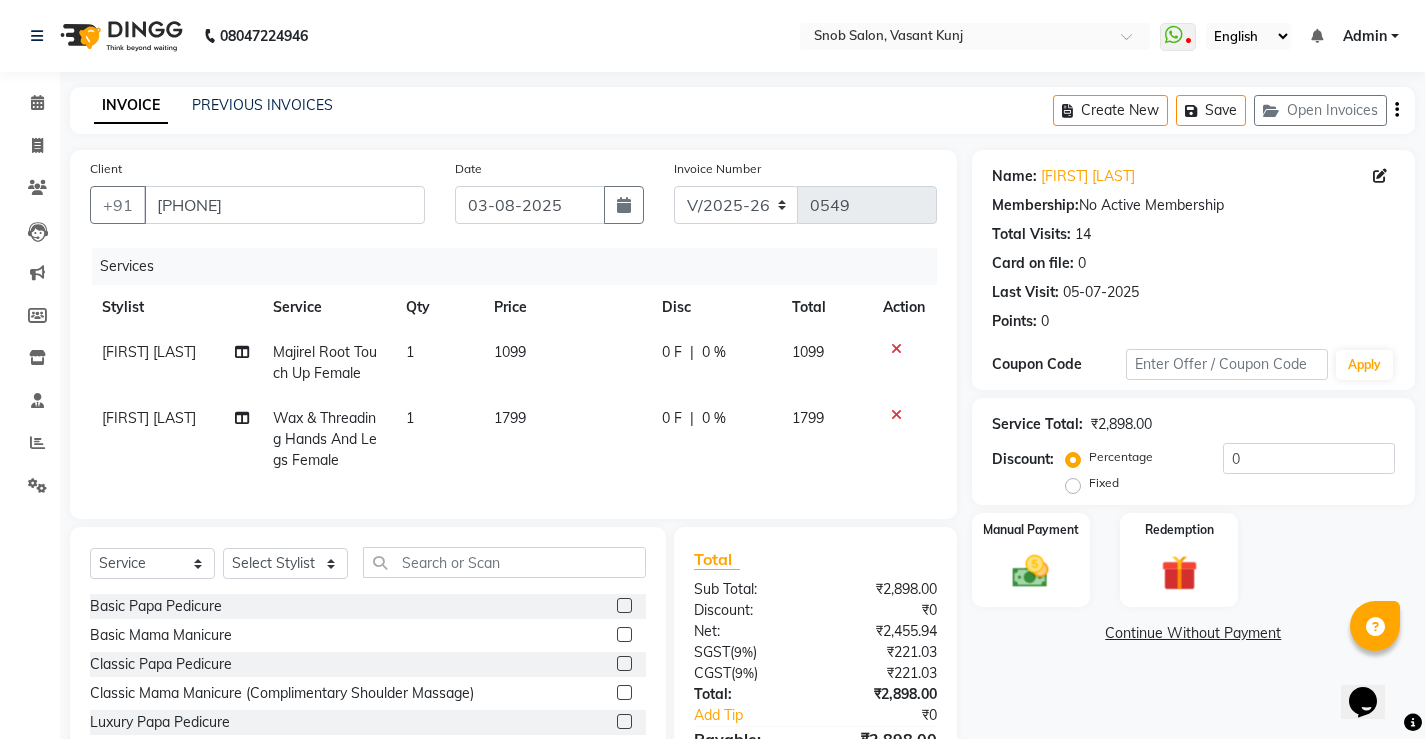 click on "1099" 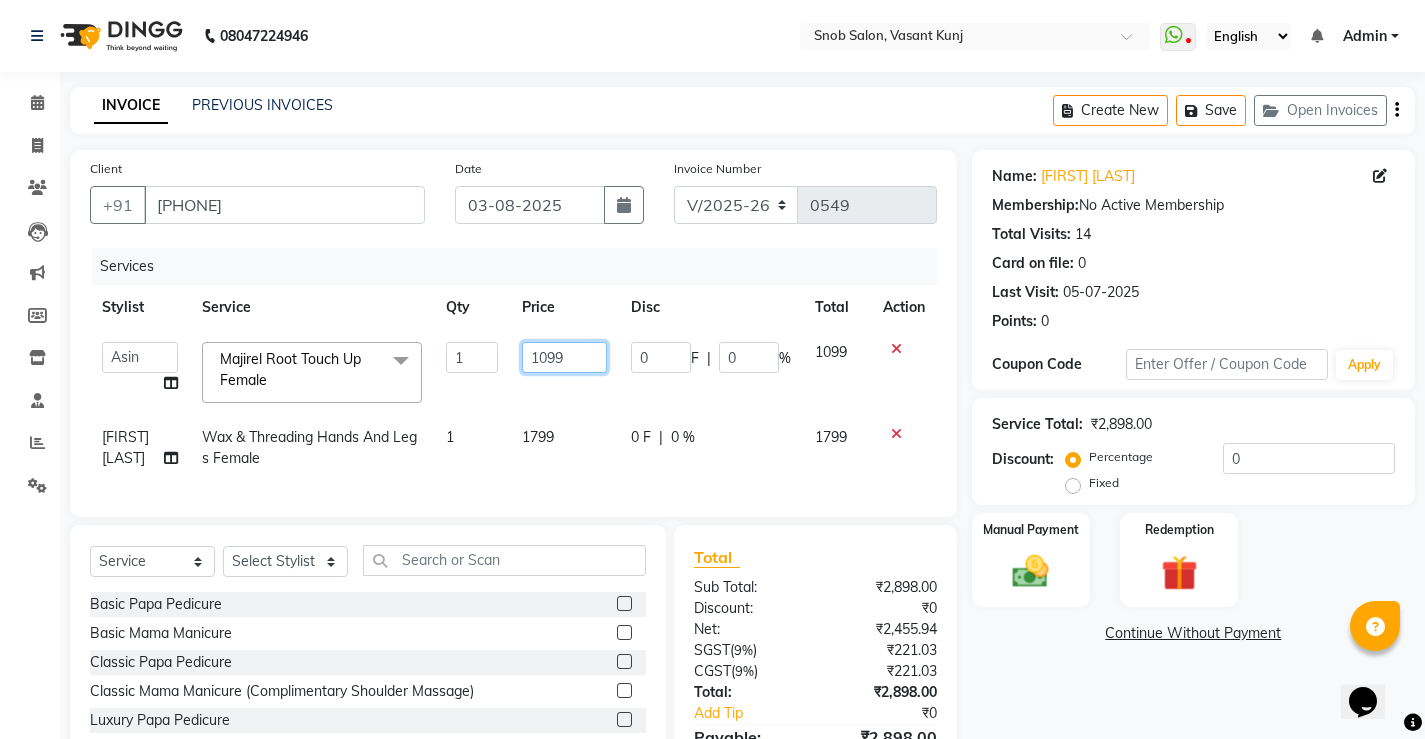 drag, startPoint x: 577, startPoint y: 356, endPoint x: 683, endPoint y: 359, distance: 106.04244 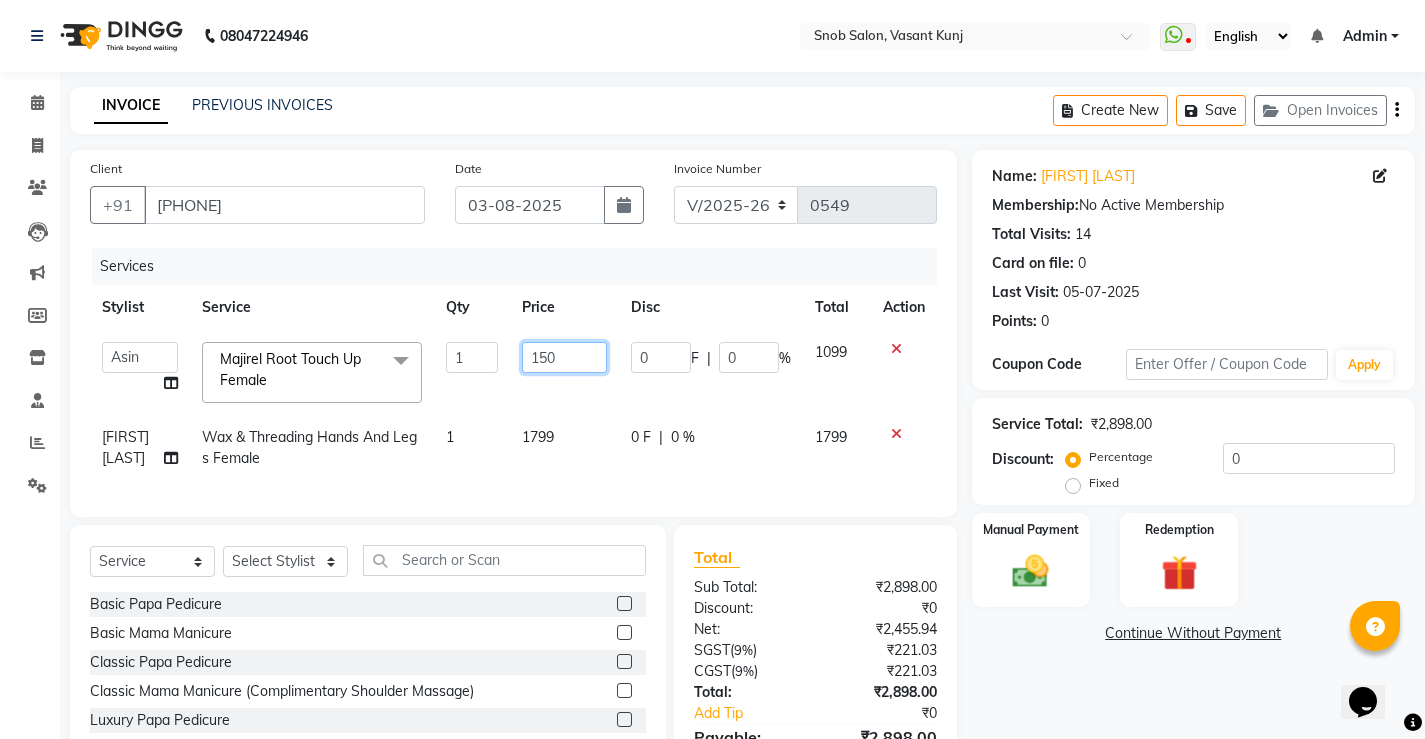 type on "1500" 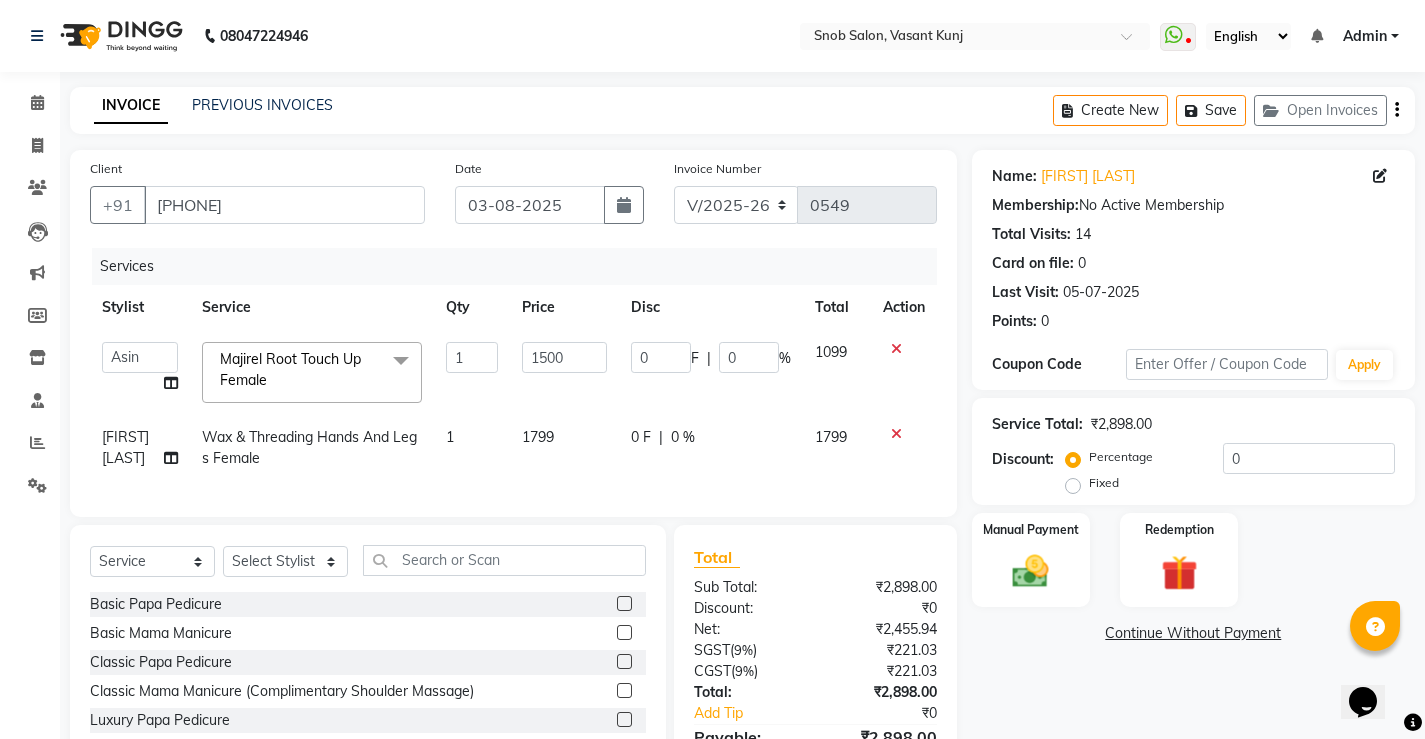 click on "1799" 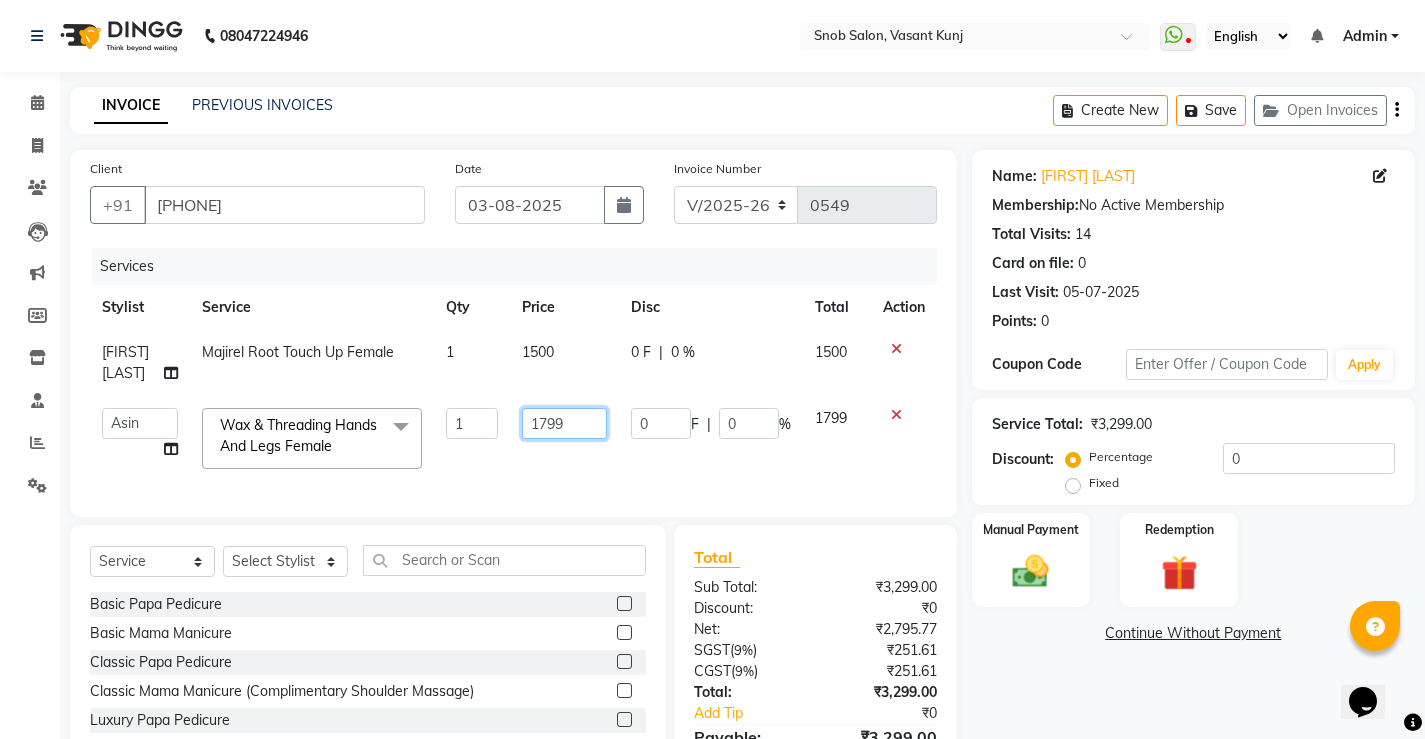 click on "1799" 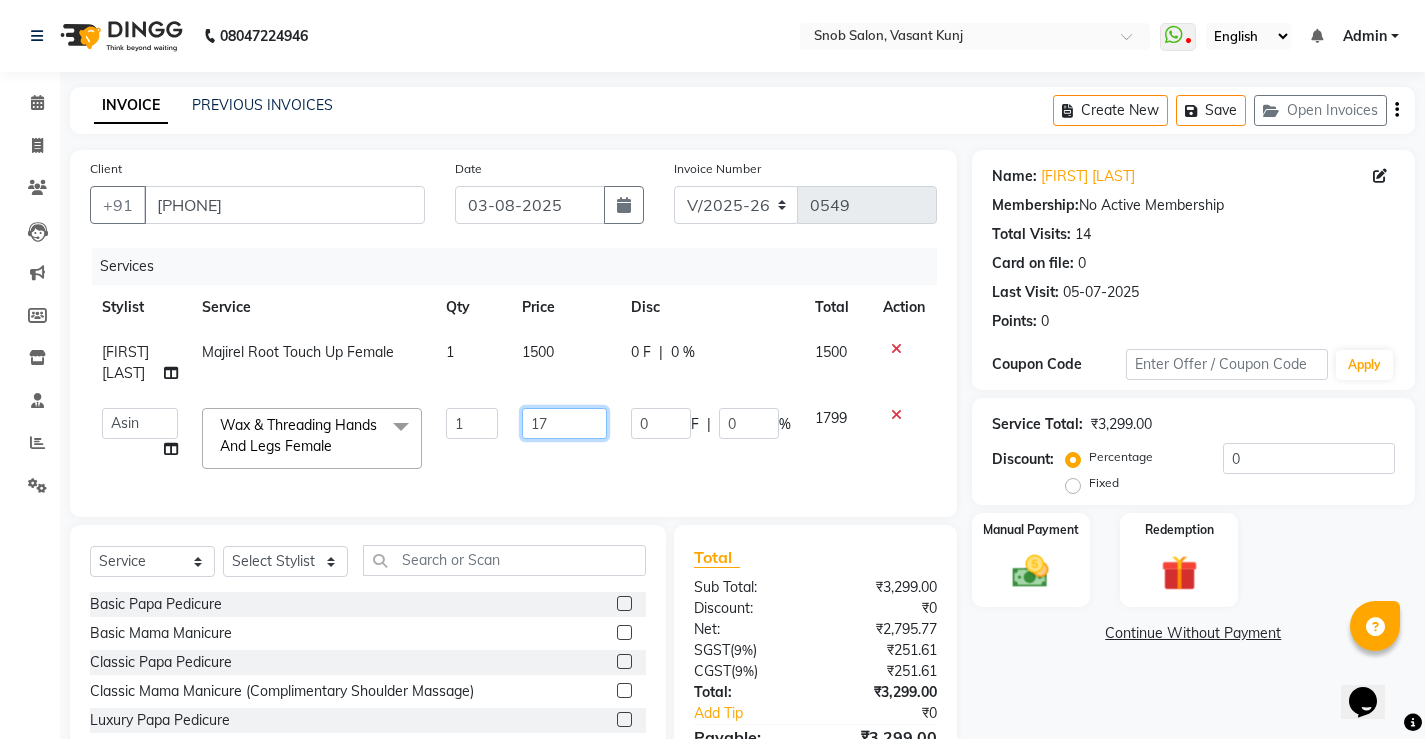 type on "1" 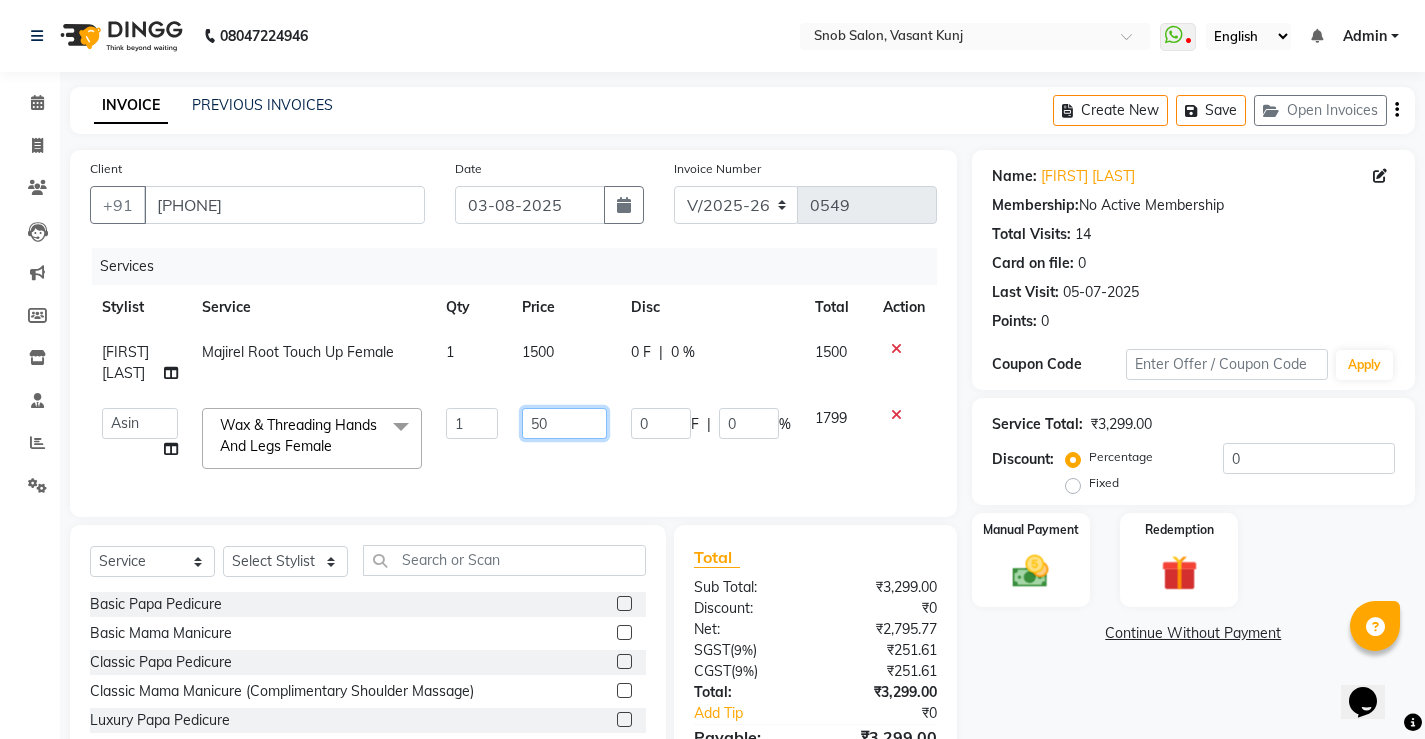 type on "500" 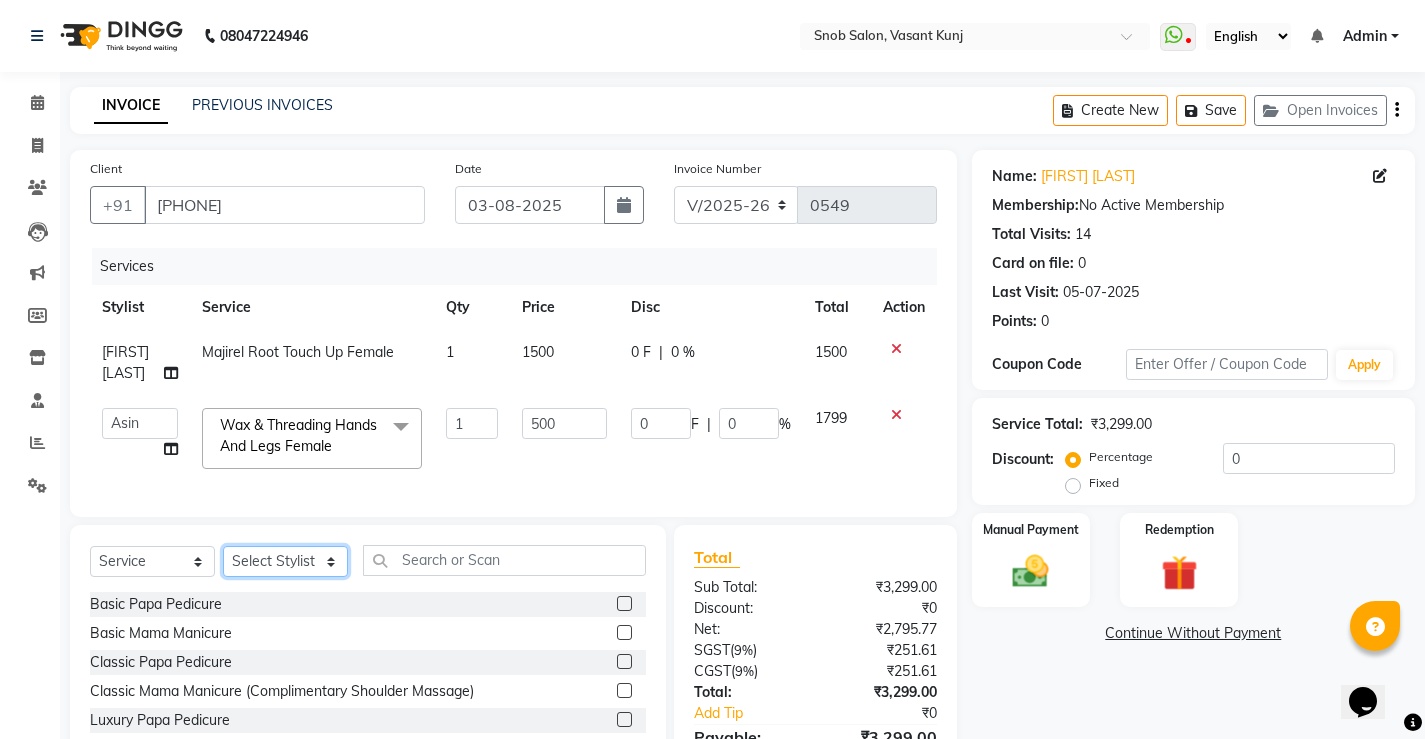 click on "Select Stylist Asin [FIRST] [LAST] [FIRST] [FIRST] [LAST] [FIRST] [LAST]" 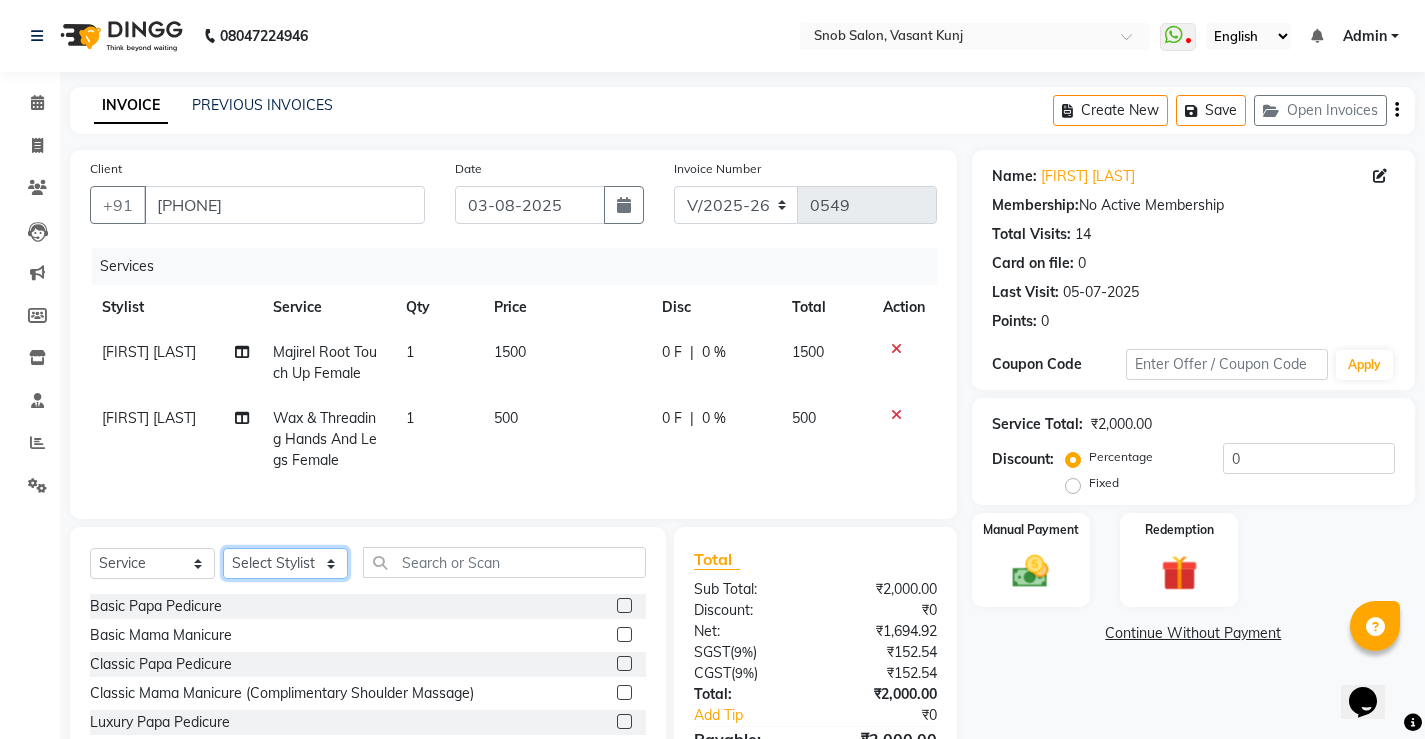 select on "82633" 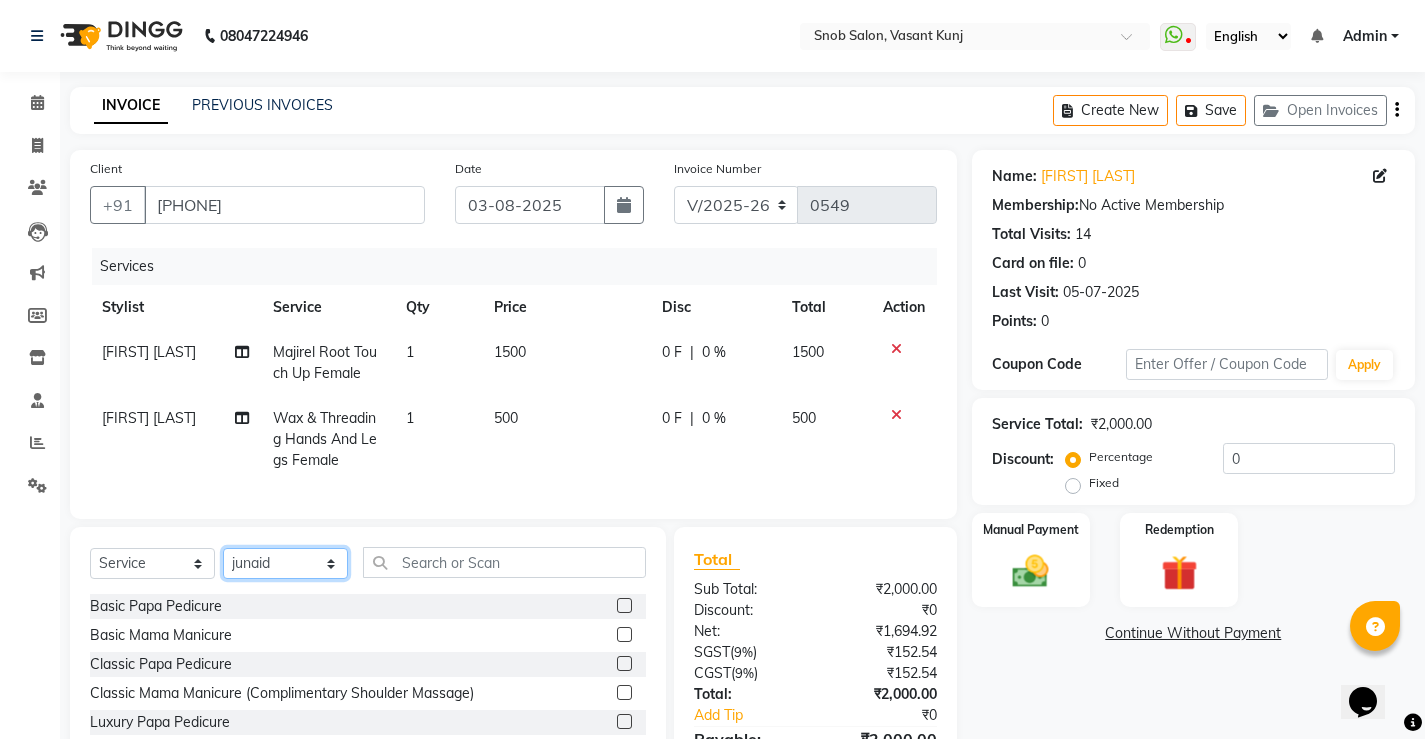 click on "Select Stylist Asin [FIRST] [LAST] [FIRST] [FIRST] [LAST] [FIRST] [LAST]" 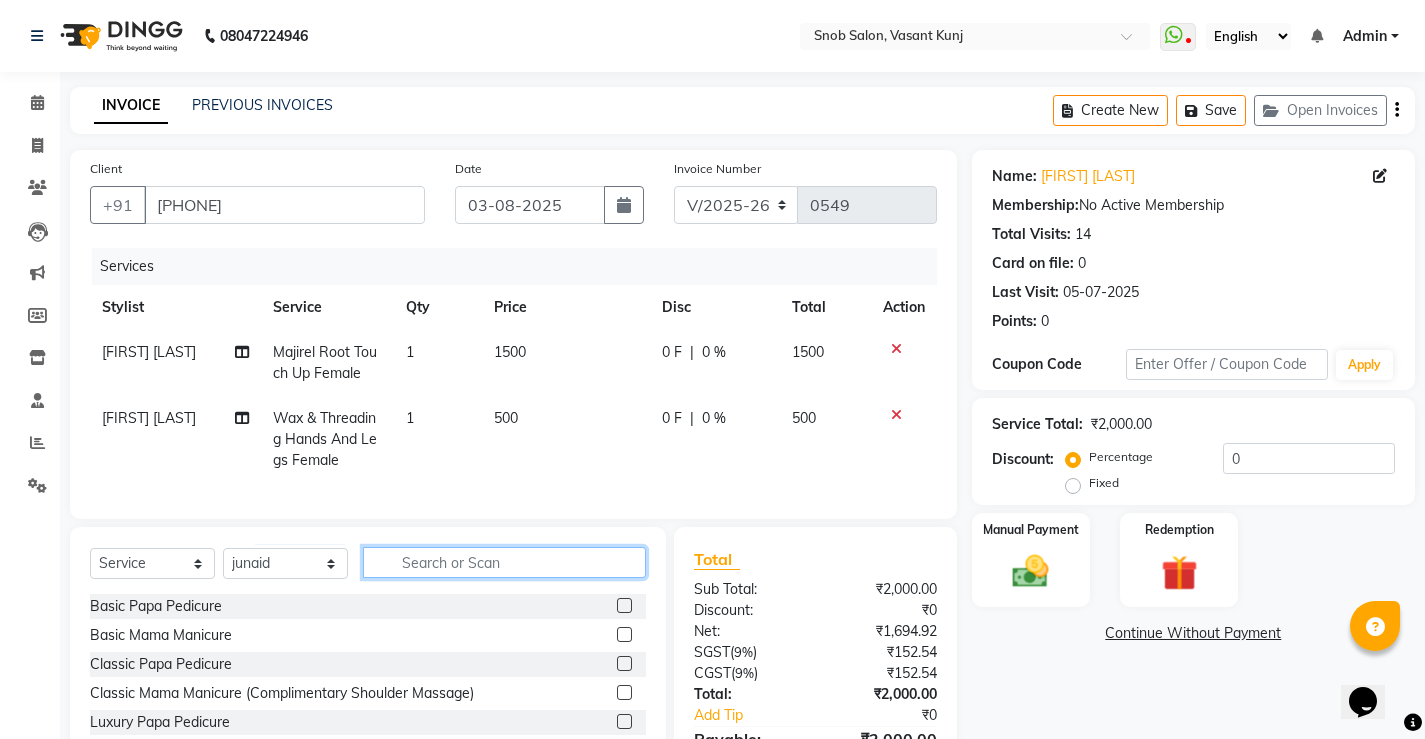 click 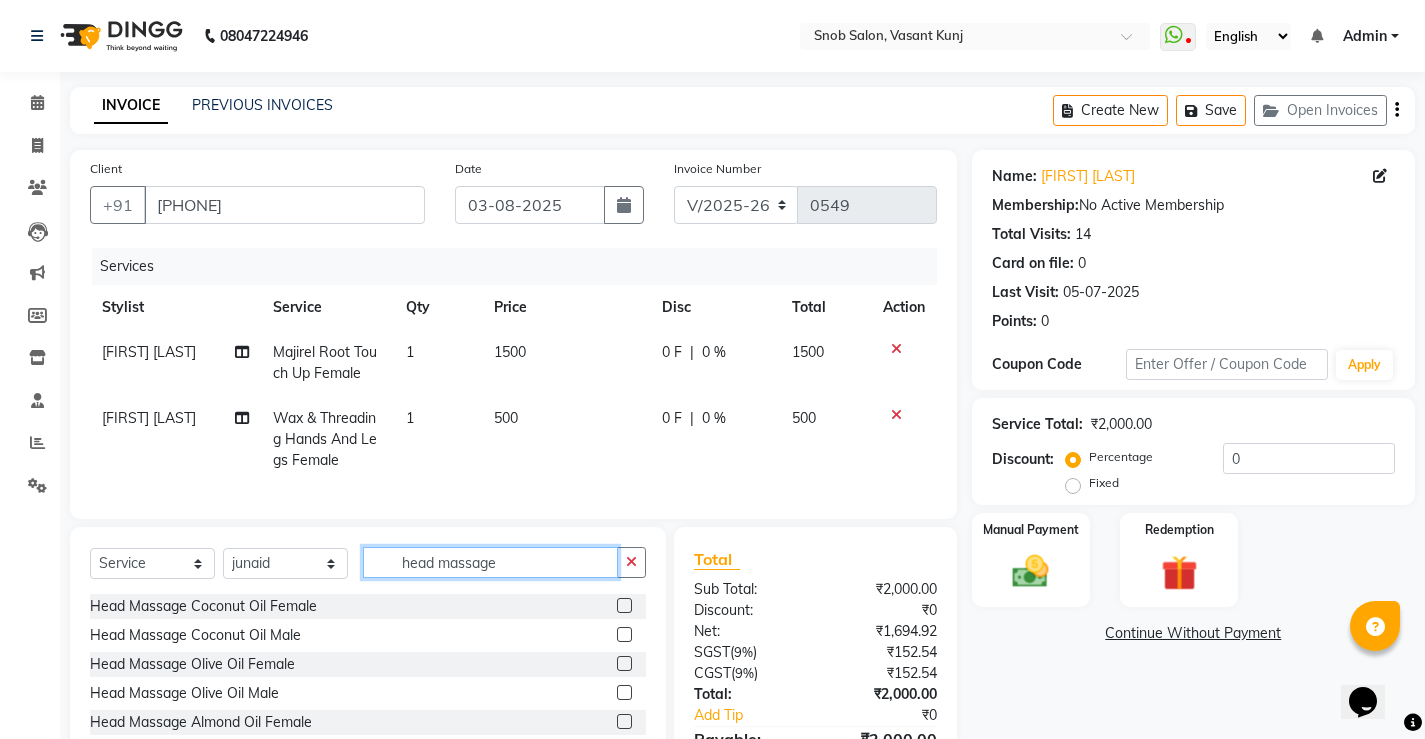 type on "head massage" 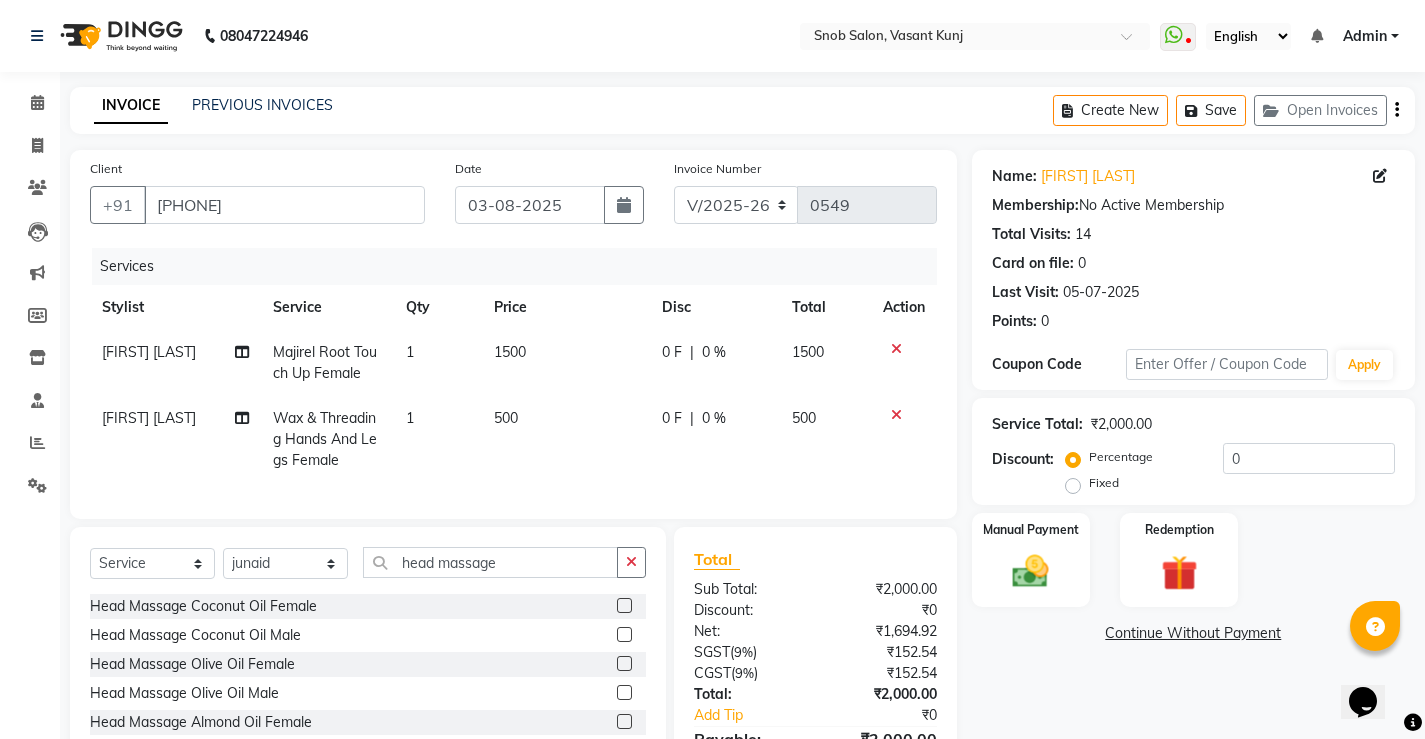 click 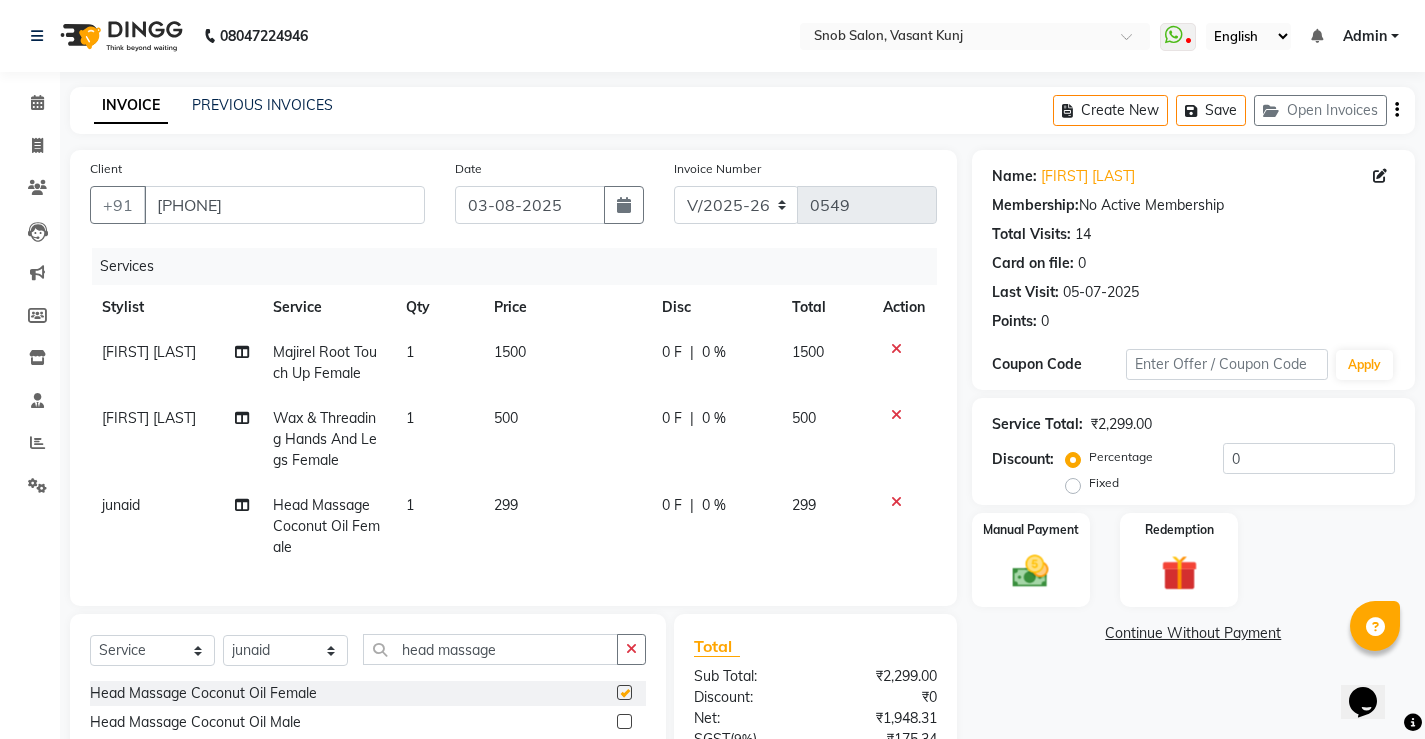 checkbox on "false" 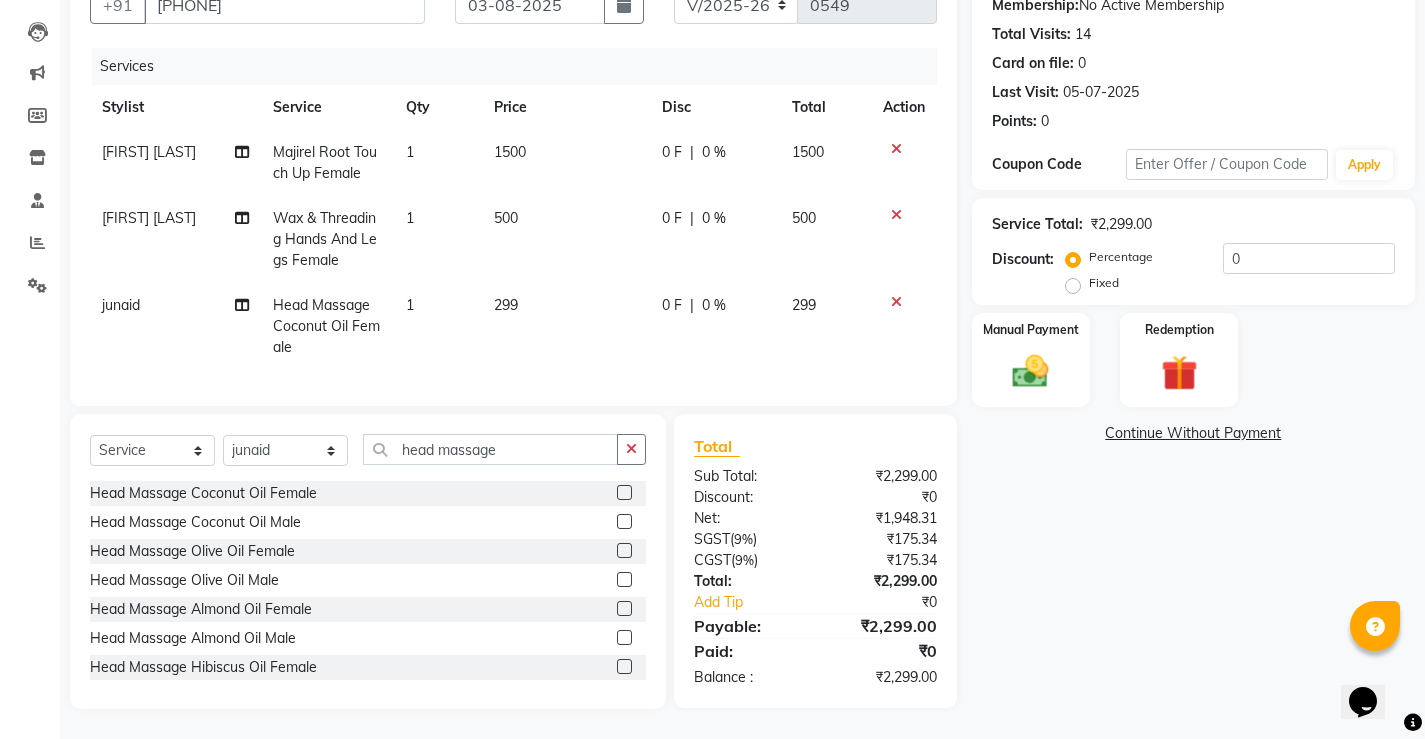 scroll, scrollTop: 215, scrollLeft: 0, axis: vertical 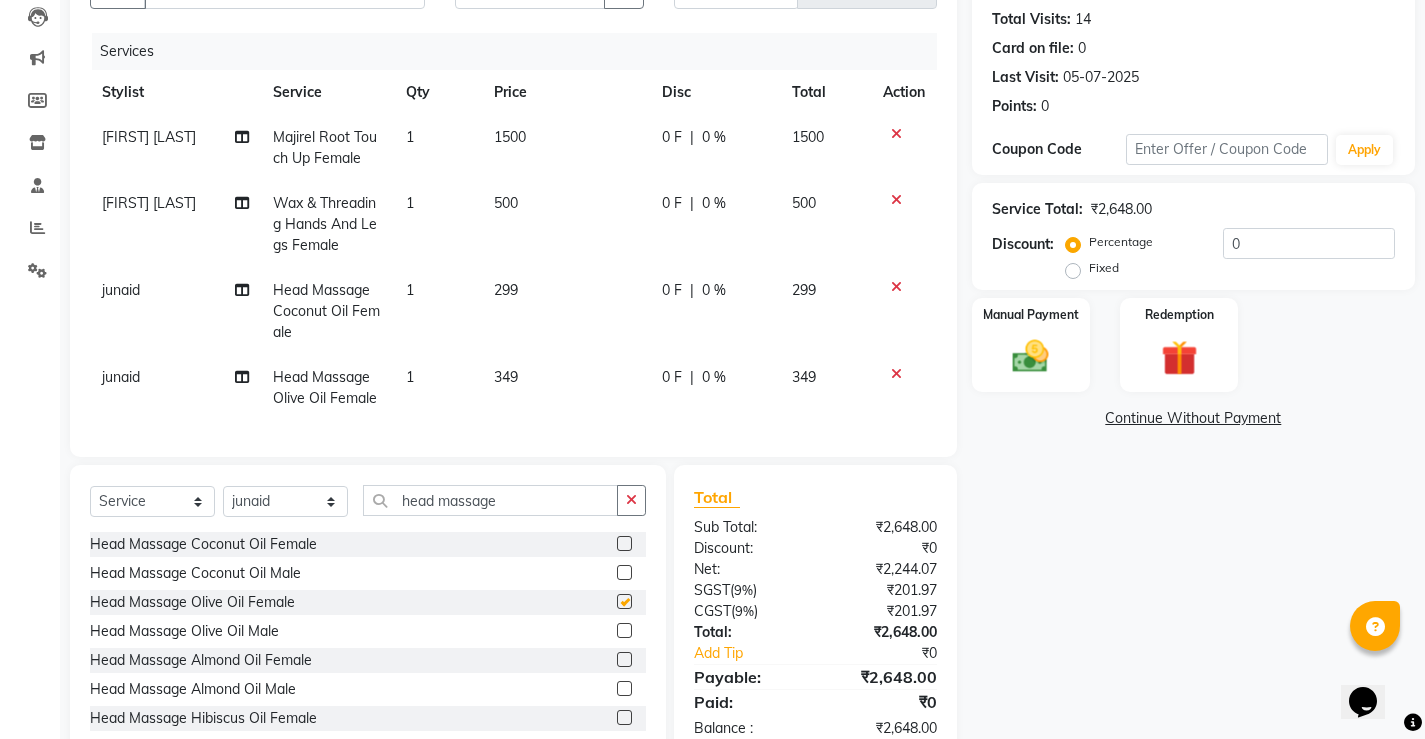 checkbox on "false" 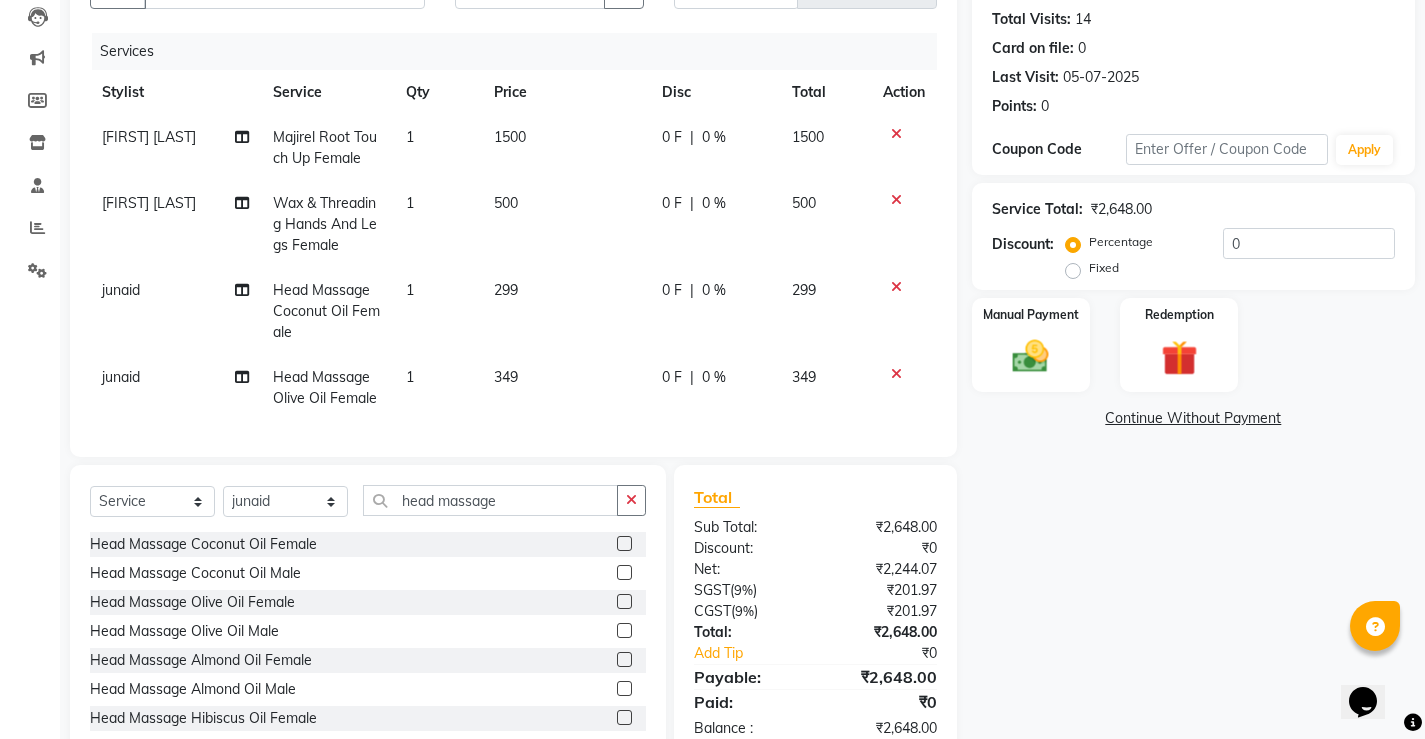 click 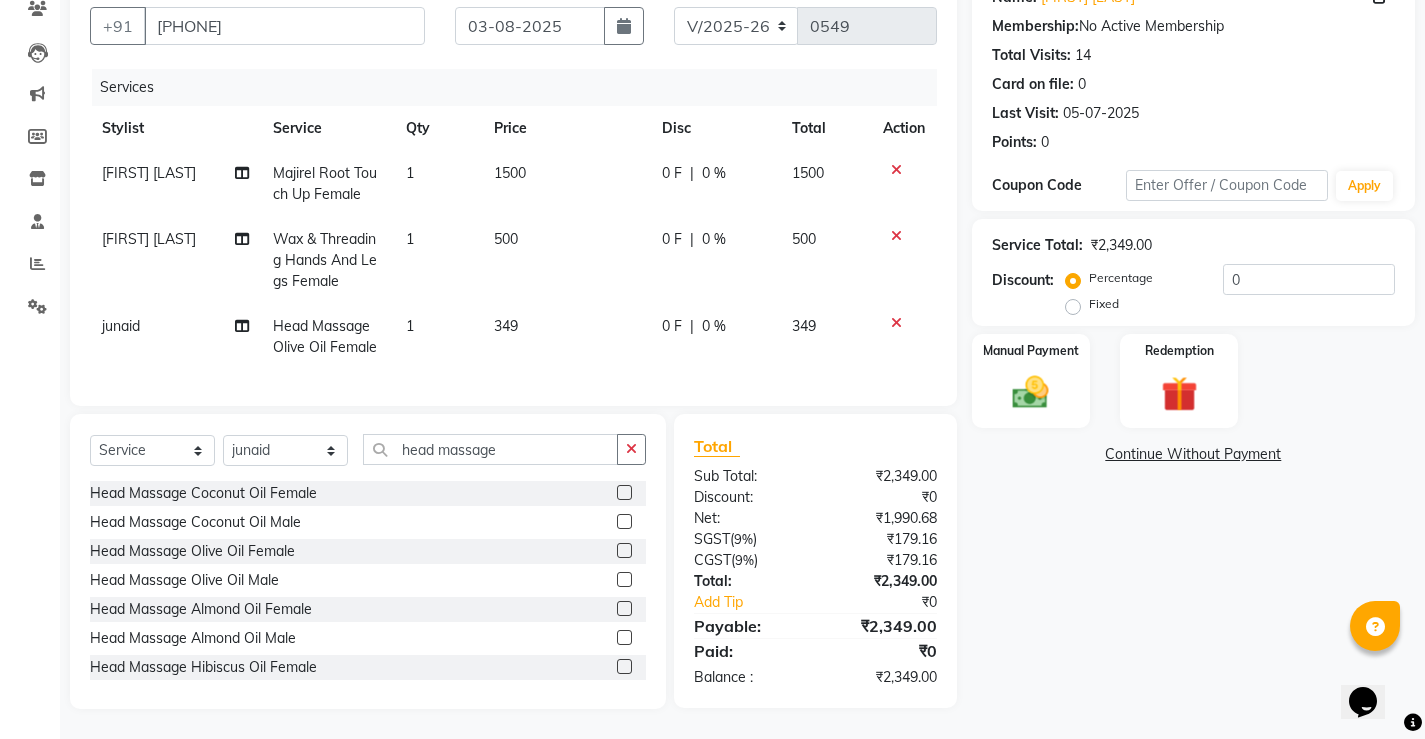 scroll, scrollTop: 194, scrollLeft: 0, axis: vertical 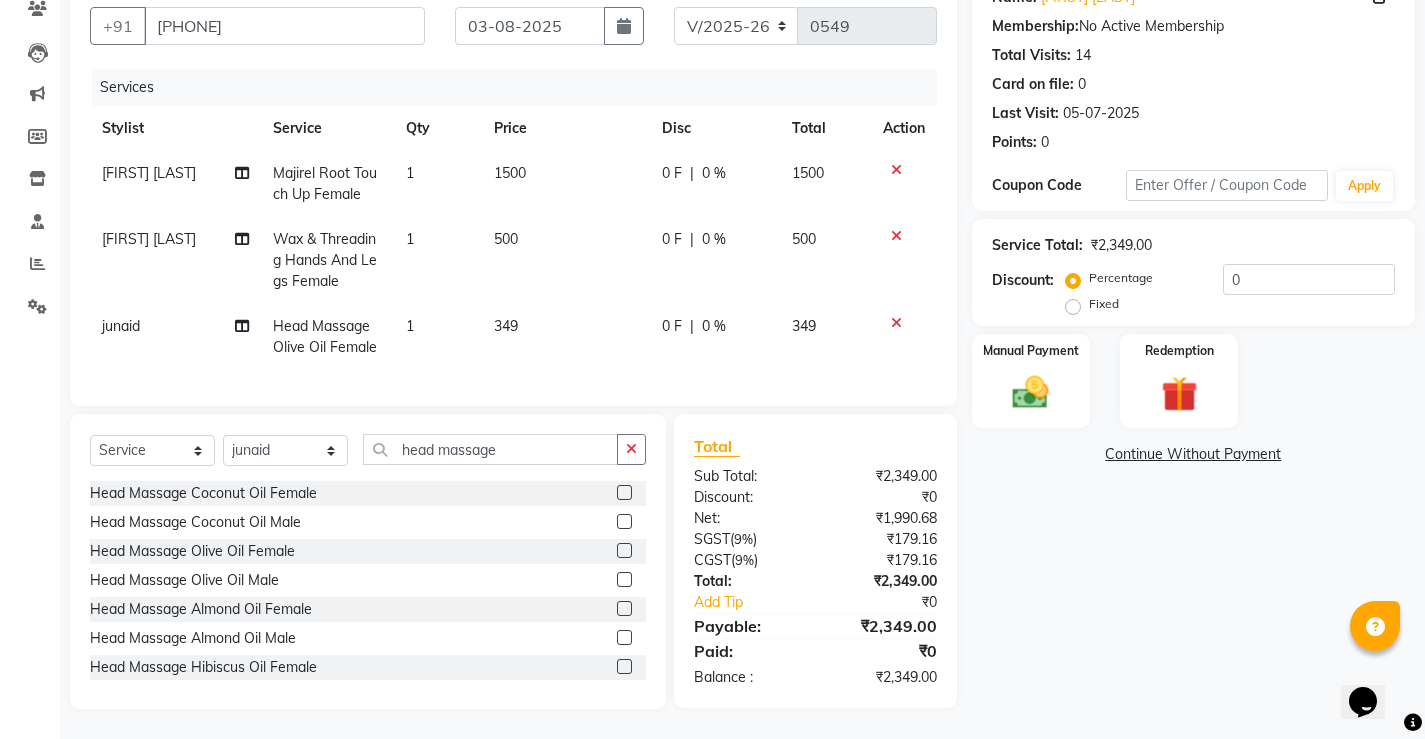 click on "349" 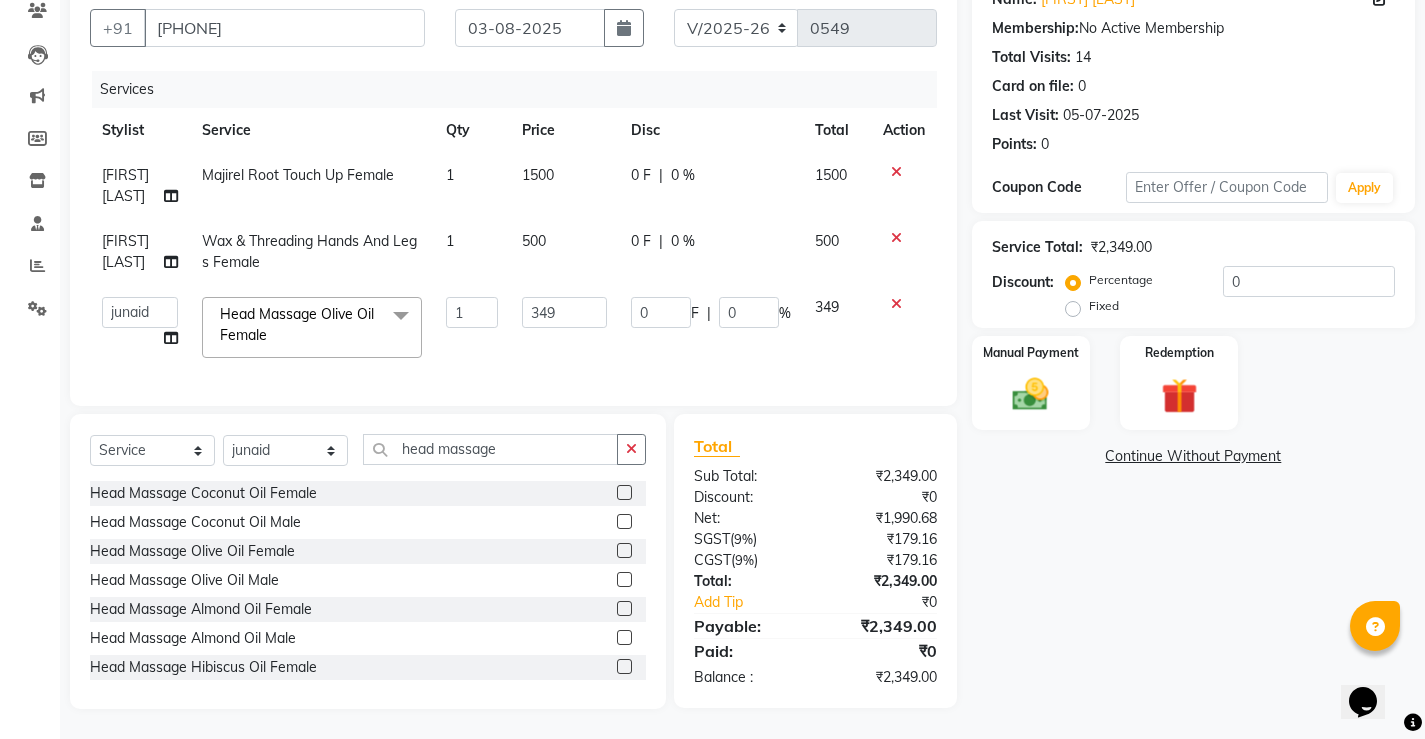 scroll, scrollTop: 192, scrollLeft: 0, axis: vertical 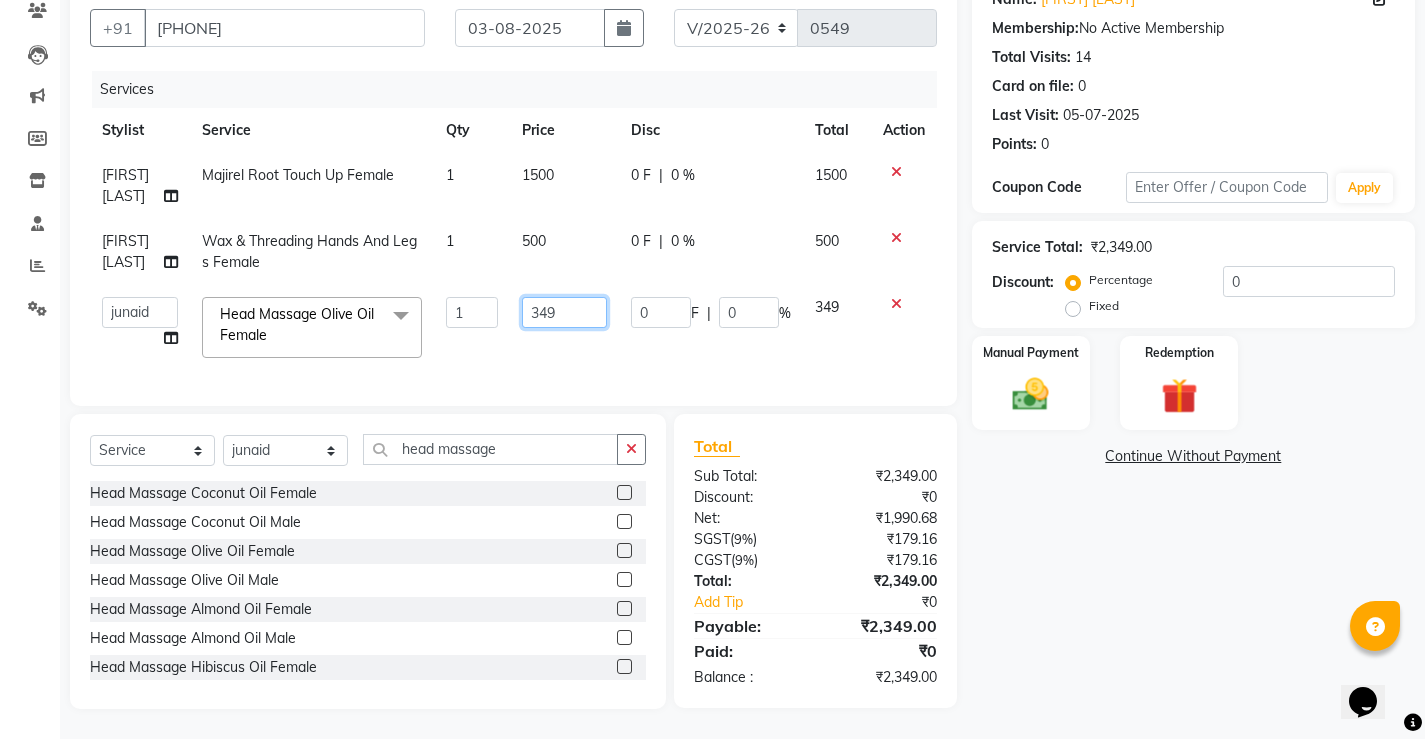 click on "349" 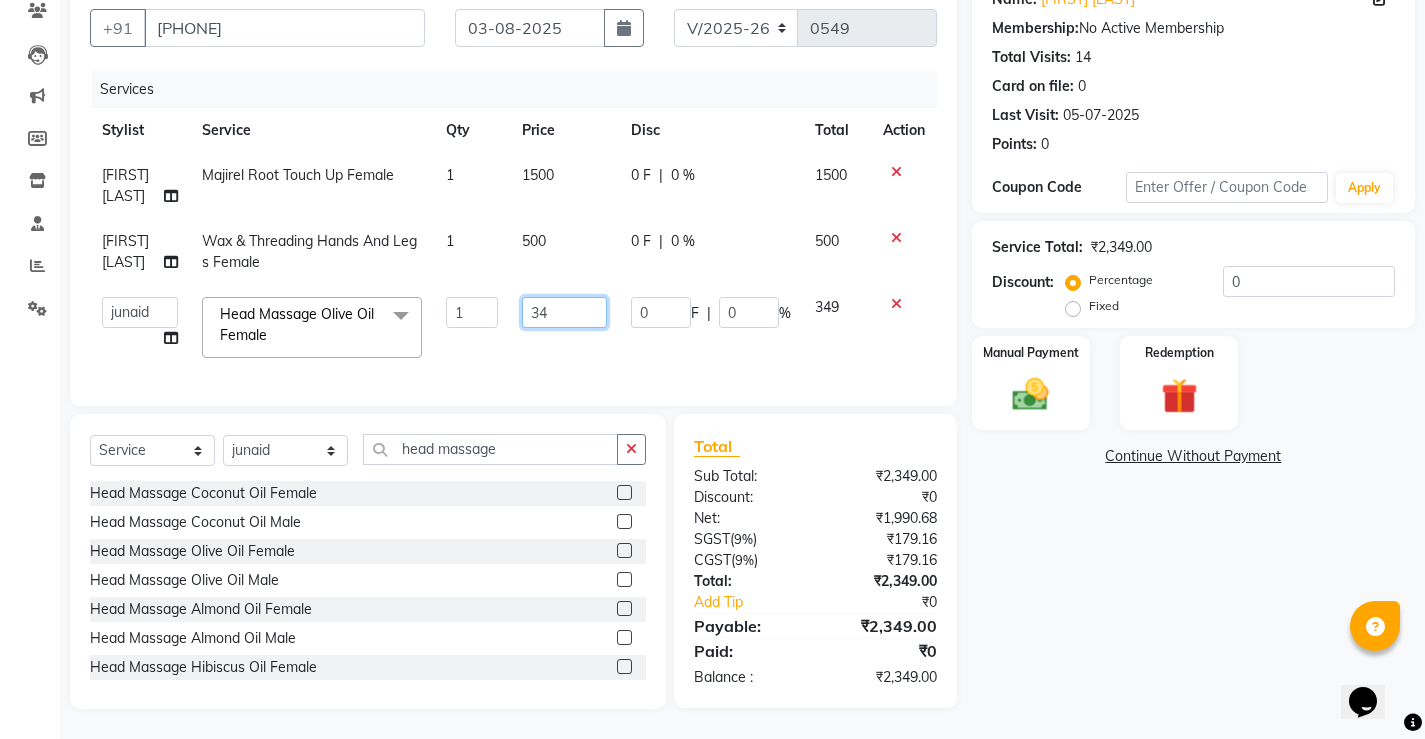 type on "3" 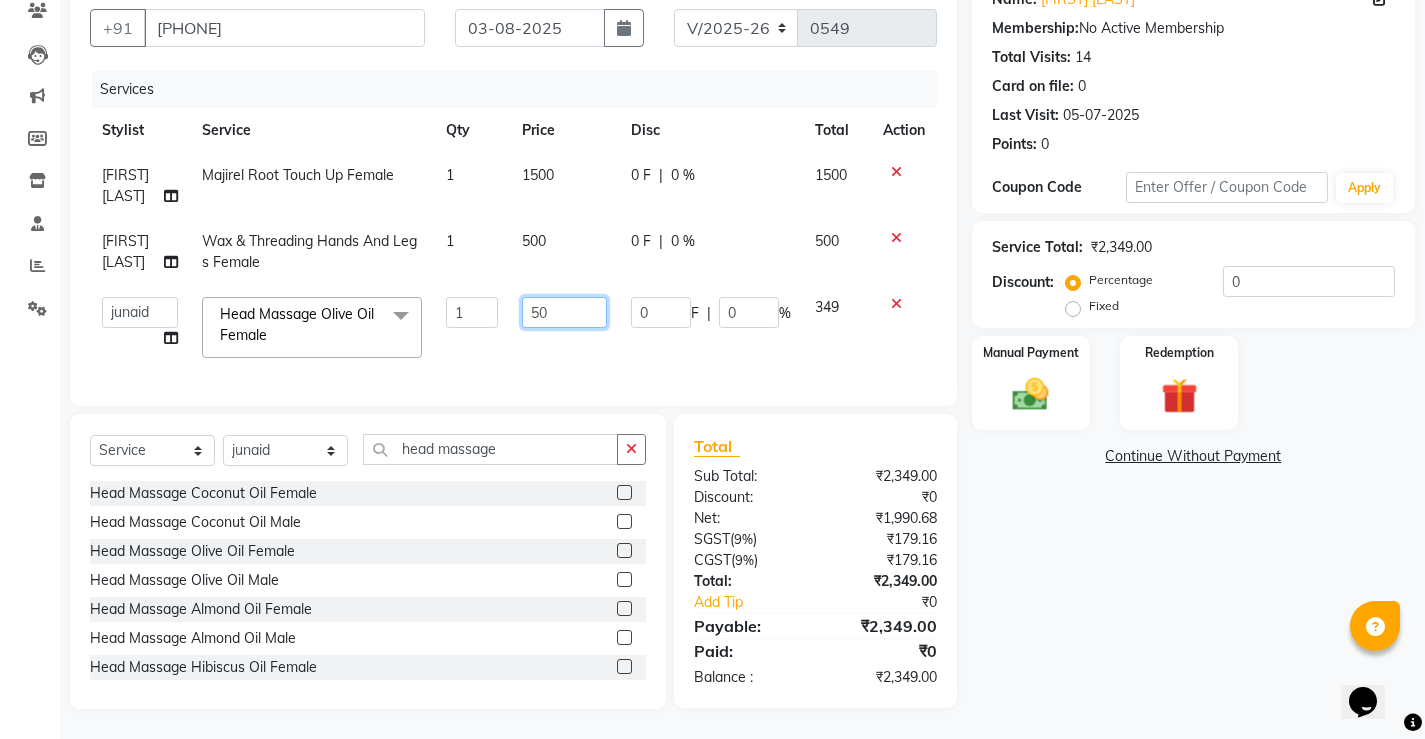 type on "500" 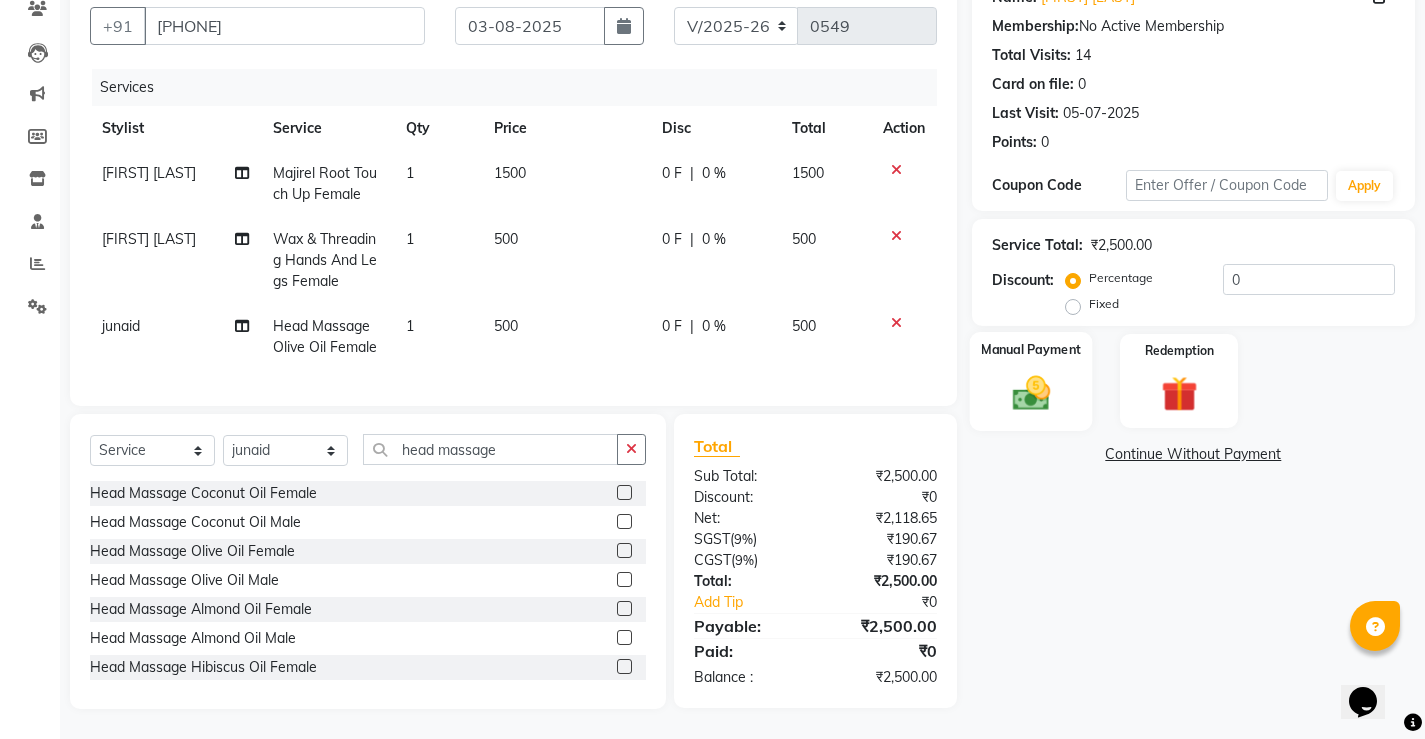 click 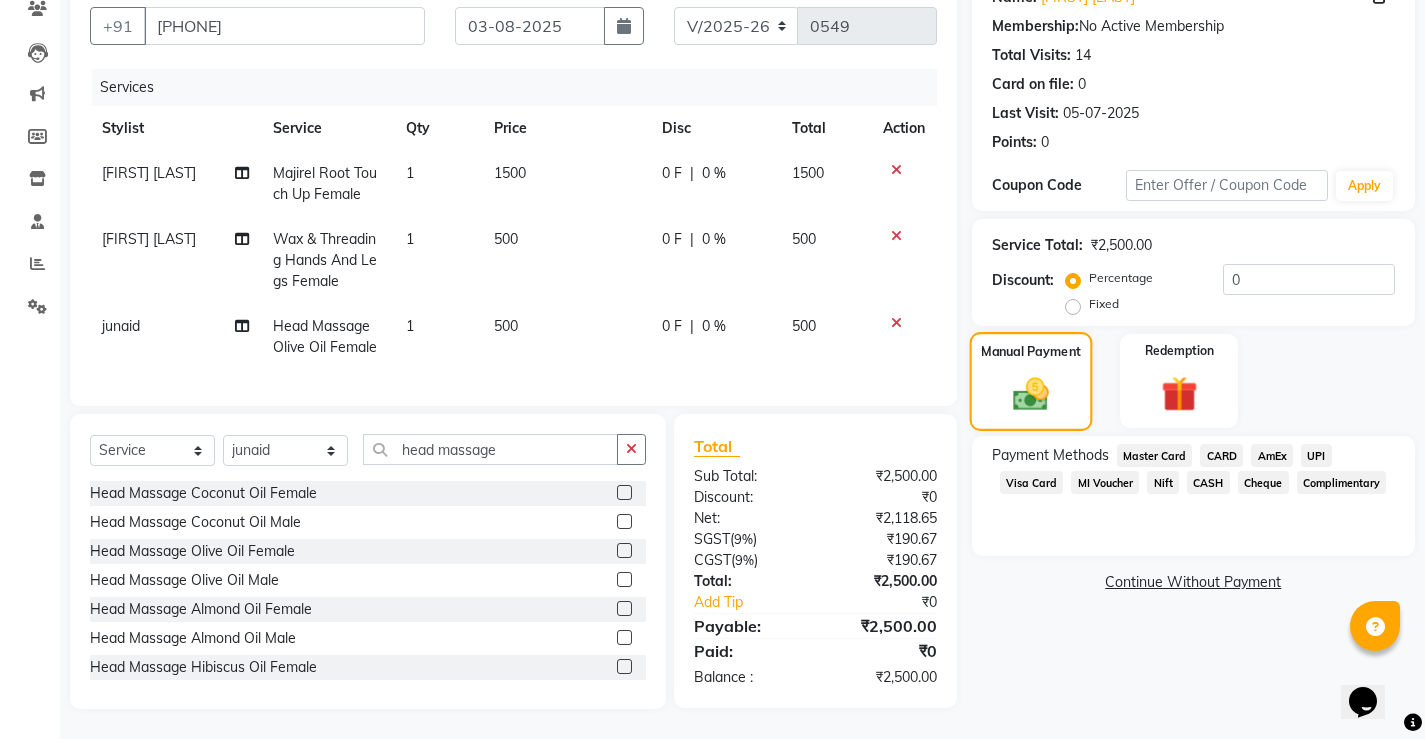 scroll, scrollTop: 194, scrollLeft: 0, axis: vertical 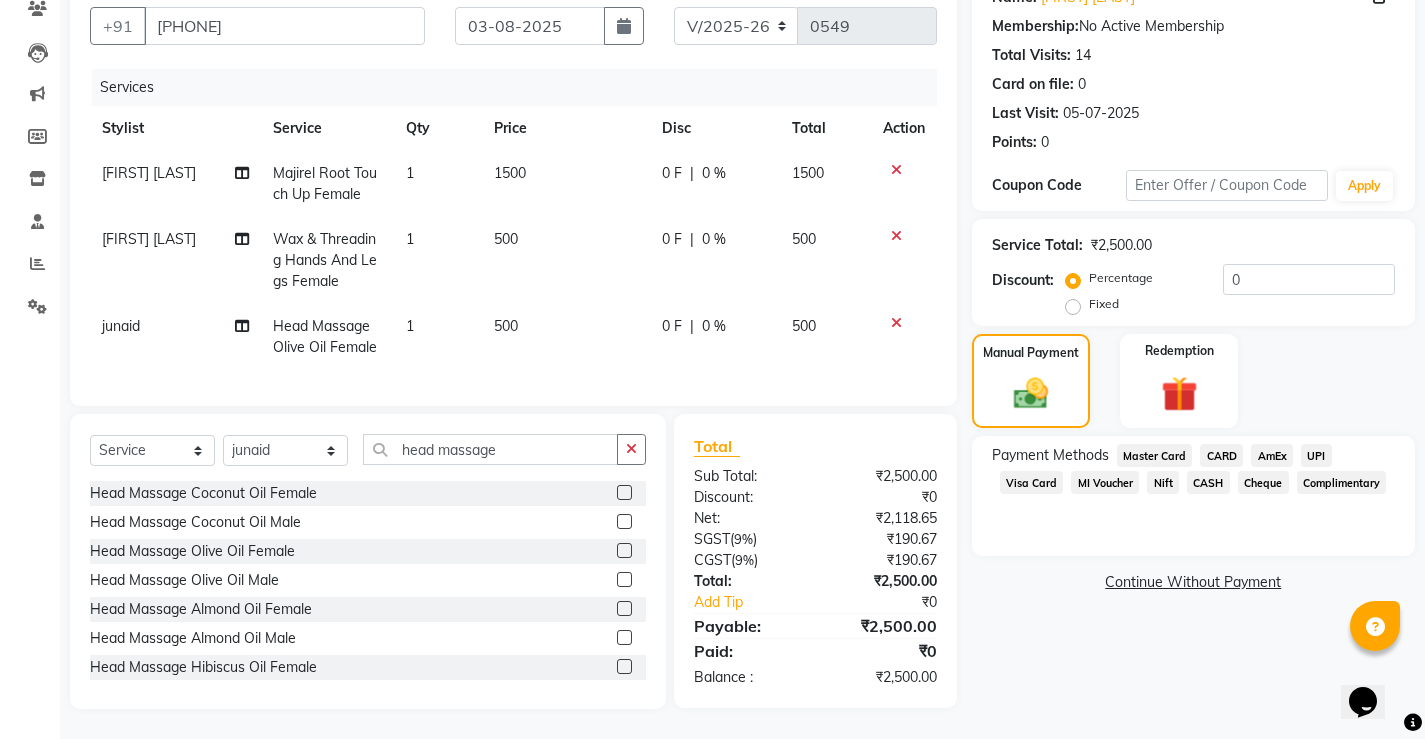 click on "CARD" 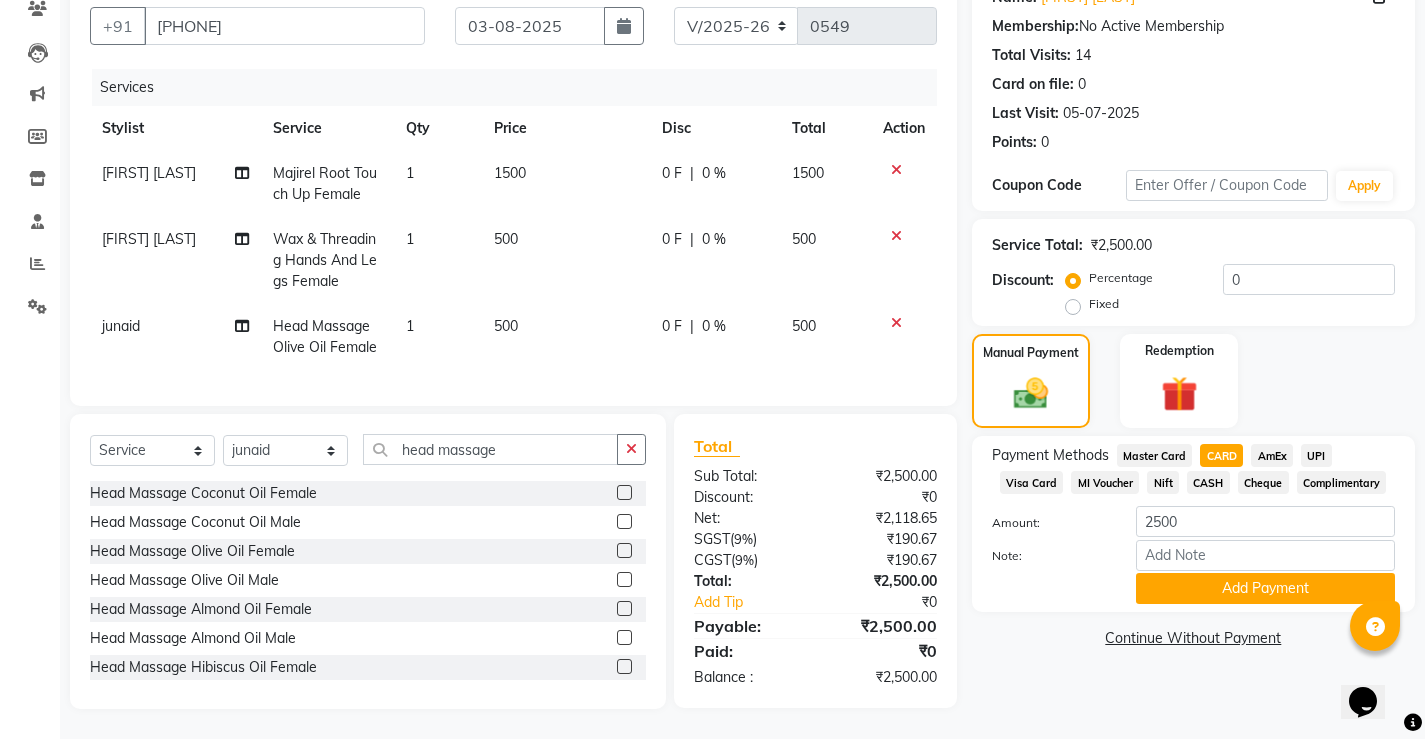 click on "1500" 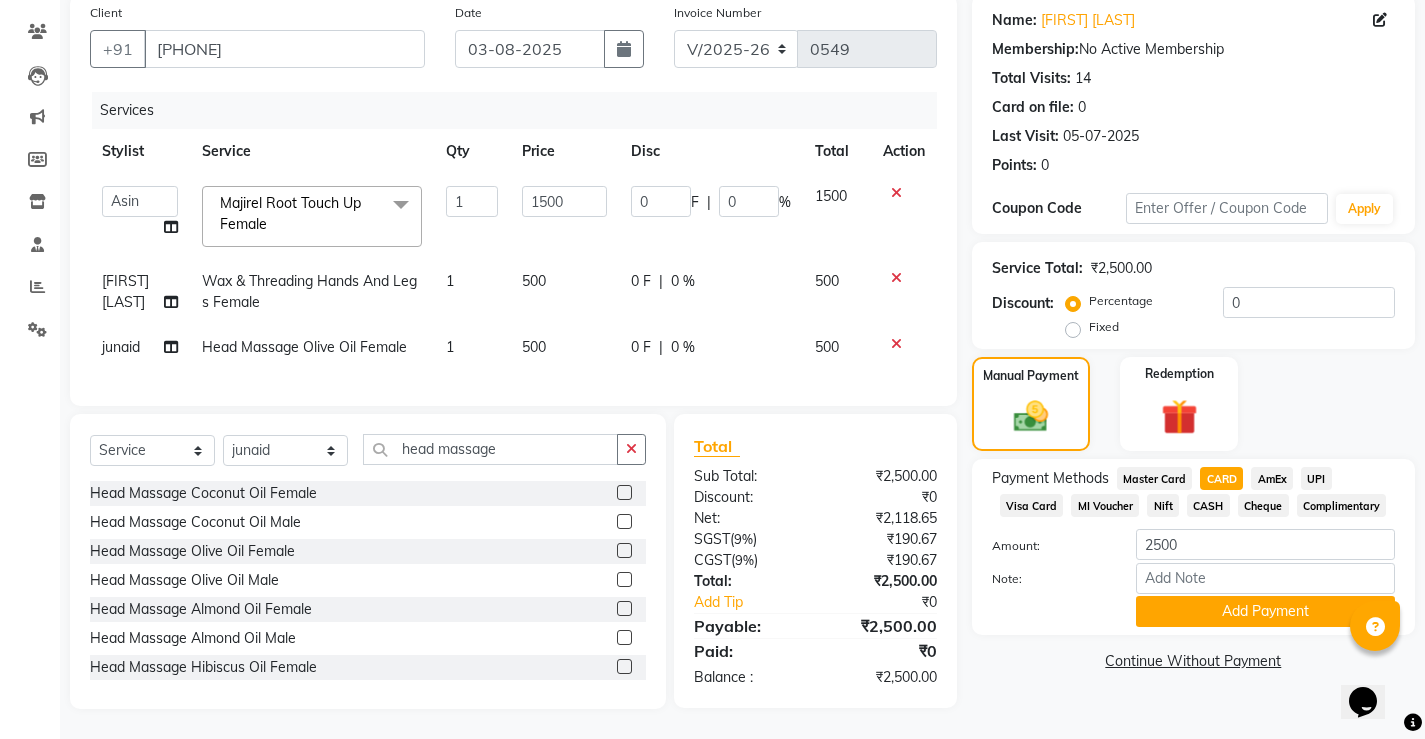 scroll, scrollTop: 171, scrollLeft: 0, axis: vertical 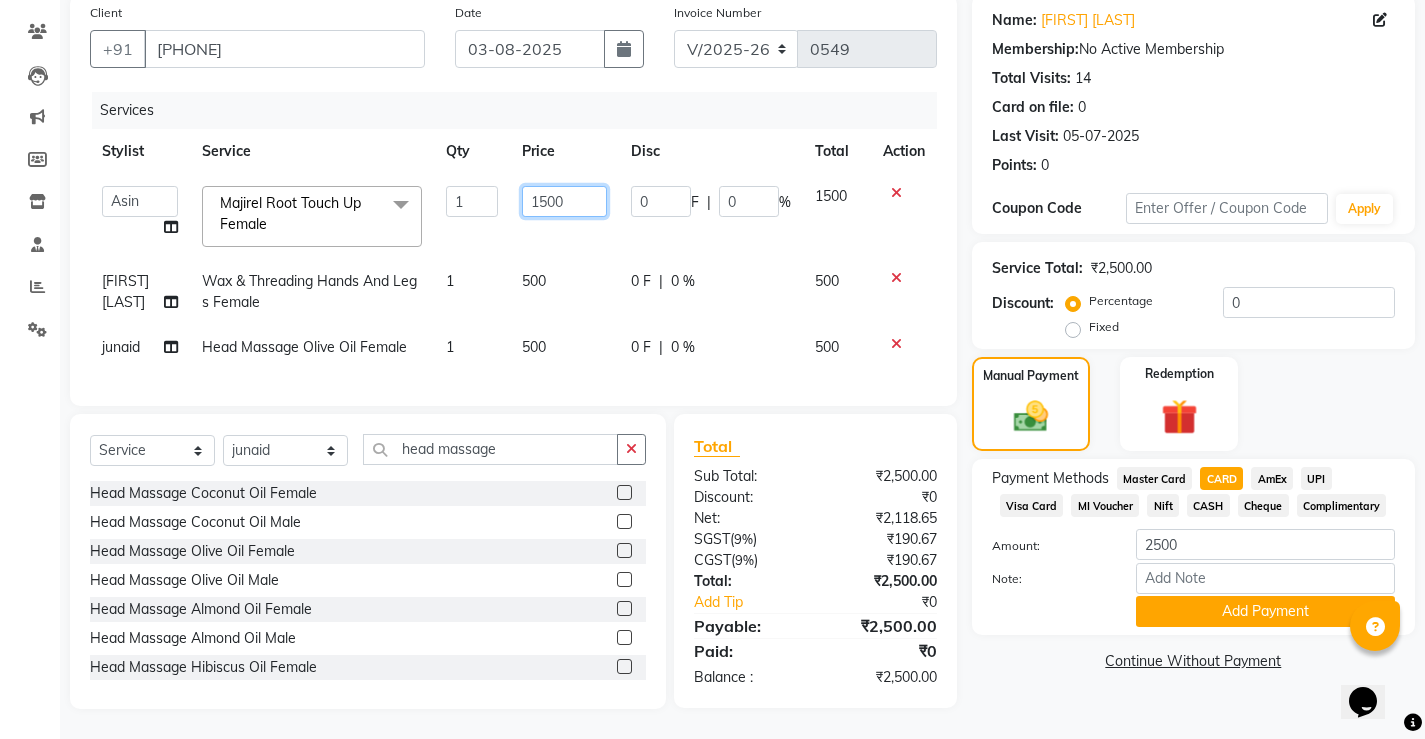 click on "1500" 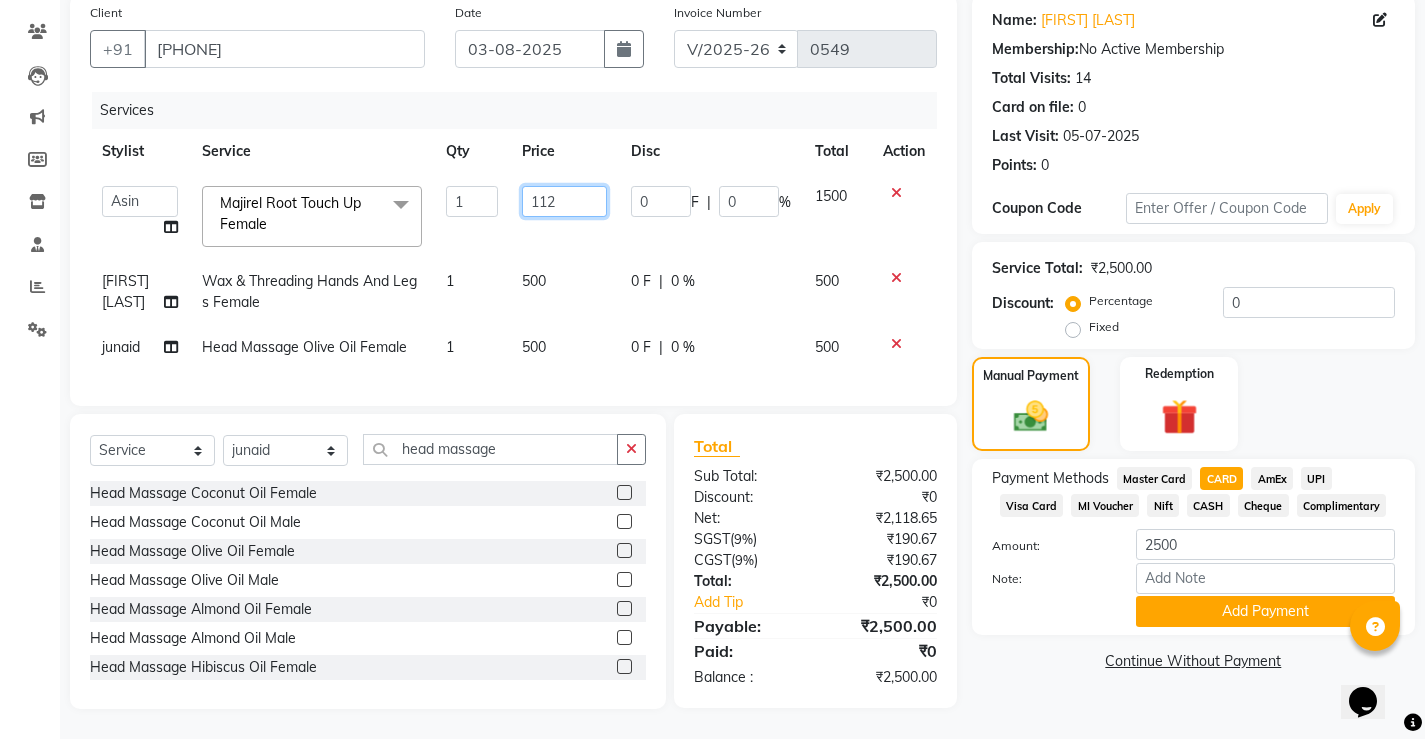 type on "1125" 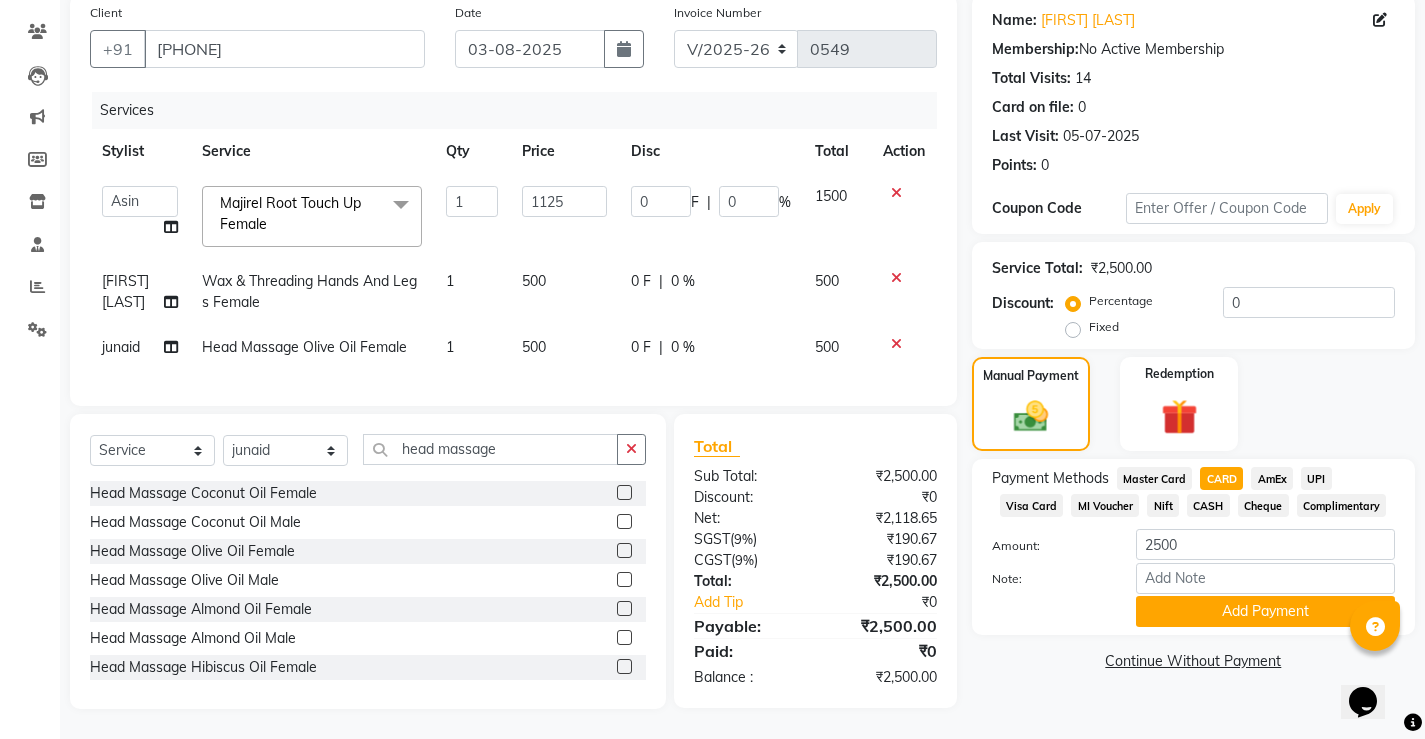 click on "500" 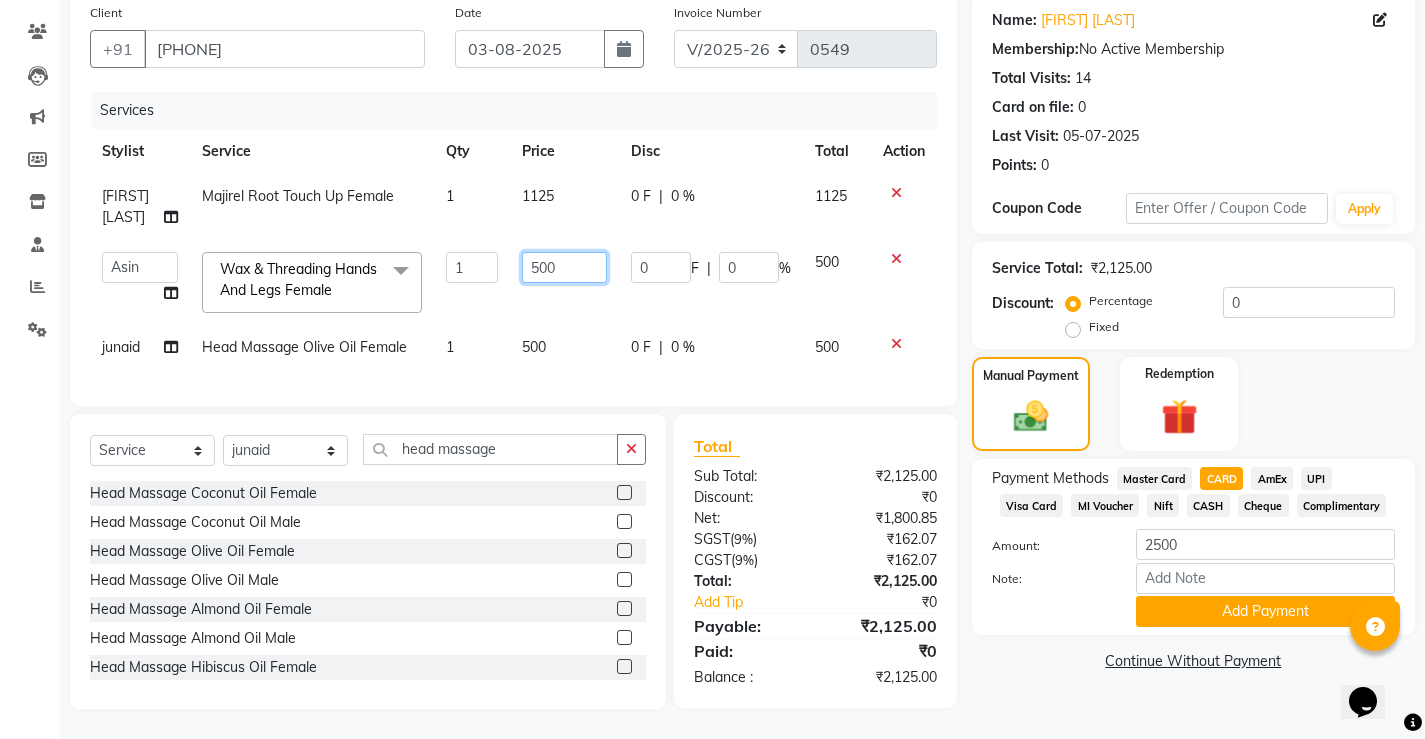 click on "500" 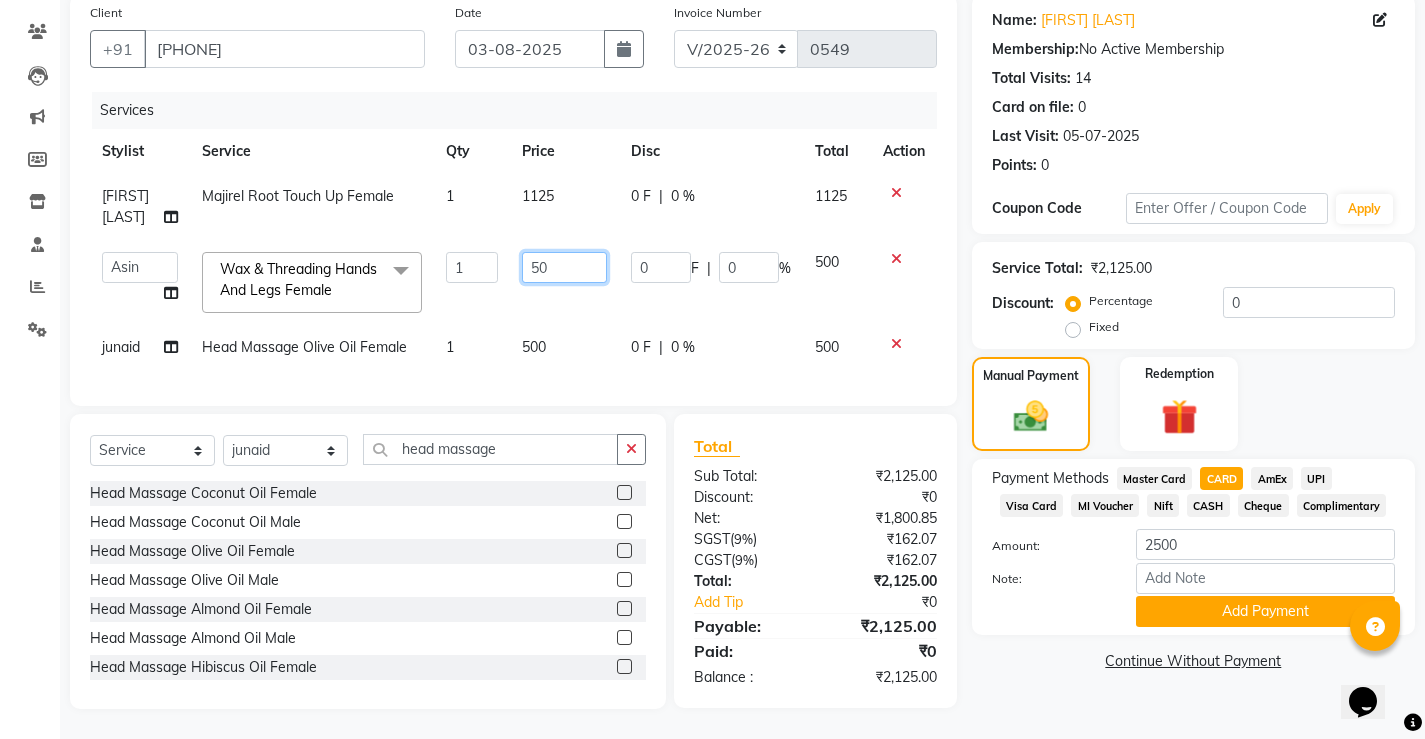 type on "5" 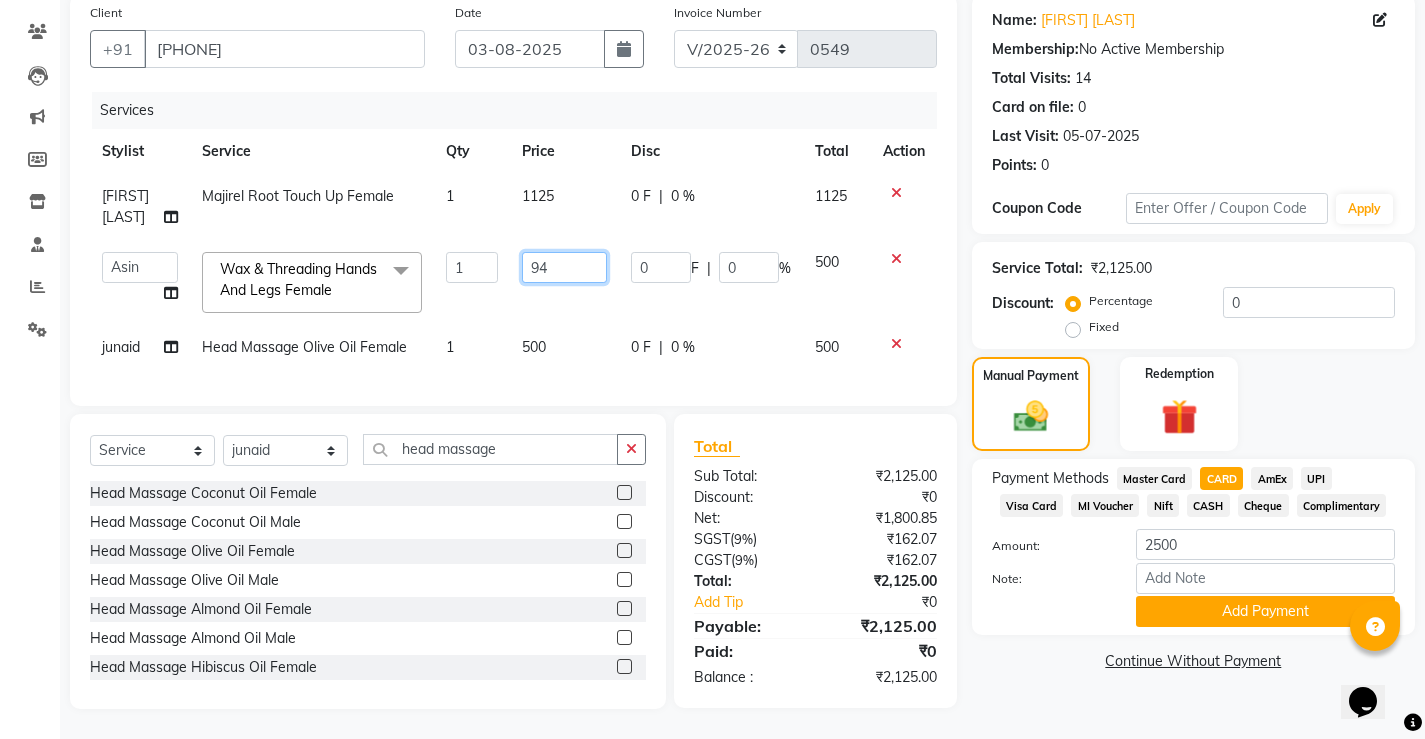 type on "945" 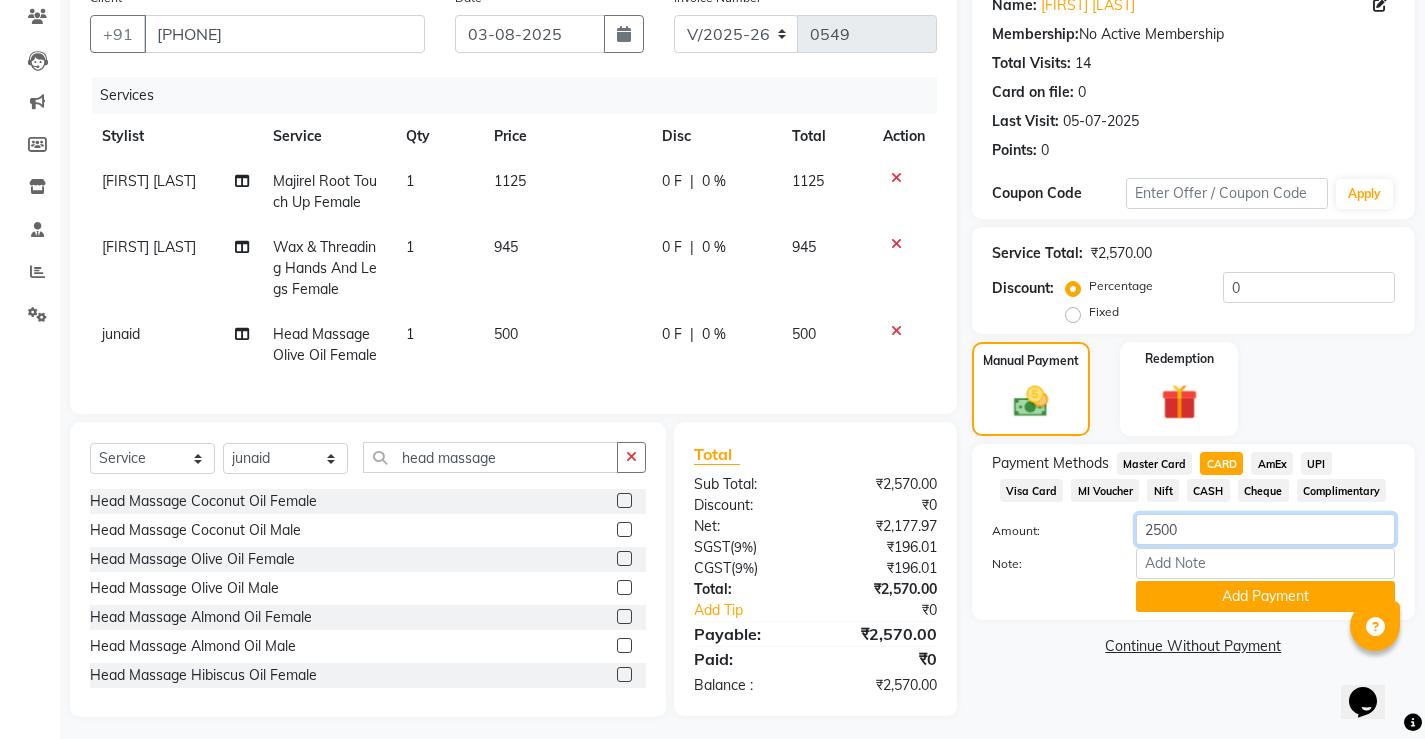 click on "2500" 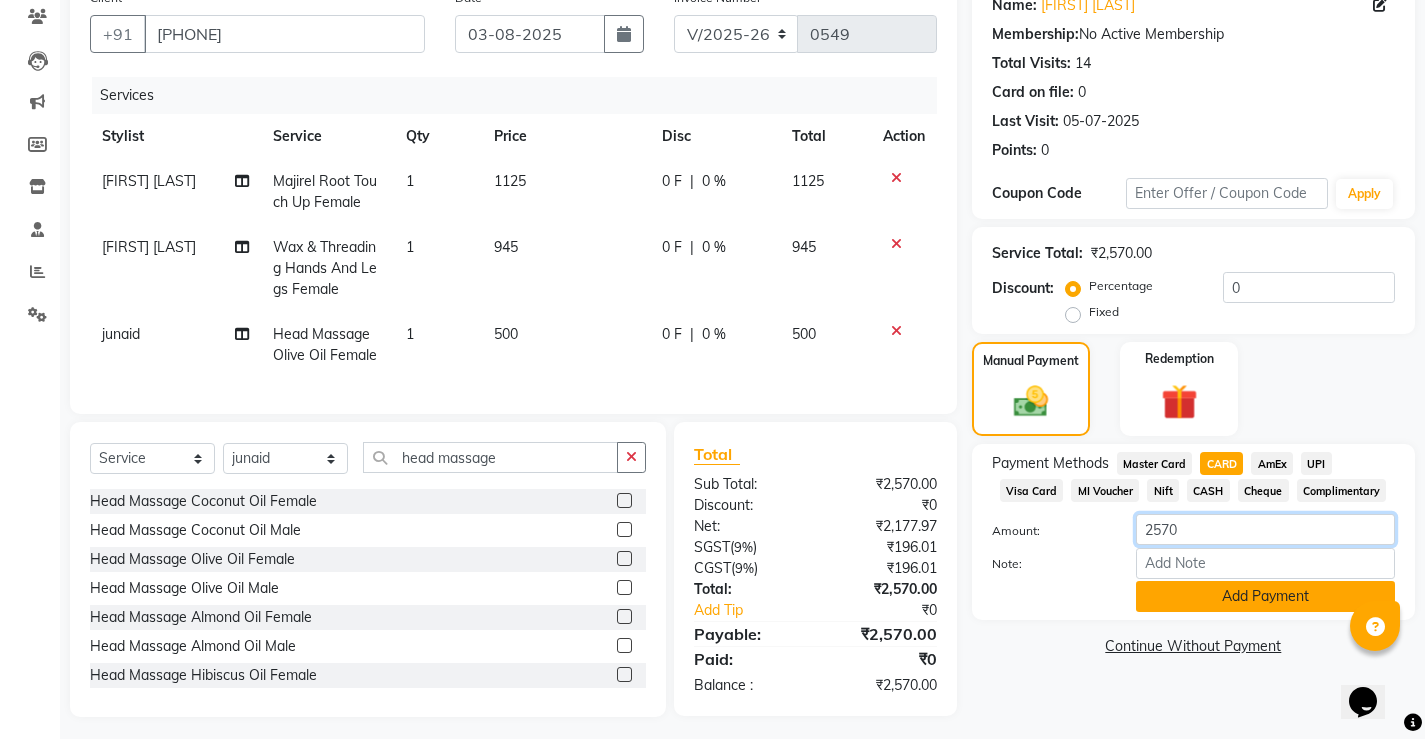 type on "2570" 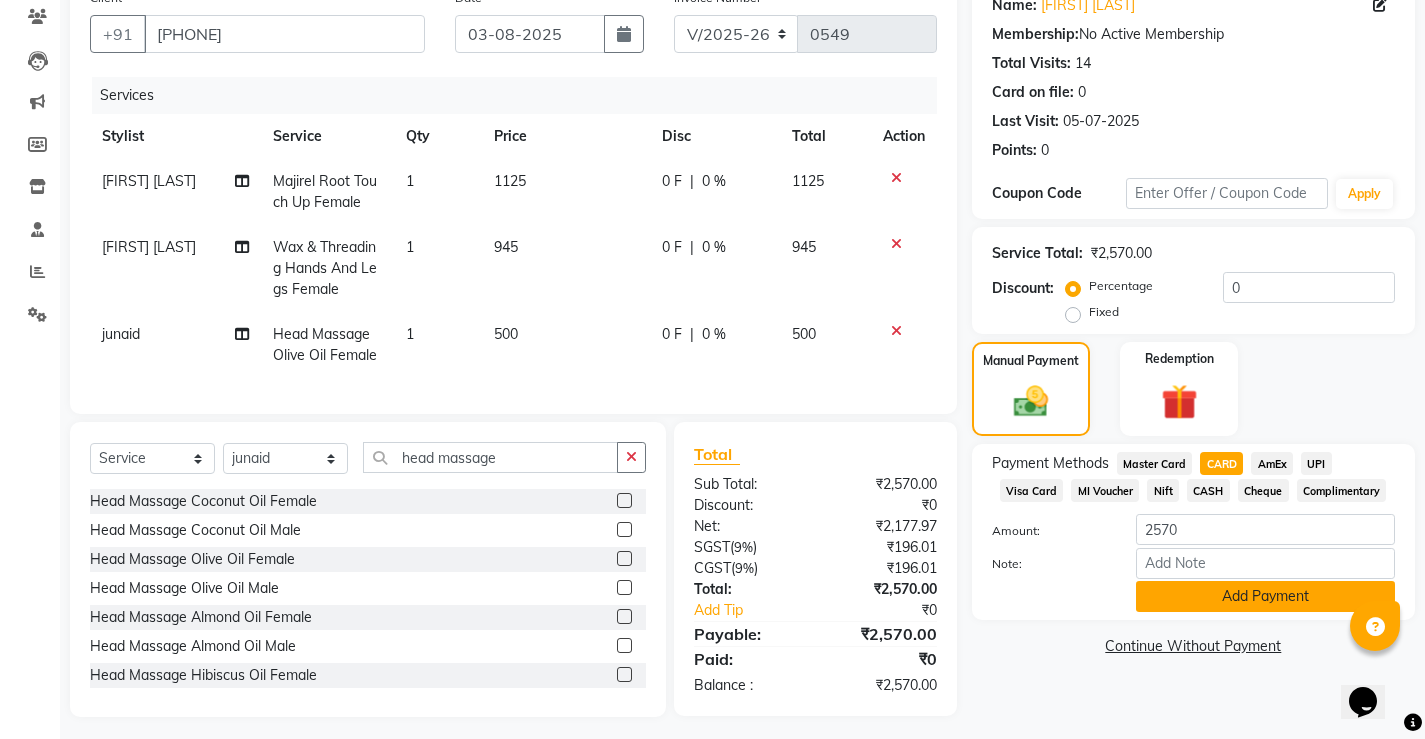 click on "Add Payment" 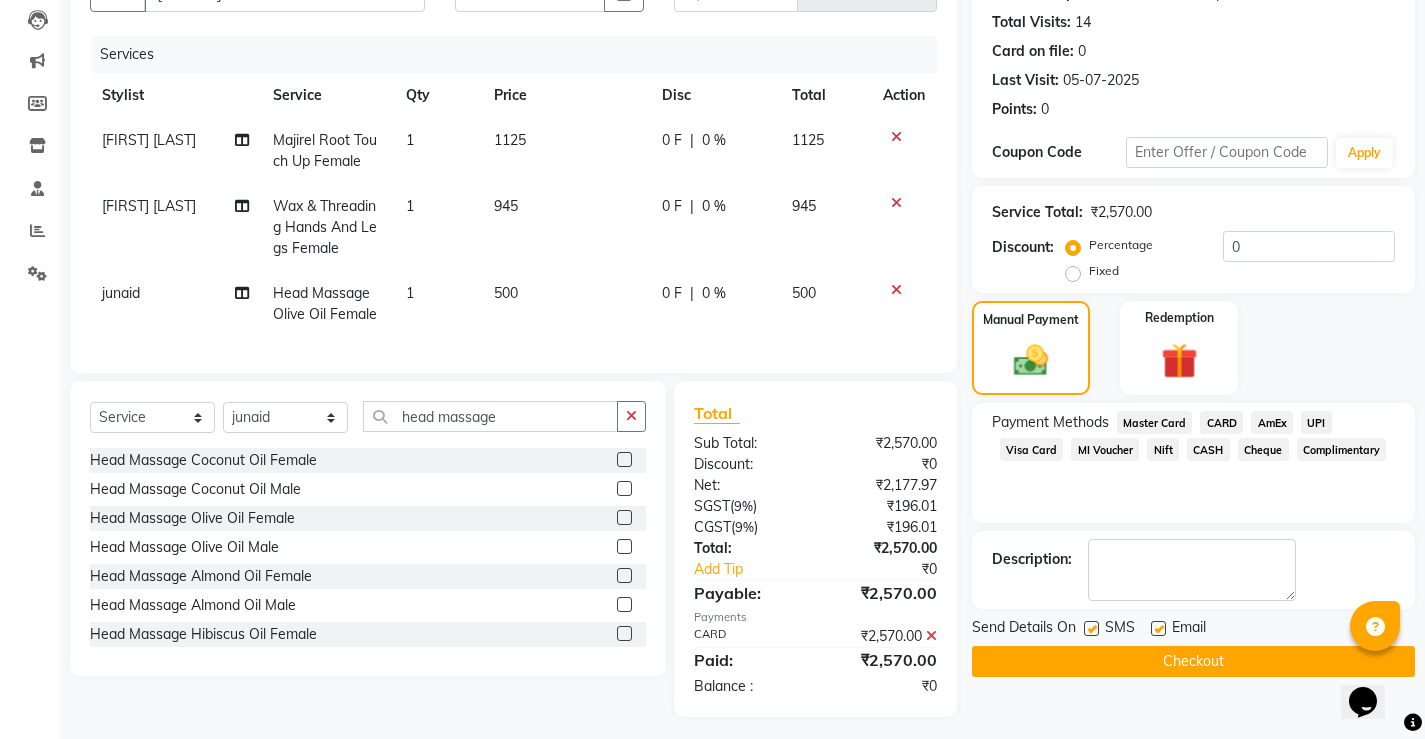 scroll, scrollTop: 235, scrollLeft: 0, axis: vertical 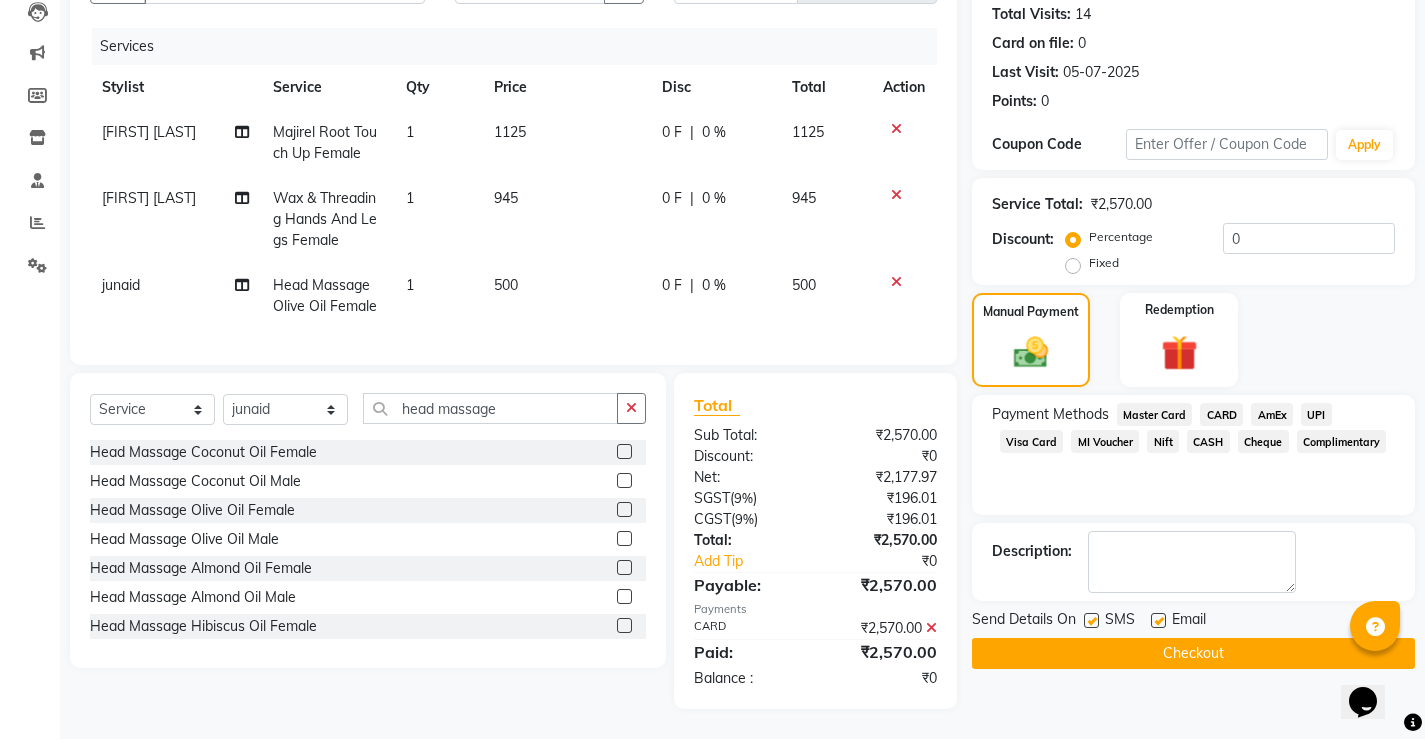 click on "Checkout" 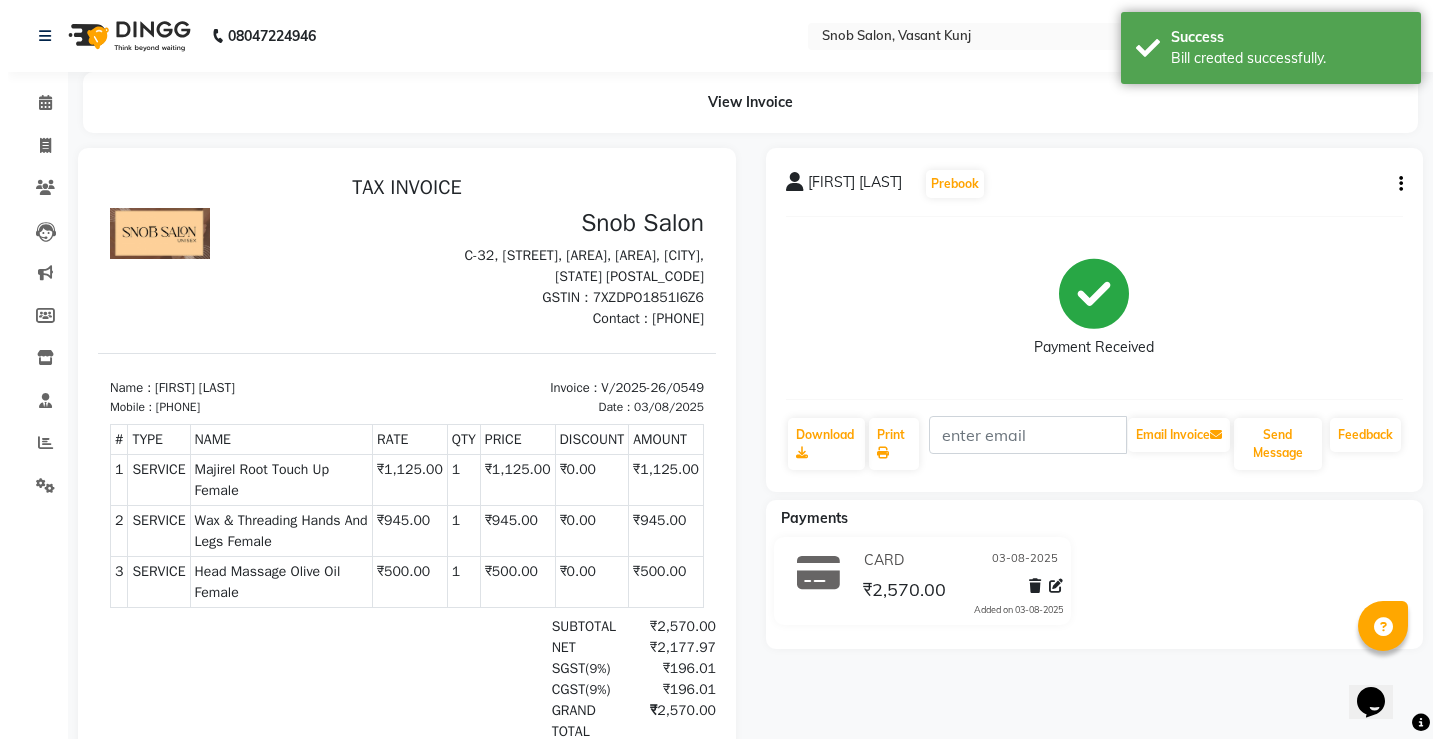 scroll, scrollTop: 0, scrollLeft: 0, axis: both 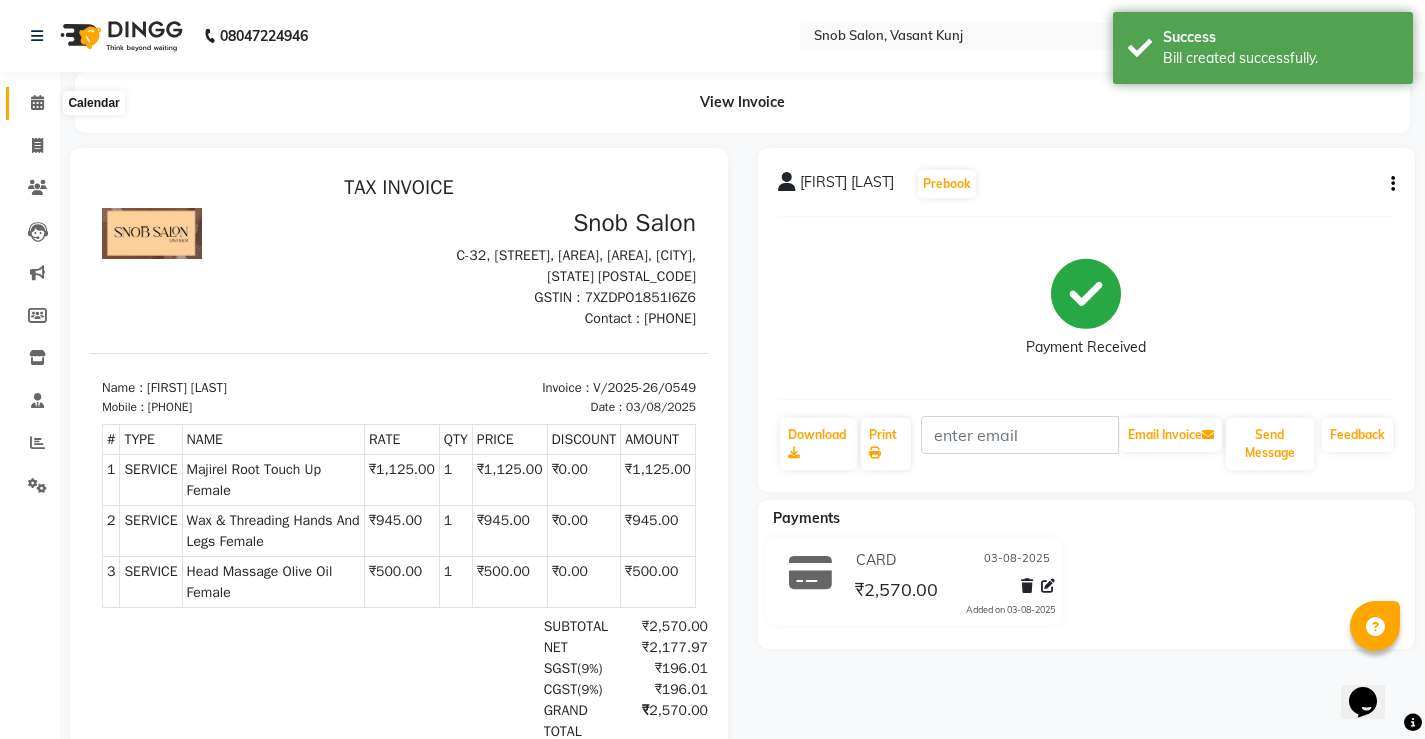 click 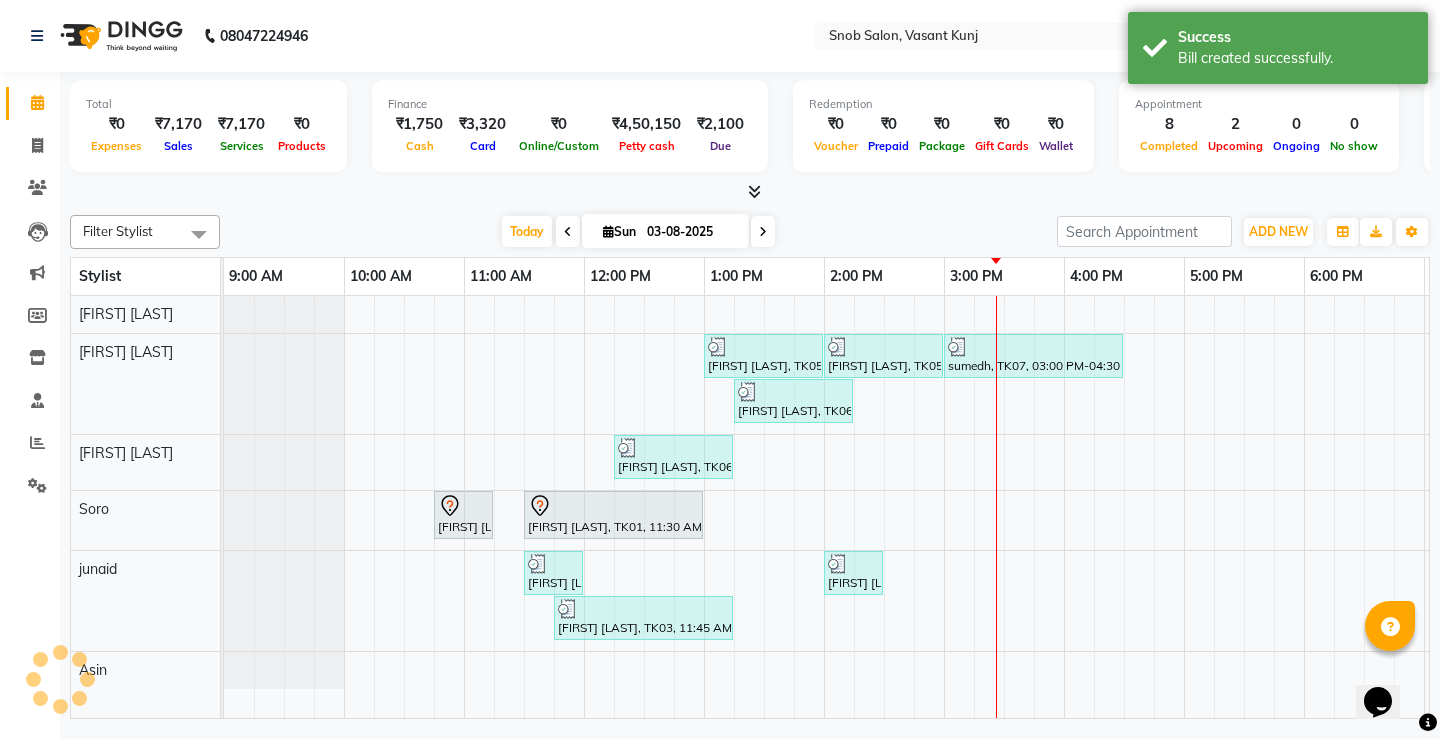 scroll, scrollTop: 0, scrollLeft: 0, axis: both 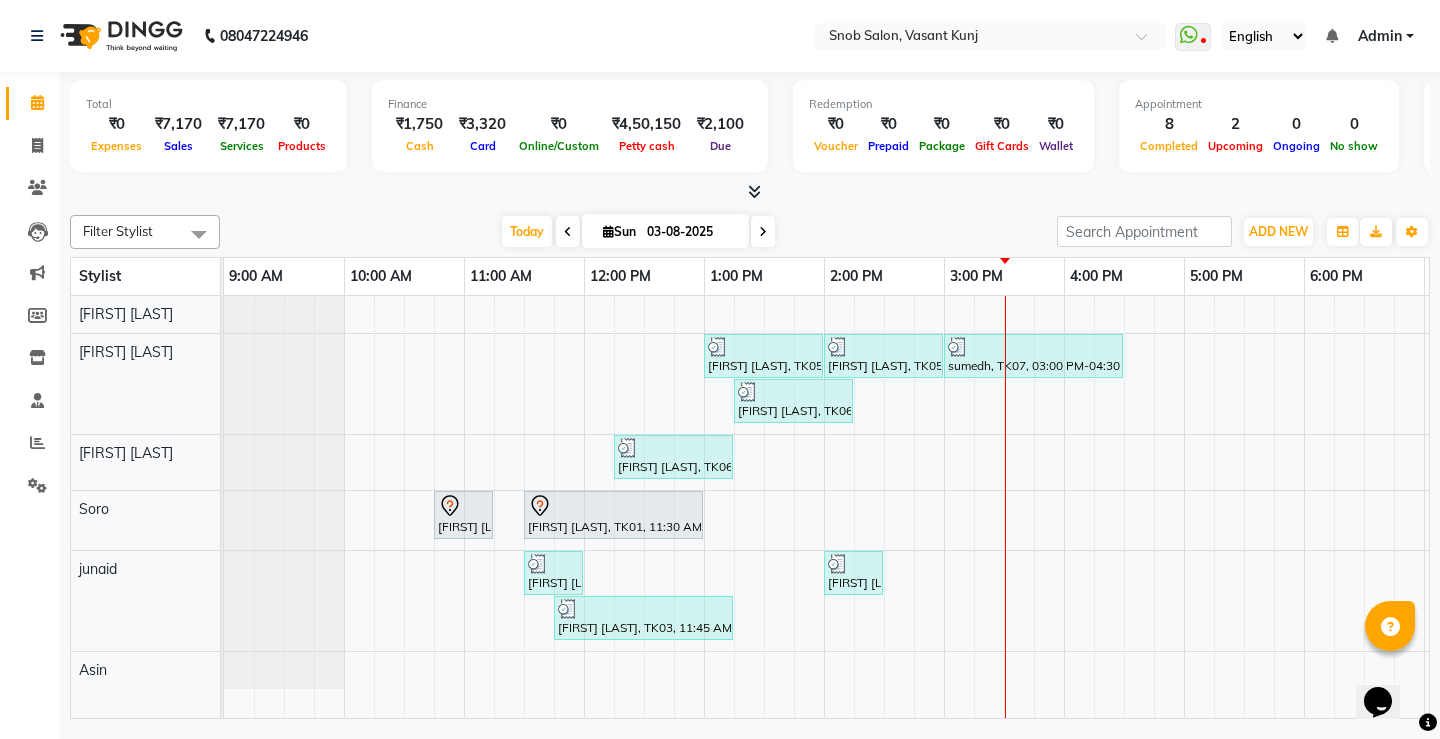 click on "[FIRST] [LAST], TK05, 01:00 PM-02:00 PM, Majirel Root Touch Up Female     [FIRST] [LAST], TK05, 02:00 PM-03:00 PM, Wax & Threading Hands And Legs Female     [FIRST], TK07, 03:00 PM-04:30 PM, Party Makeup (Including Hair Styling) Female     [FIRST] [LAST], TK06, 01:15 PM-02:15 PM, Luxury Nail Extensions With Gel Paint     [FIRST] [LAST], TK06, 12:15 PM-01:15 PM, Normal Hair Spa Female             [FIRST] [LAST], TK02, 10:45 AM-11:15 AM, Hair Cut Male             [FIRST] [LAST], TK01, 11:30 AM-01:00 PM, Balayage Female     [FIRST] [LAST], TK03, 11:45 AM-01:15 PM, Body Massage Swedish Male,Basic Papa Pedicure" at bounding box center [1004, 507] 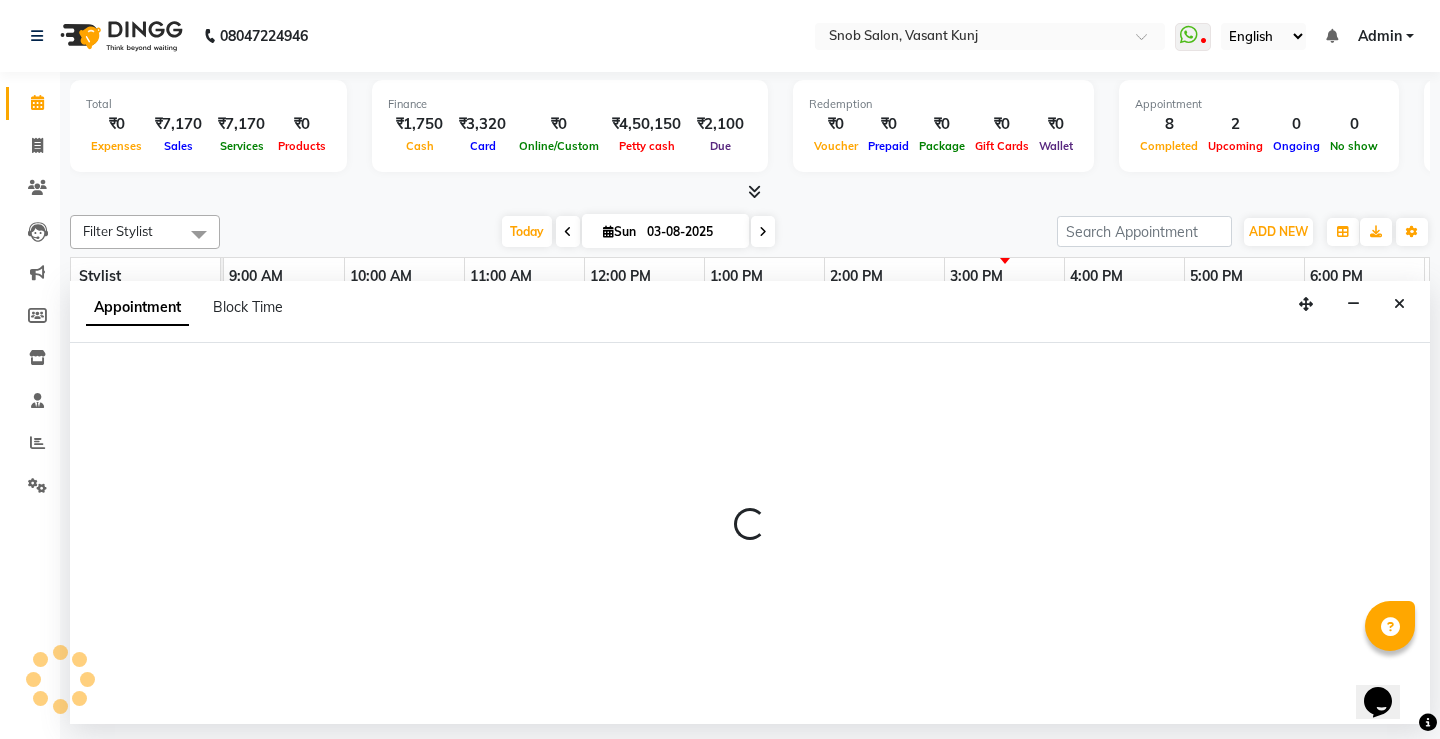 select on "[POSTAL_CODE]" 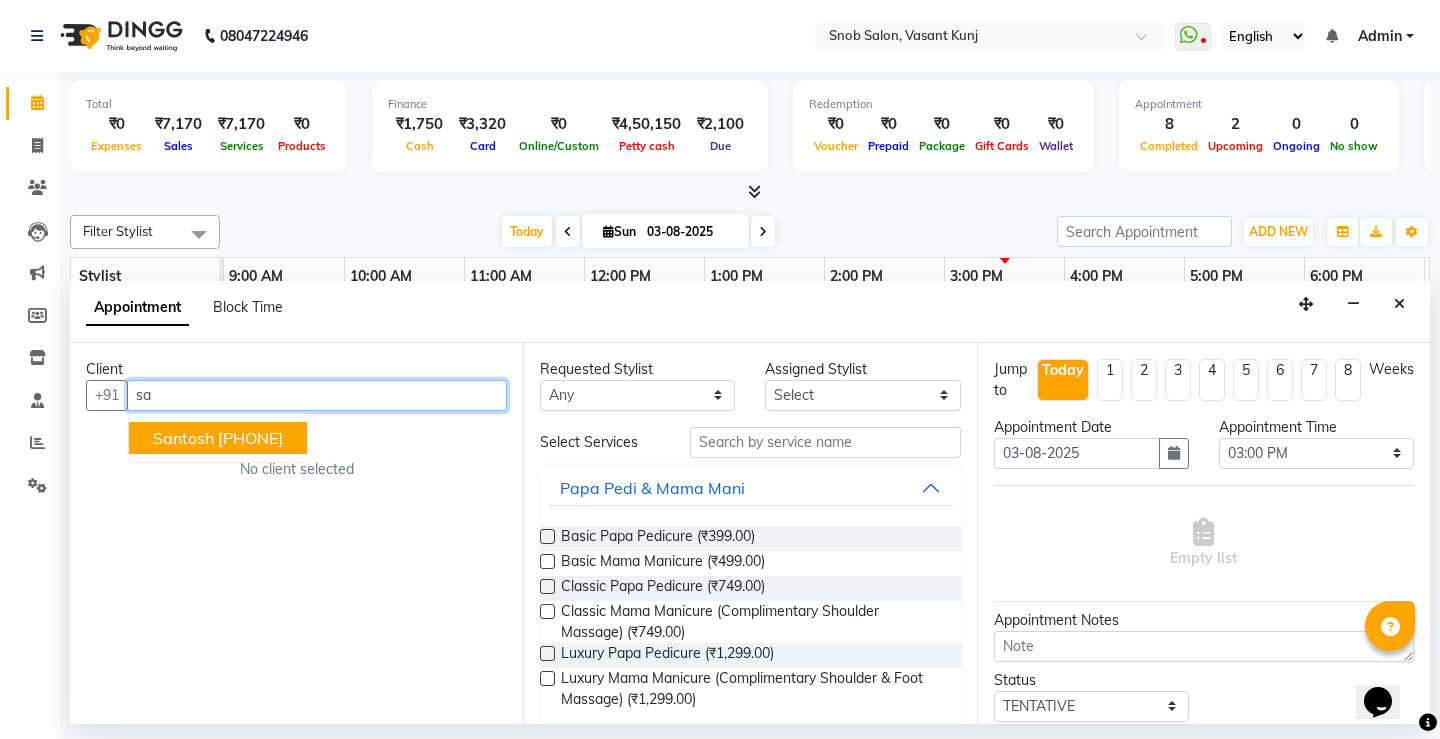 type on "s" 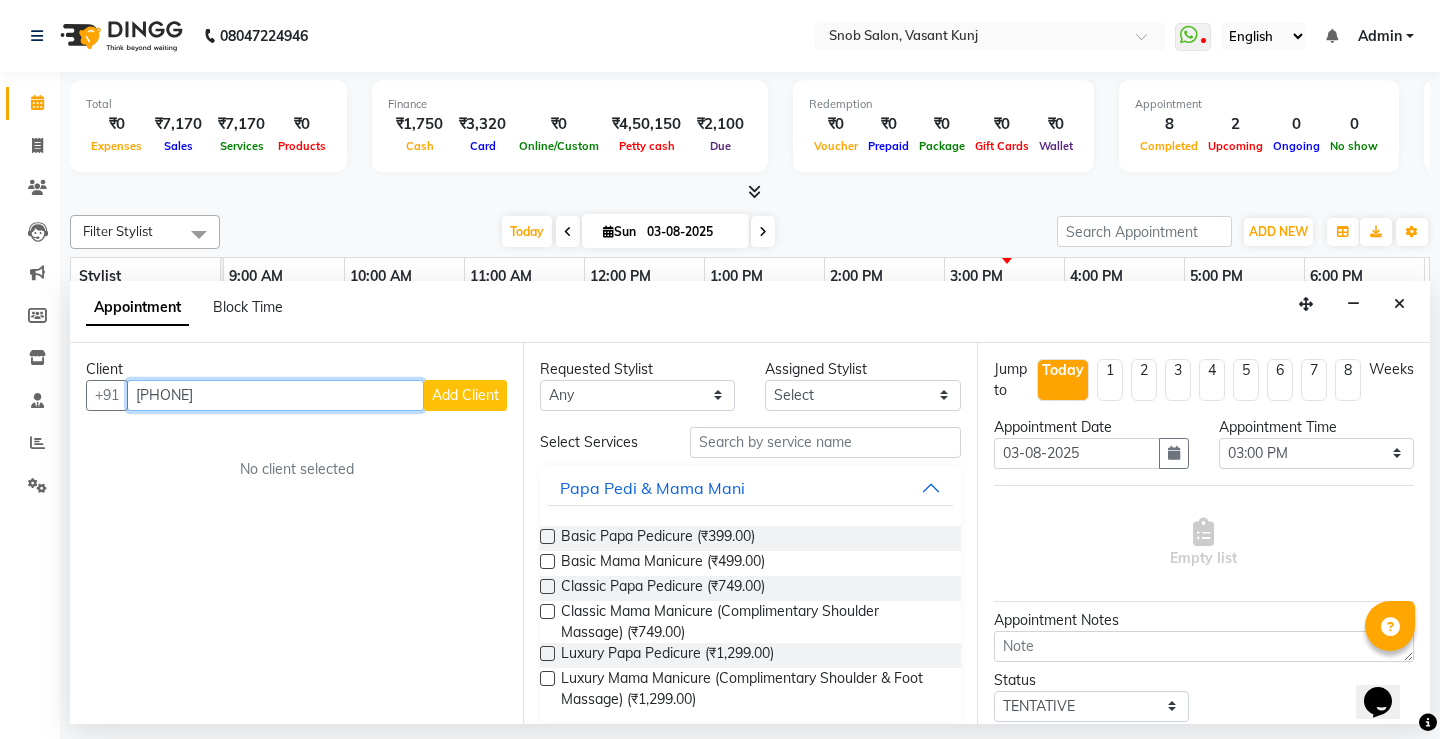 type on "[PHONE]" 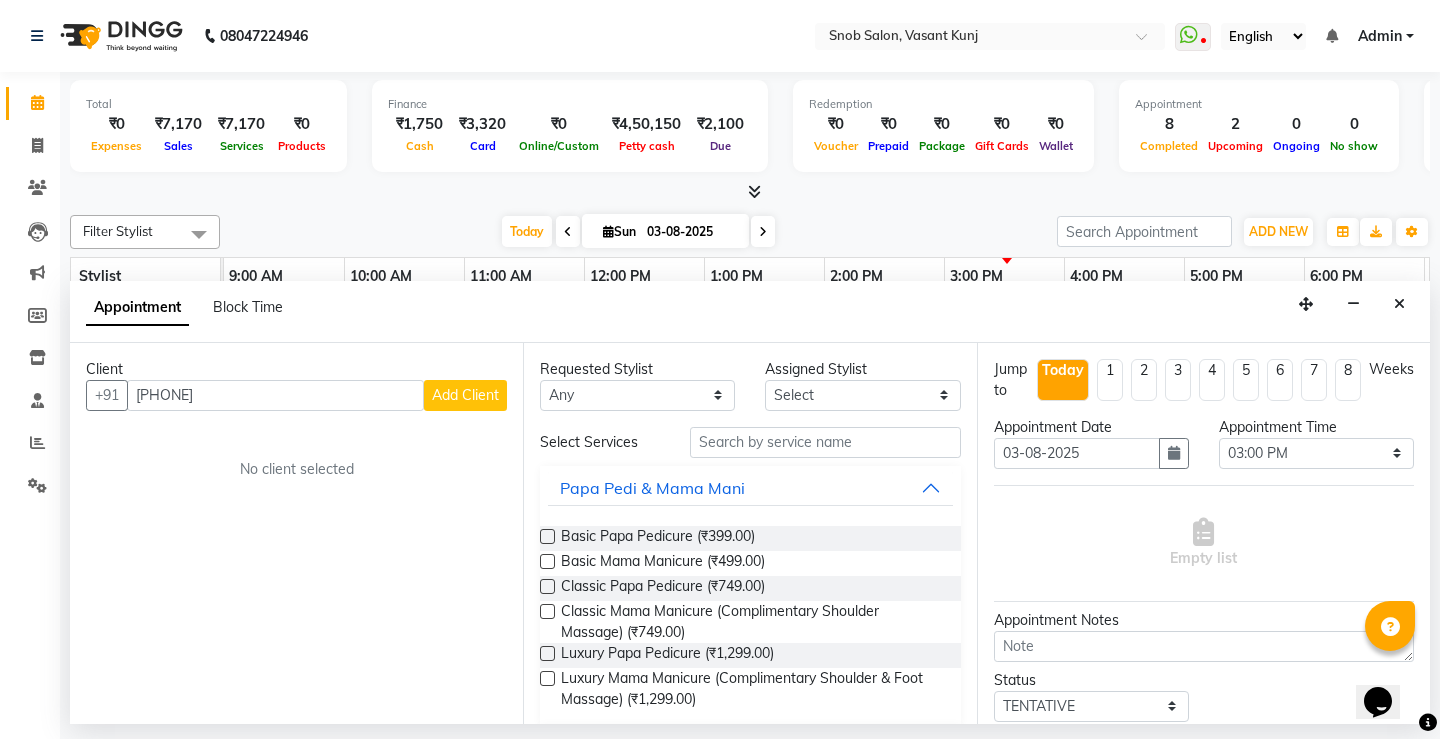 click on "Add Client" at bounding box center [465, 395] 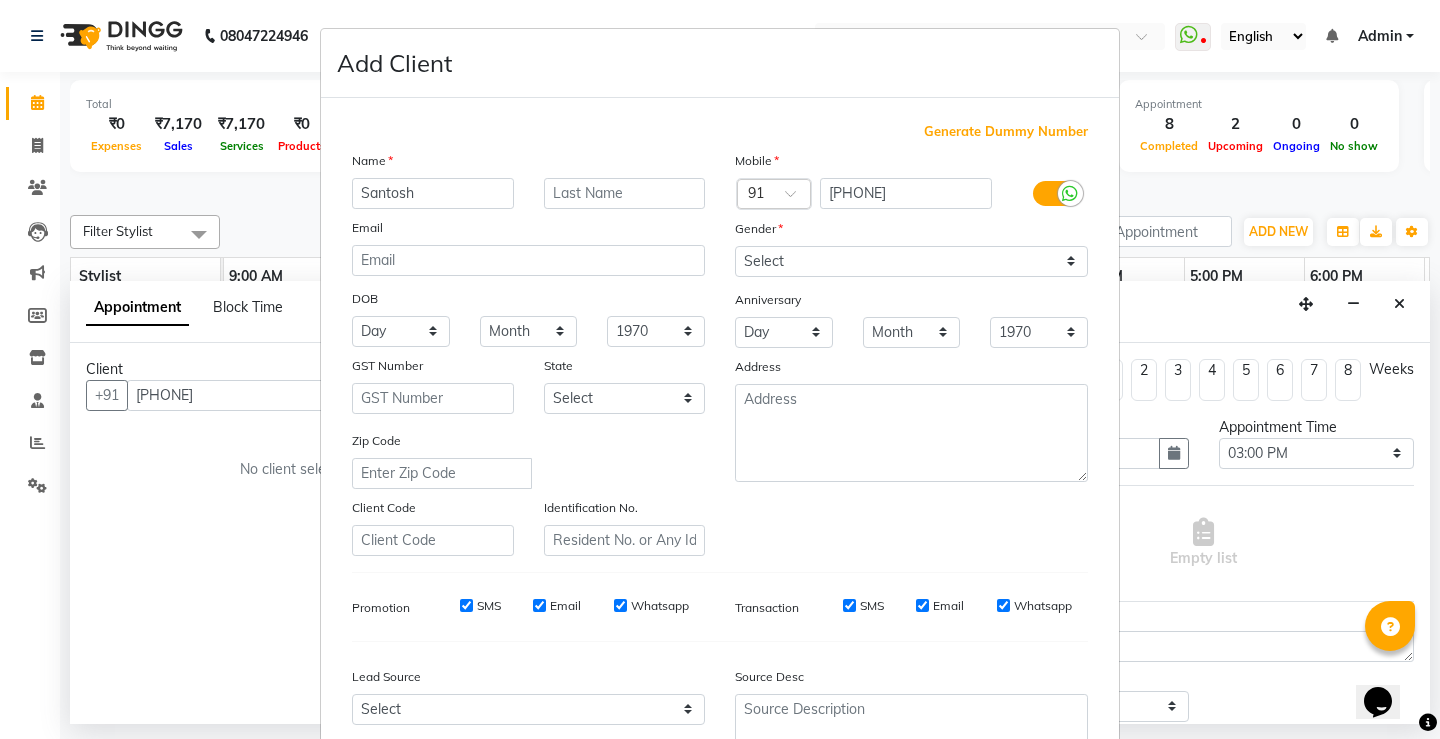 type on "Santosh" 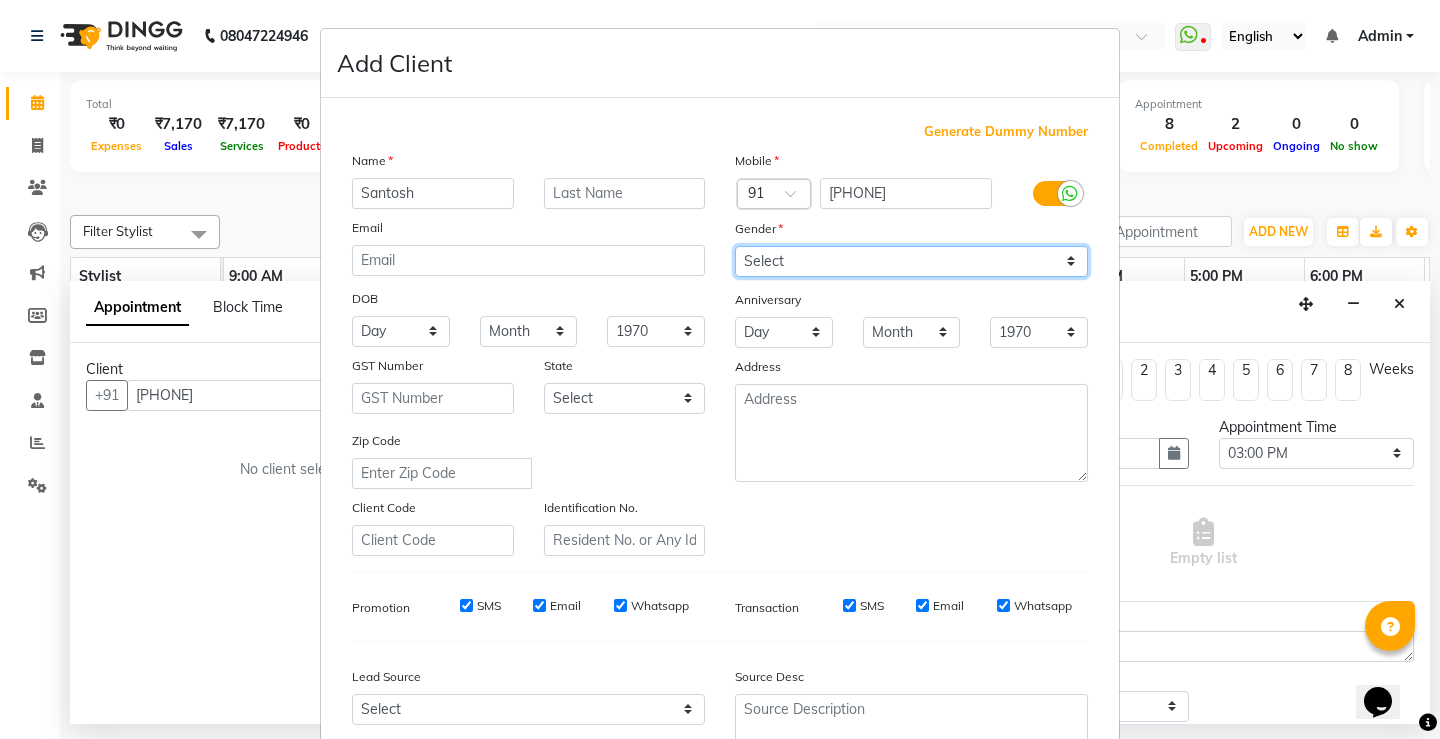 click on "Select Male Female Other Prefer Not To Say" at bounding box center (911, 261) 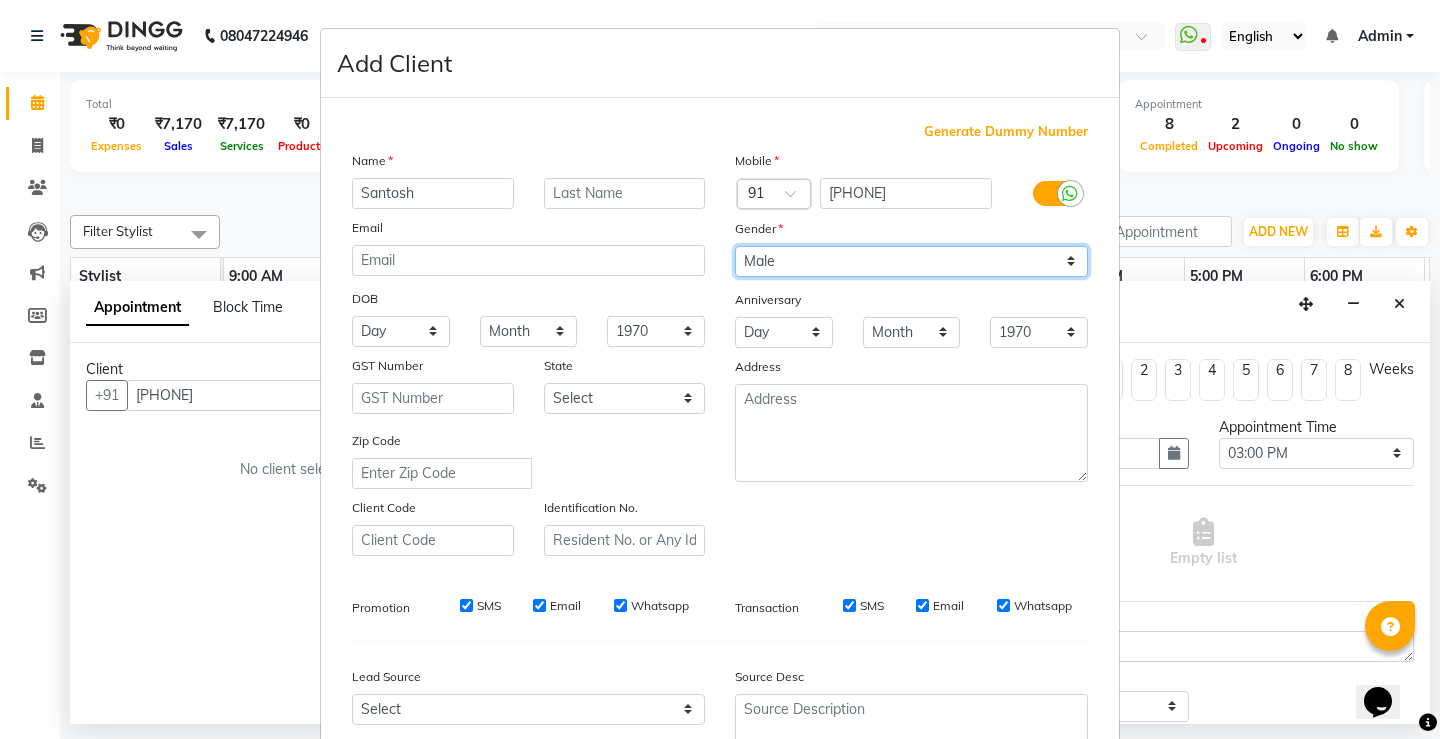 click on "Select Male Female Other Prefer Not To Say" at bounding box center (911, 261) 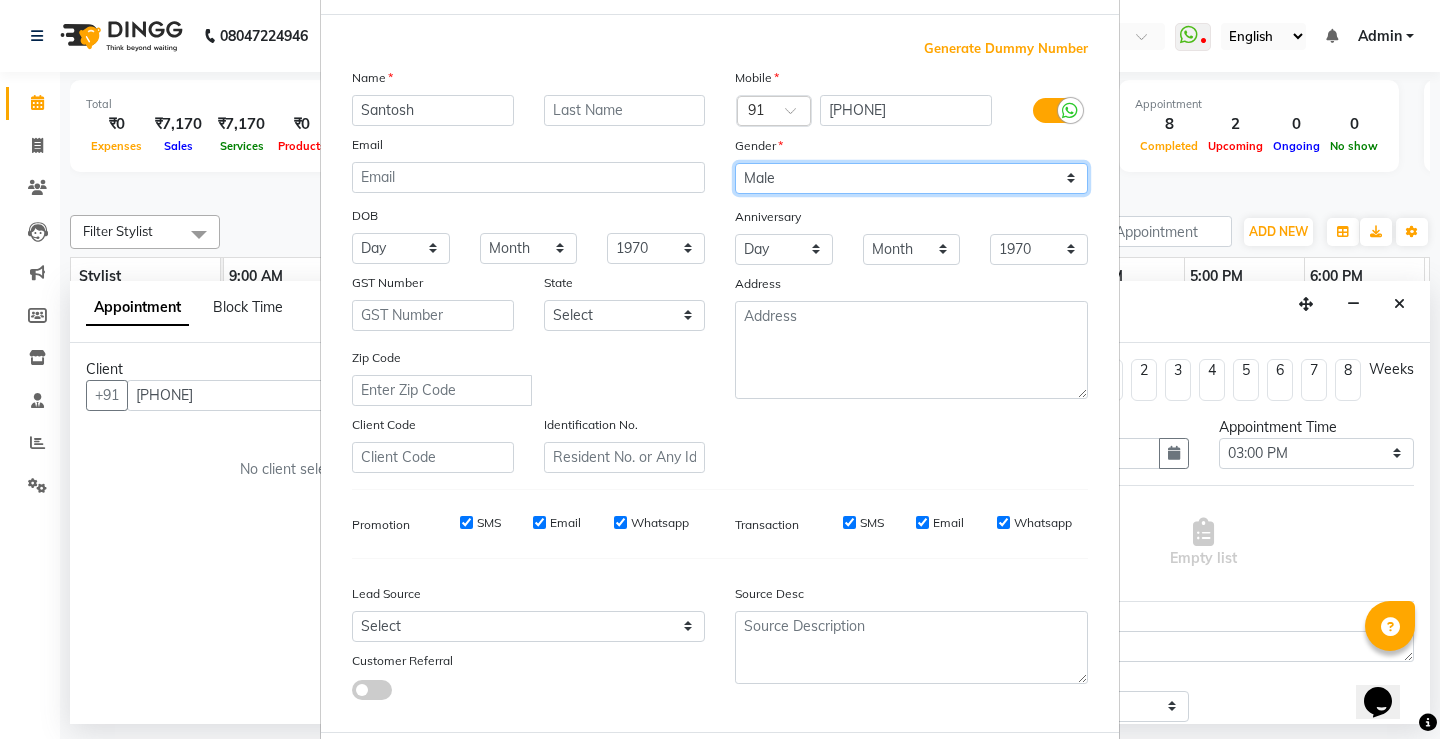 scroll, scrollTop: 184, scrollLeft: 0, axis: vertical 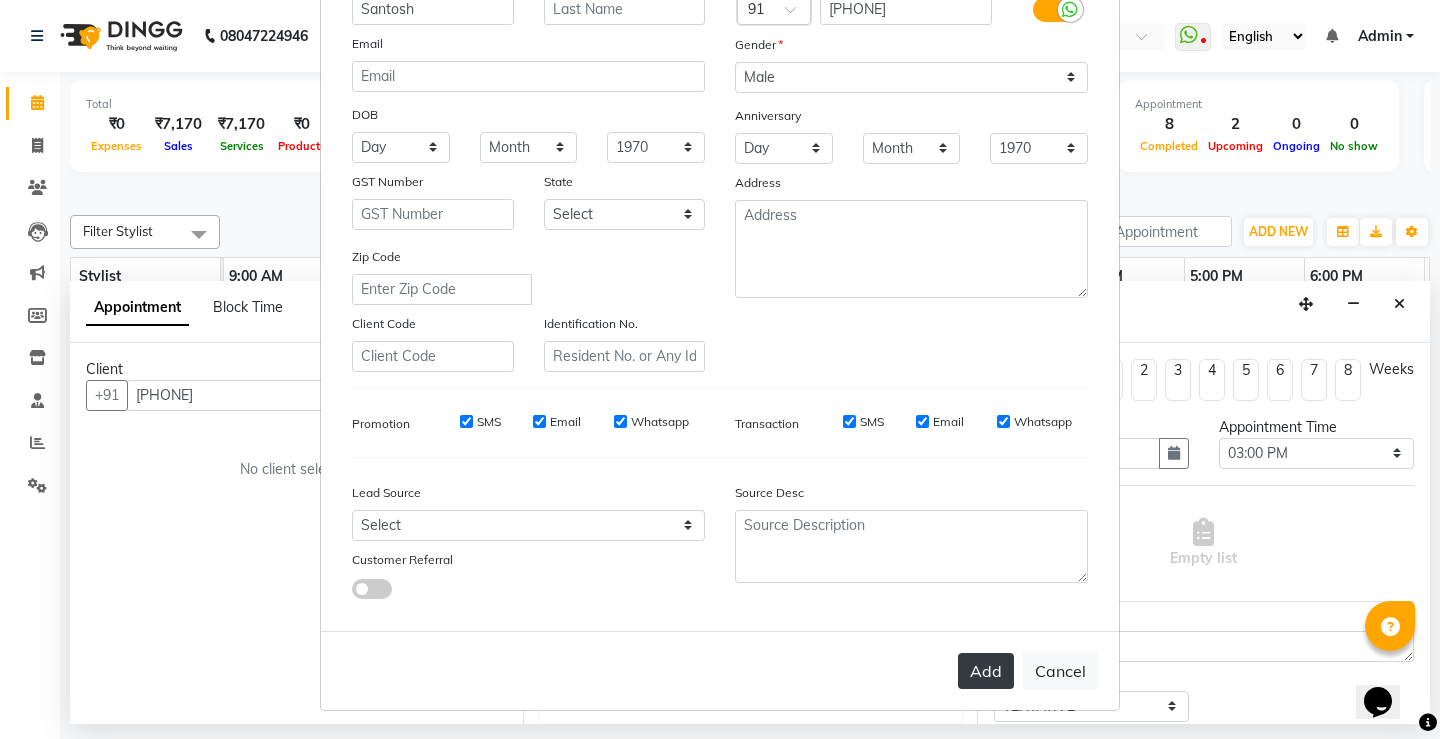 click on "Add" at bounding box center (986, 671) 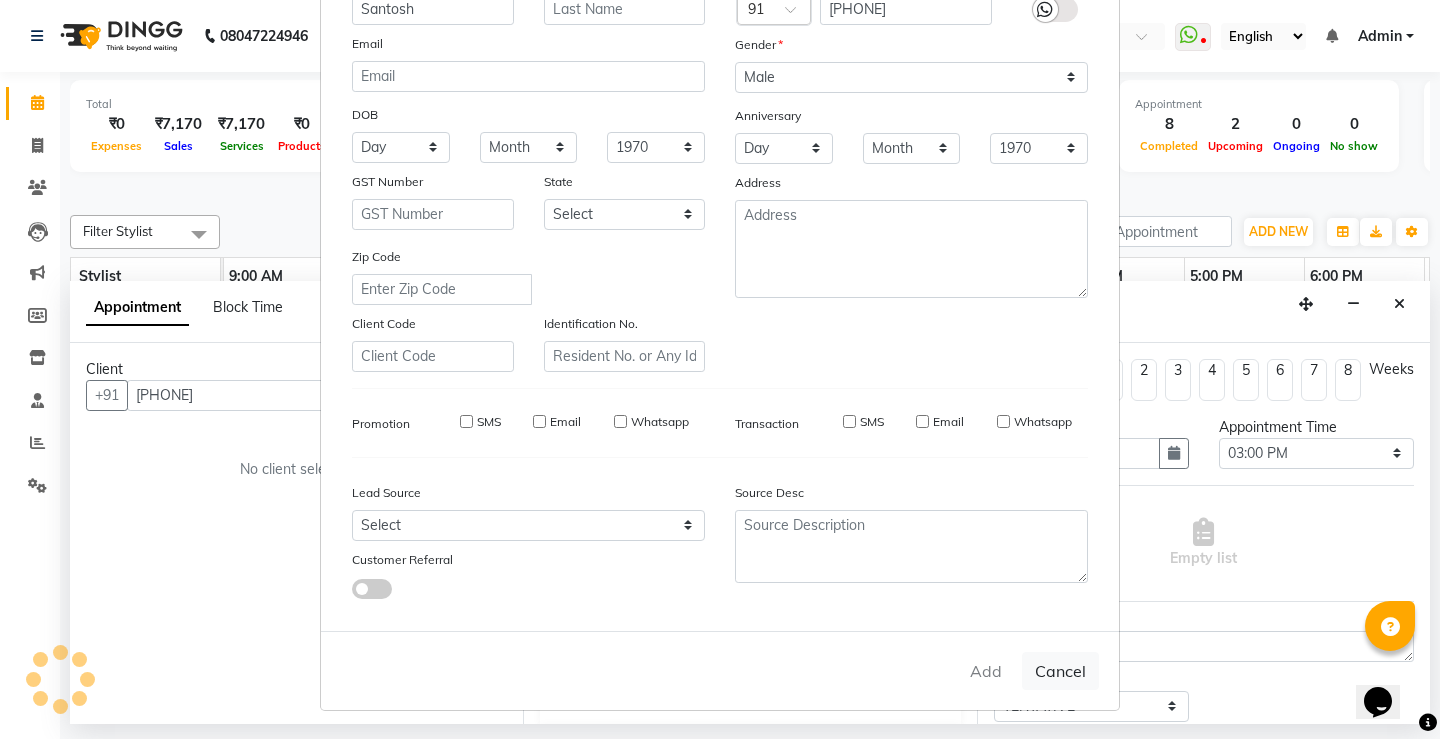type 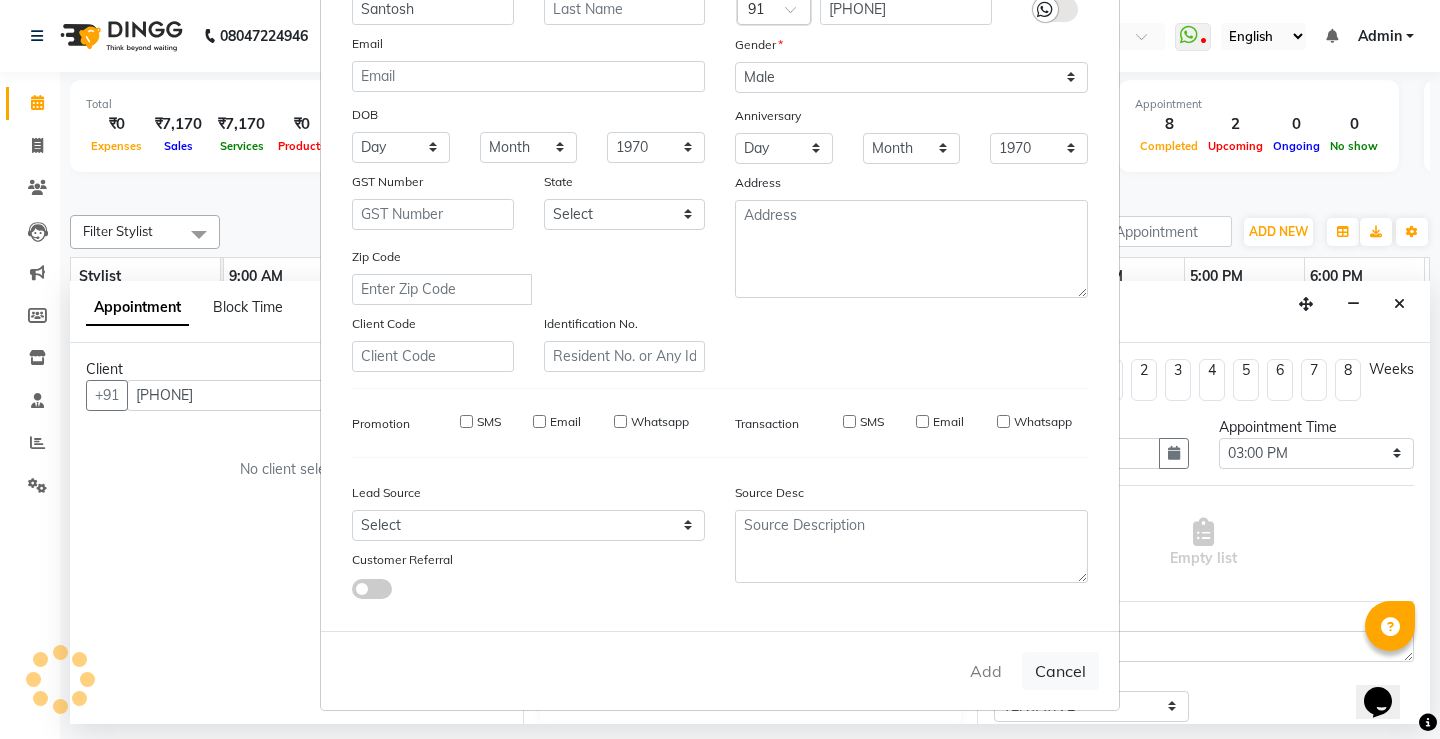 select 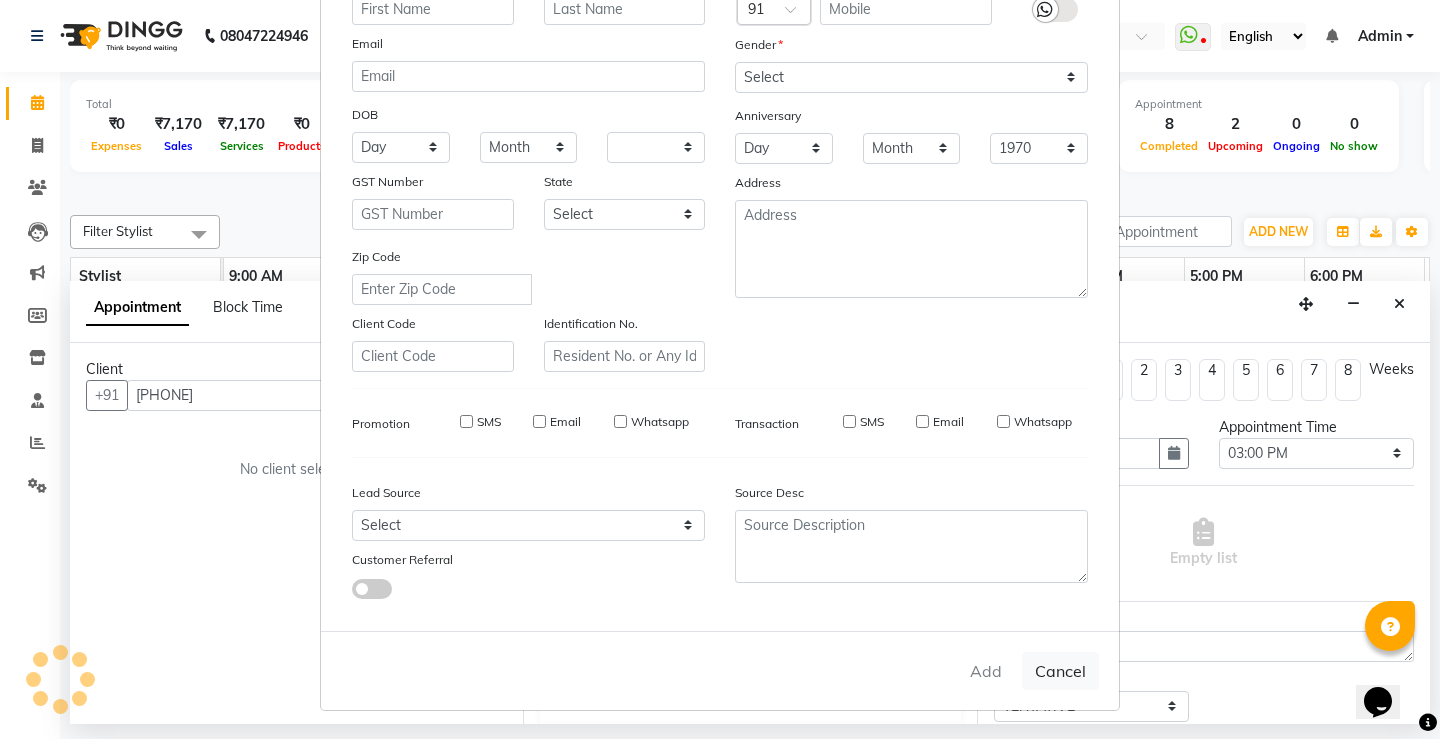select 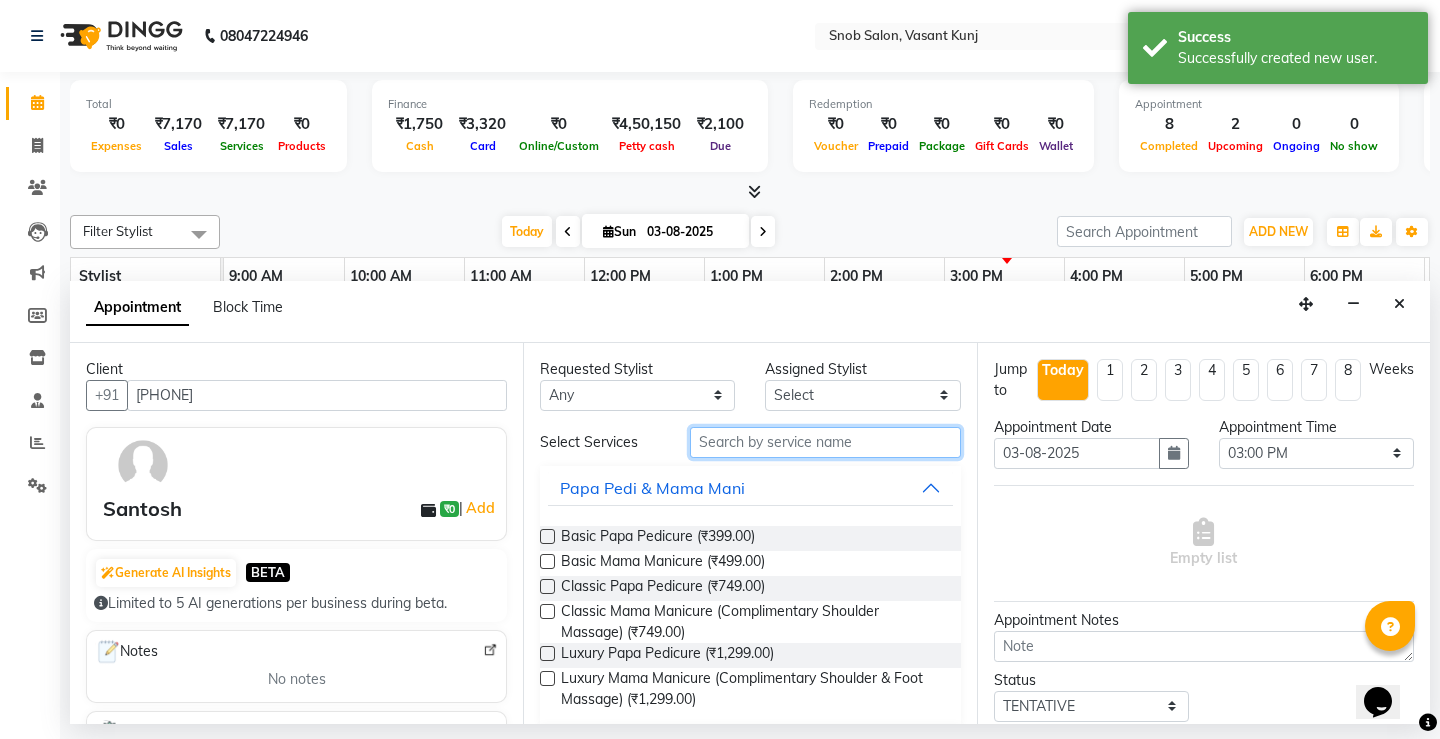 click at bounding box center (825, 442) 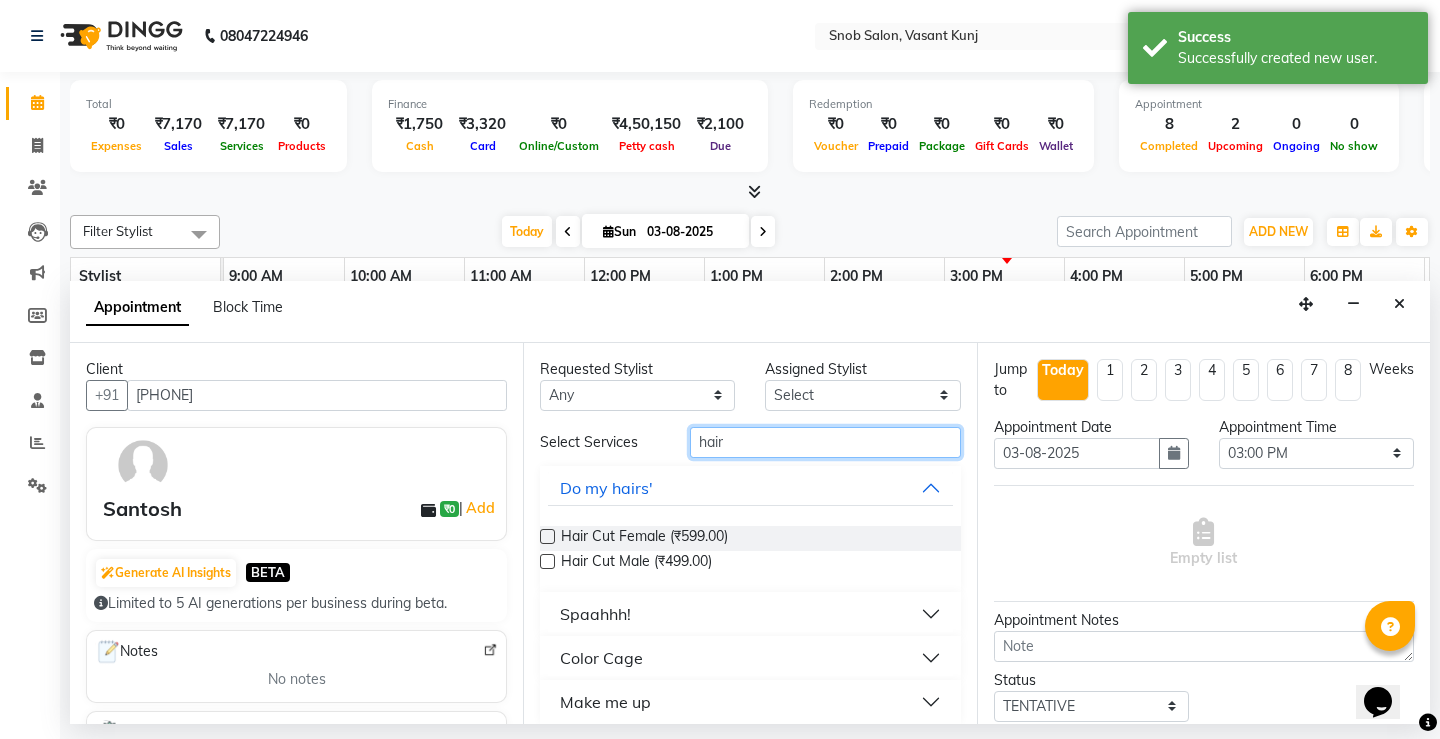 type on "hair" 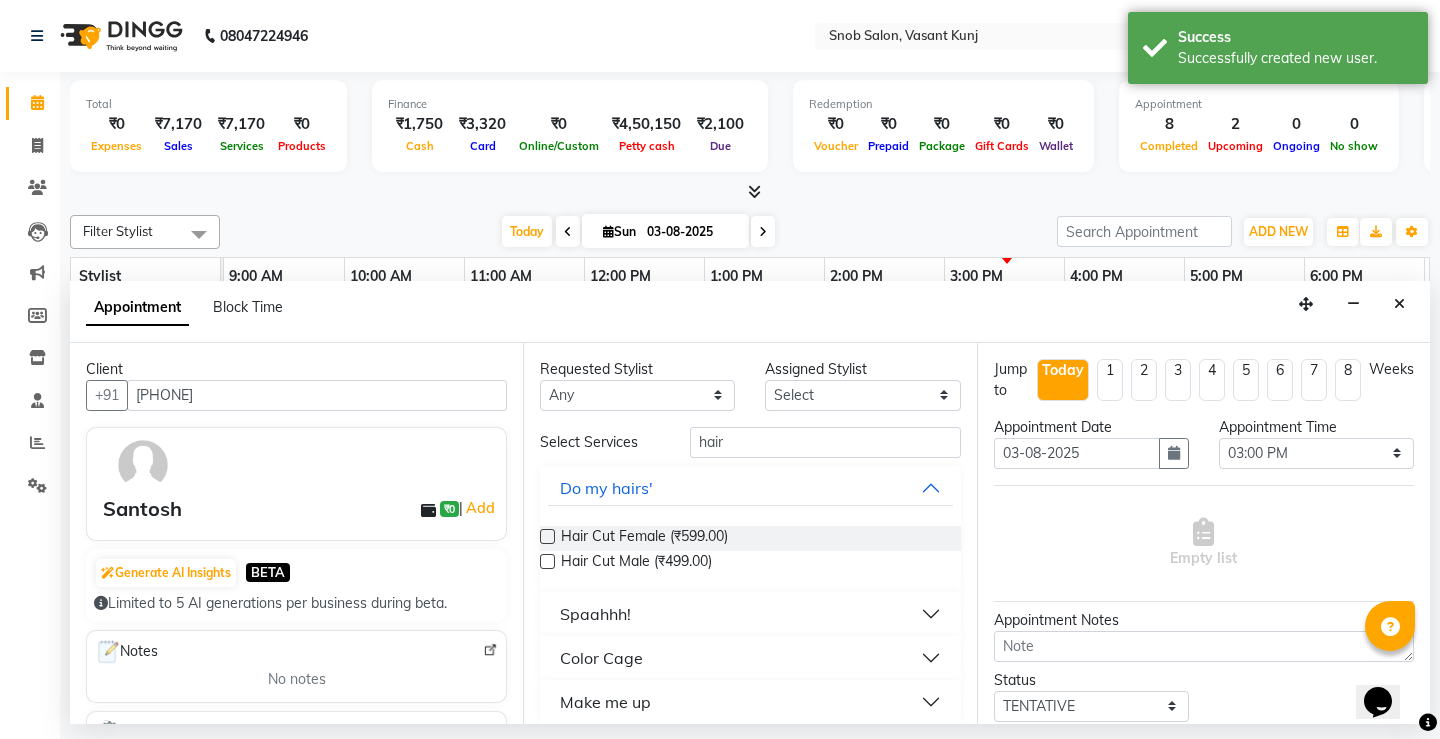 click at bounding box center (547, 561) 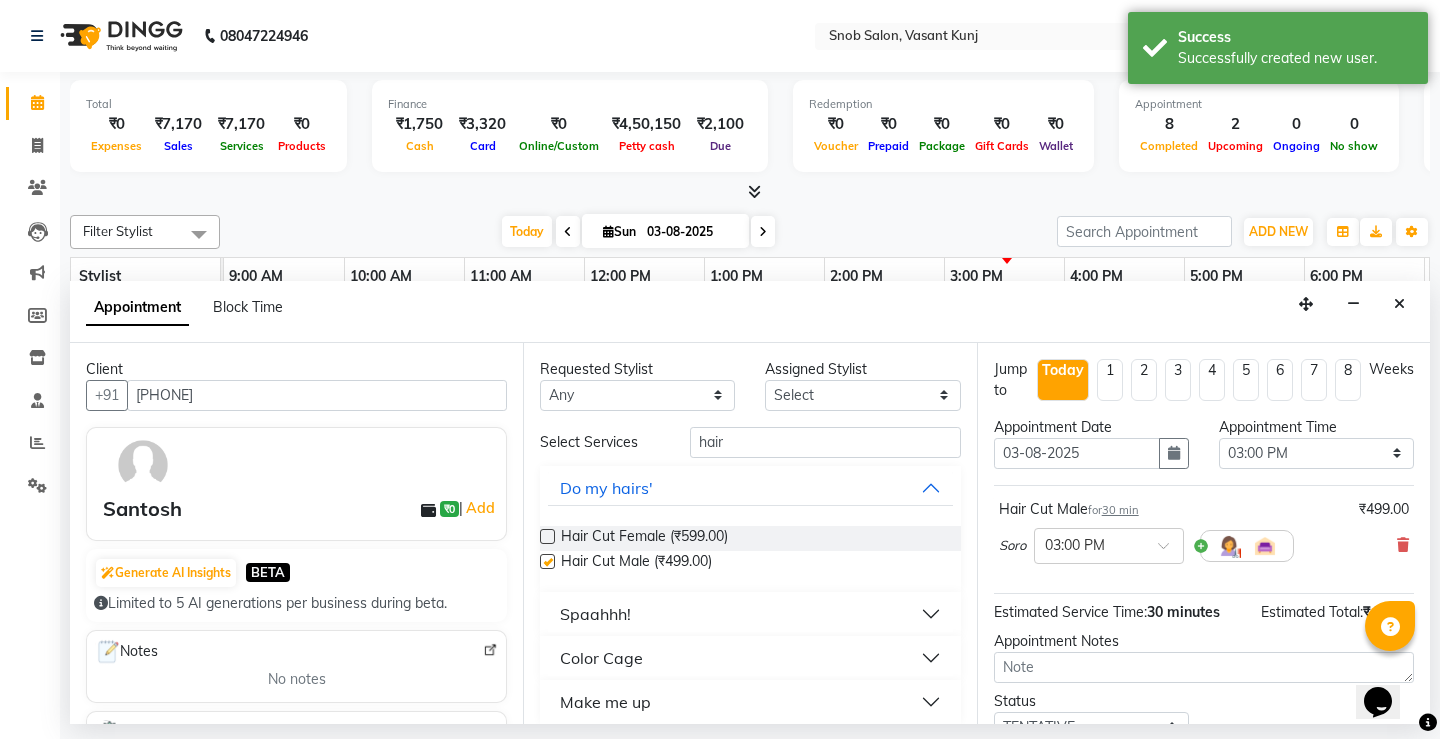 checkbox on "false" 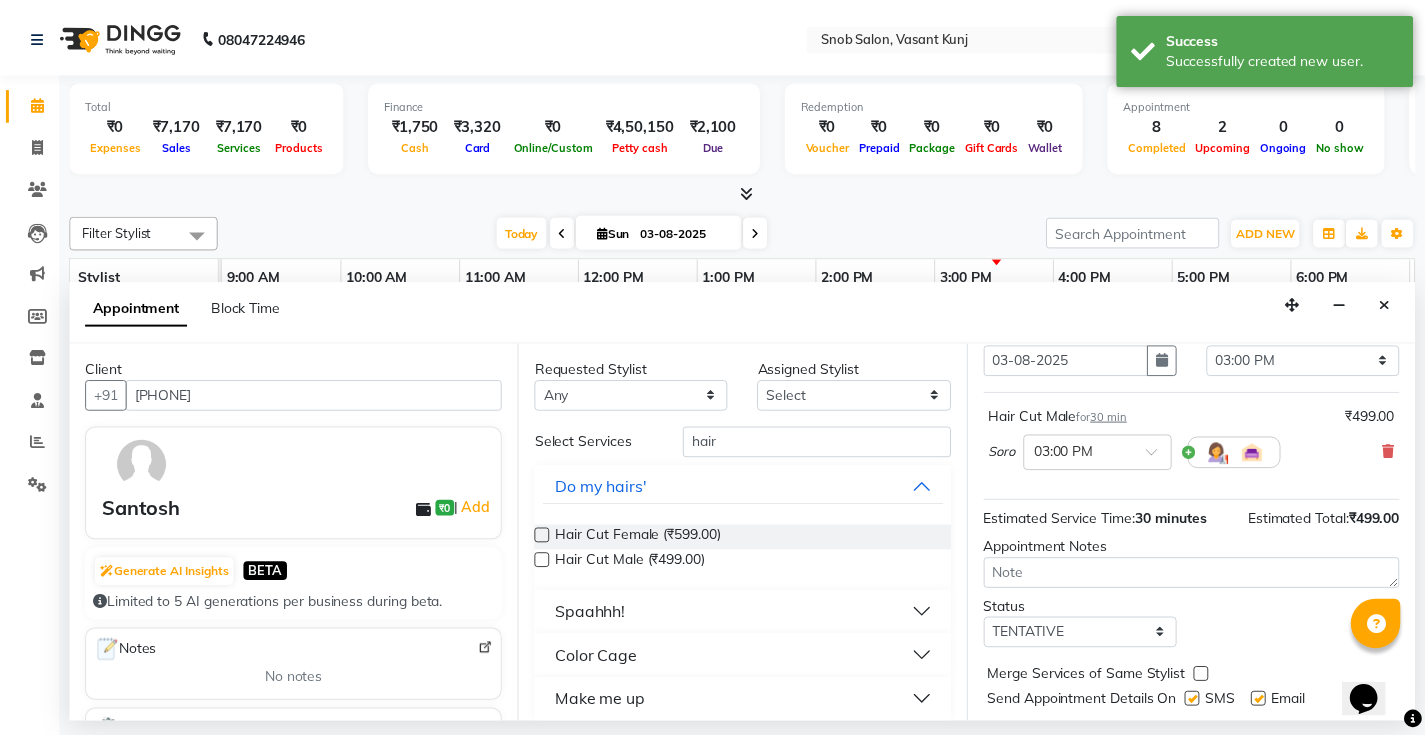 scroll, scrollTop: 145, scrollLeft: 0, axis: vertical 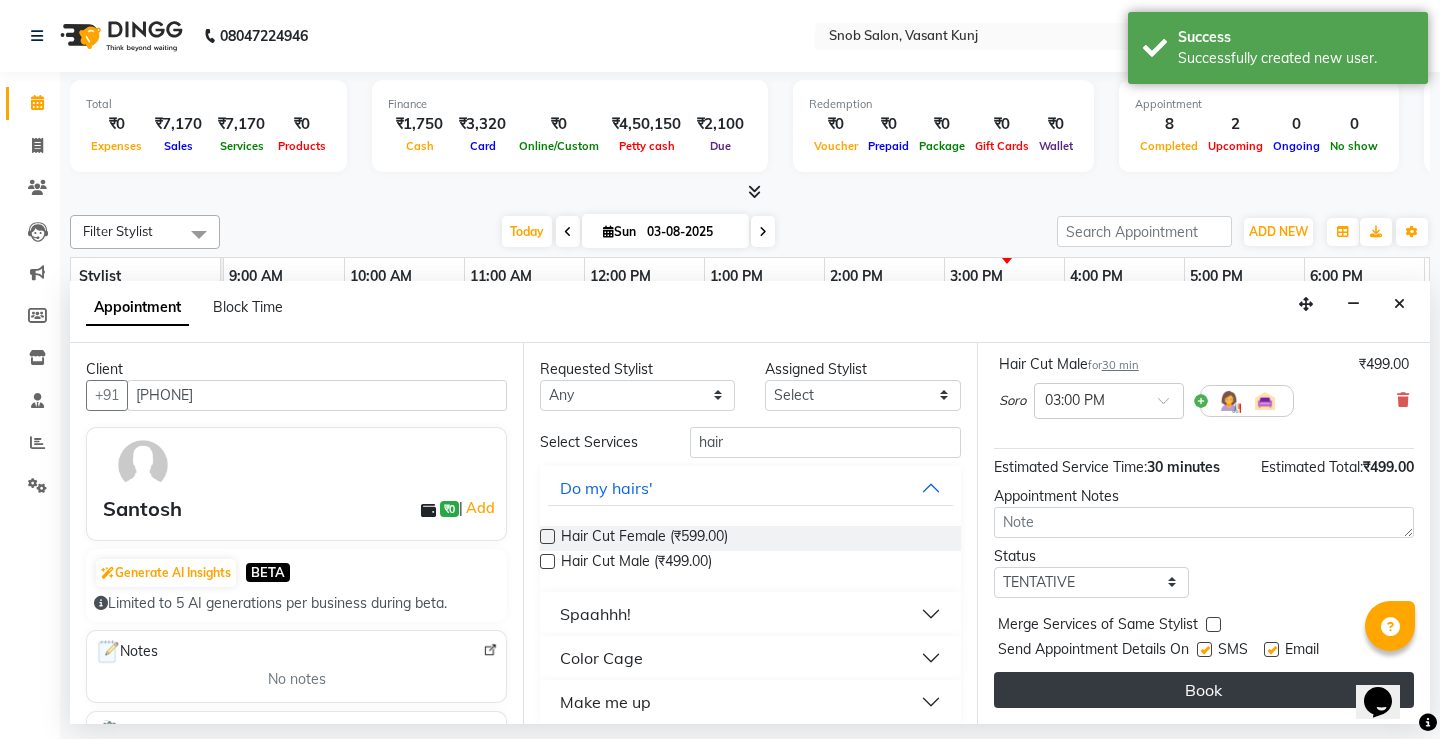 click on "Book" at bounding box center [1204, 690] 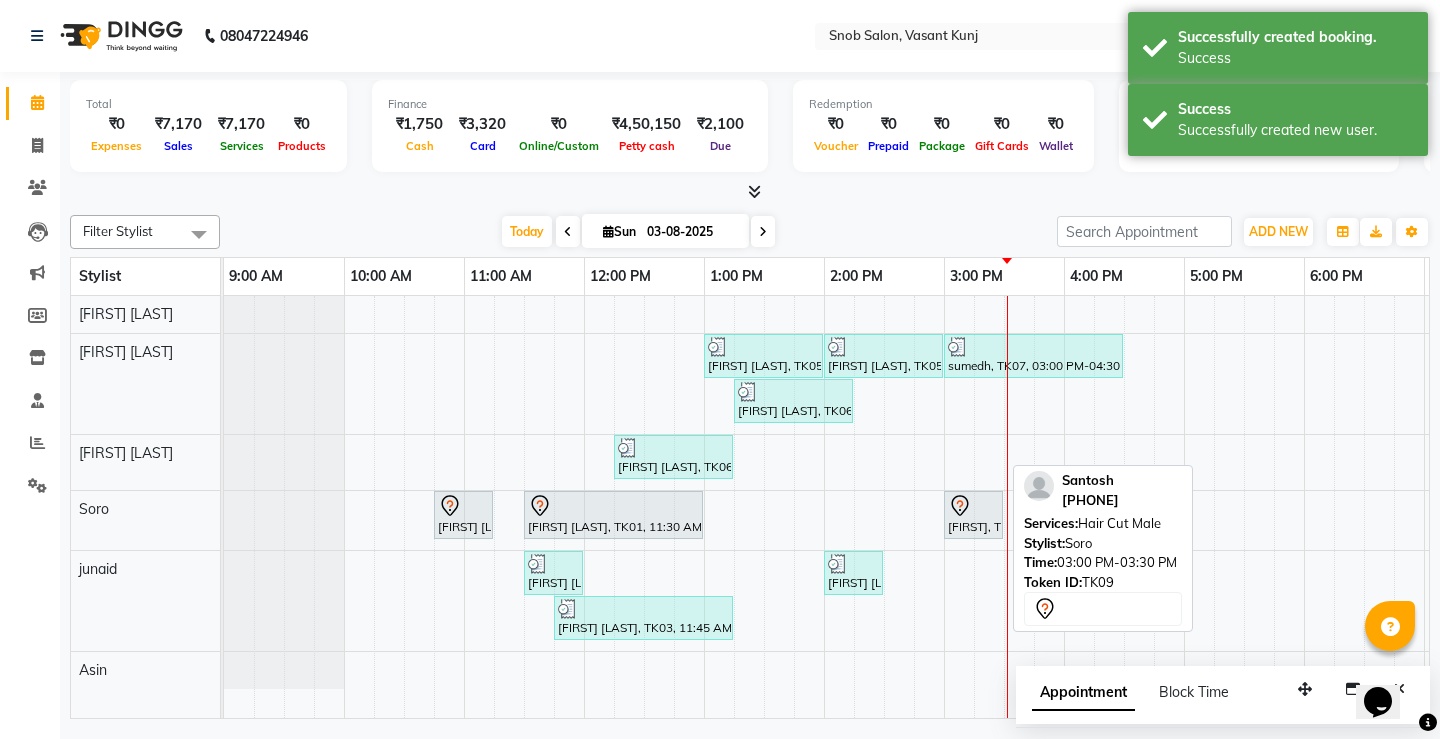 click on "[FIRST], TK09, 03:00 PM-03:30 PM, Hair Cut Male" at bounding box center [973, 515] 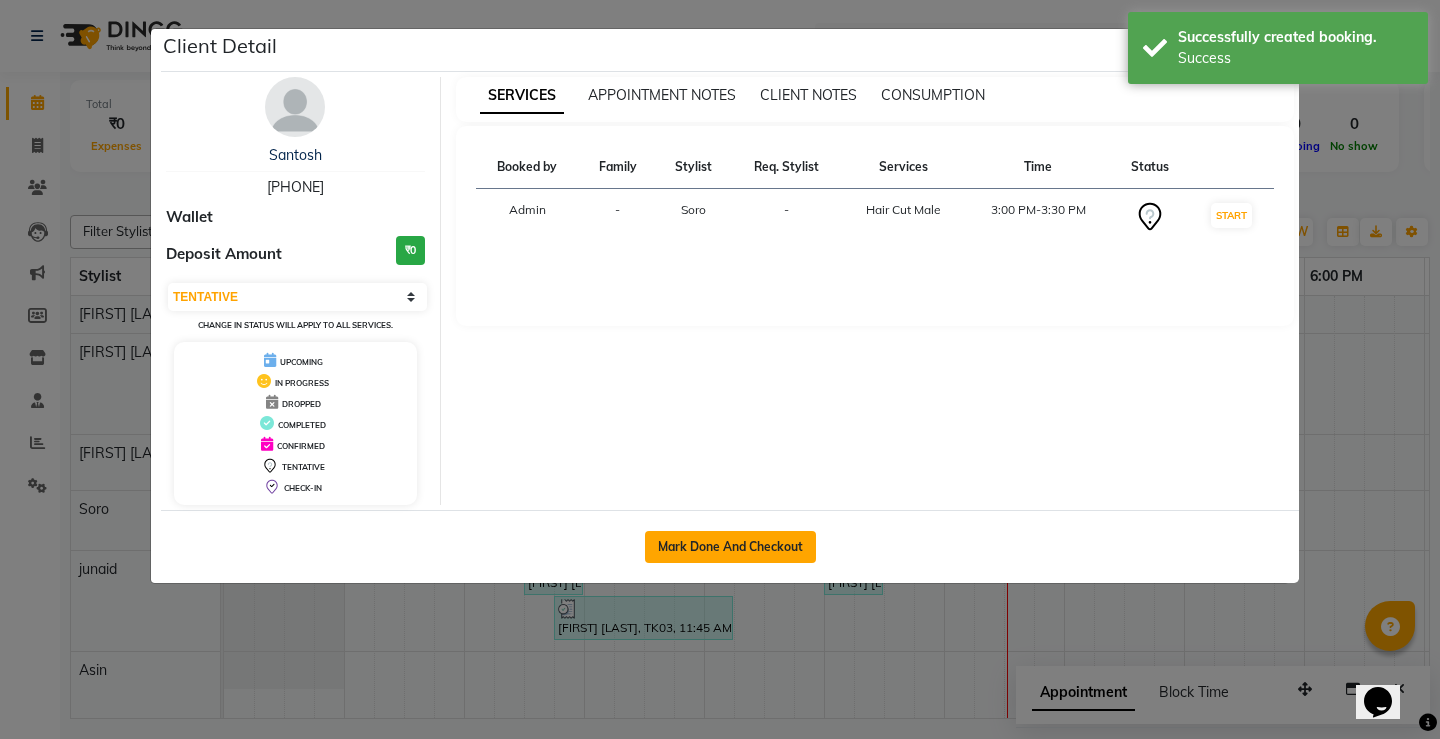 click on "Mark Done And Checkout" 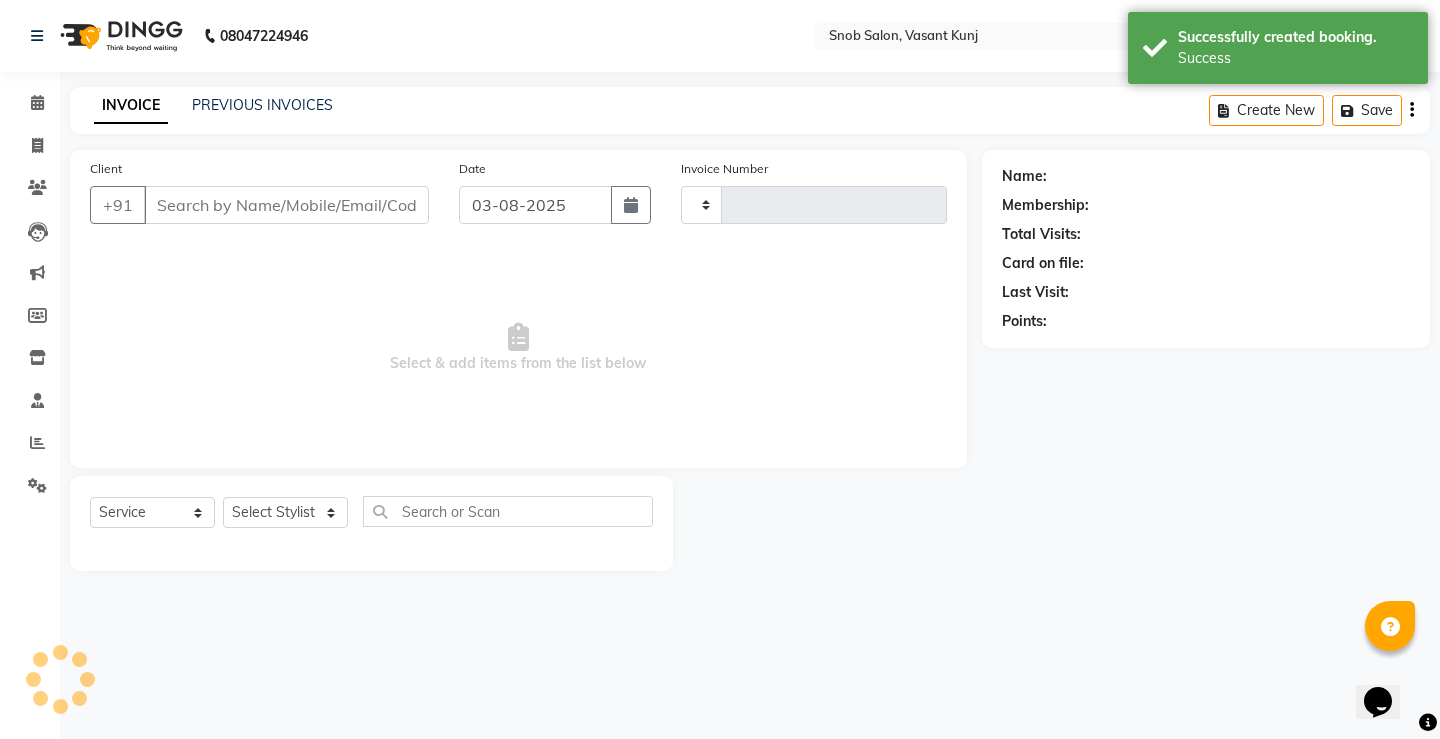 type on "0550" 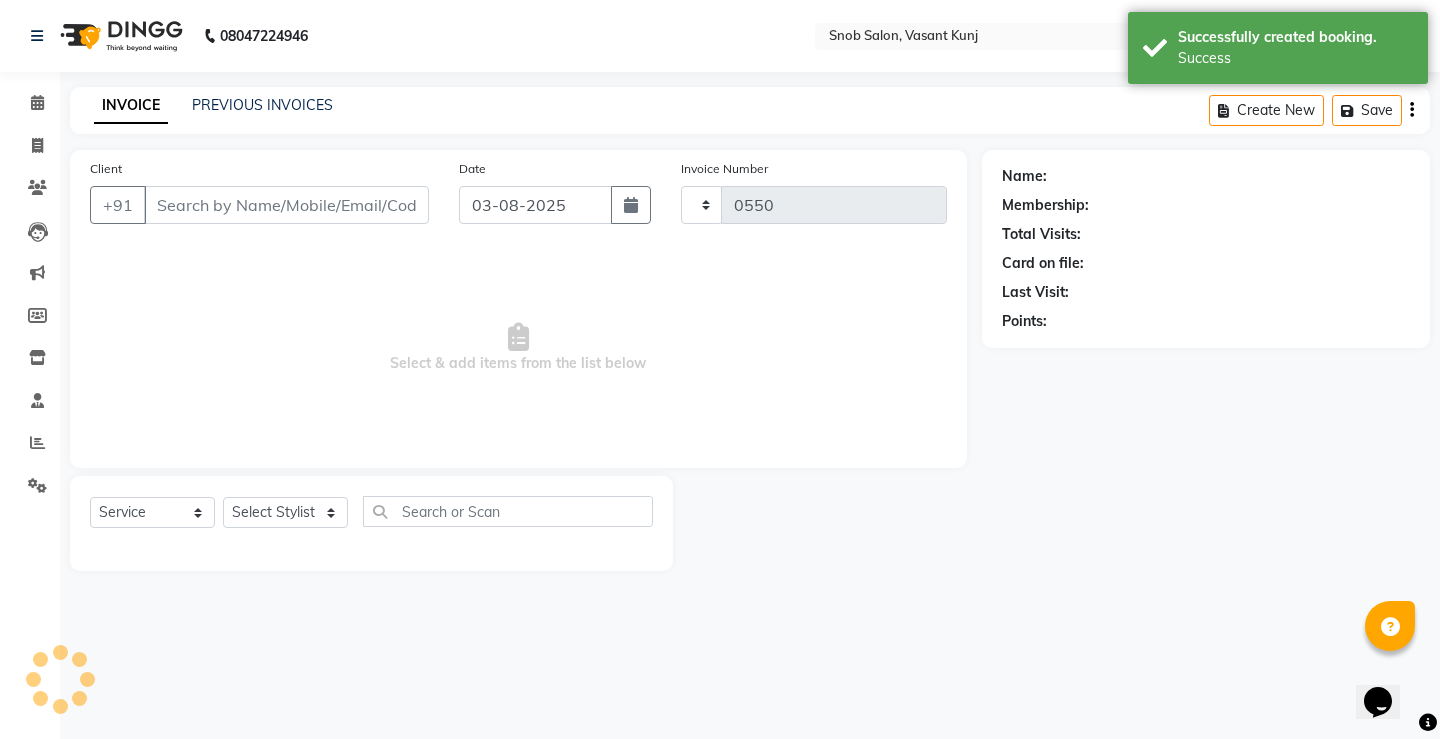 select on "7175" 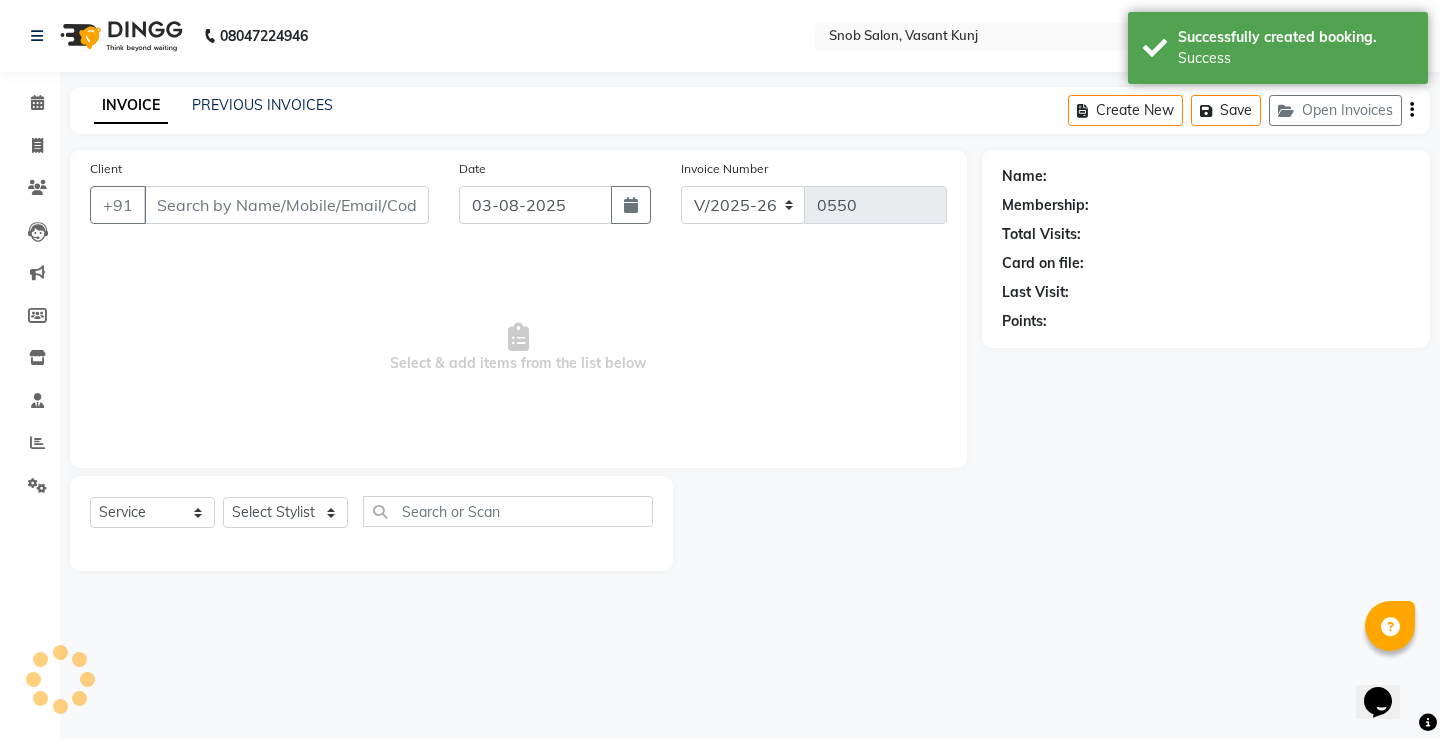 type on "[PHONE]" 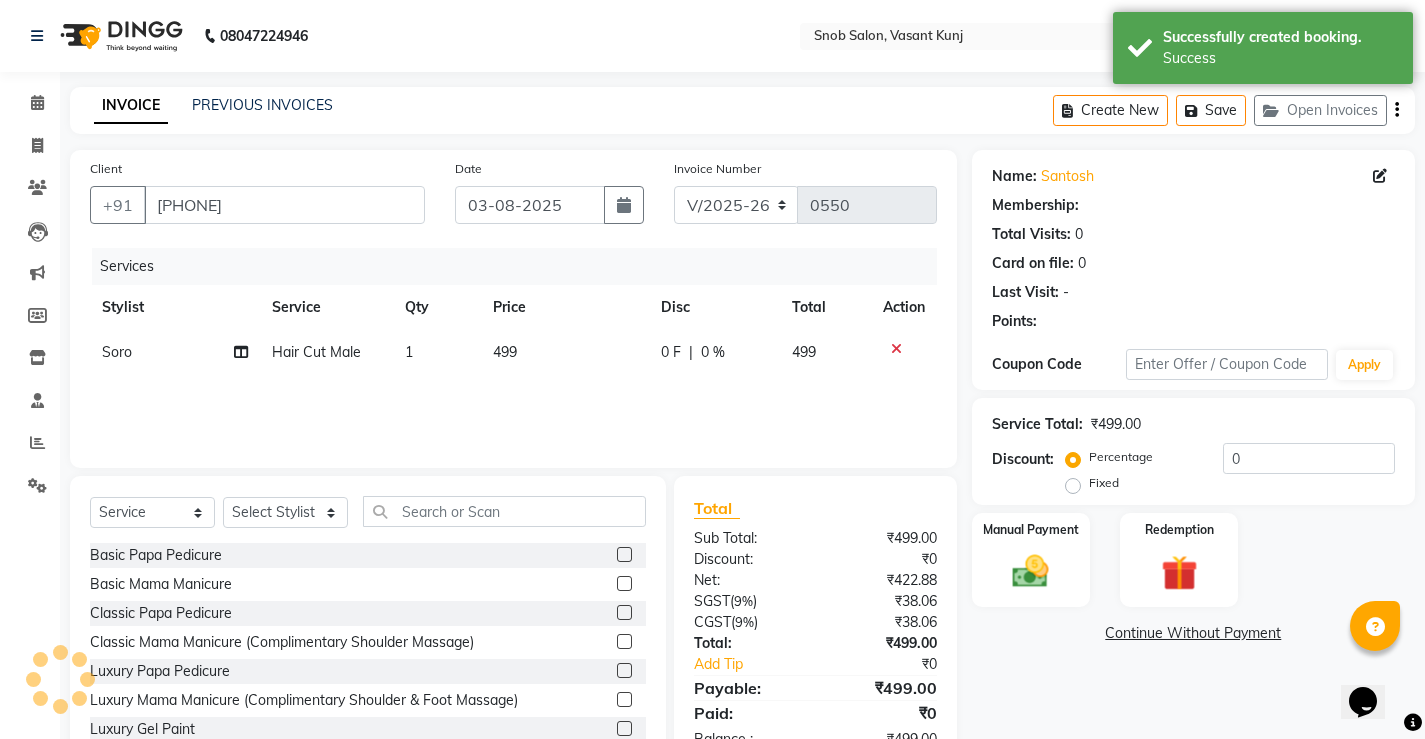 select on "1: Object" 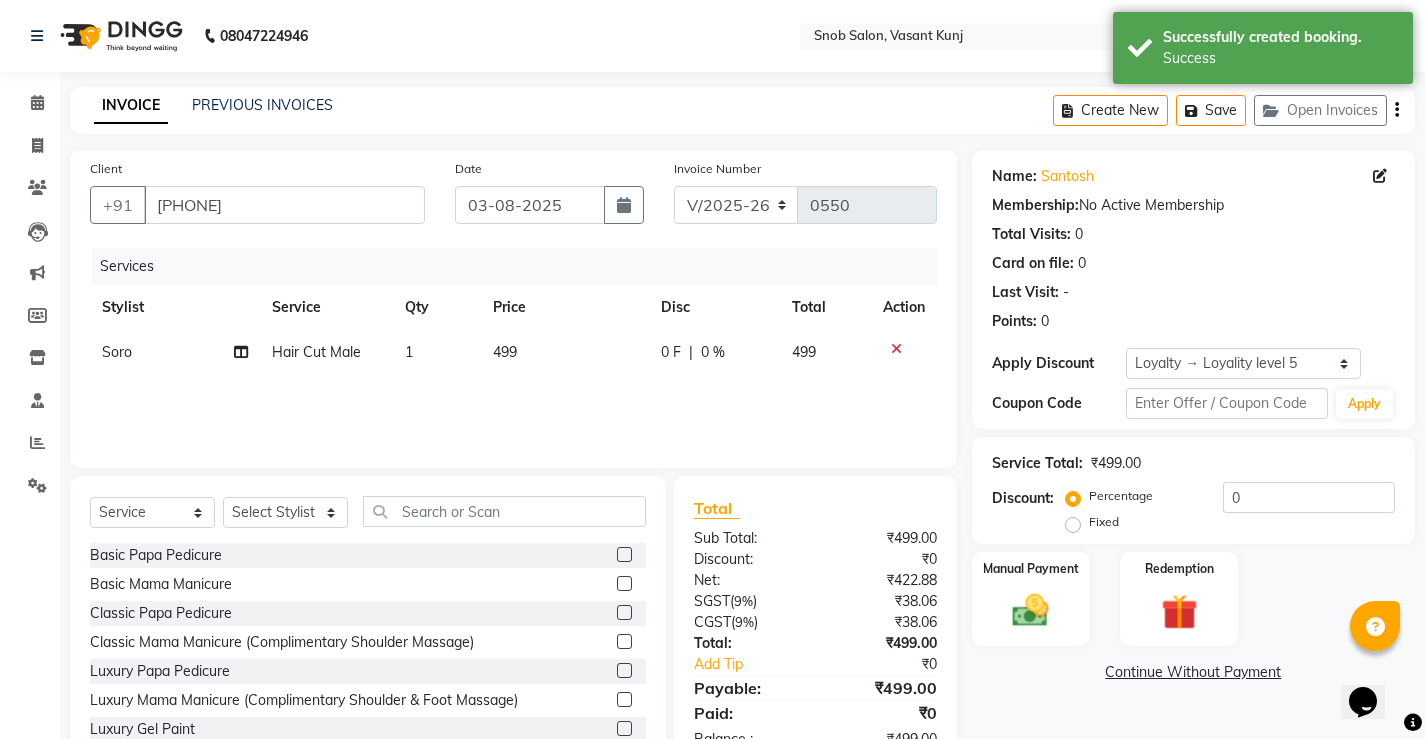 drag, startPoint x: 542, startPoint y: 343, endPoint x: 563, endPoint y: 341, distance: 21.095022 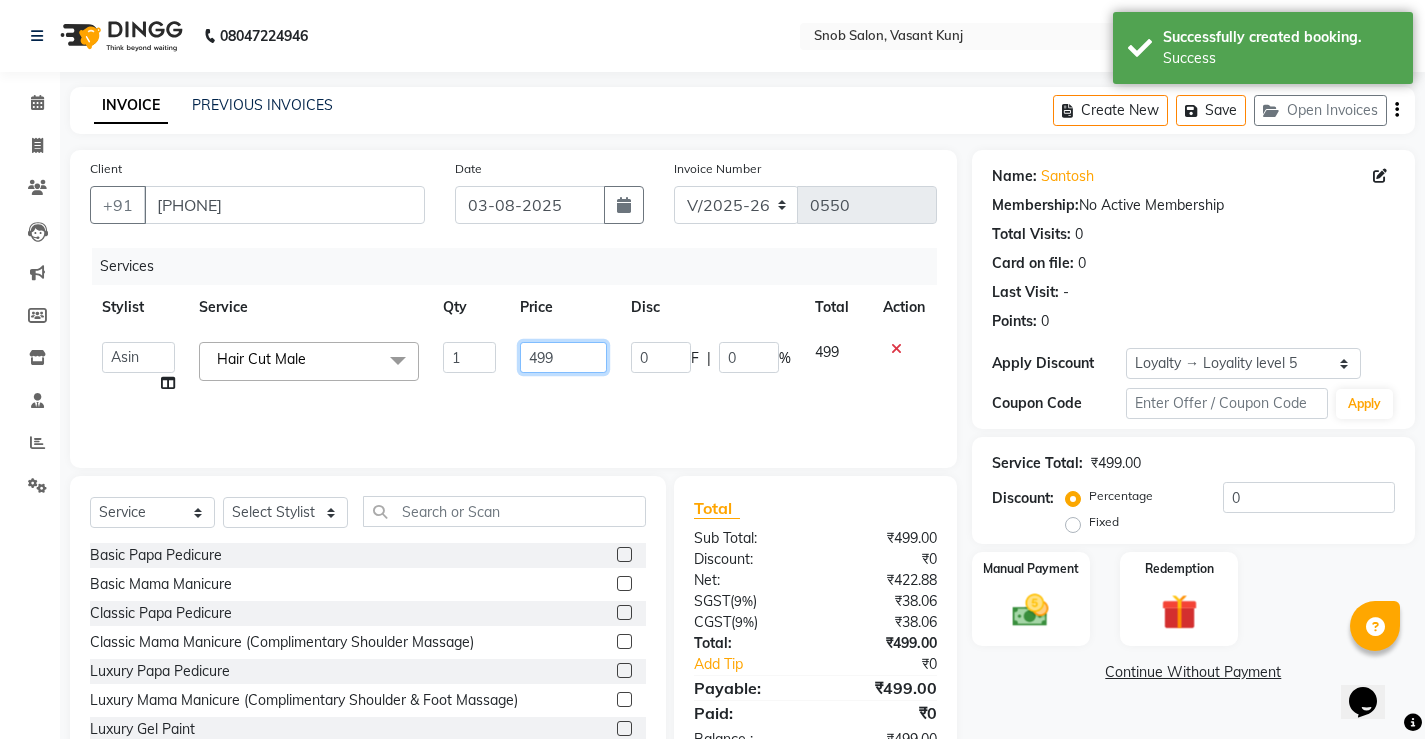 click on "499" 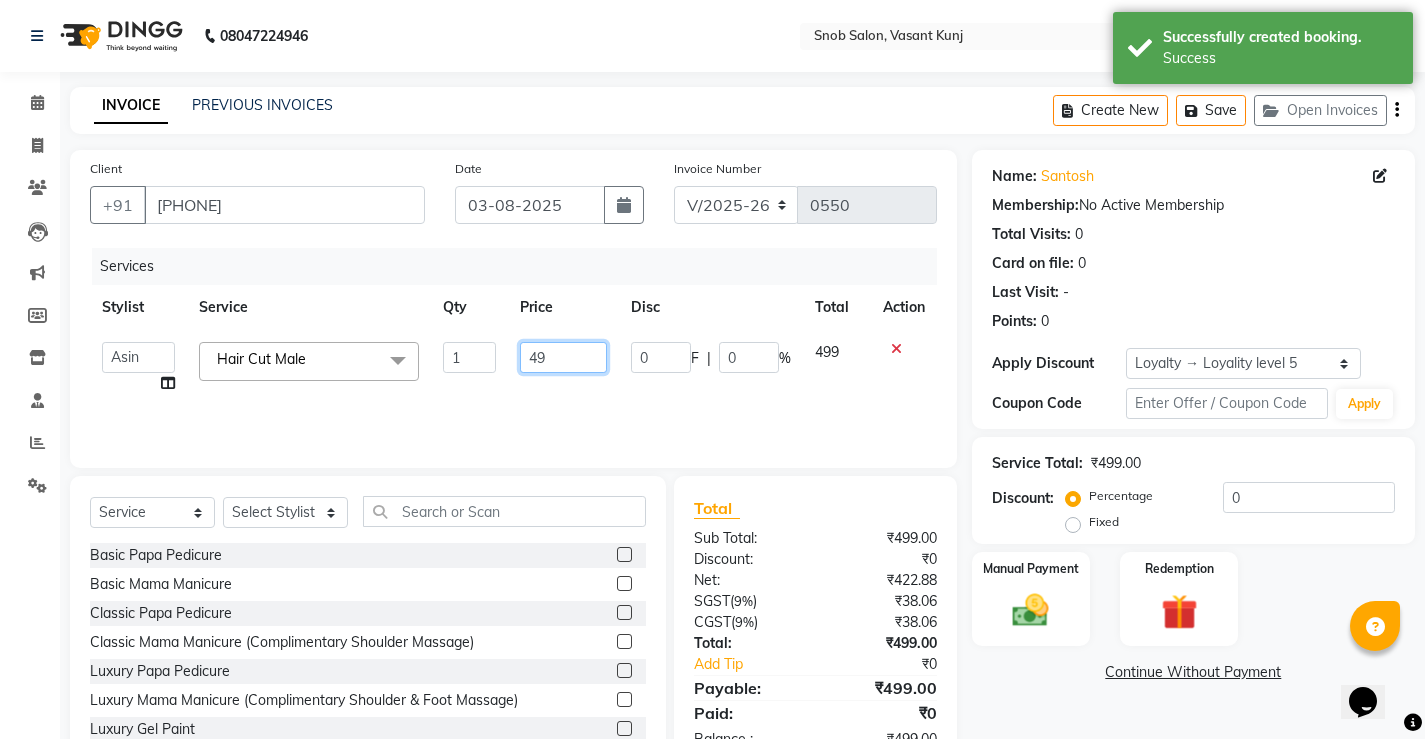 type on "4" 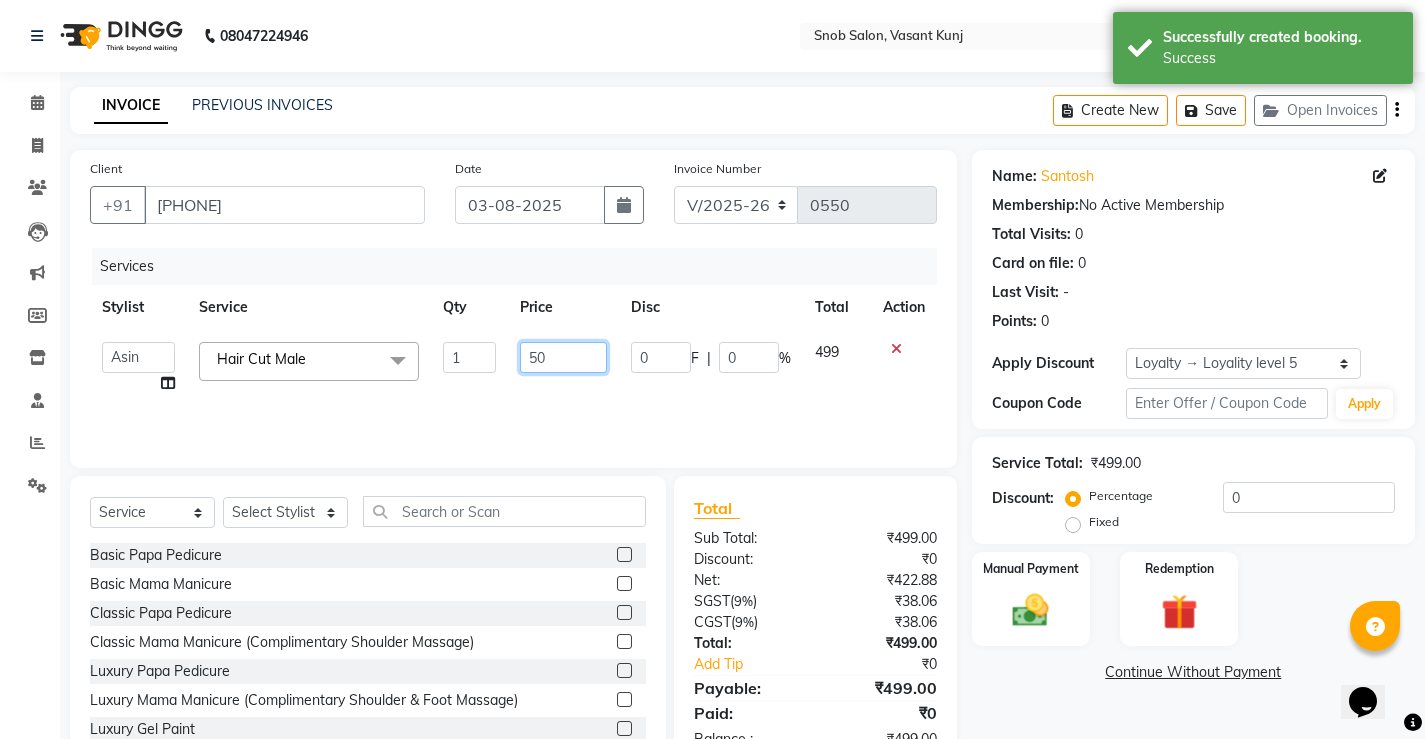 type on "500" 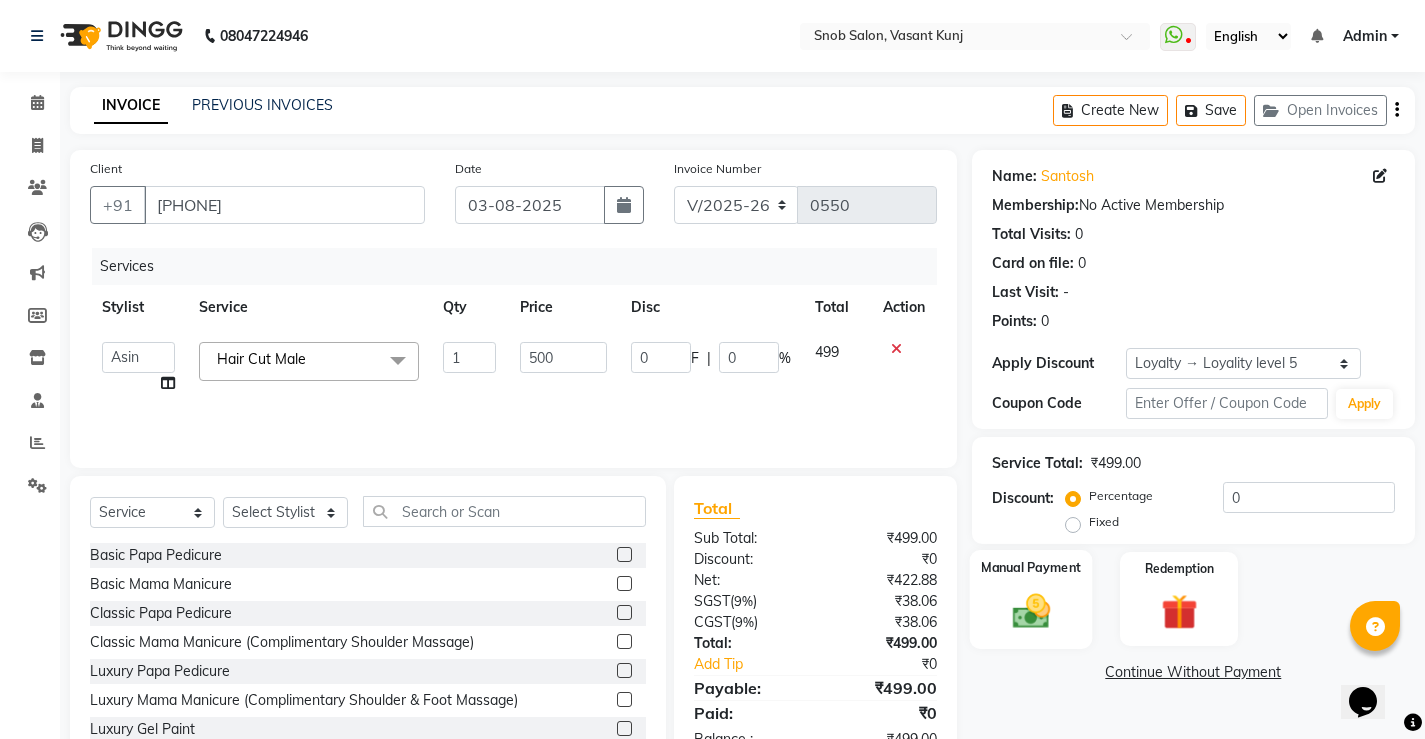 click 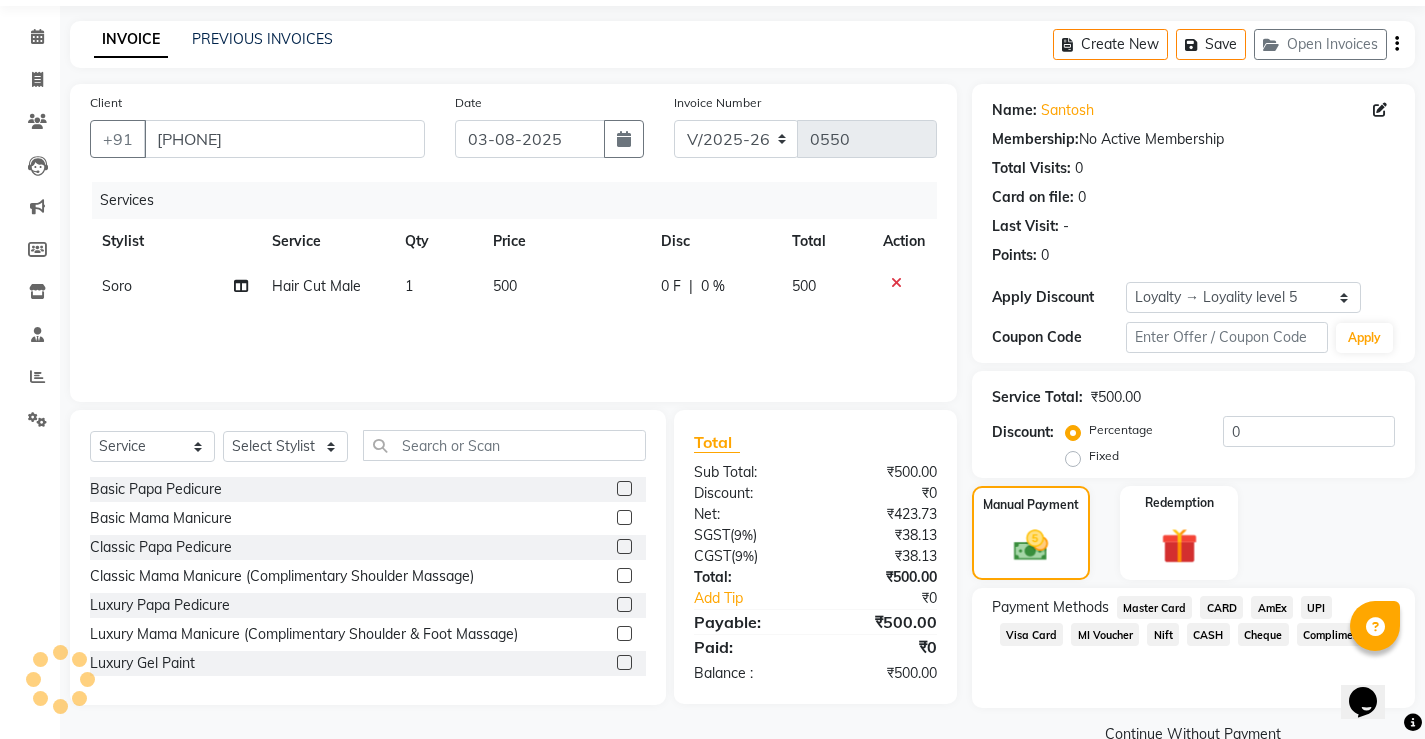 scroll, scrollTop: 106, scrollLeft: 0, axis: vertical 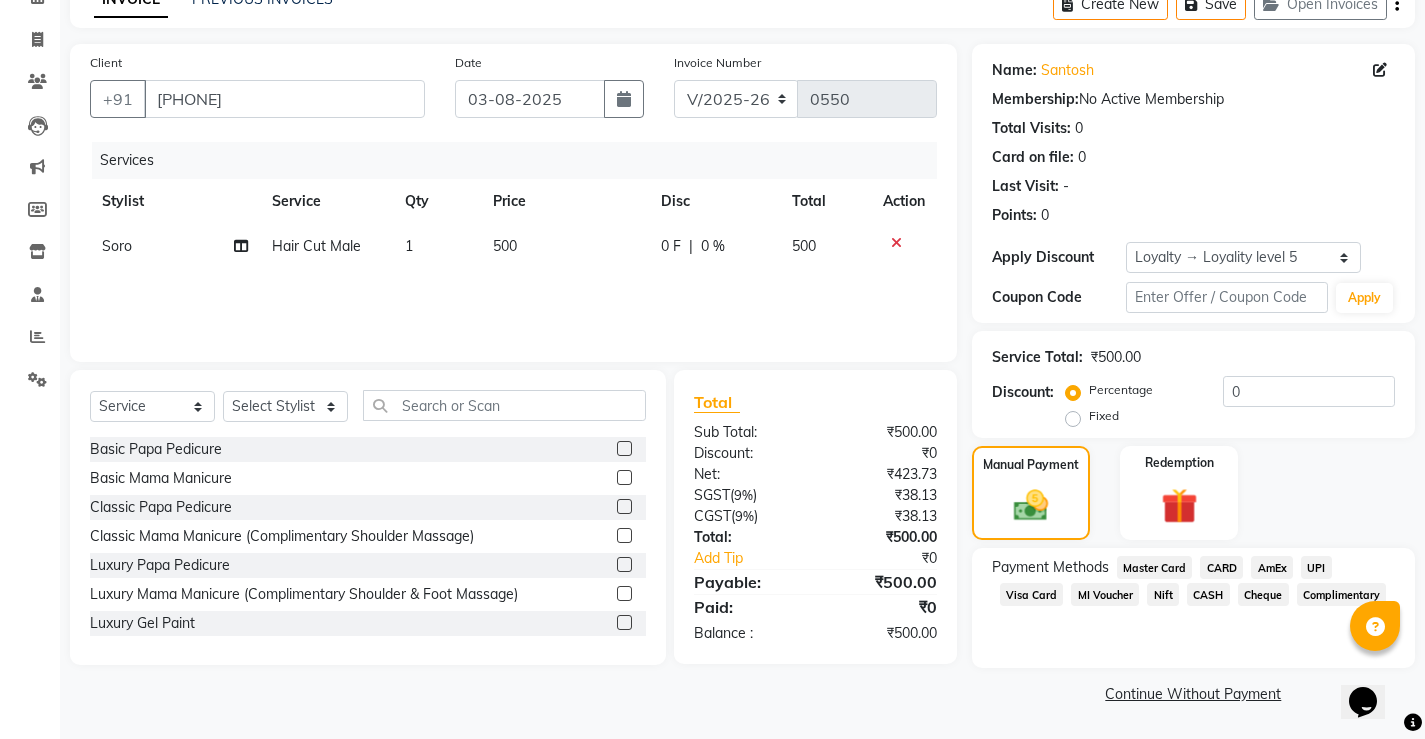click on "UPI" 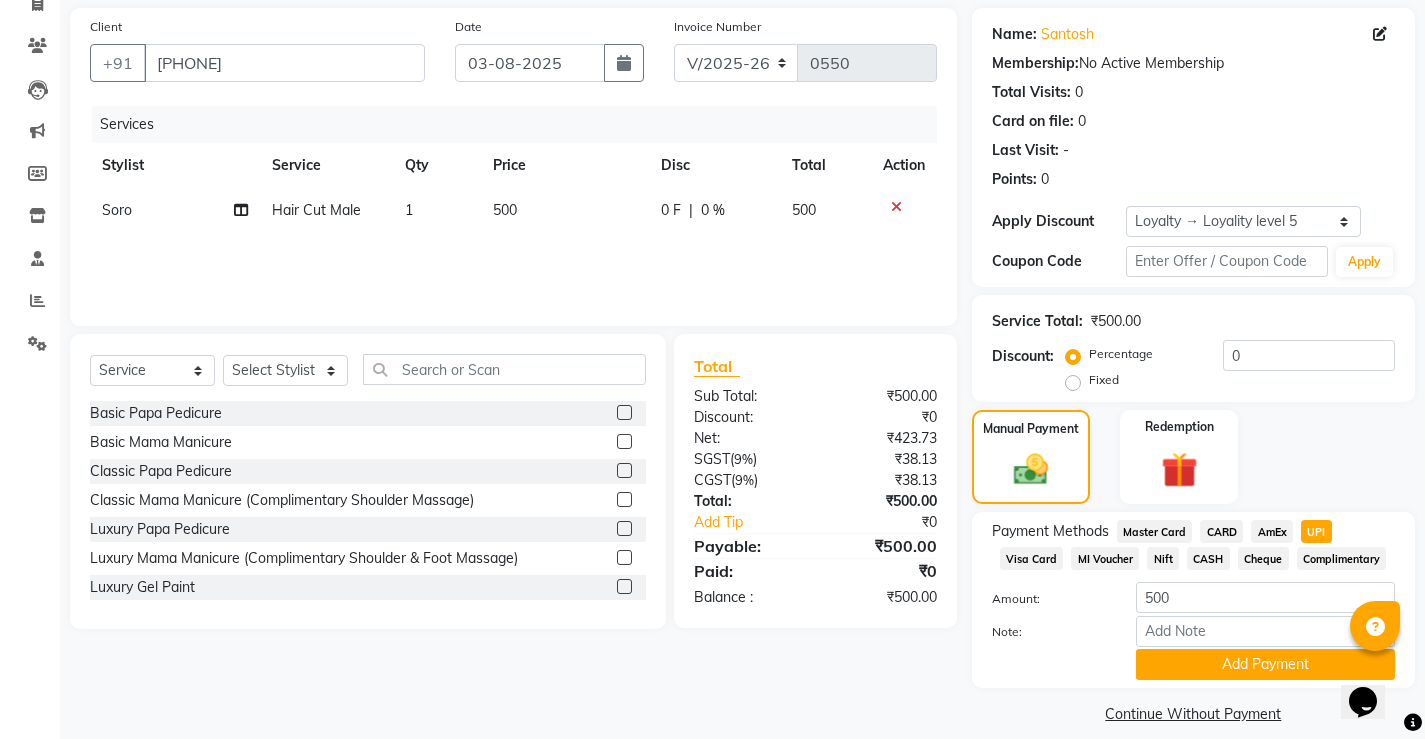 scroll, scrollTop: 162, scrollLeft: 0, axis: vertical 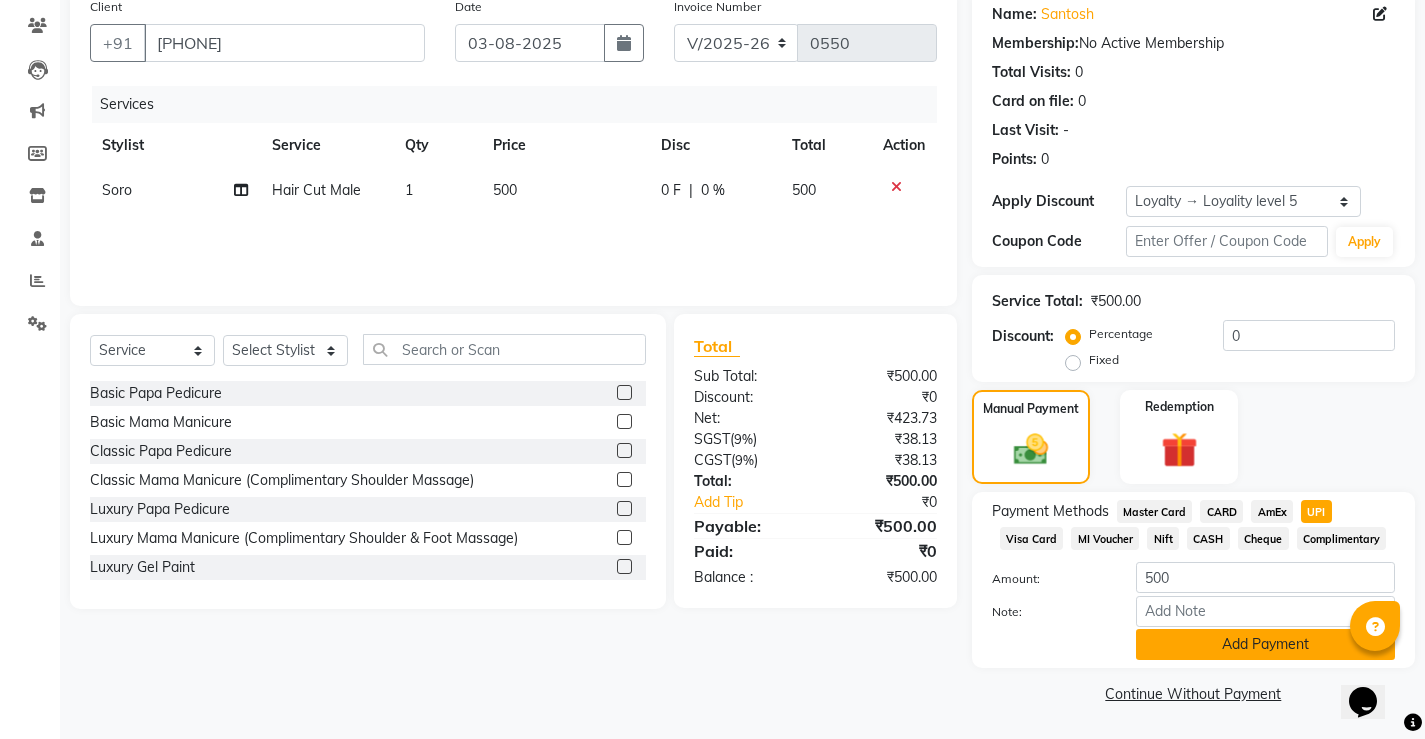 click on "Add Payment" 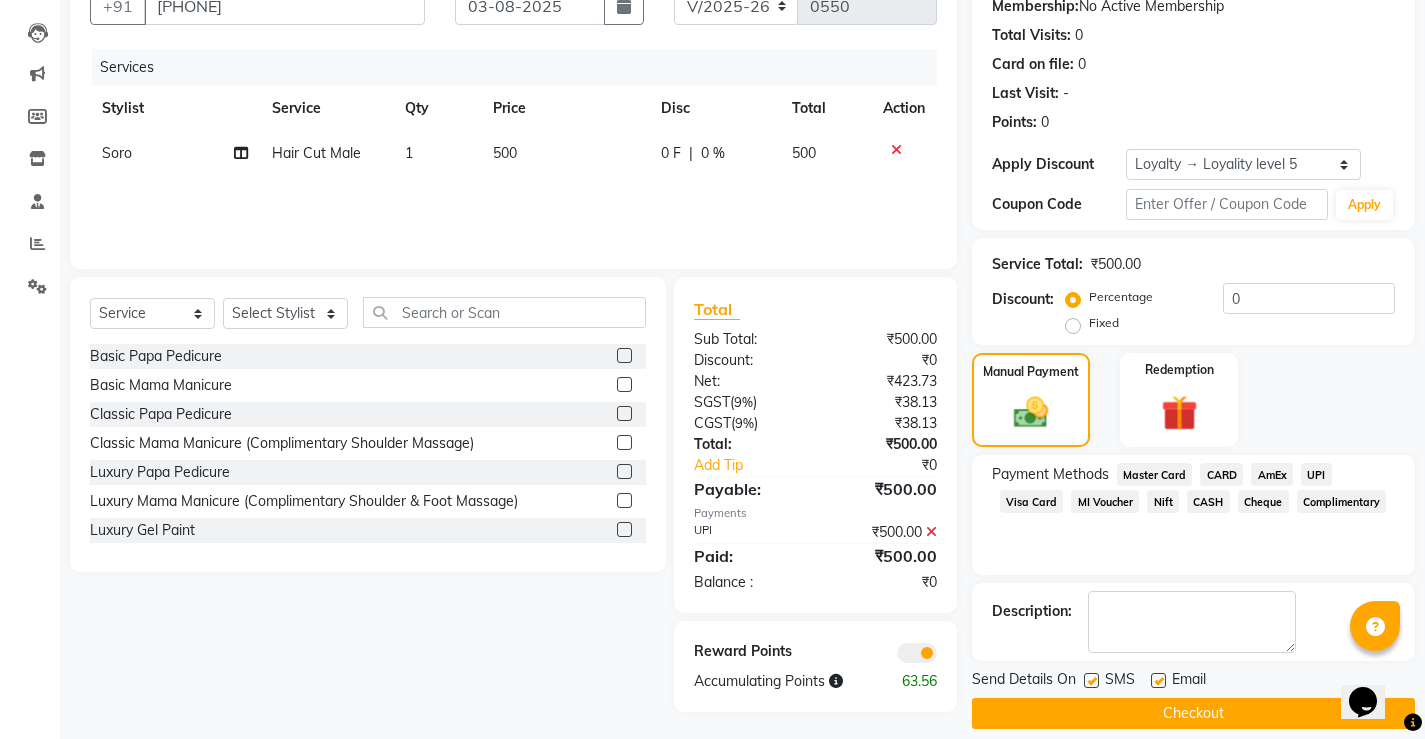 scroll, scrollTop: 219, scrollLeft: 0, axis: vertical 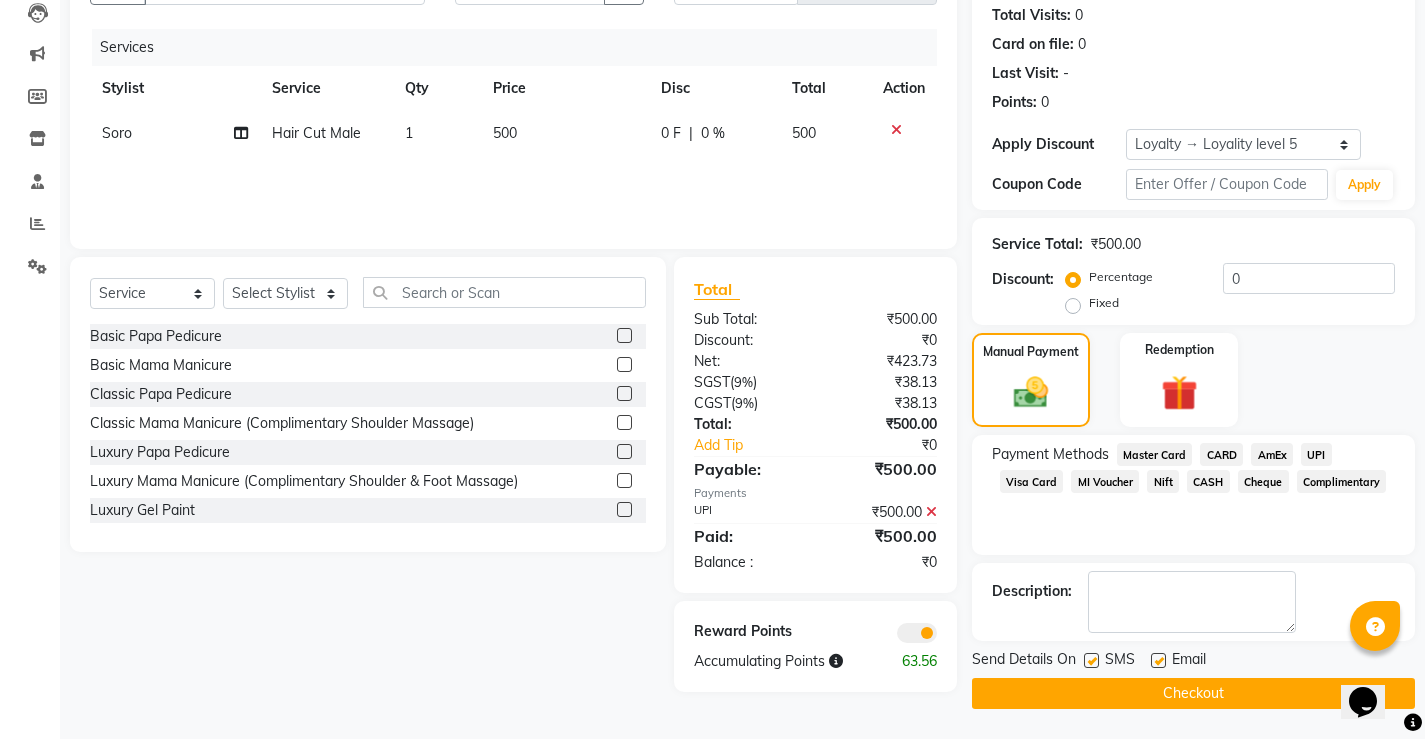 click on "Checkout" 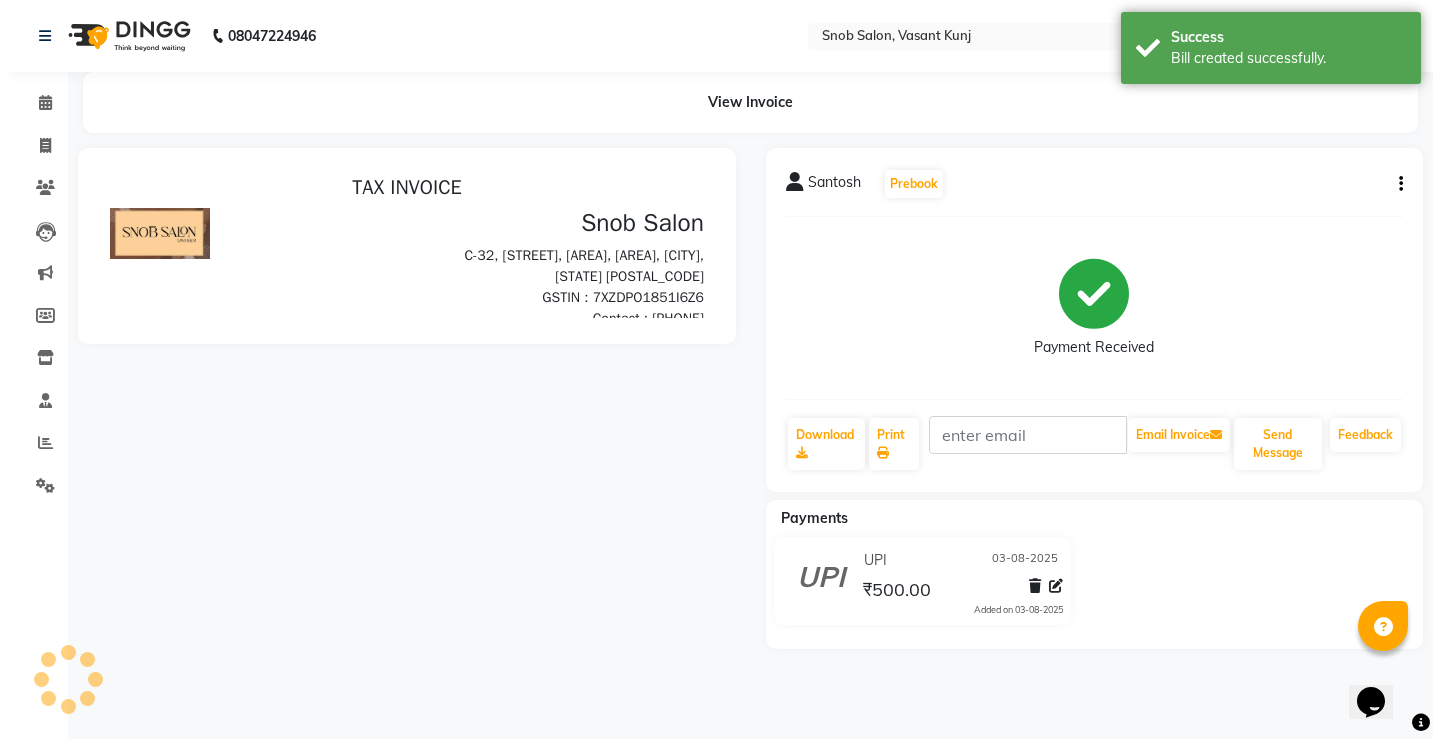 scroll, scrollTop: 0, scrollLeft: 0, axis: both 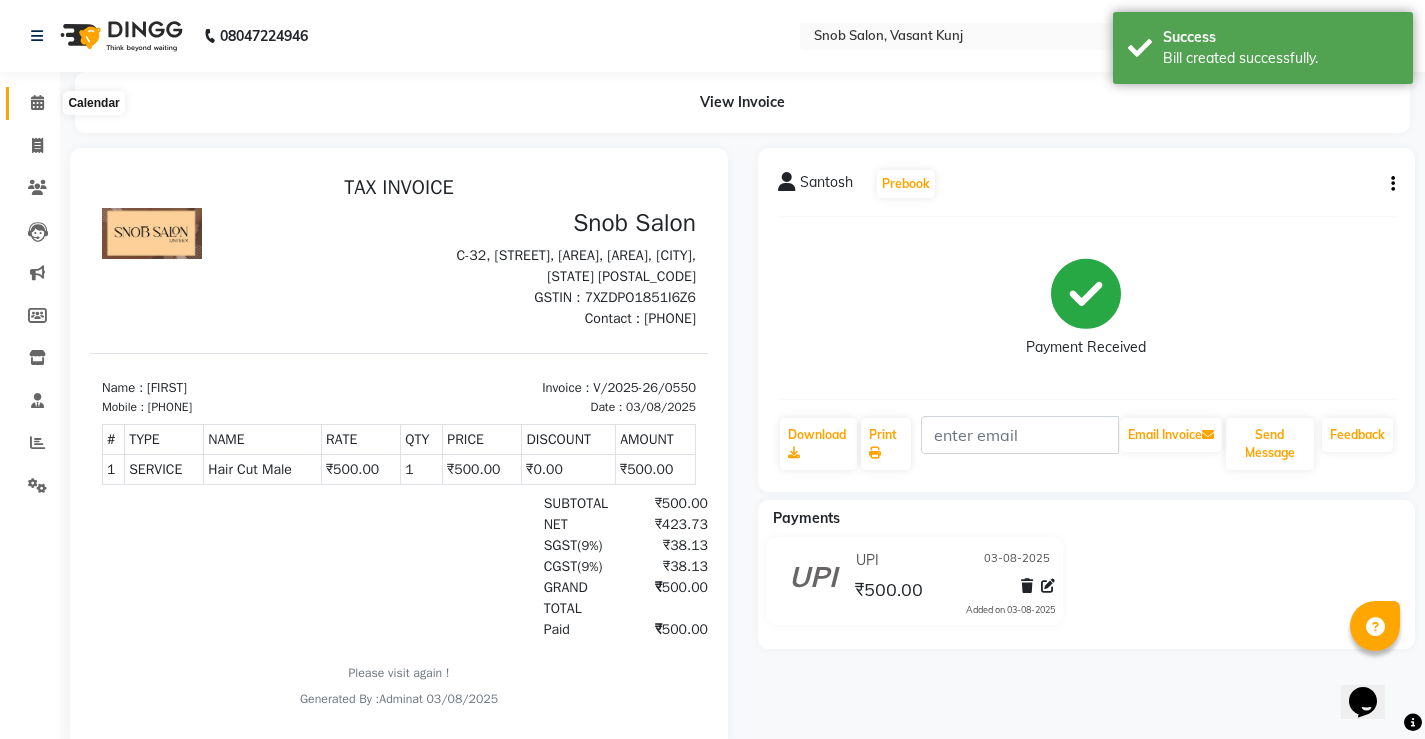 click 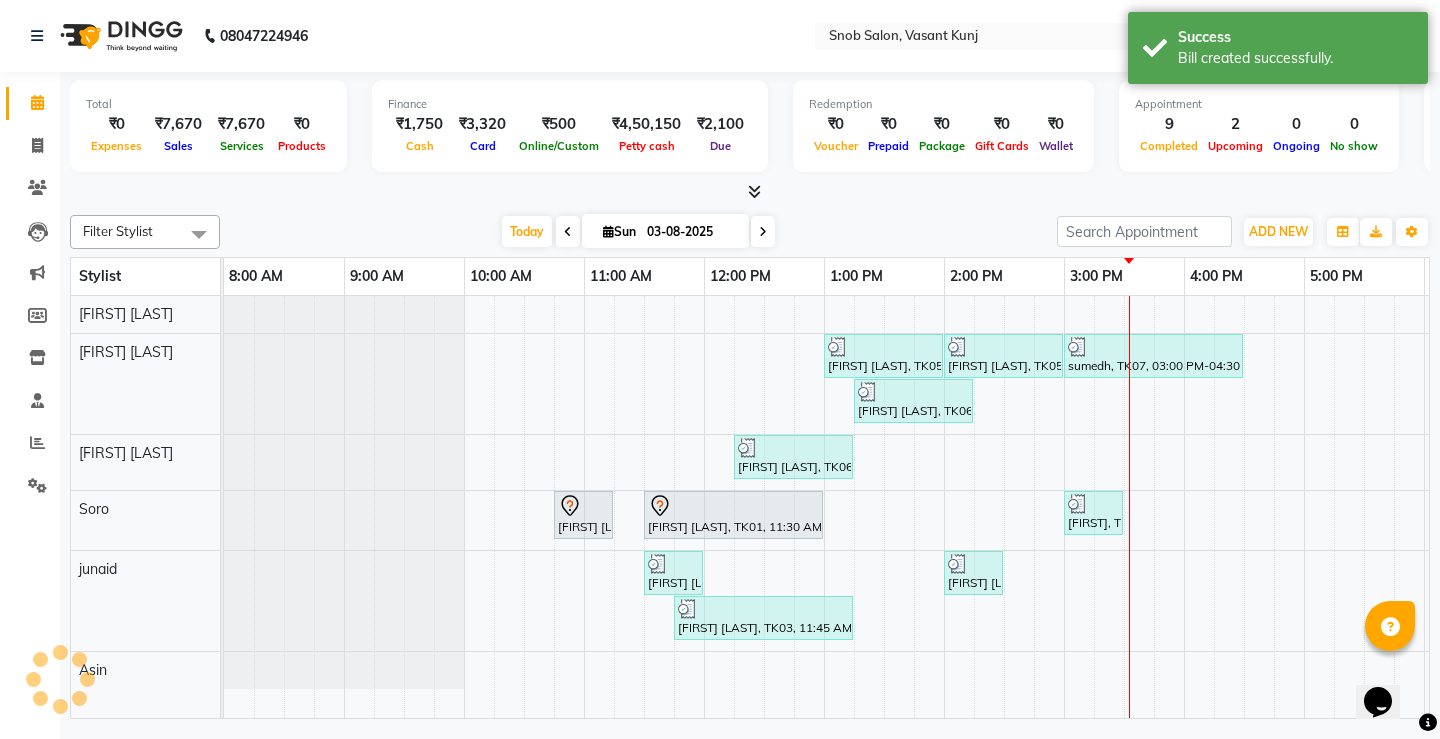 scroll, scrollTop: 0, scrollLeft: 0, axis: both 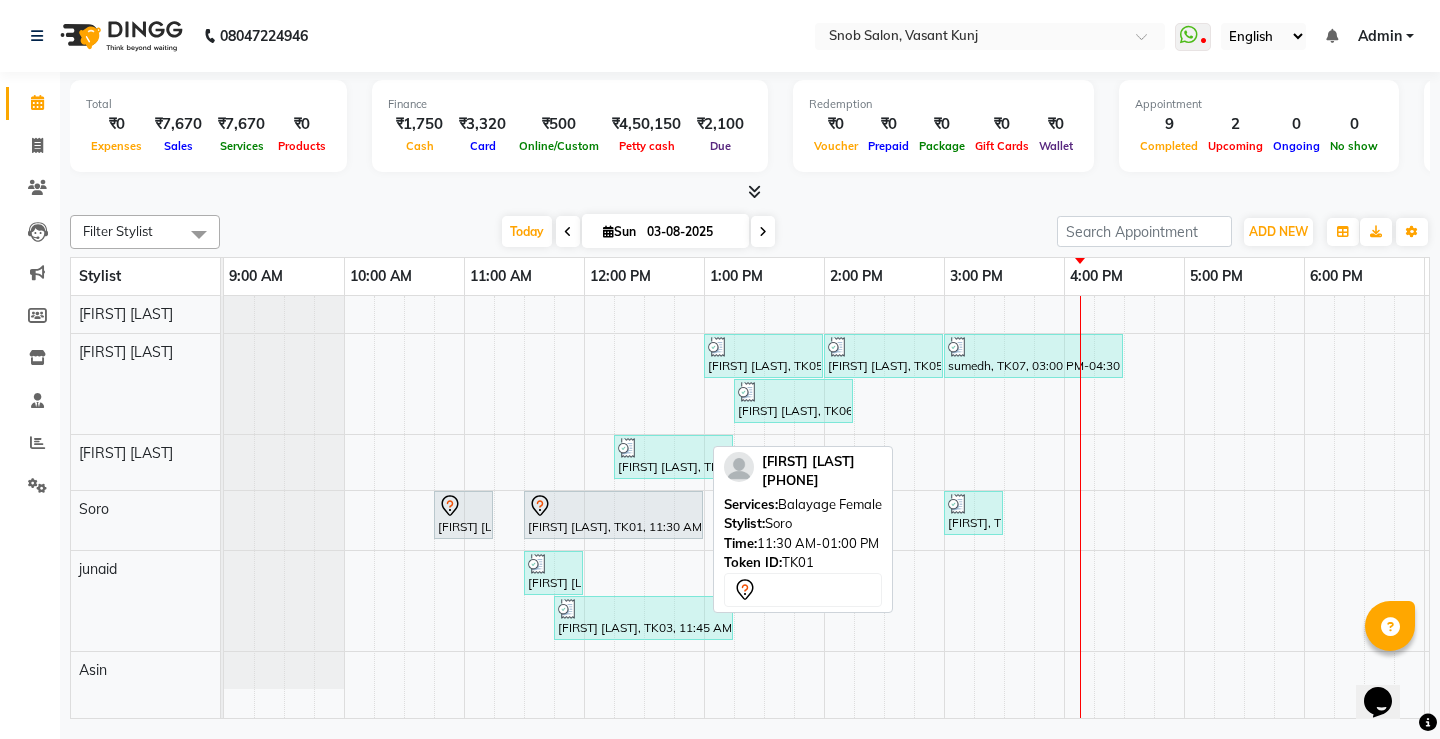 click on "[FIRST] [LAST], TK02, [TIME]-[TIME], Hair Cut Male             [FIRST] [LAST], TK01, [TIME]-[TIME], Balayage Female     [FIRST], TK09, [TIME]-[TIME], Hair Cut Male" at bounding box center [224, 520] 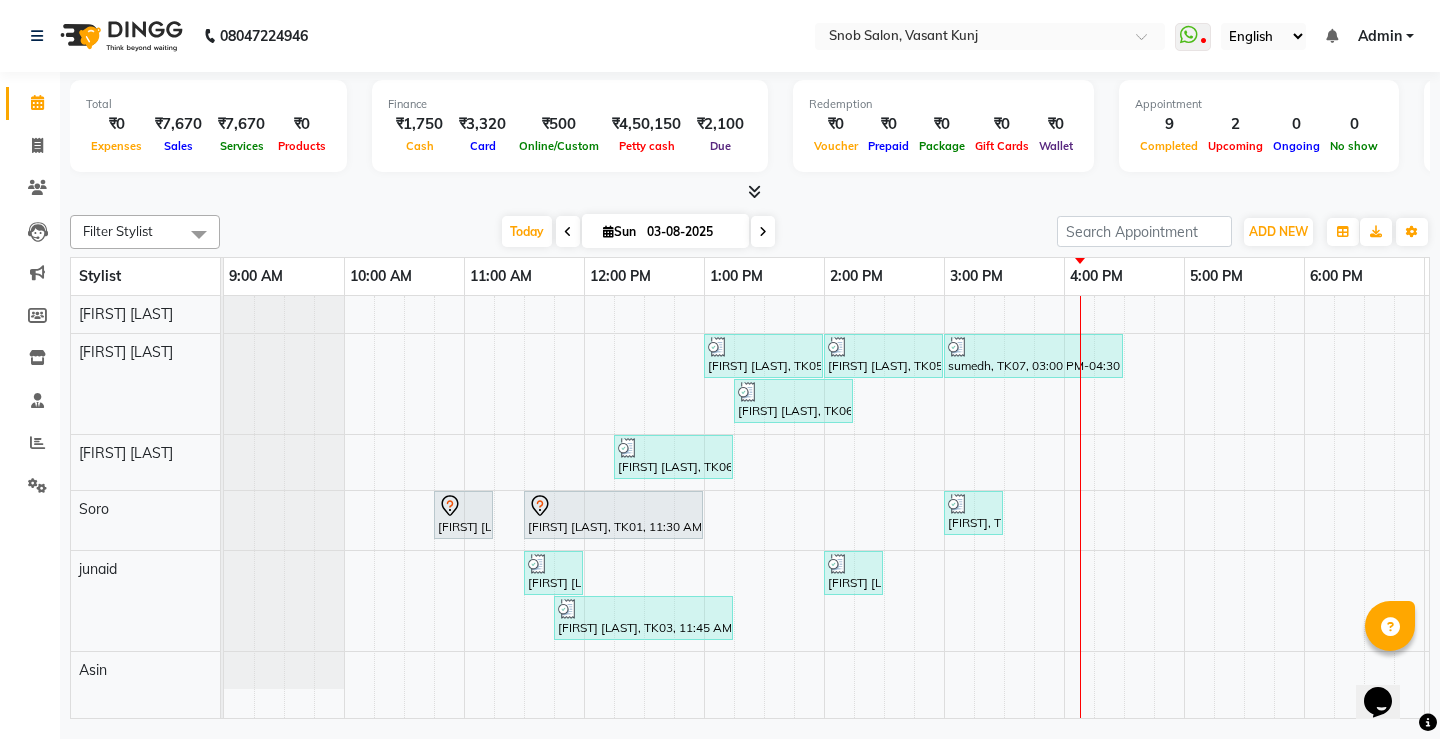 click on "[FIRST] [LAST], TK05, 01:00 PM-02:00 PM, Majirel Root Touch Up Female     [FIRST] [LAST], TK05, 02:00 PM-03:00 PM, Wax & Threading Hands And Legs Female     [FIRST], TK07, 03:00 PM-04:30 PM, Party Makeup (Including Hair Styling) Female     [FIRST] [LAST], TK06, 01:15 PM-02:15 PM, Luxury Nail Extensions With Gel Paint     [FIRST] [LAST], TK06, 12:15 PM-01:15 PM, Normal Hair Spa Female             [FIRST] [LAST], TK02, 10:45 AM-11:15 AM, Hair Cut Male             [FIRST] [LAST], TK01, 11:30 AM-01:00 PM, Balayage Female     [FIRST], TK09, 03:00 PM-03:30 PM, Hair Cut Male     [FIRST] [LAST], TK08, 11:30 AM-12:00 PM, Beard Male     [FIRST] [LAST], TK05, 02:00 PM-02:30 PM, Head Massage Olive Oil Female     [FIRST] [LAST], TK03, 11:45 AM-01:15 PM, Body Massage Swedish Male,Basic Papa Pedicure" at bounding box center [1004, 507] 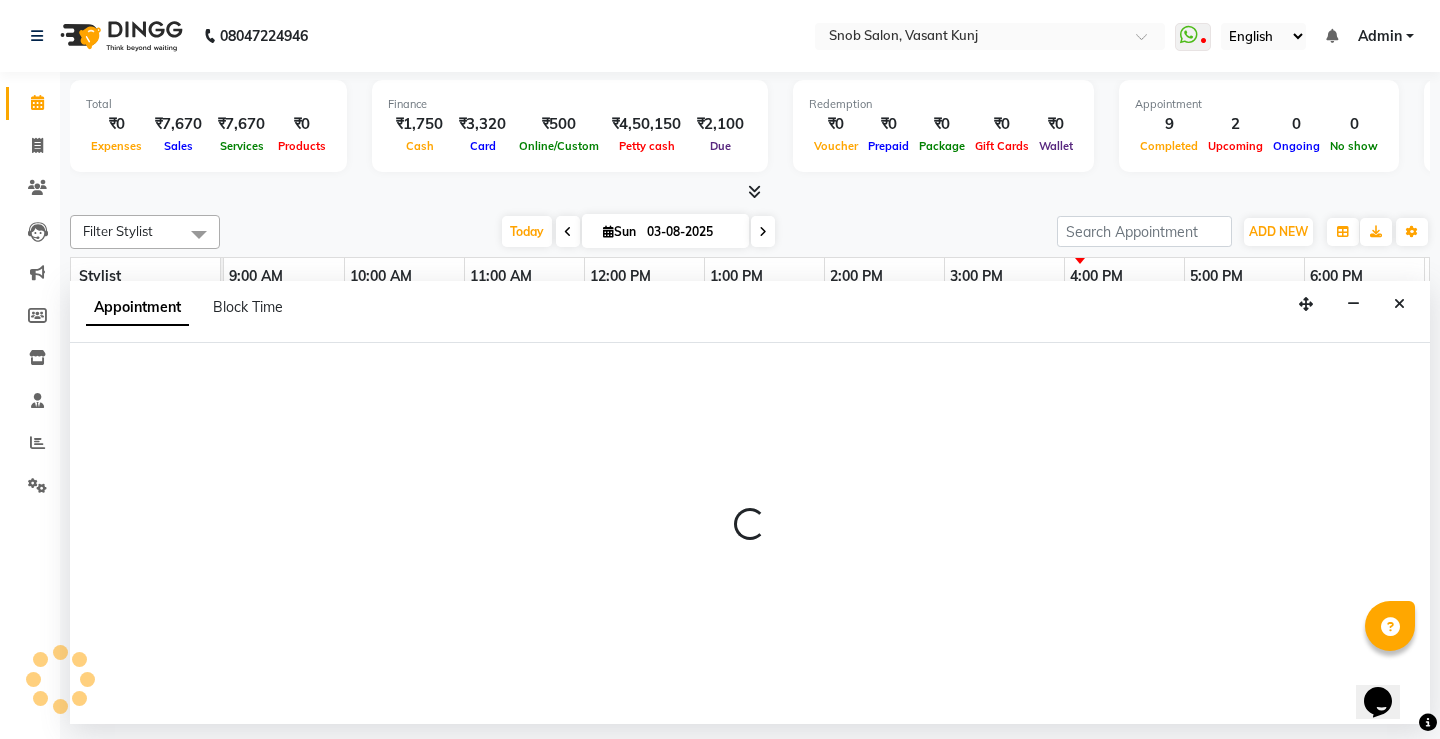 select on "82633" 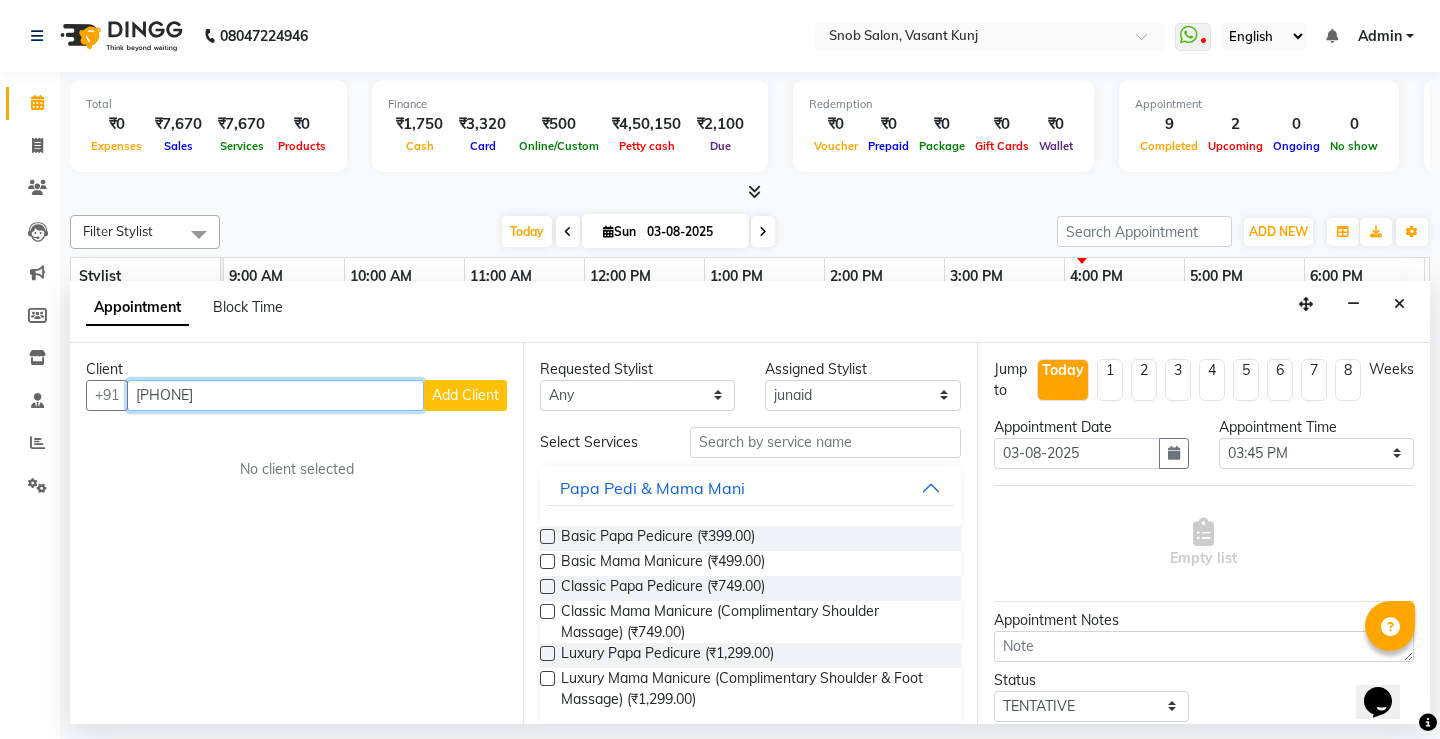 type on "[PHONE]" 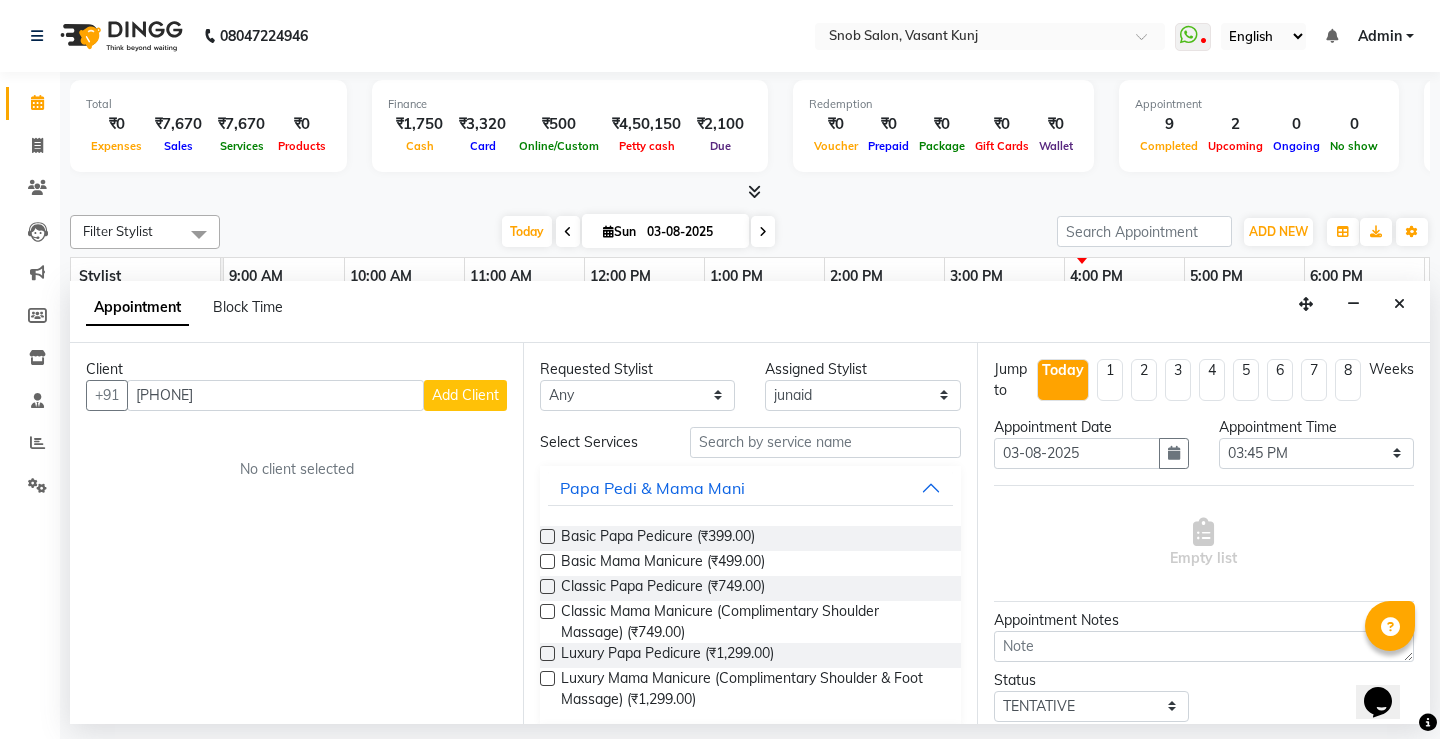 click on "Add Client" at bounding box center [465, 395] 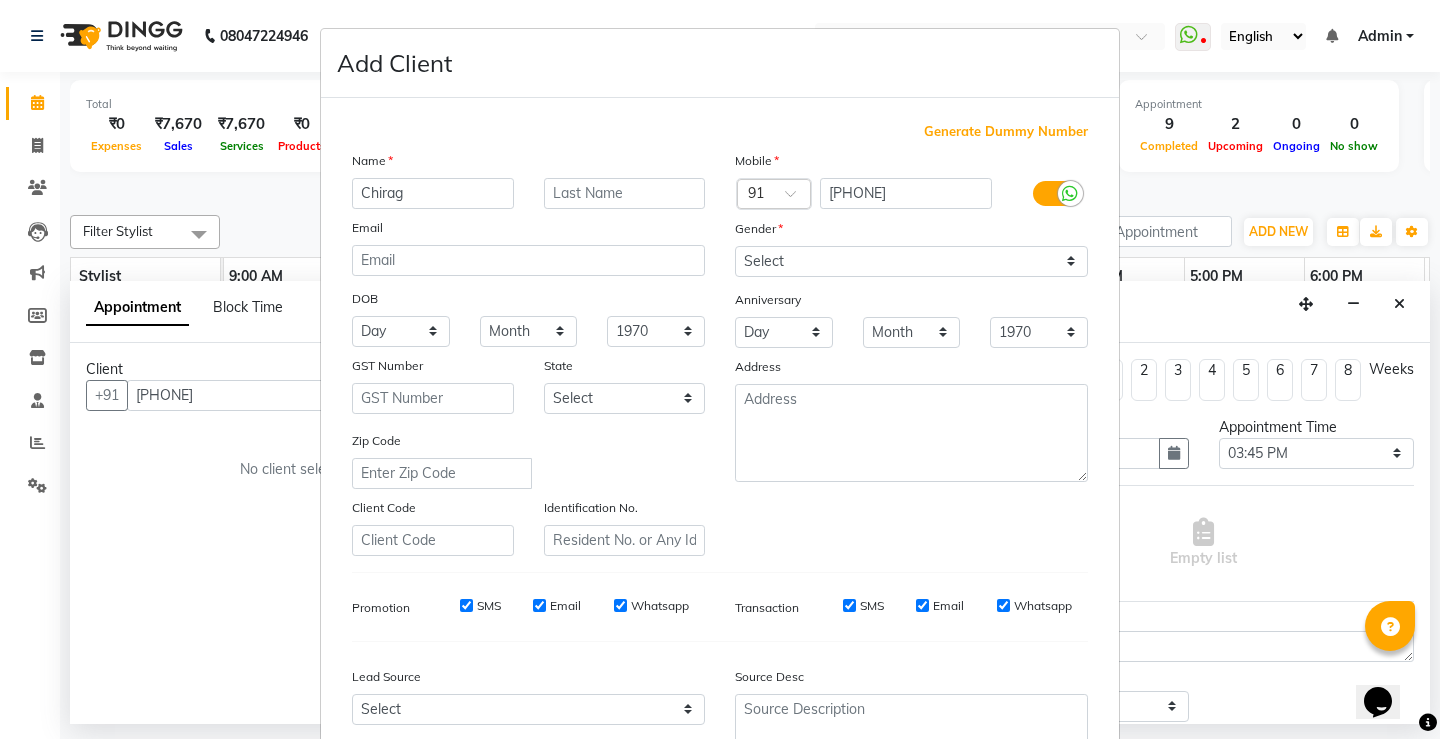 type on "Chirag" 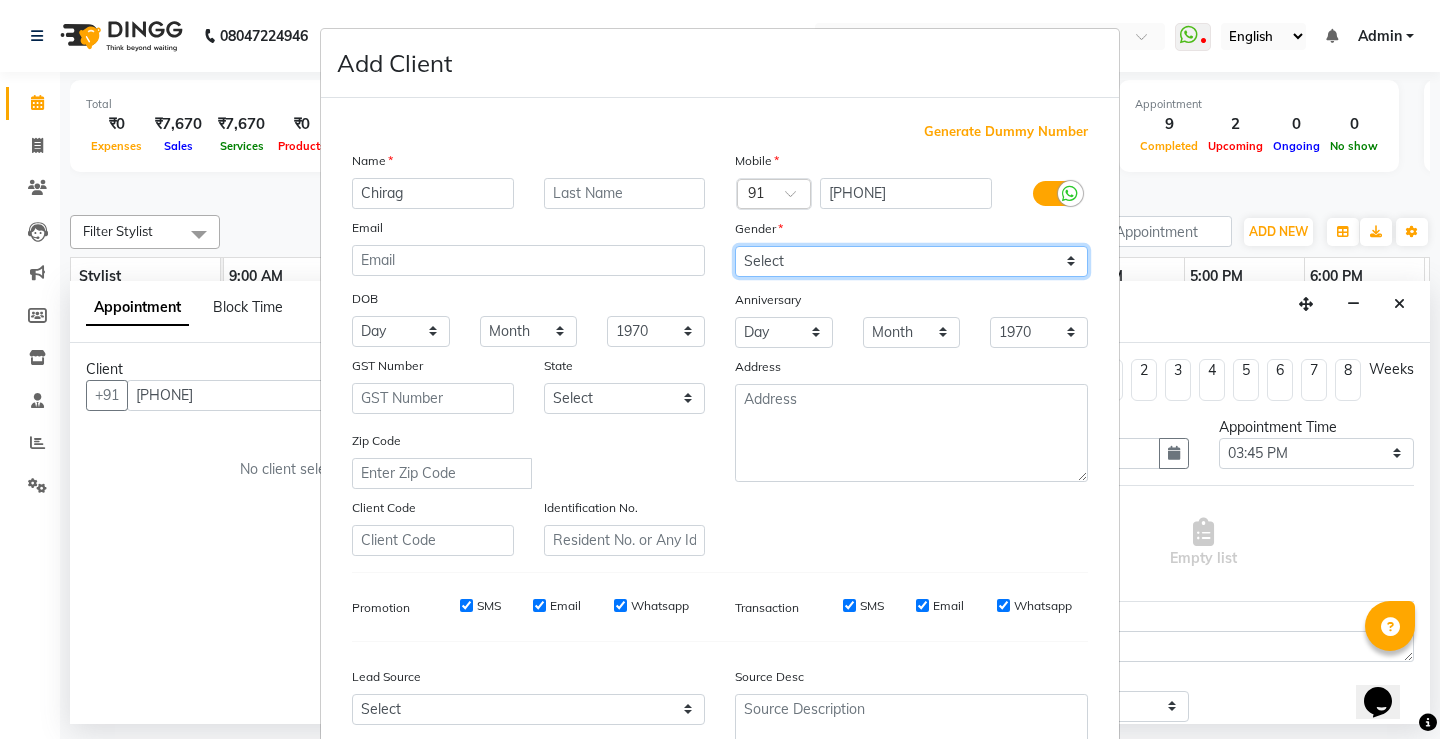 click on "Select Male Female Other Prefer Not To Say" at bounding box center (911, 261) 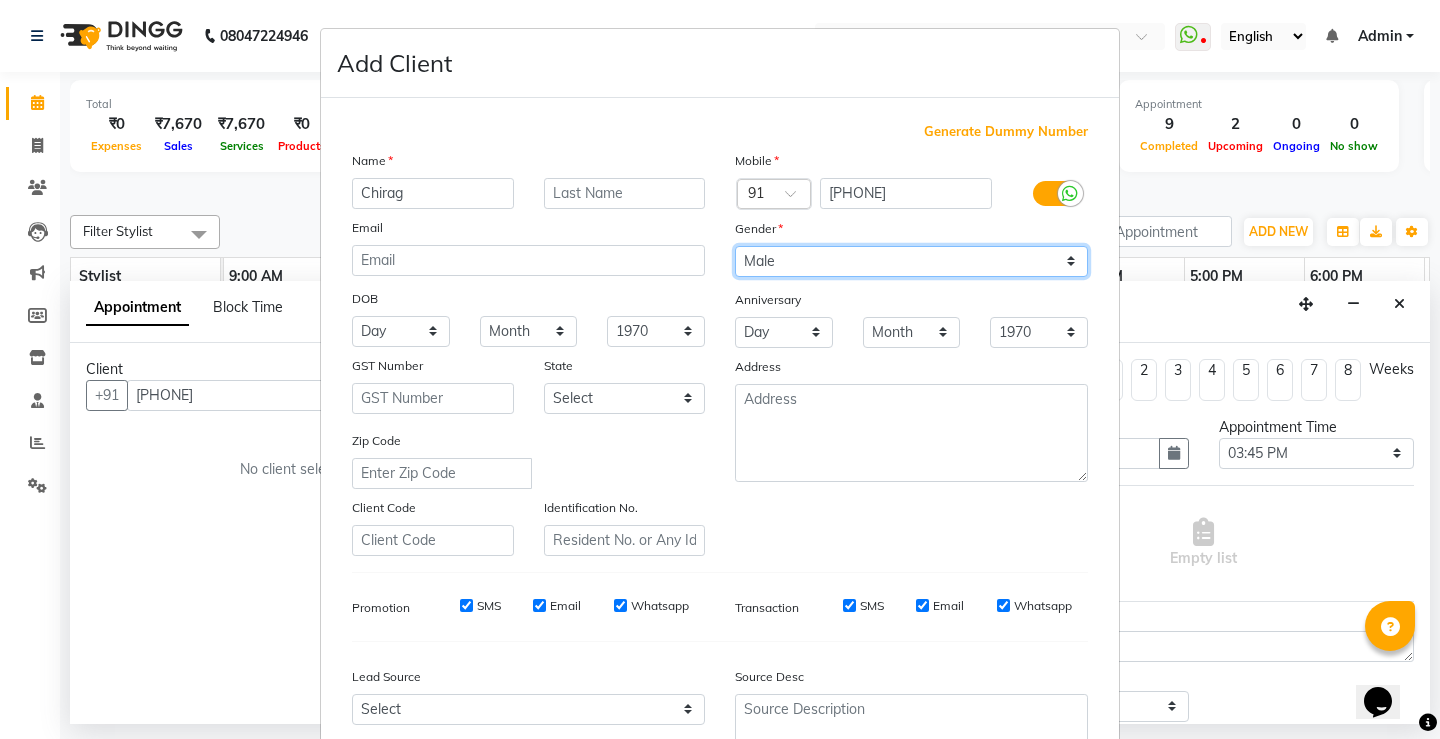 click on "Select Male Female Other Prefer Not To Say" at bounding box center [911, 261] 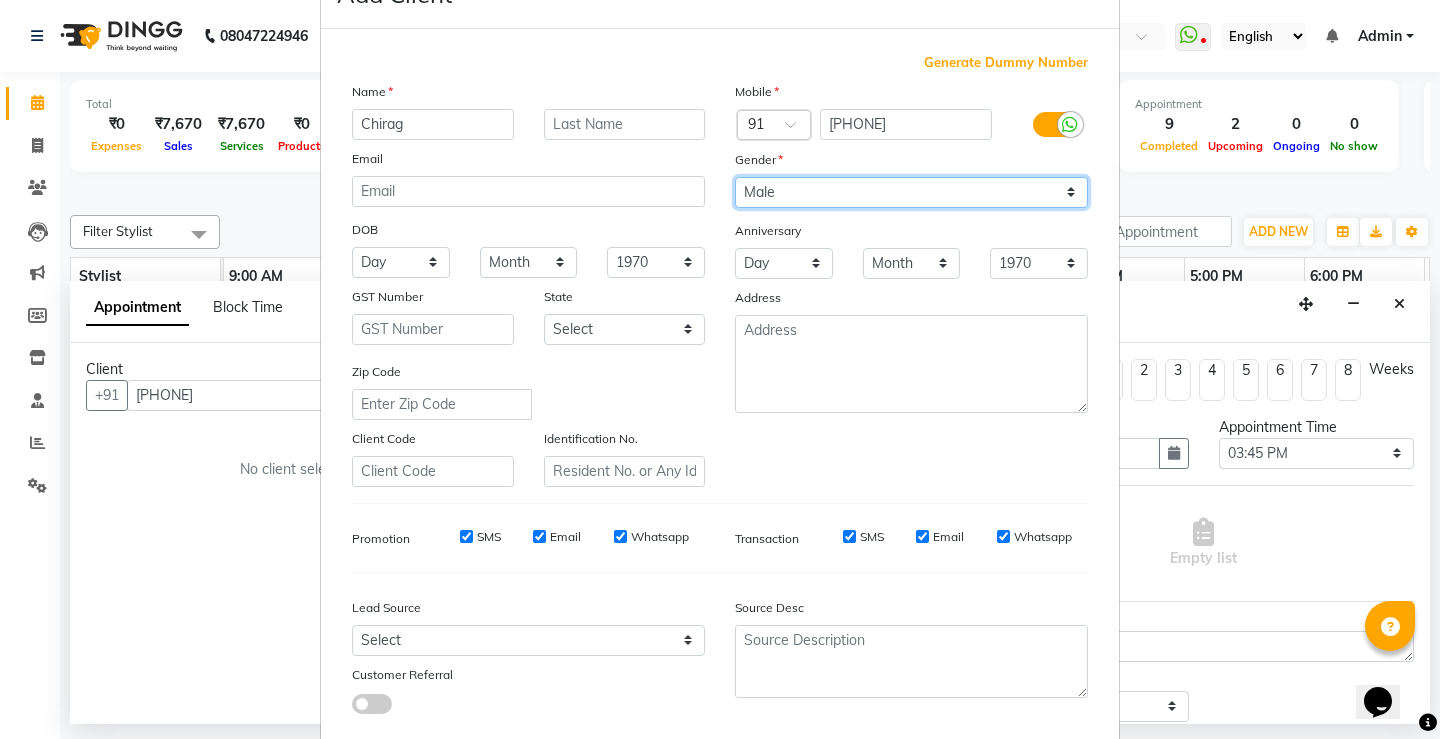 scroll, scrollTop: 184, scrollLeft: 0, axis: vertical 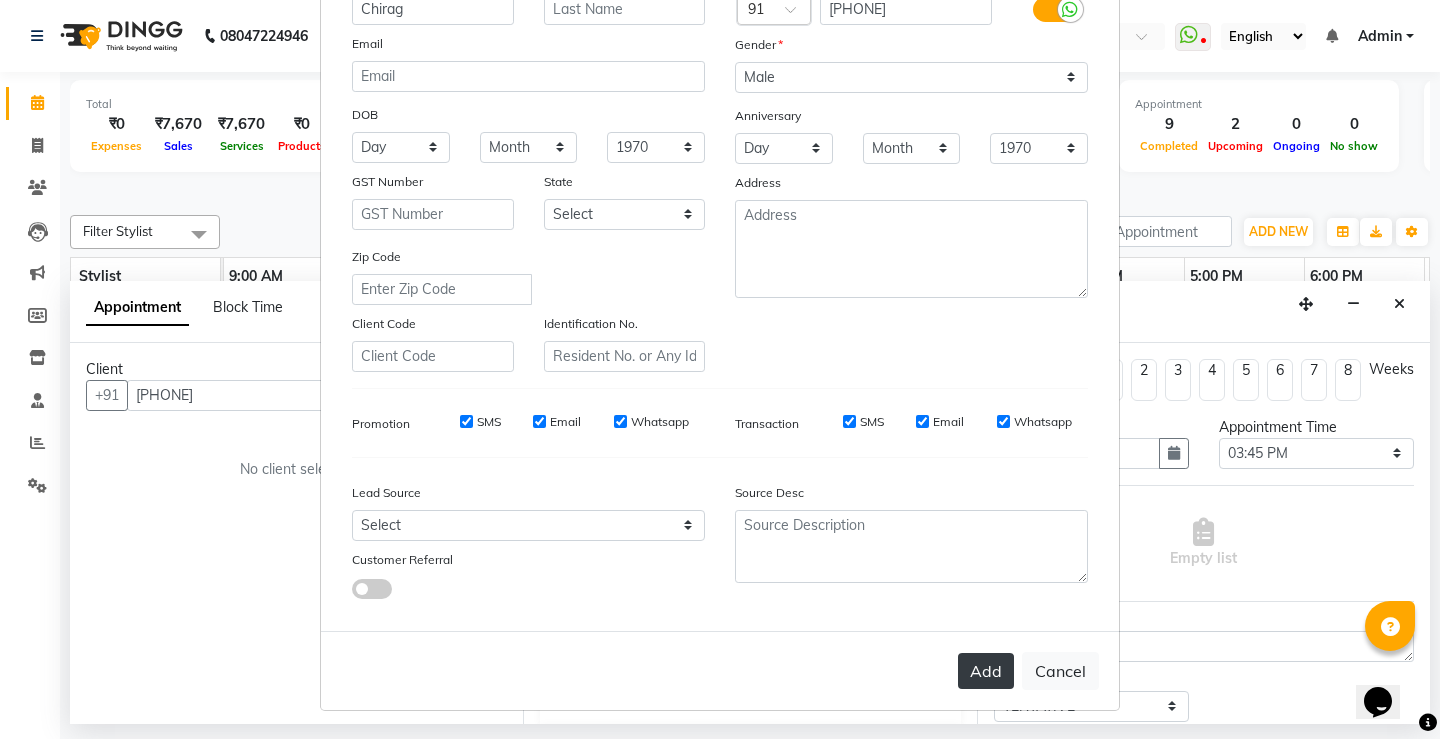click on "Add" at bounding box center [986, 671] 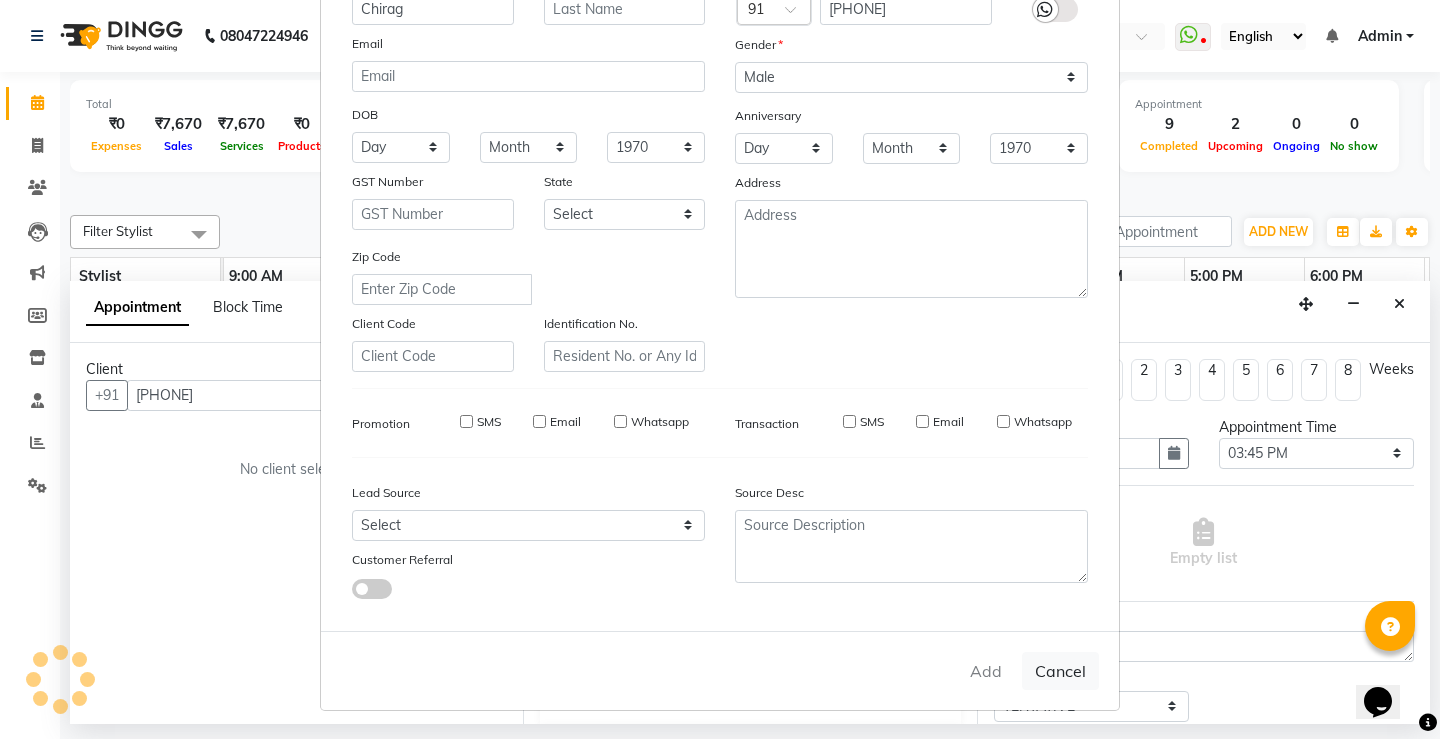 type 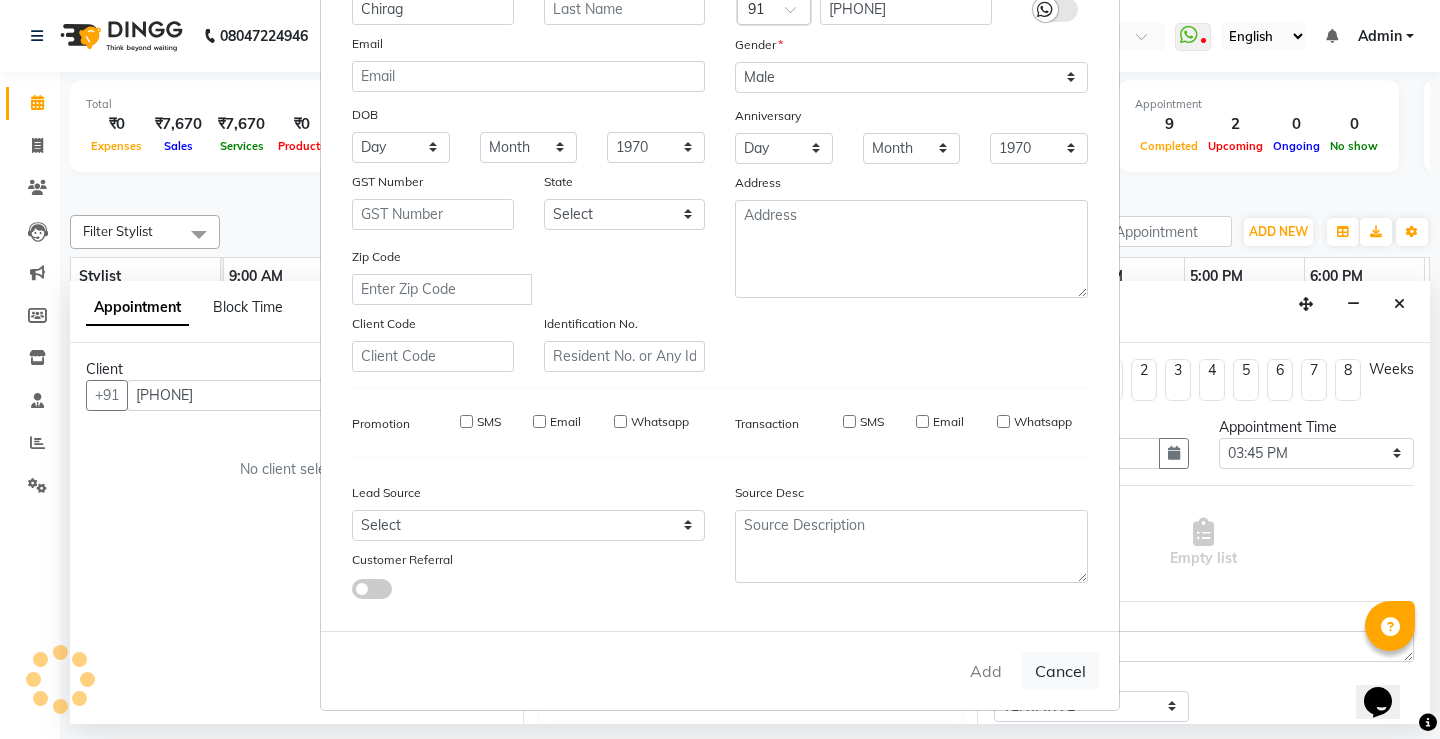 select 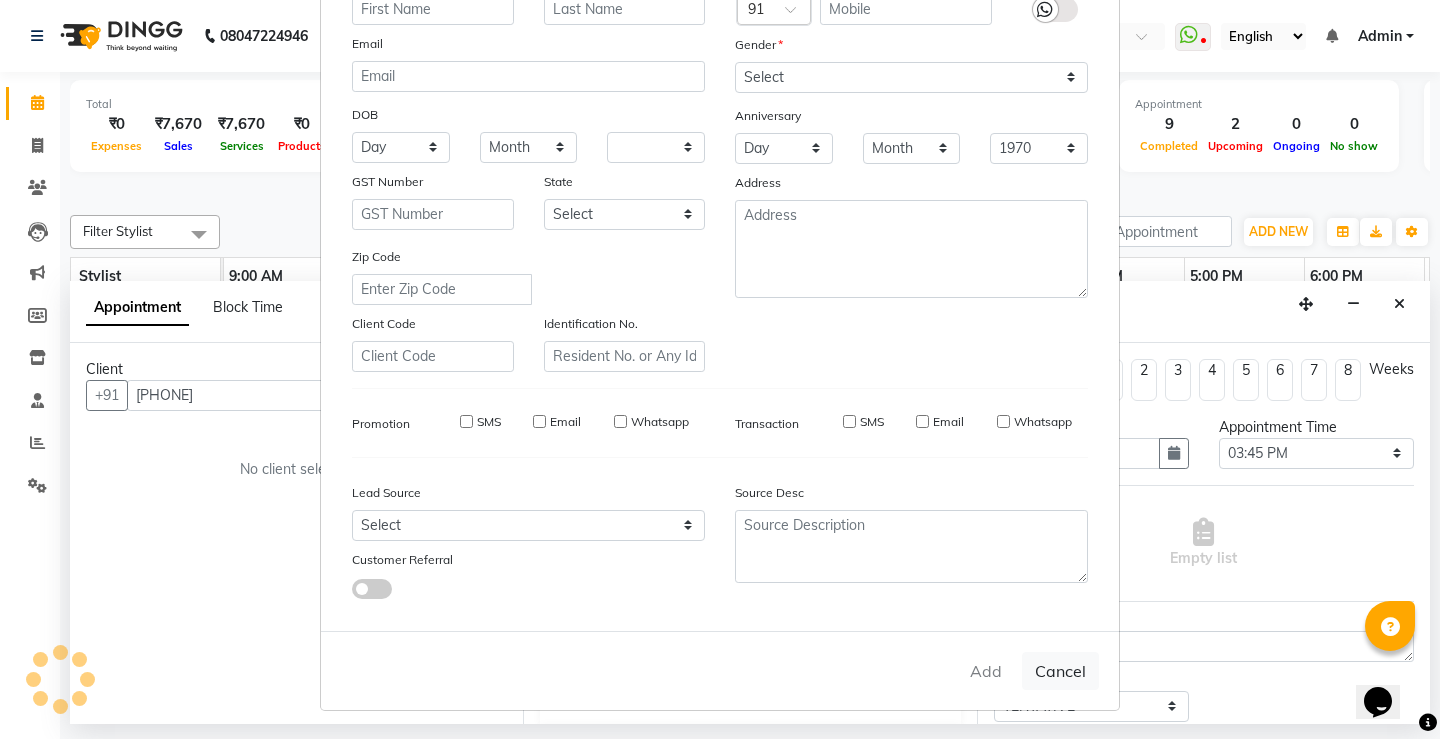 select 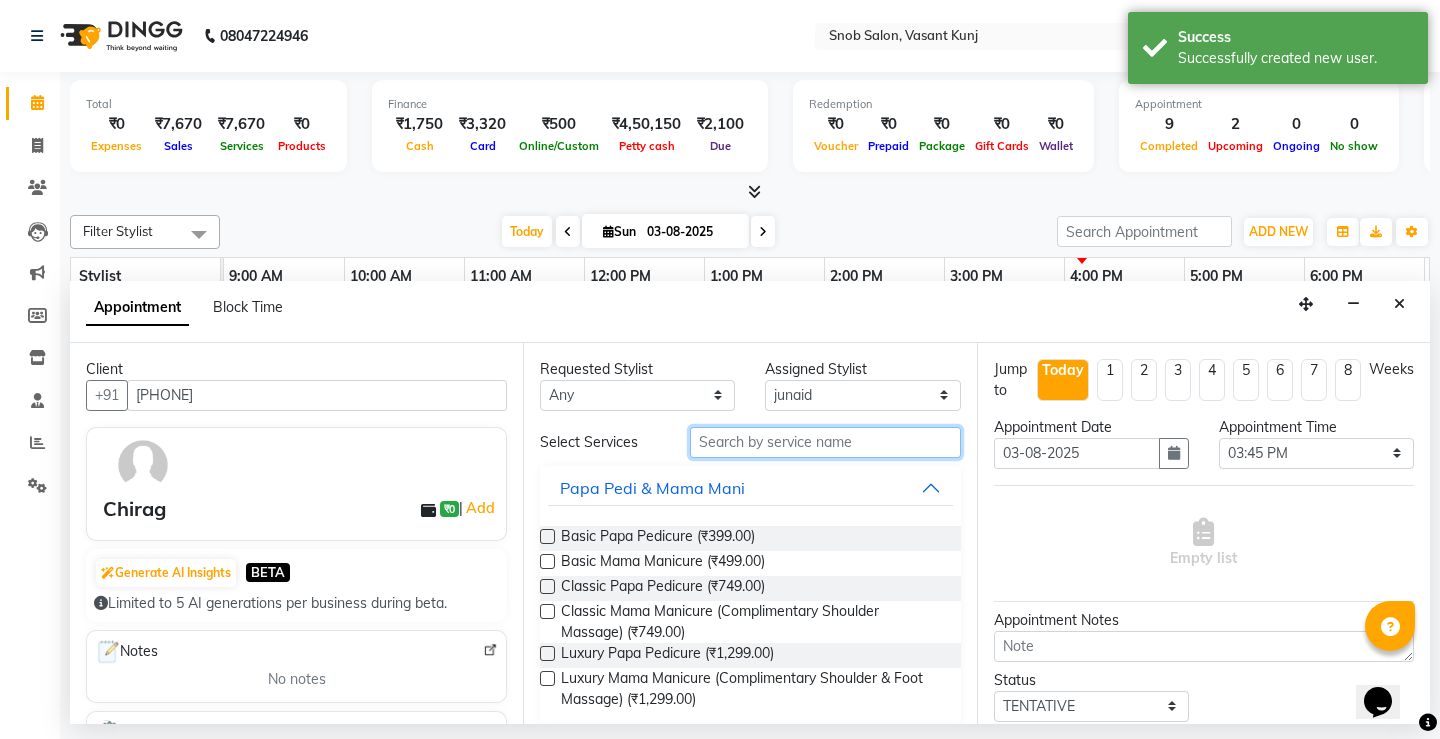click at bounding box center (825, 442) 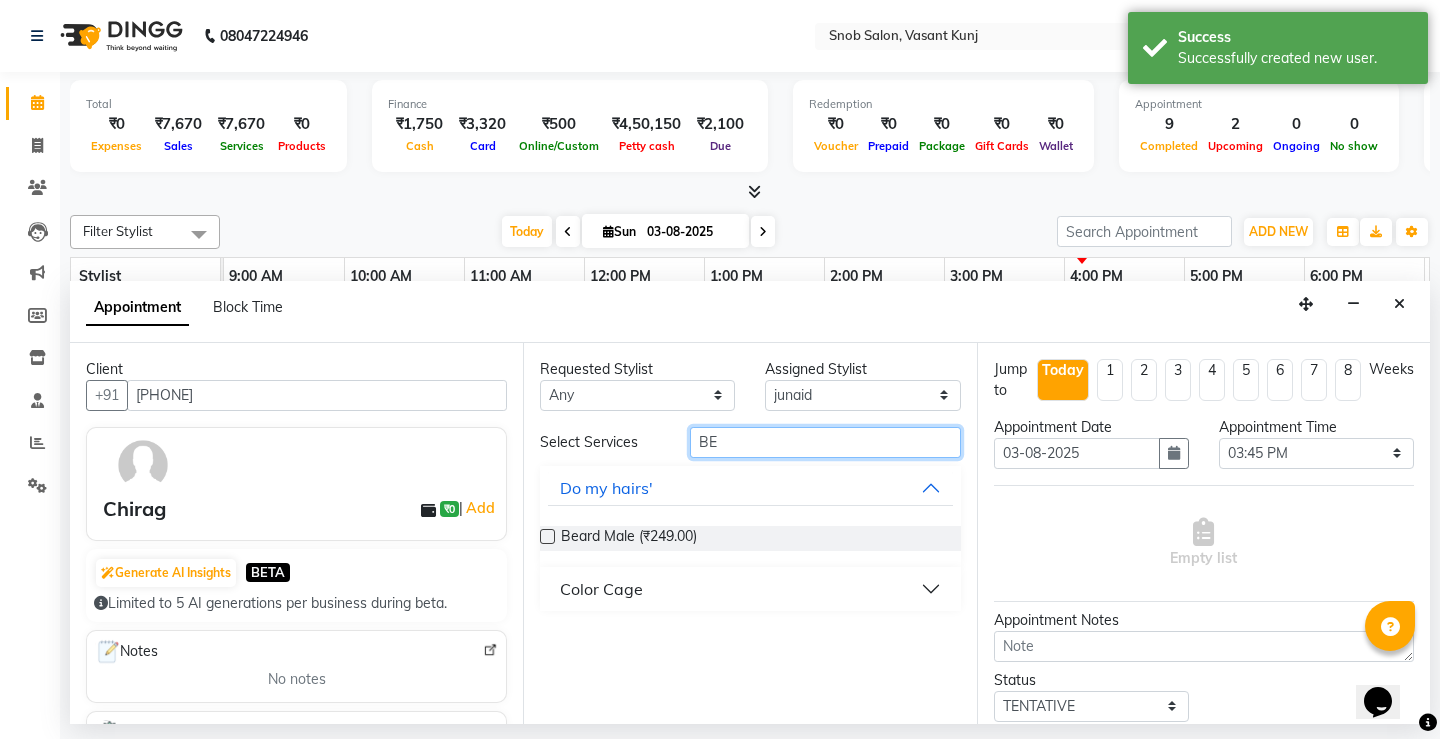 type on "BE" 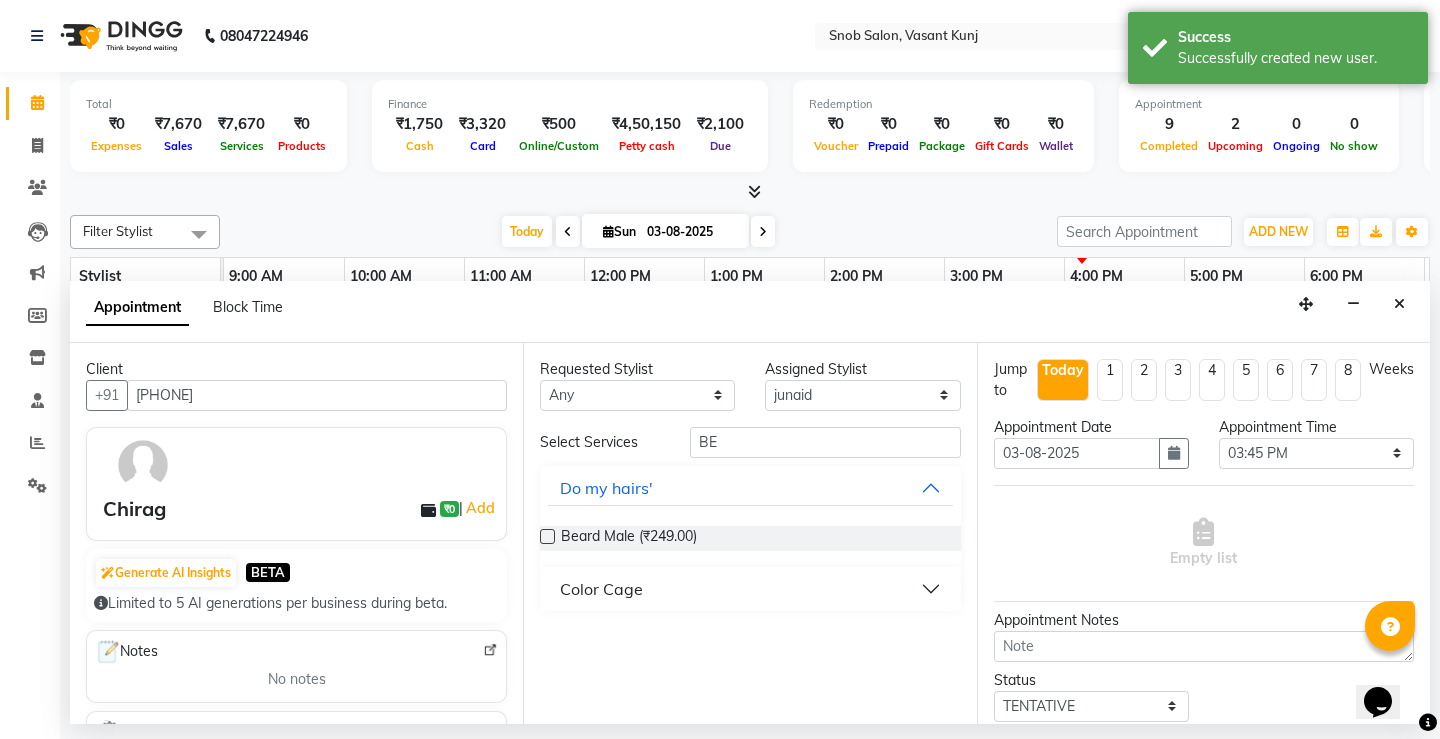 click at bounding box center [547, 536] 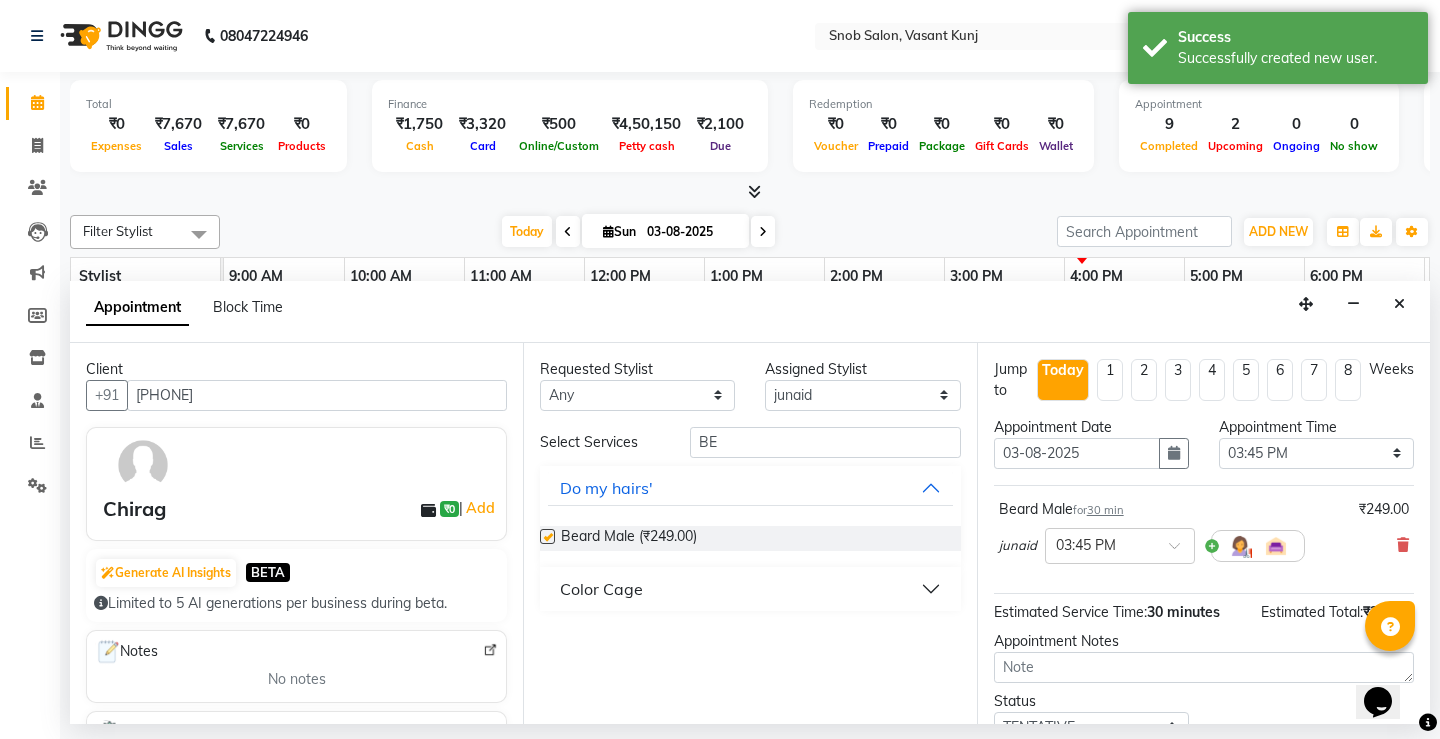 checkbox on "false" 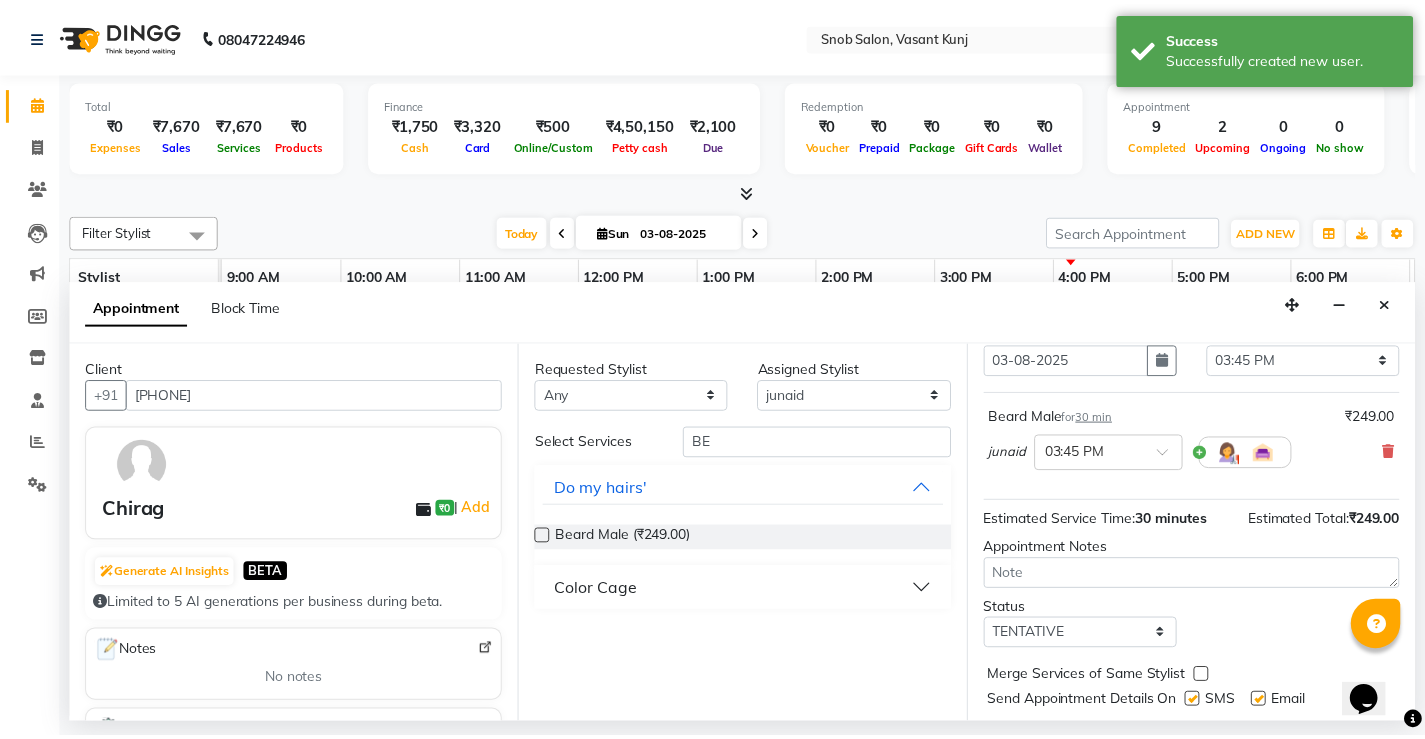 scroll, scrollTop: 145, scrollLeft: 0, axis: vertical 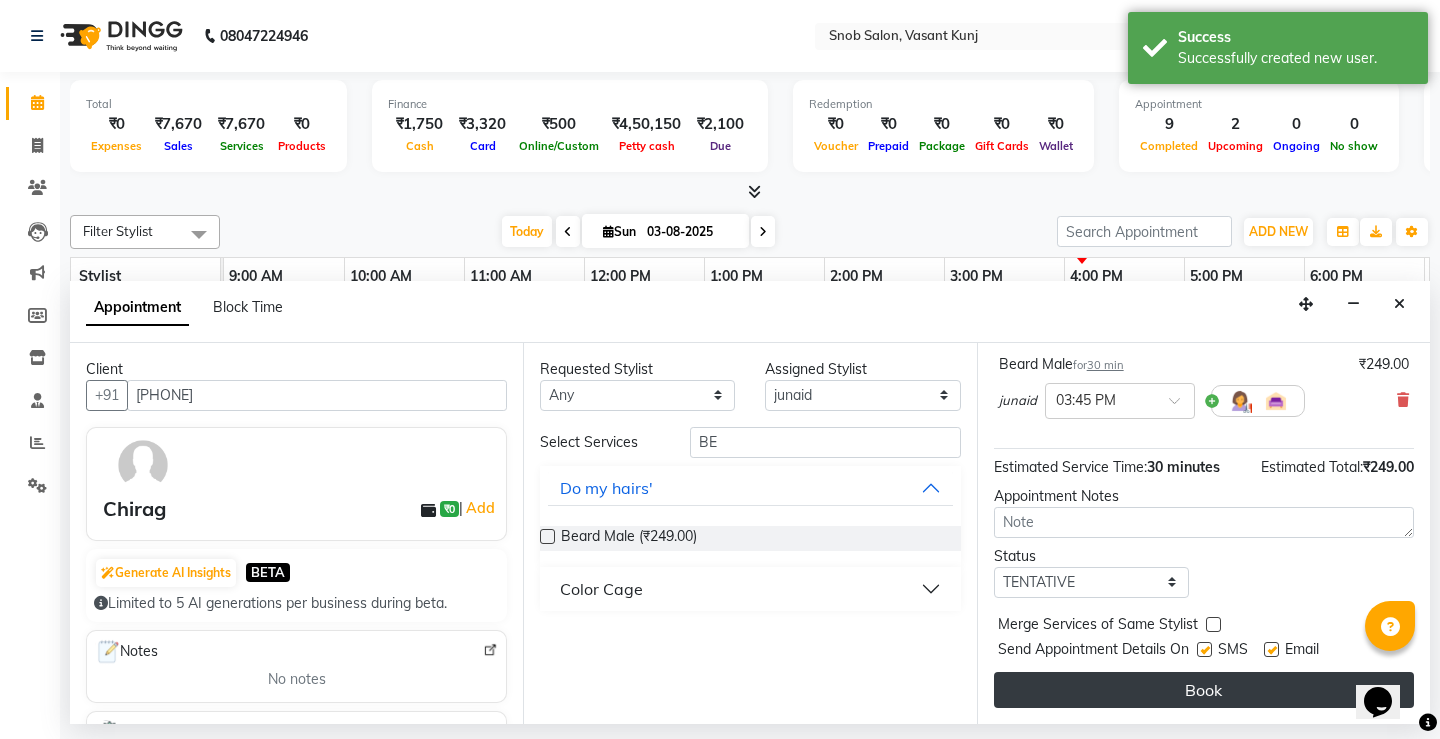 click on "Book" at bounding box center [1204, 690] 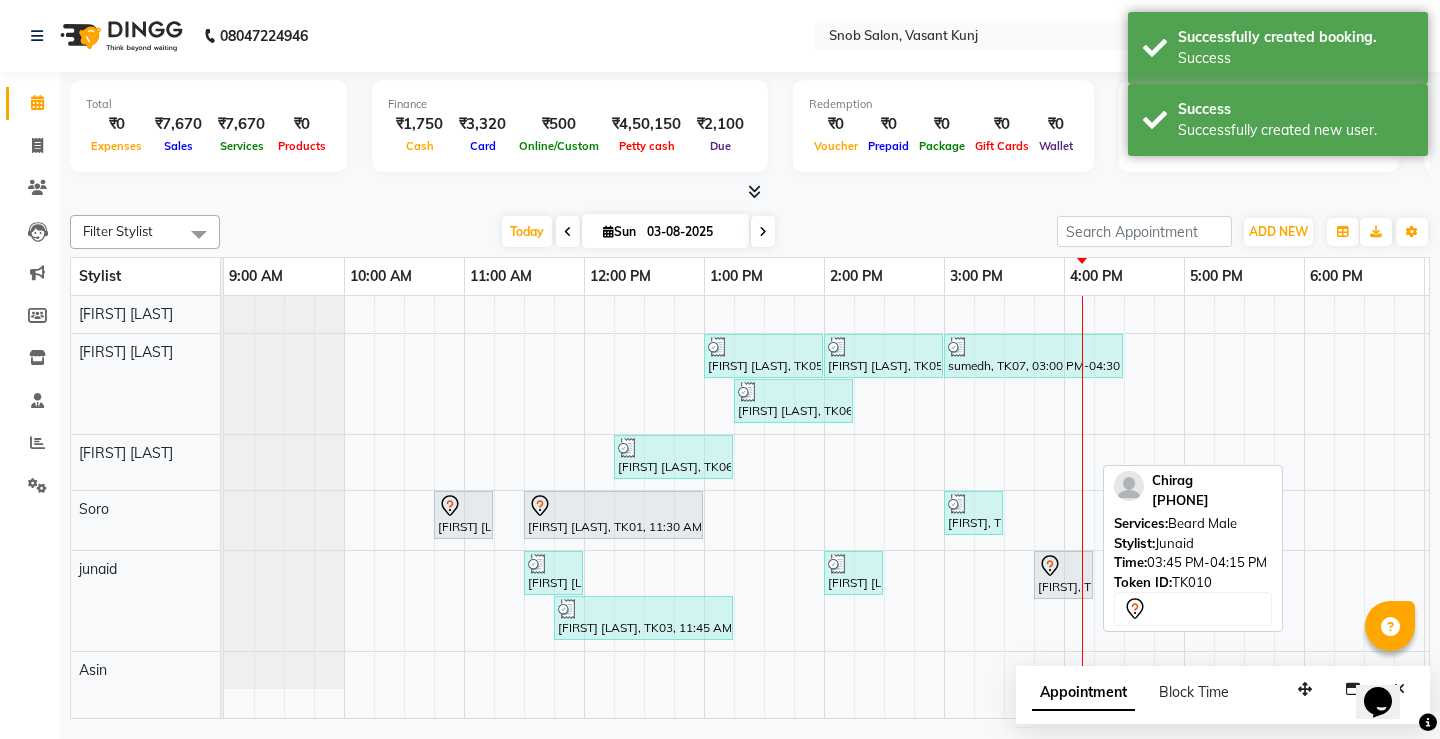 click on "[FIRST], TK10, 03:45 PM-04:15 PM, Beard Male" at bounding box center (1063, 575) 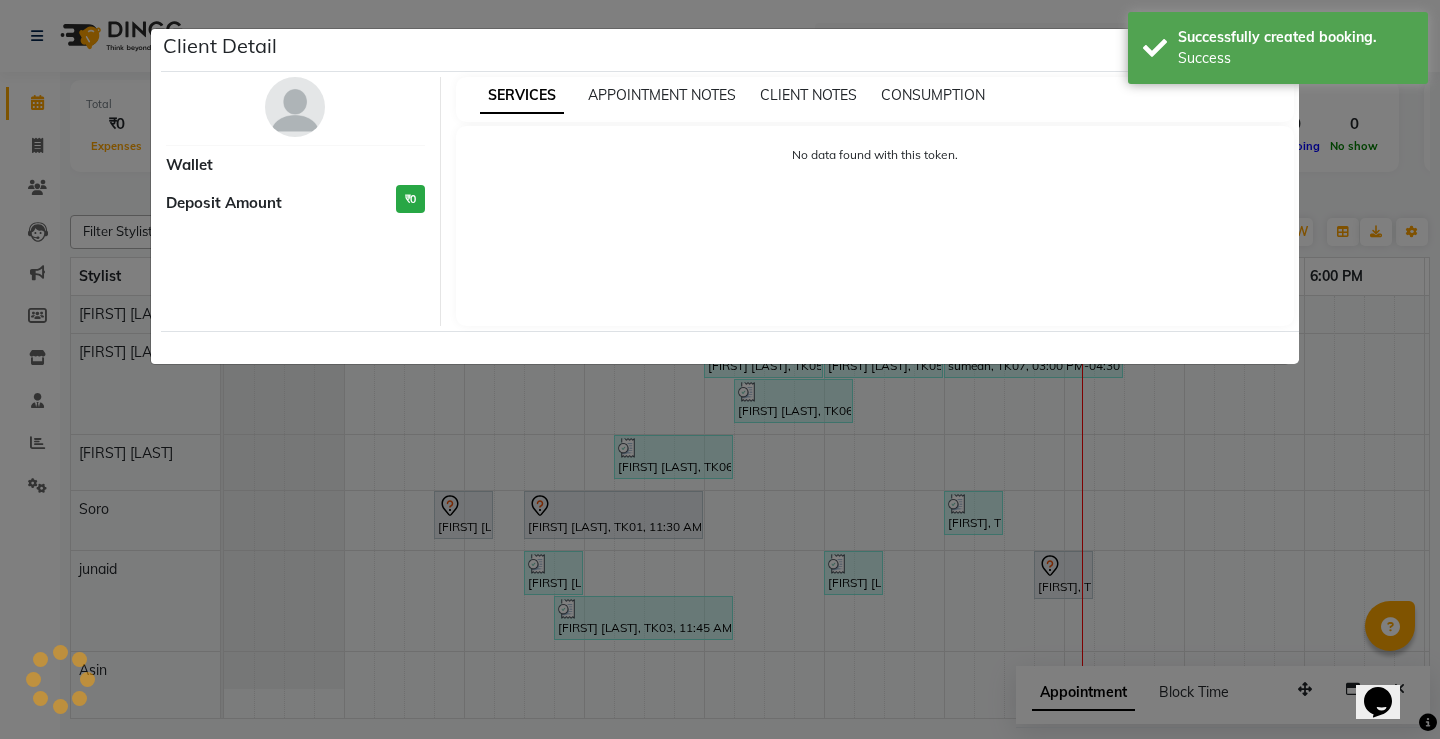 select on "7" 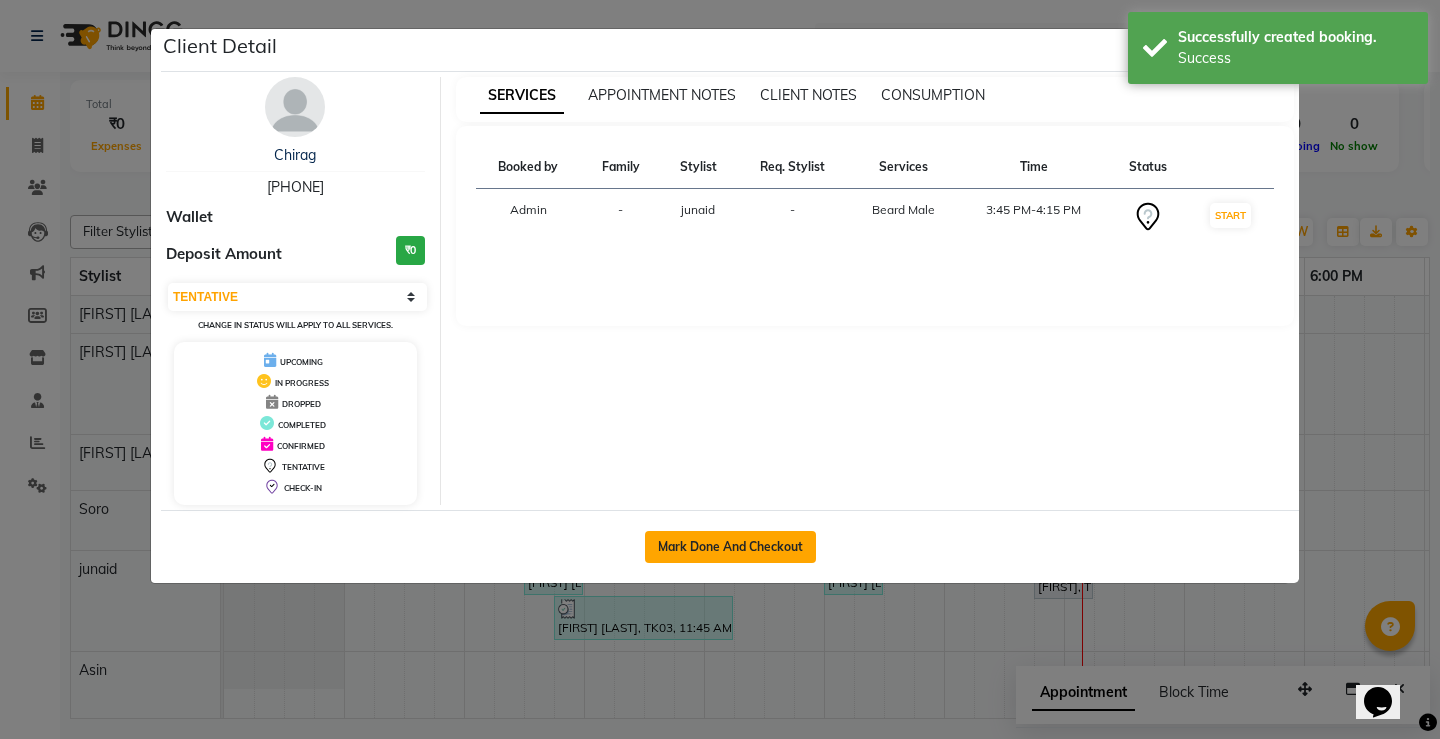click on "Mark Done And Checkout" 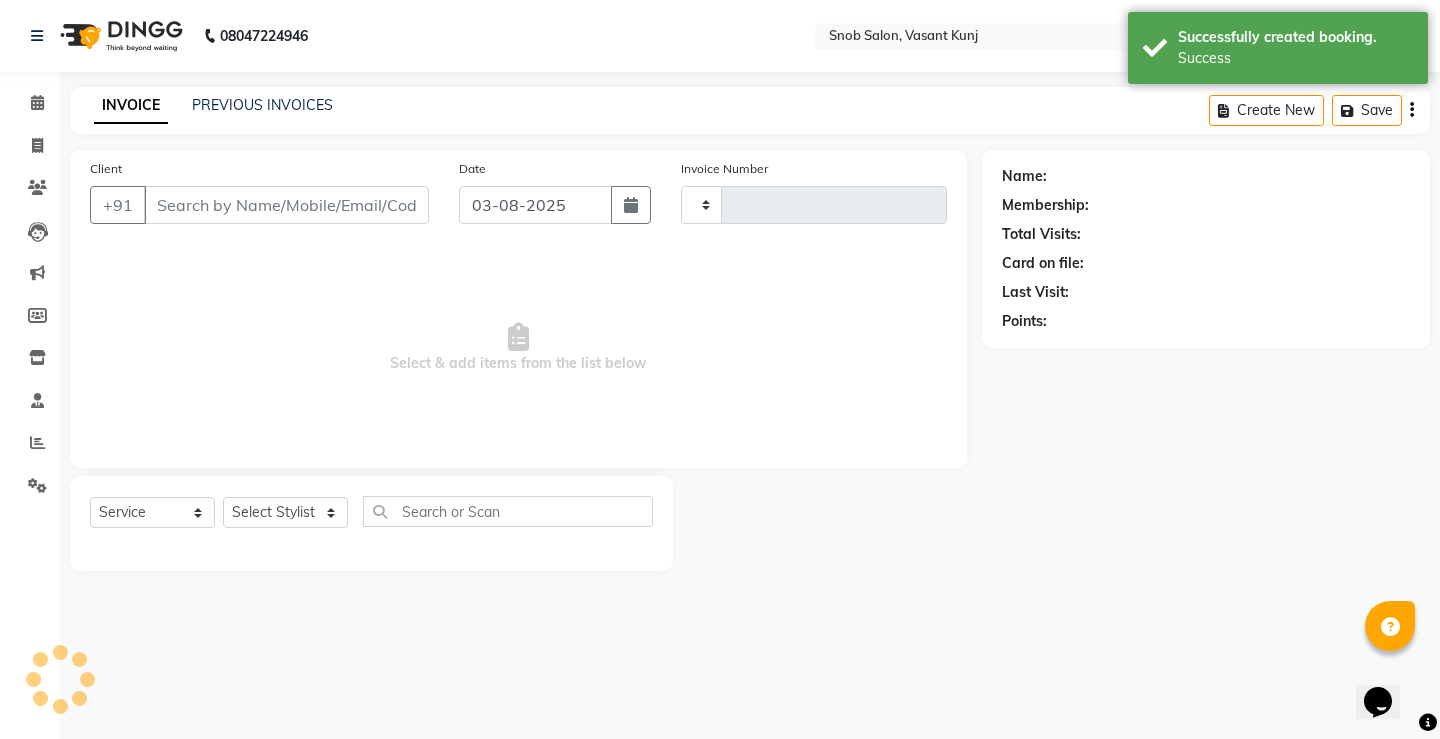 type on "0551" 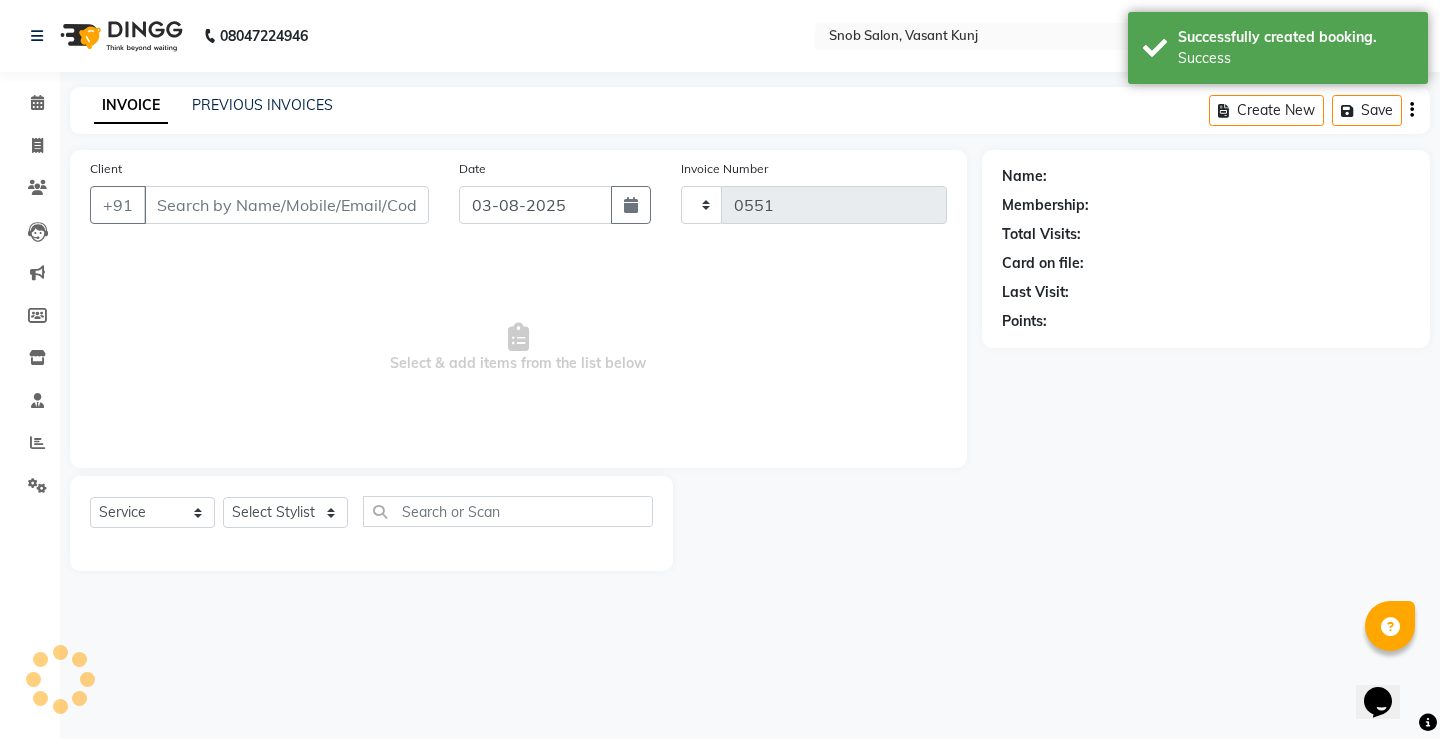 select on "7175" 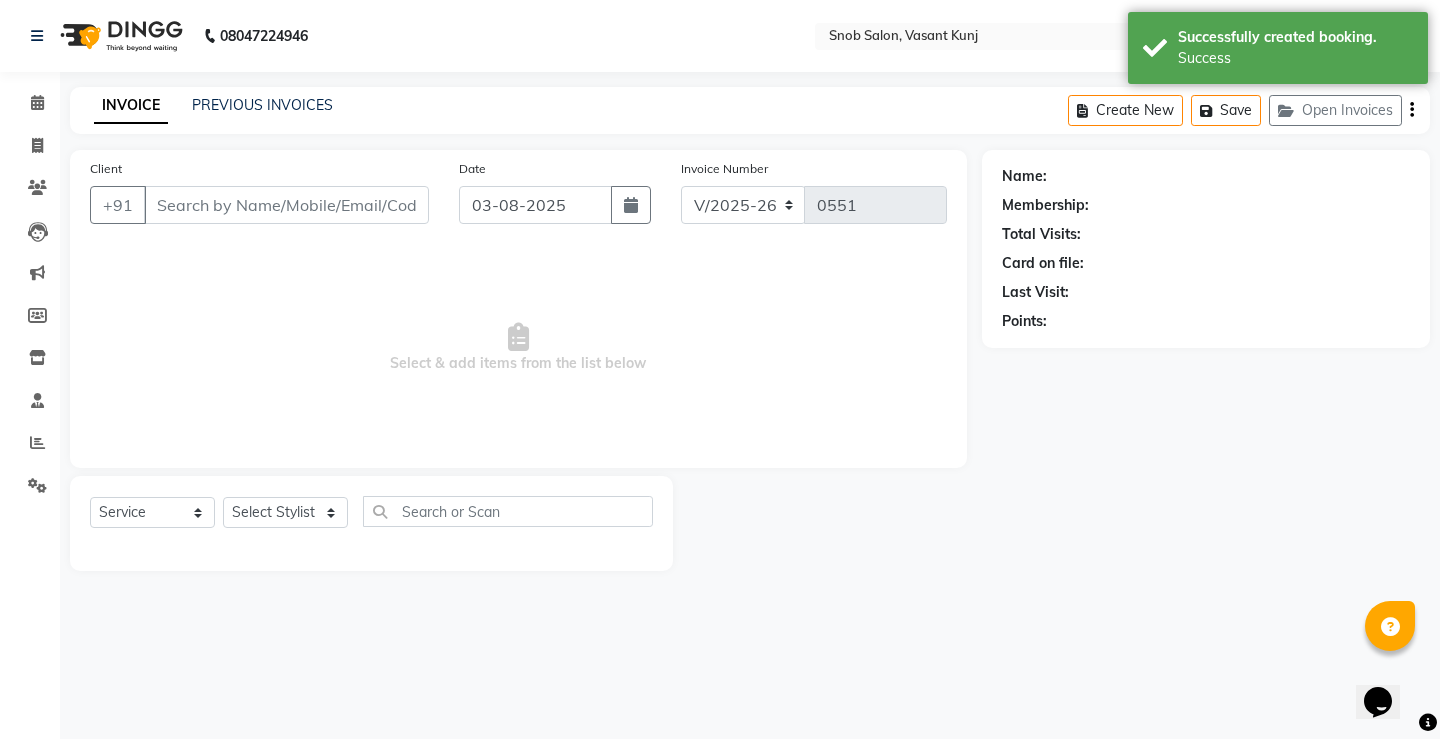 type on "[PHONE]" 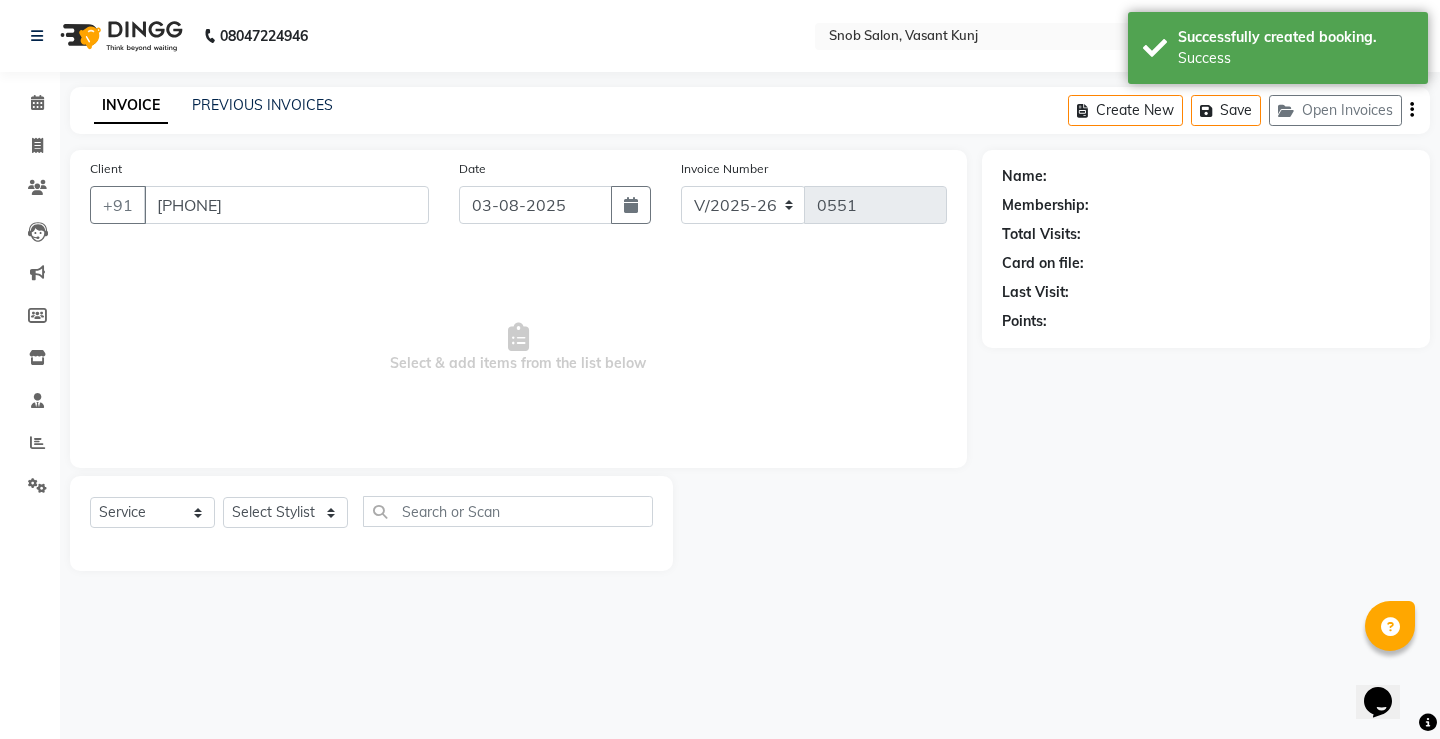 select on "82633" 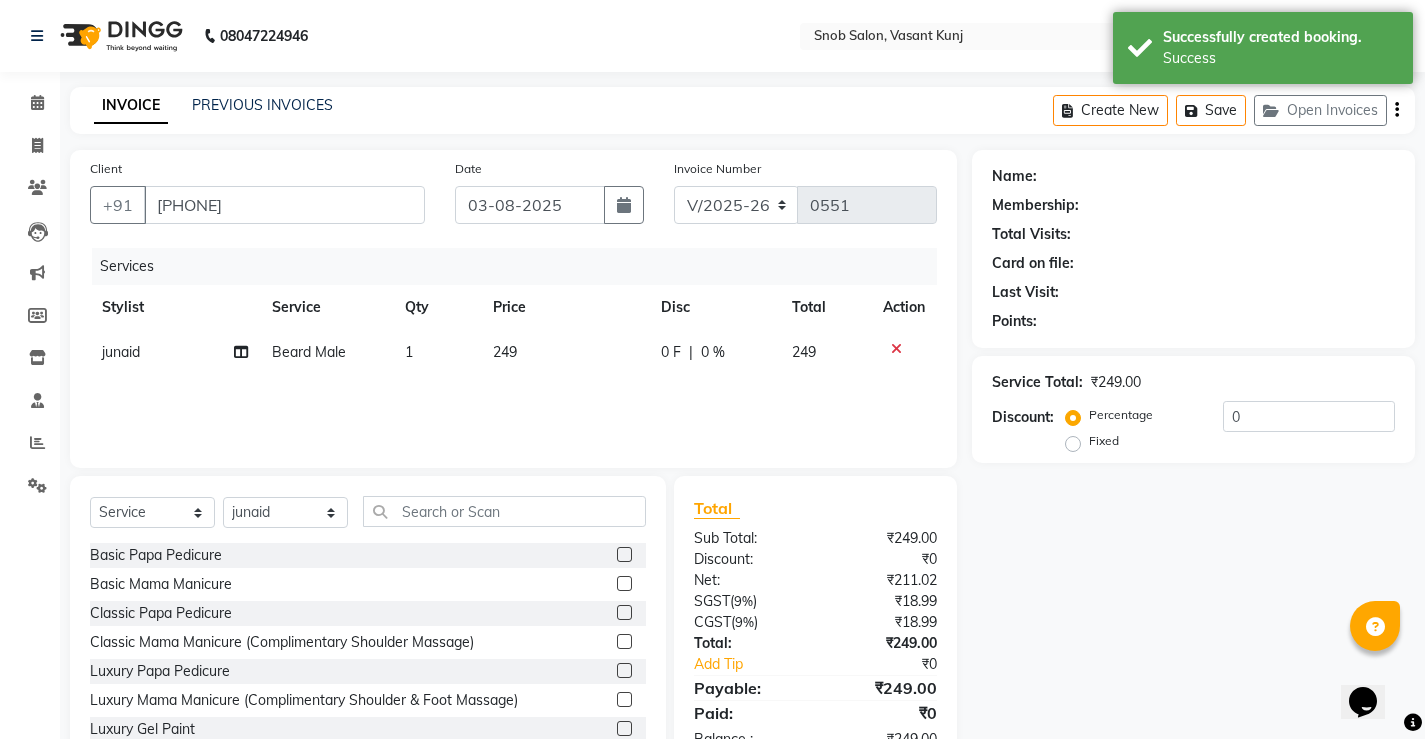 select on "1: Object" 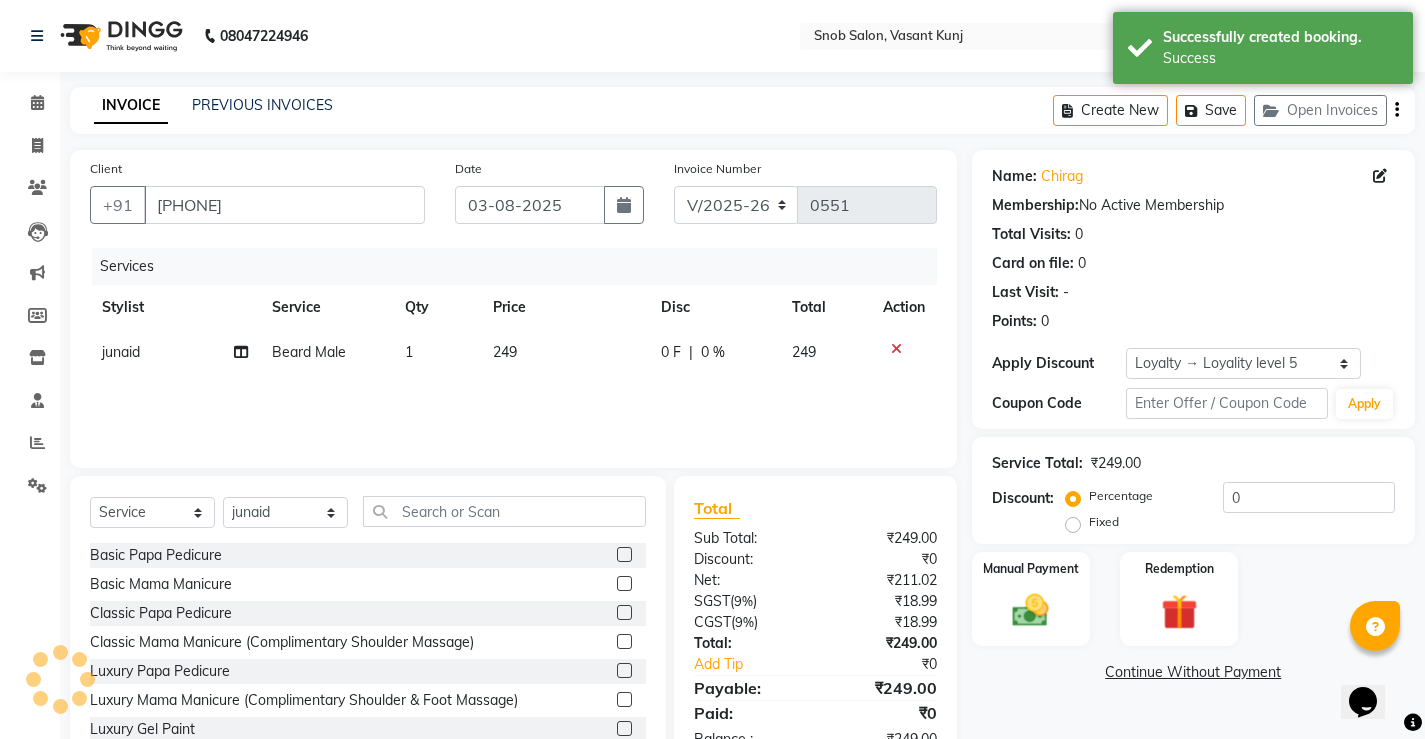 click on "249" 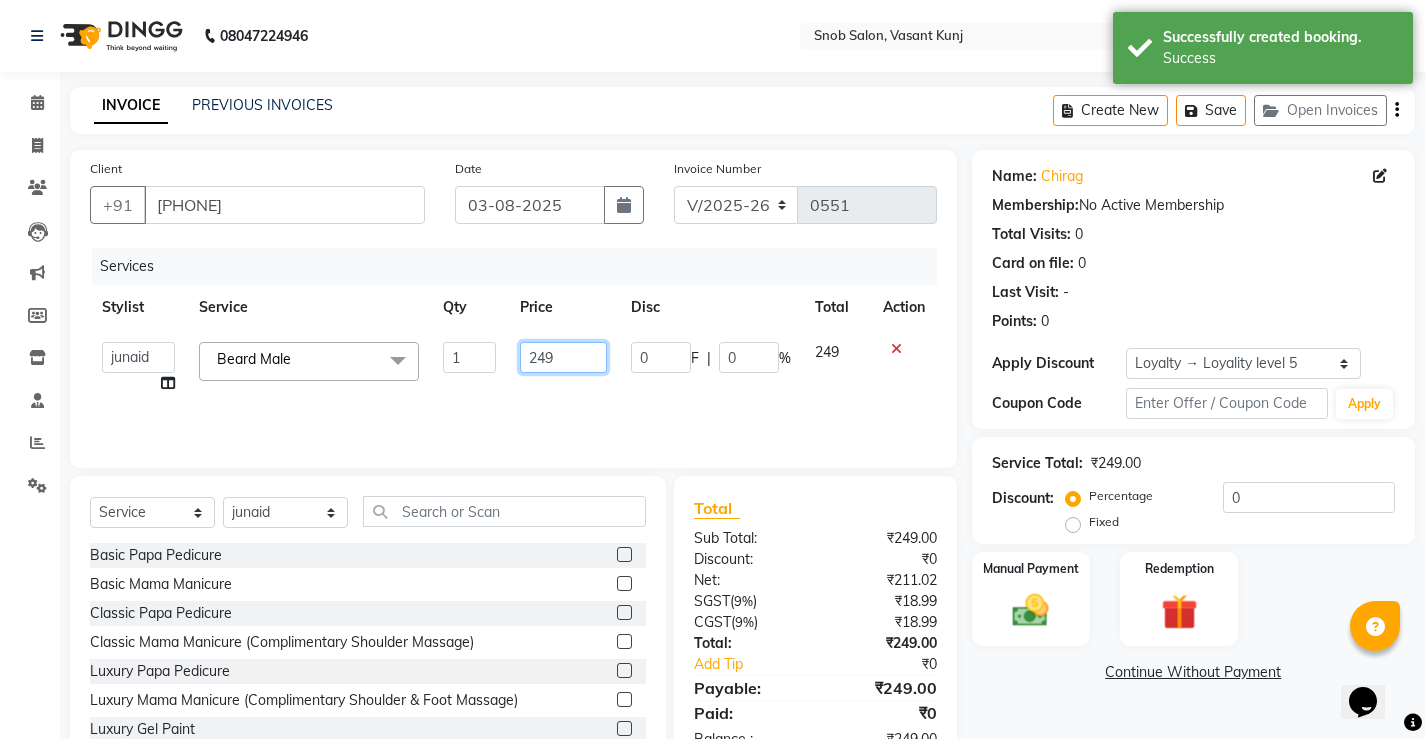 click on "249" 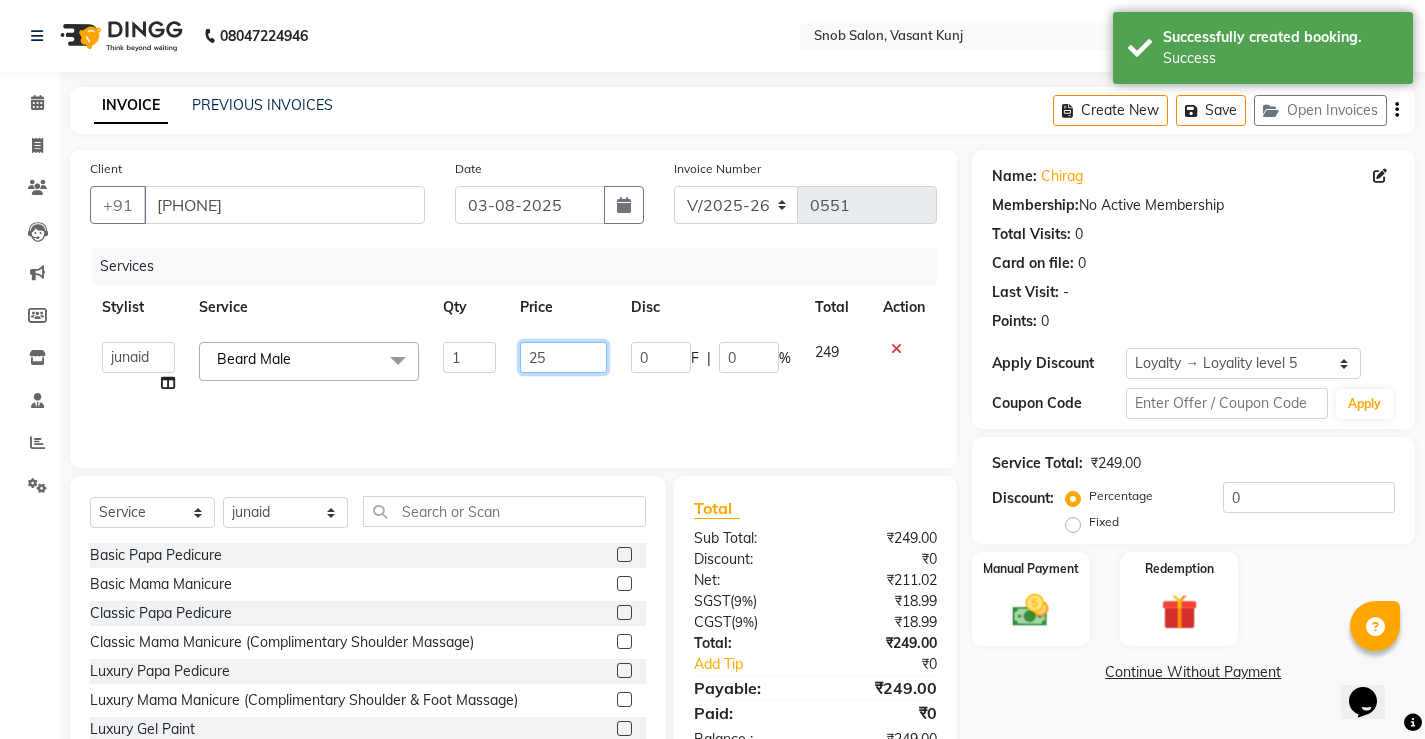 type on "250" 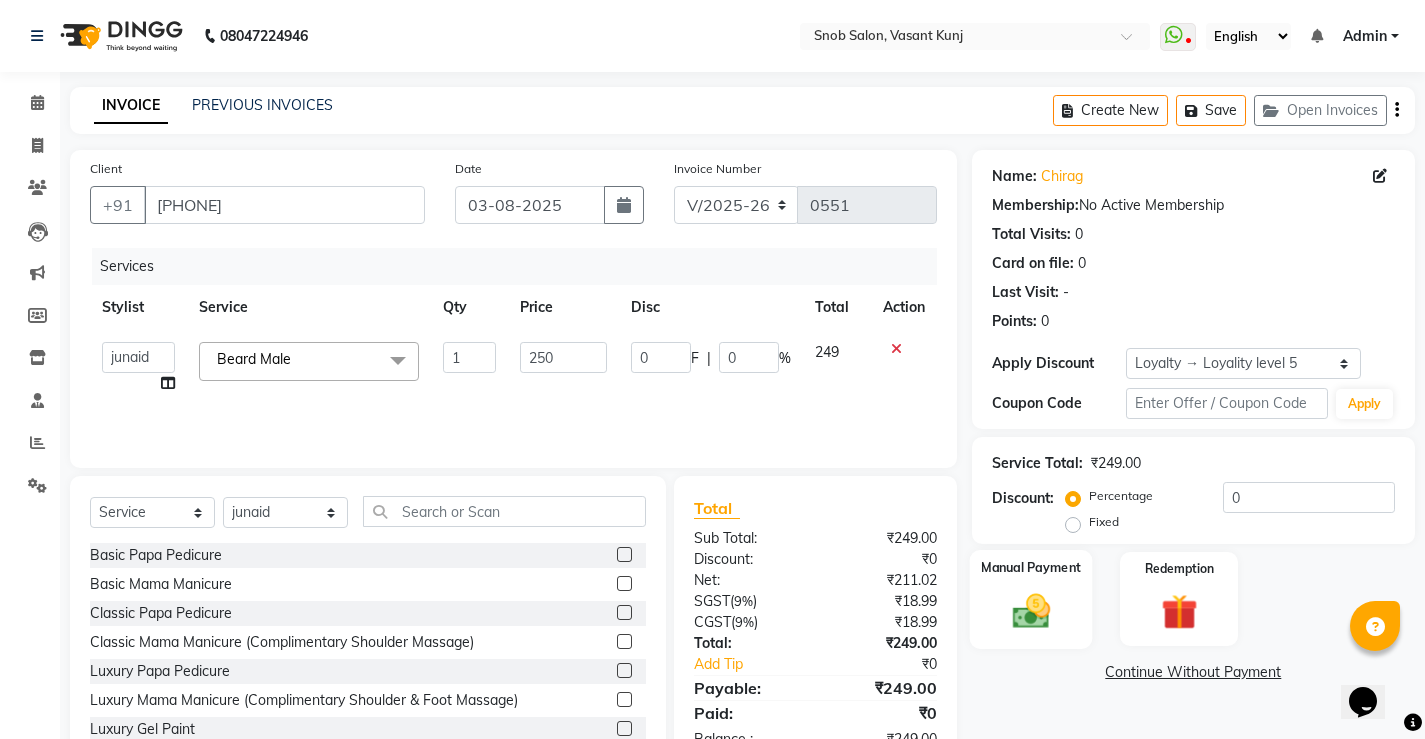 click 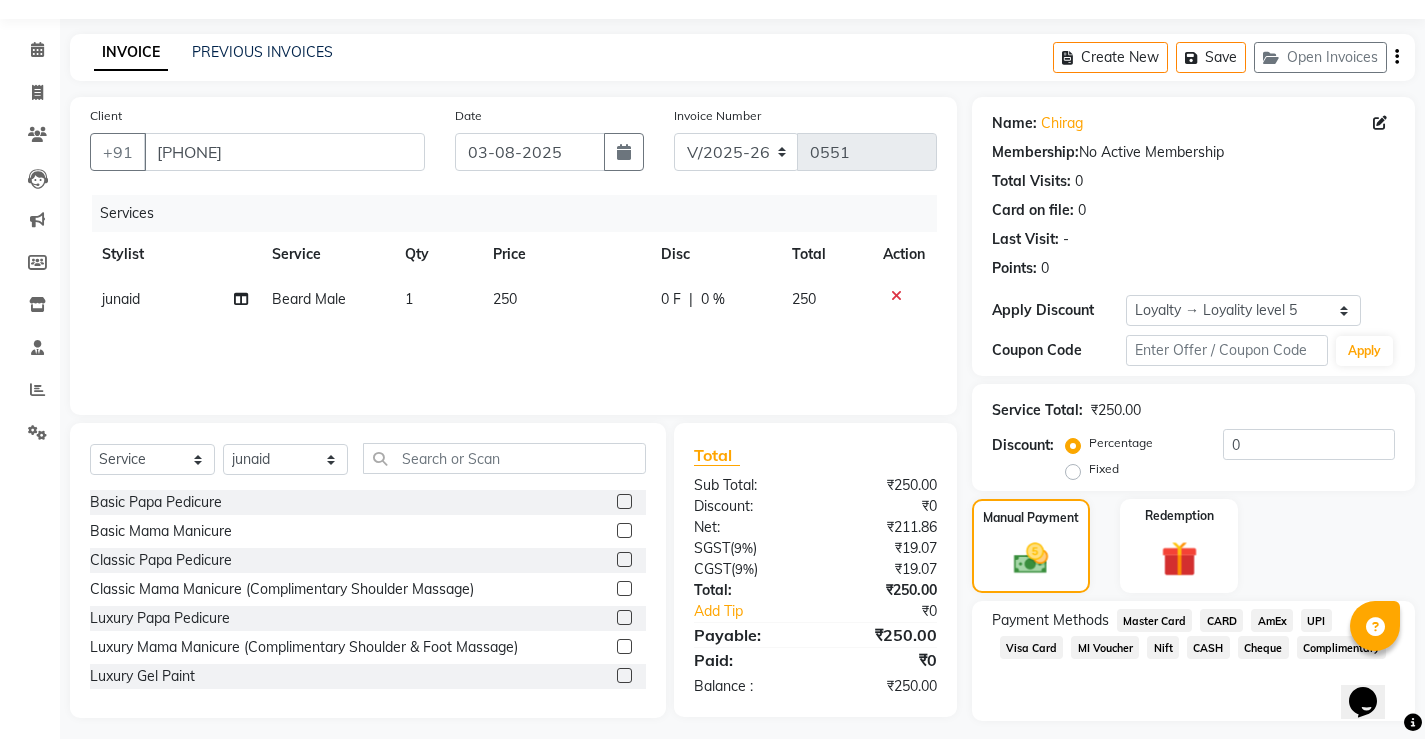 scroll, scrollTop: 106, scrollLeft: 0, axis: vertical 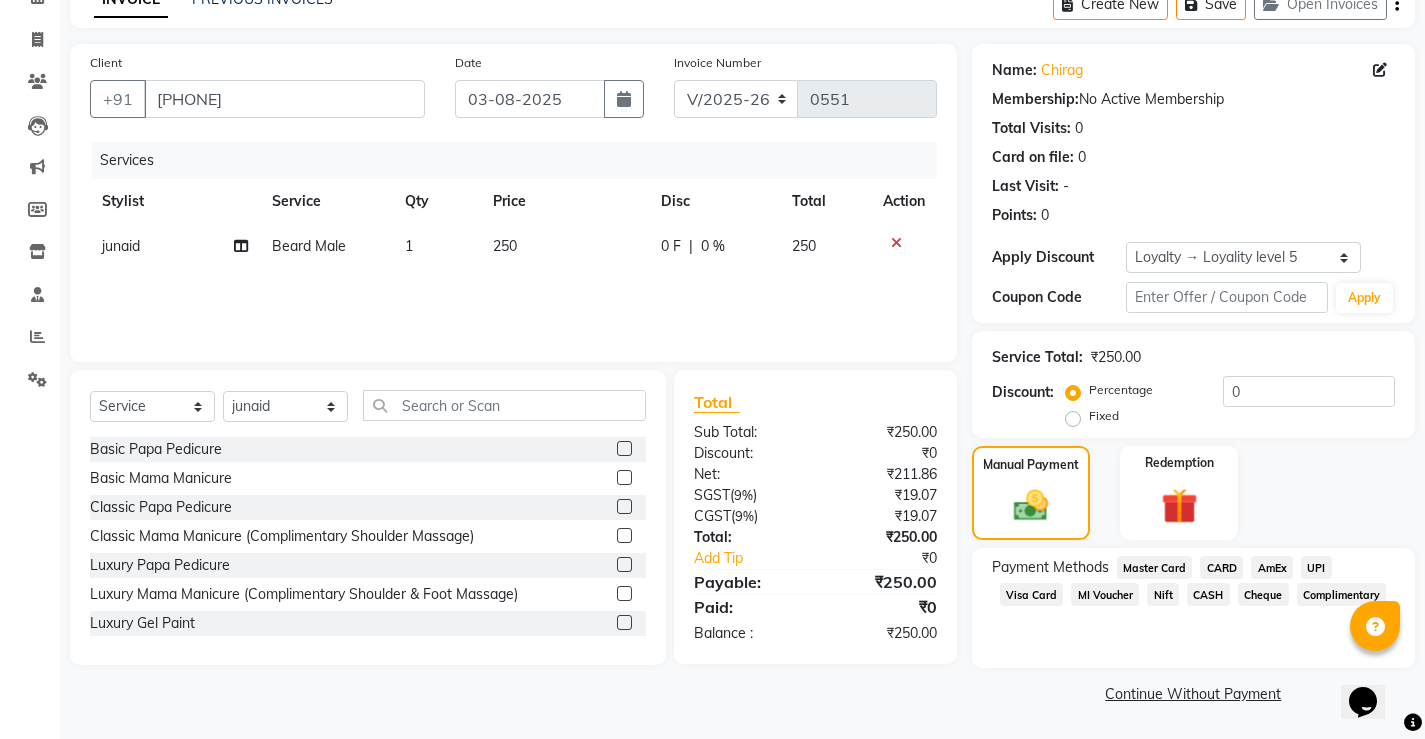 click on "CASH" 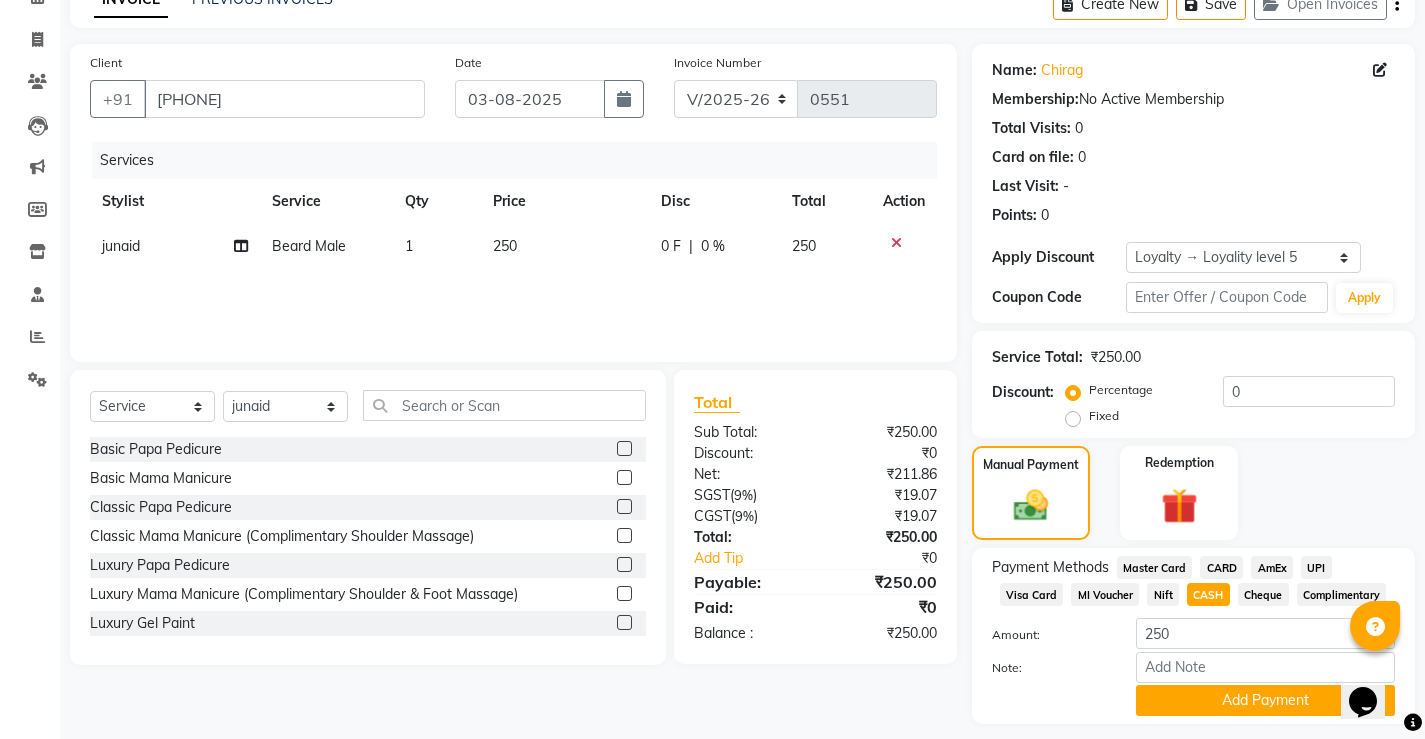 scroll, scrollTop: 162, scrollLeft: 0, axis: vertical 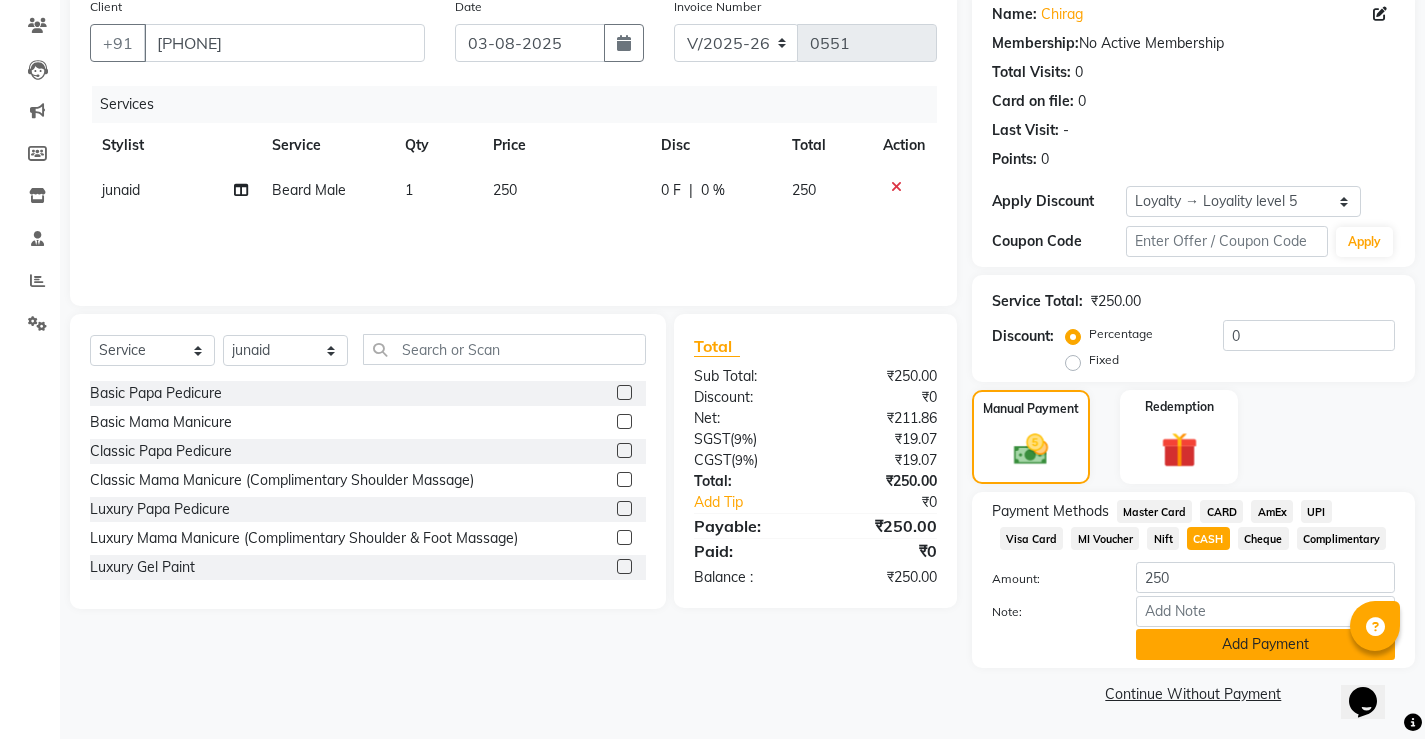 click on "Add Payment" 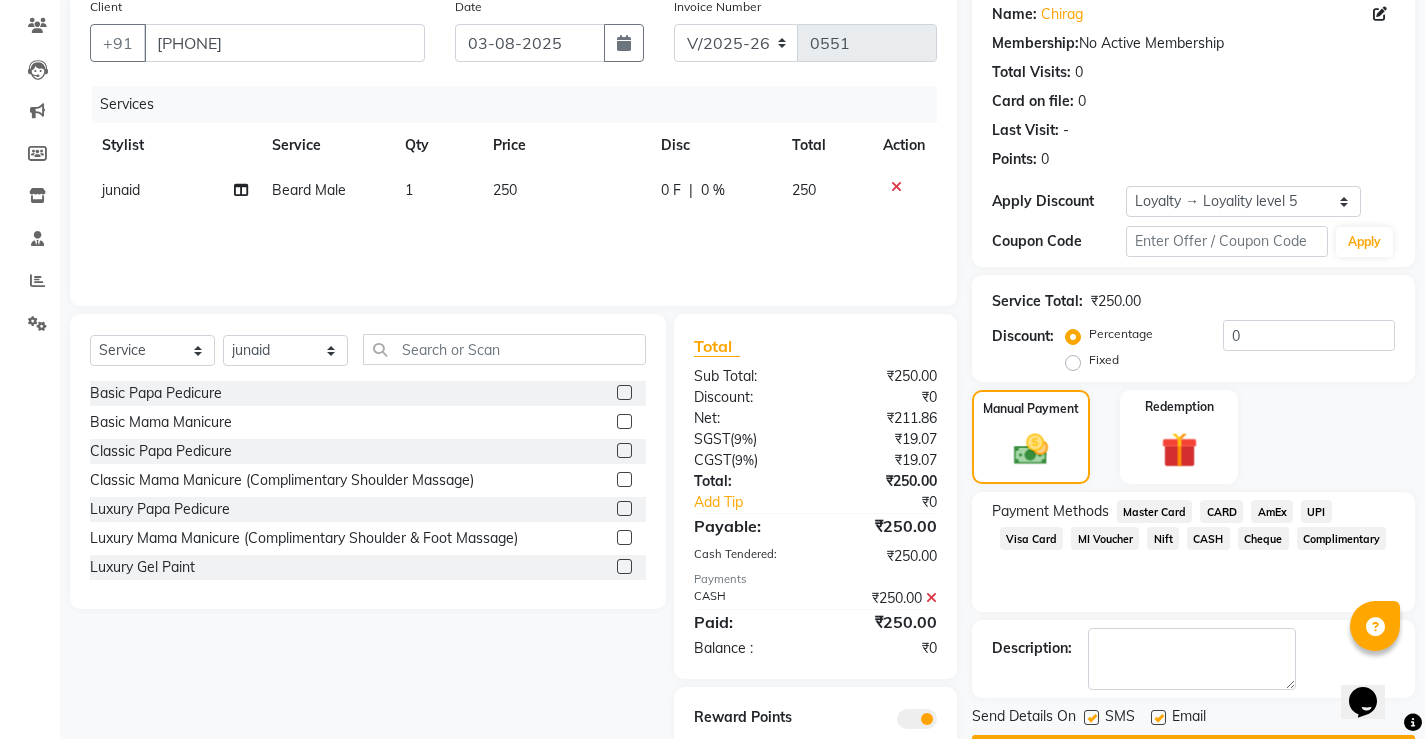 scroll, scrollTop: 231, scrollLeft: 0, axis: vertical 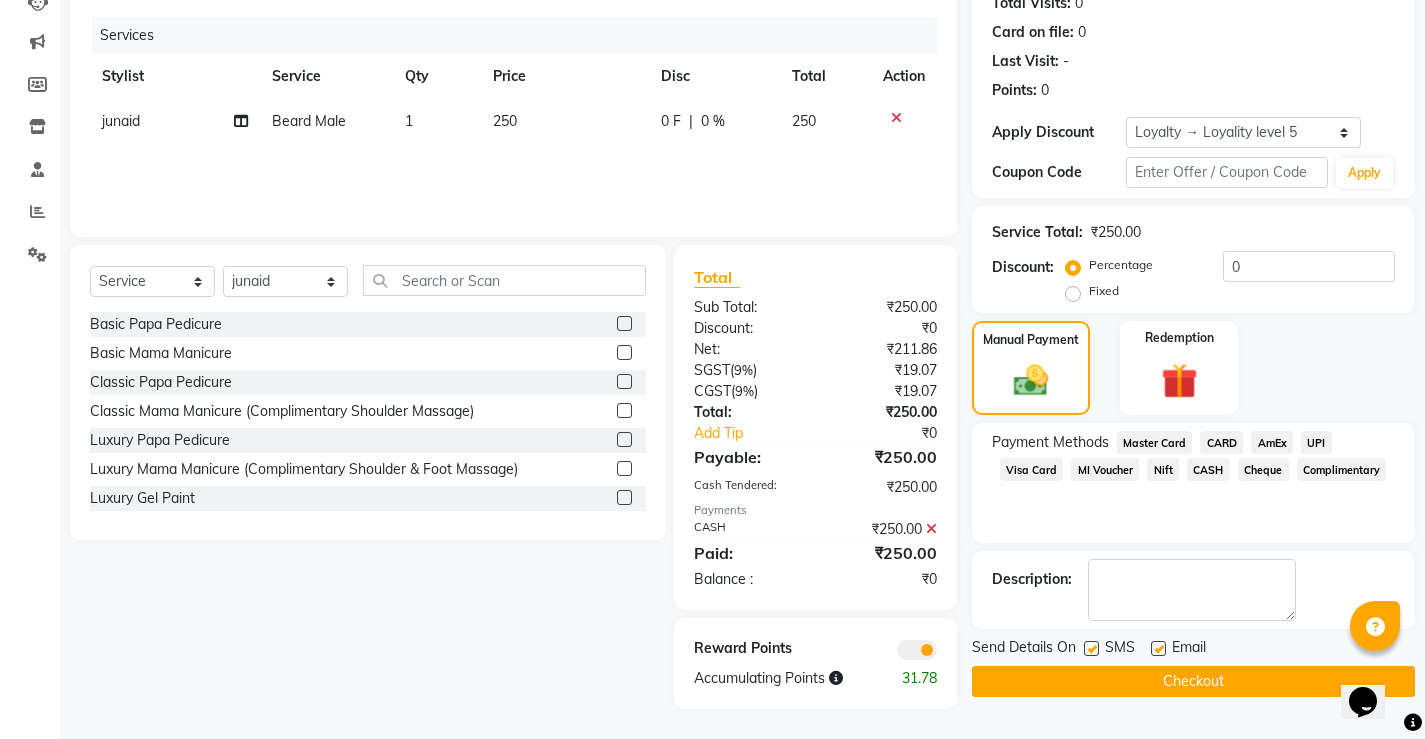 click on "Checkout" 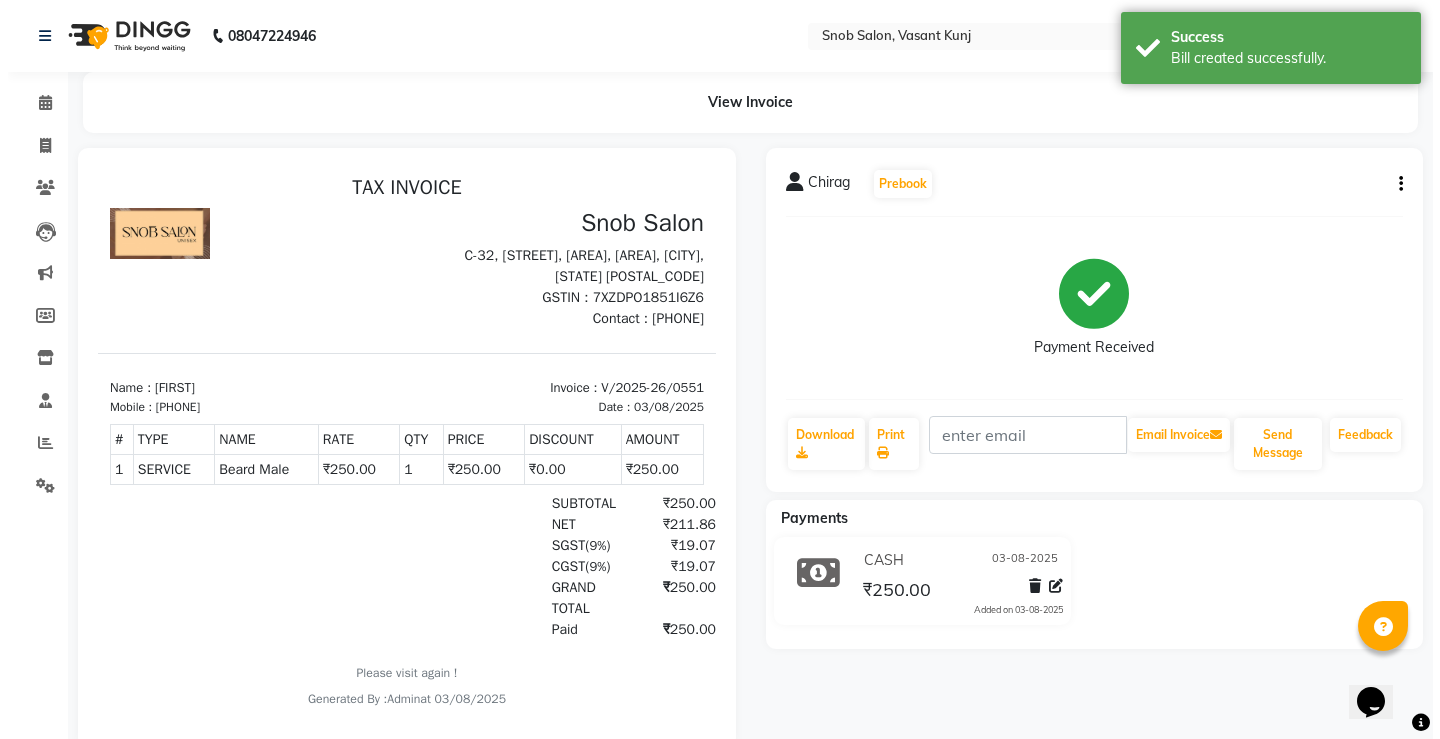 scroll, scrollTop: 0, scrollLeft: 0, axis: both 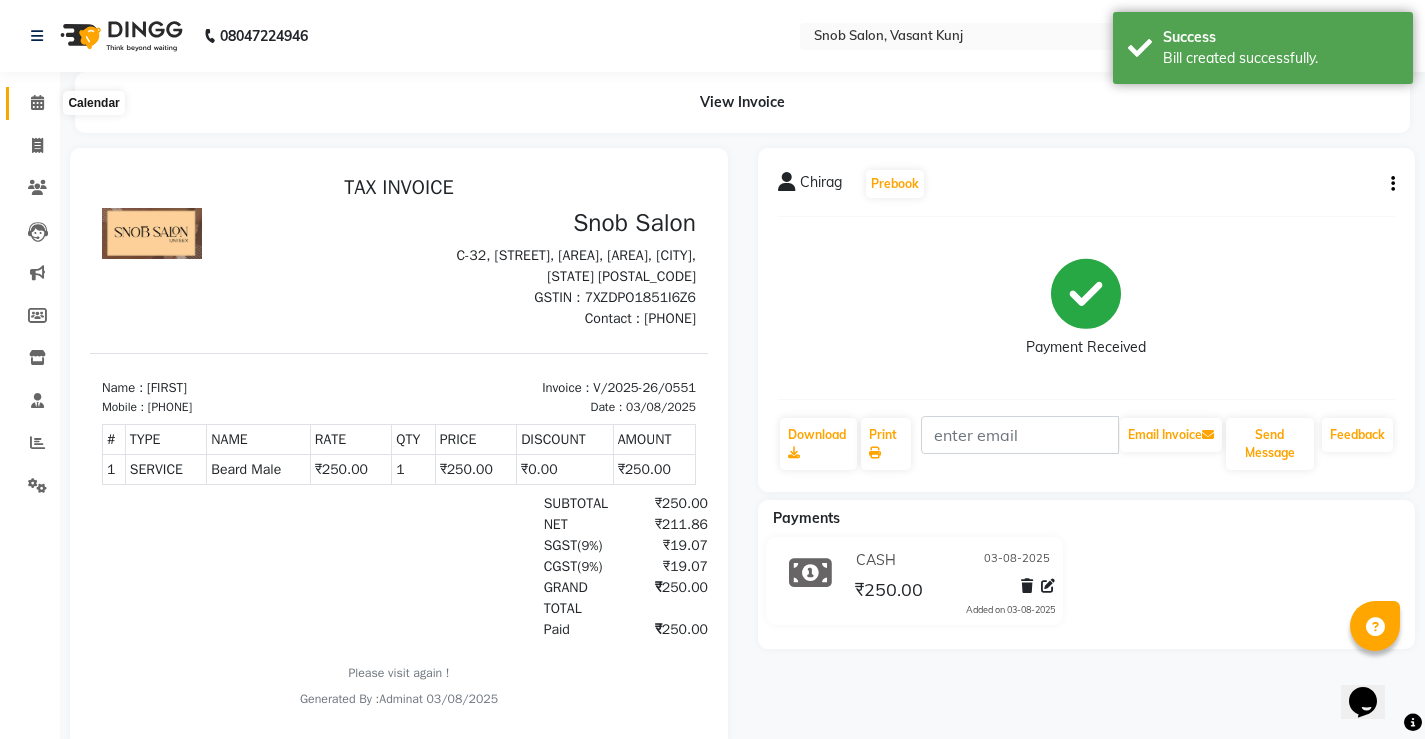 click 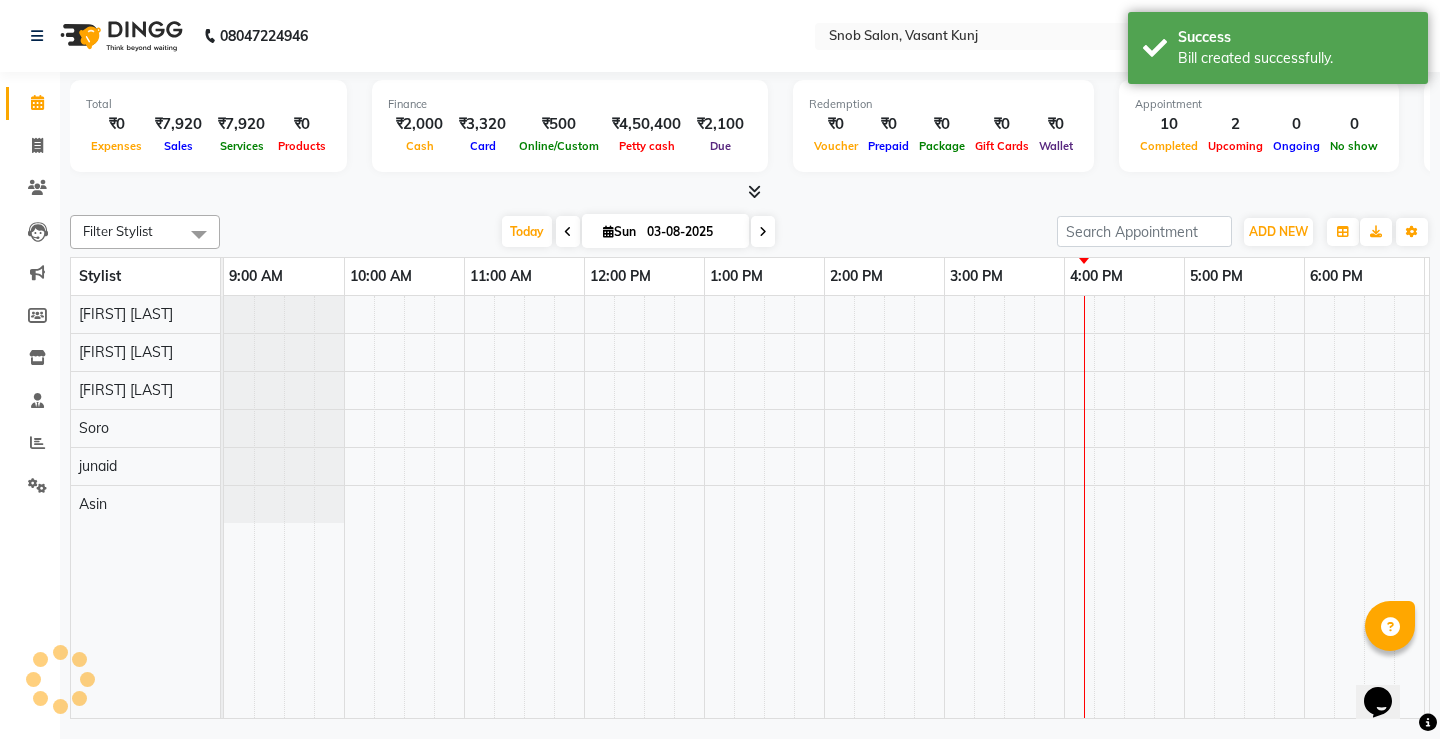 scroll, scrollTop: 0, scrollLeft: 0, axis: both 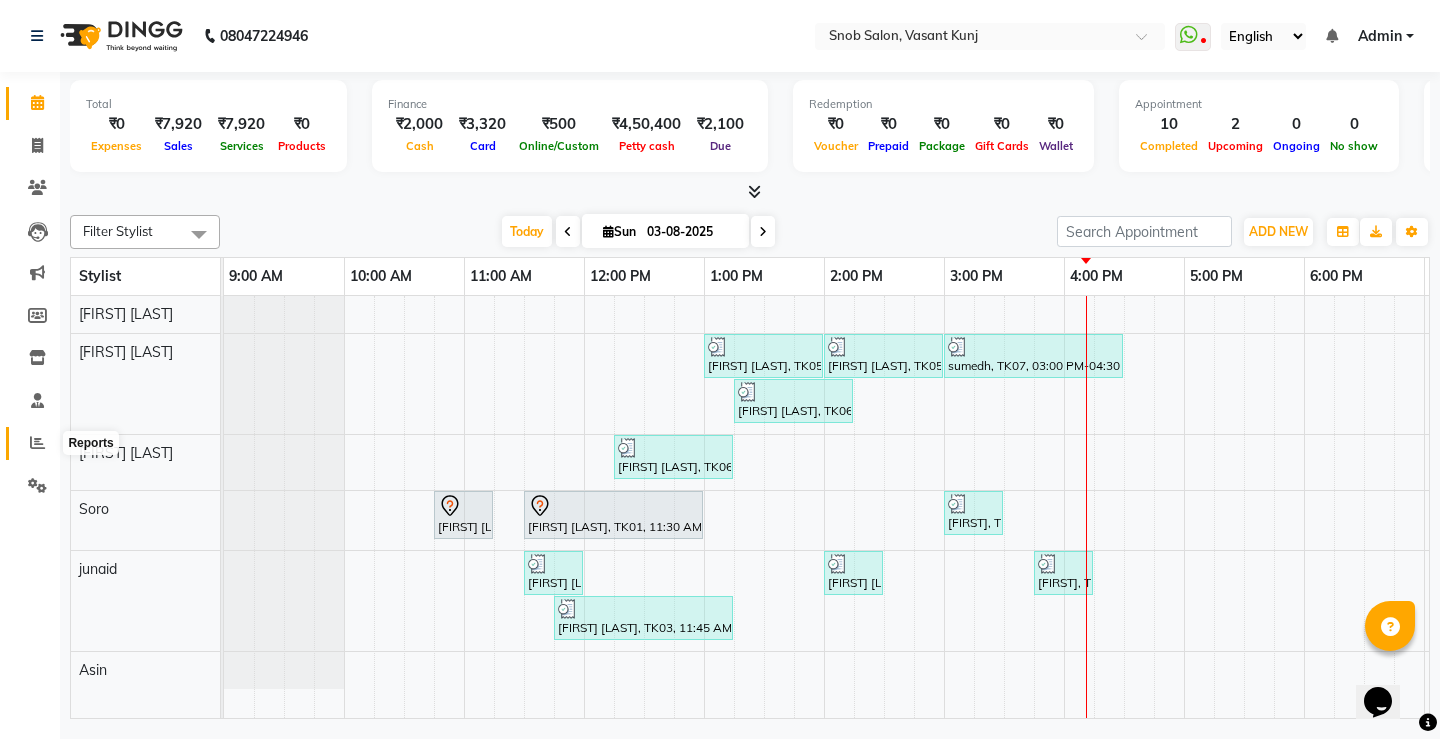 click 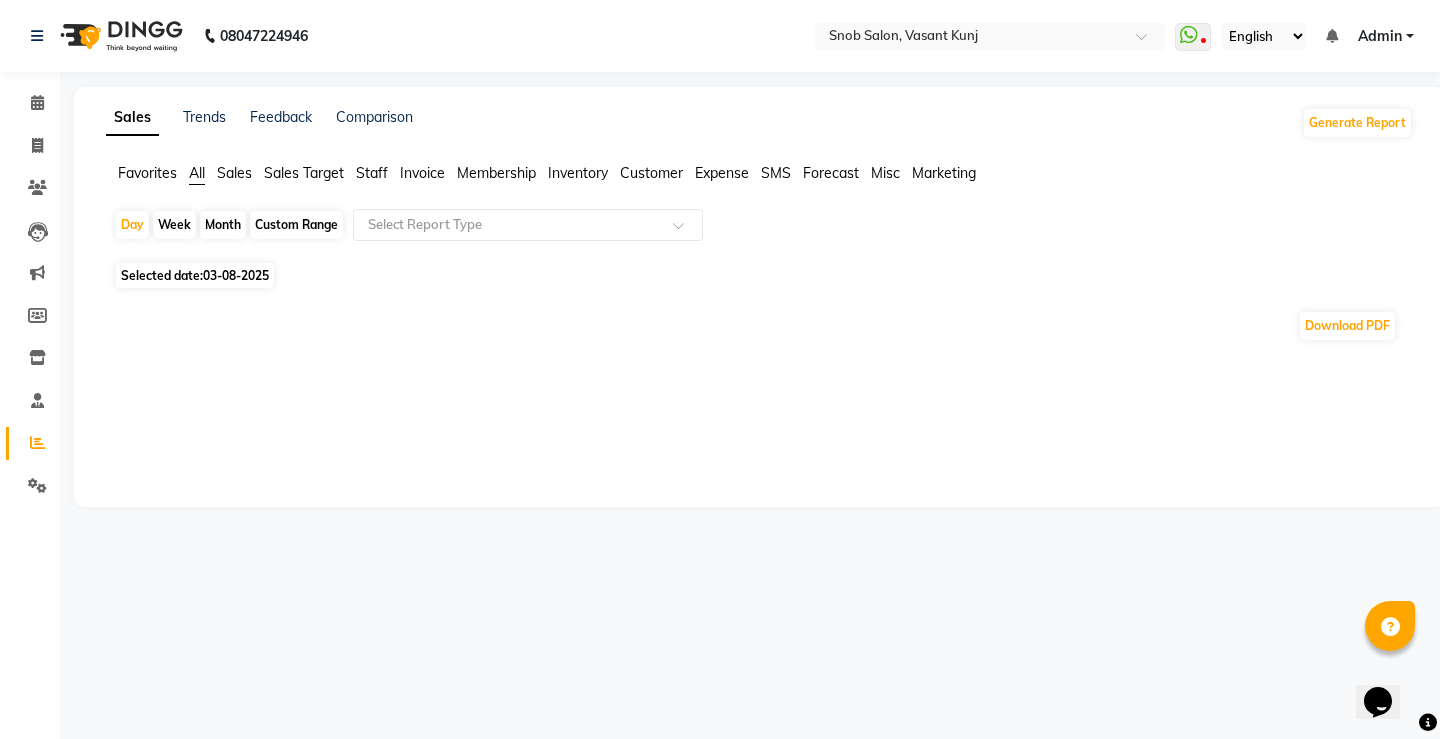 click on "Month" 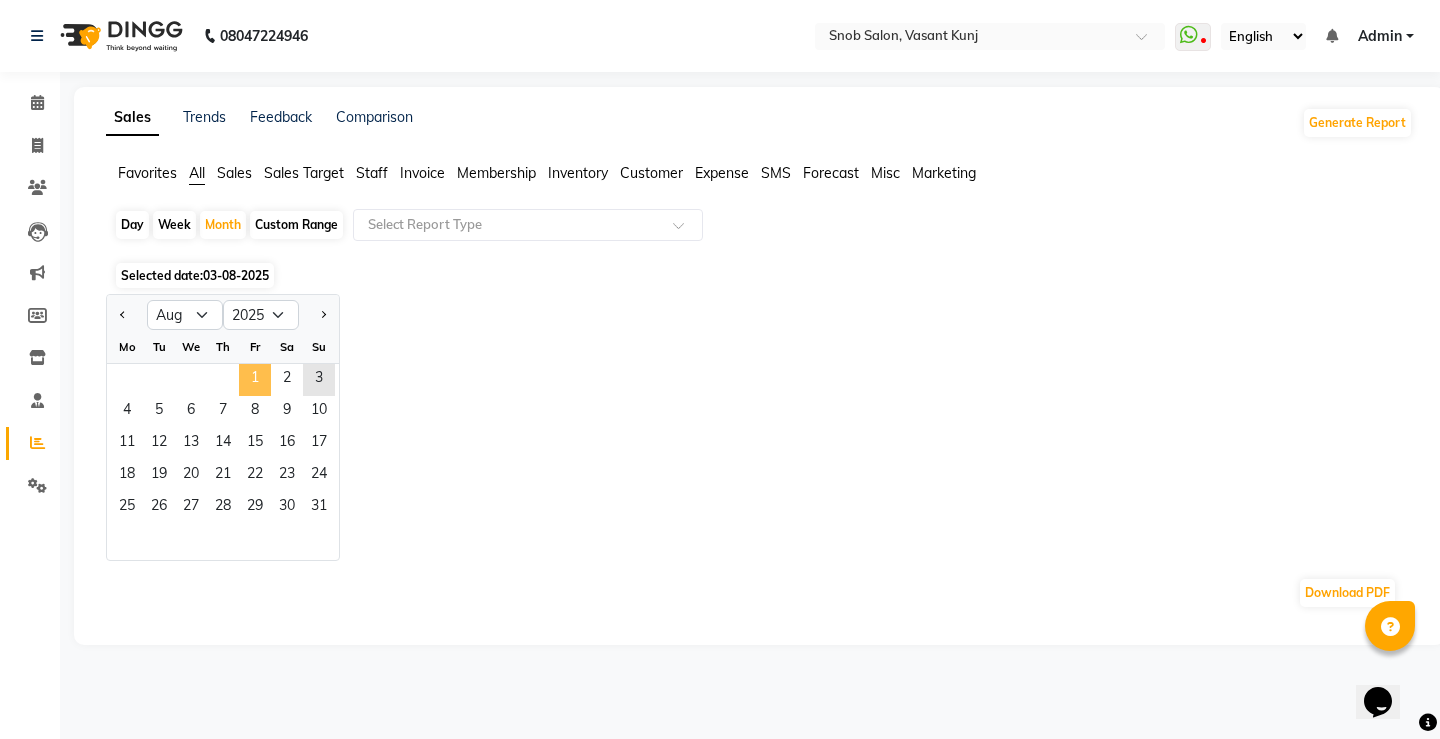 click on "1" 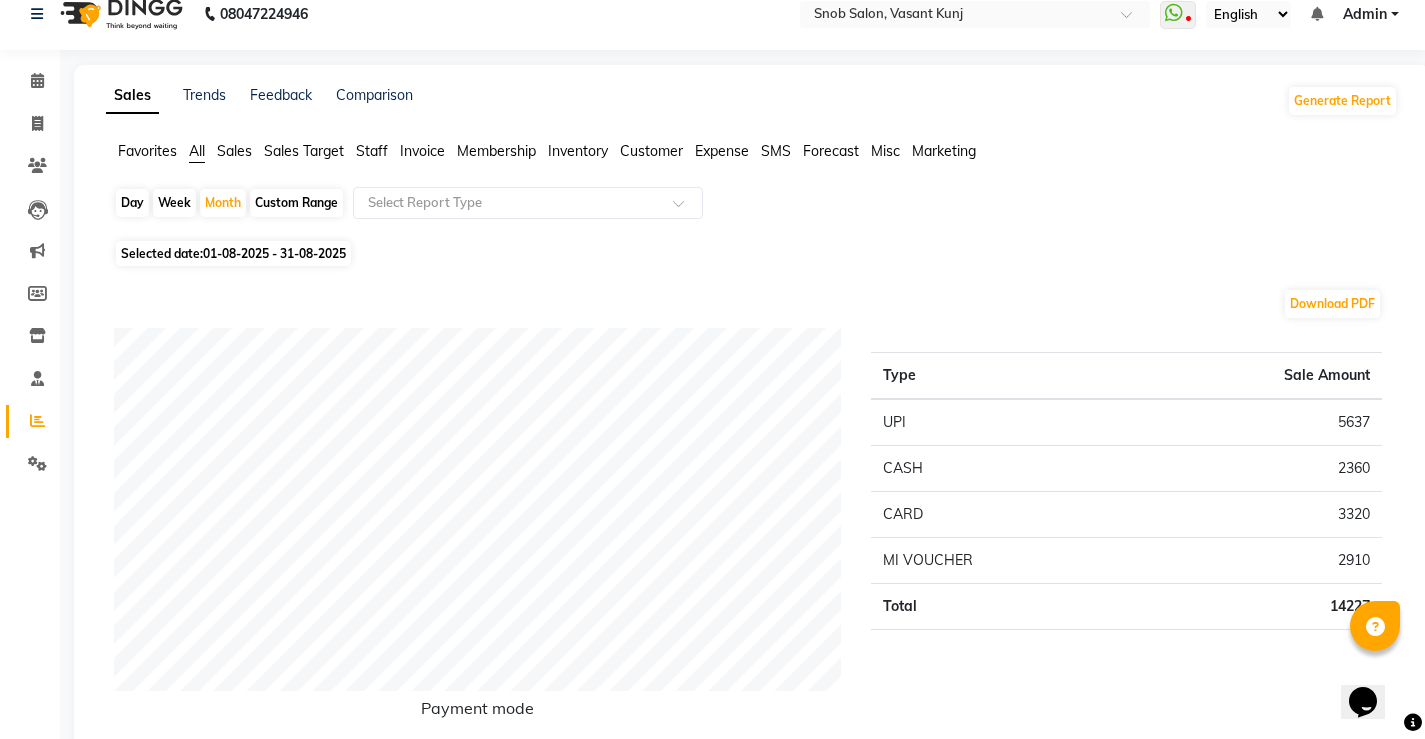 scroll, scrollTop: 0, scrollLeft: 0, axis: both 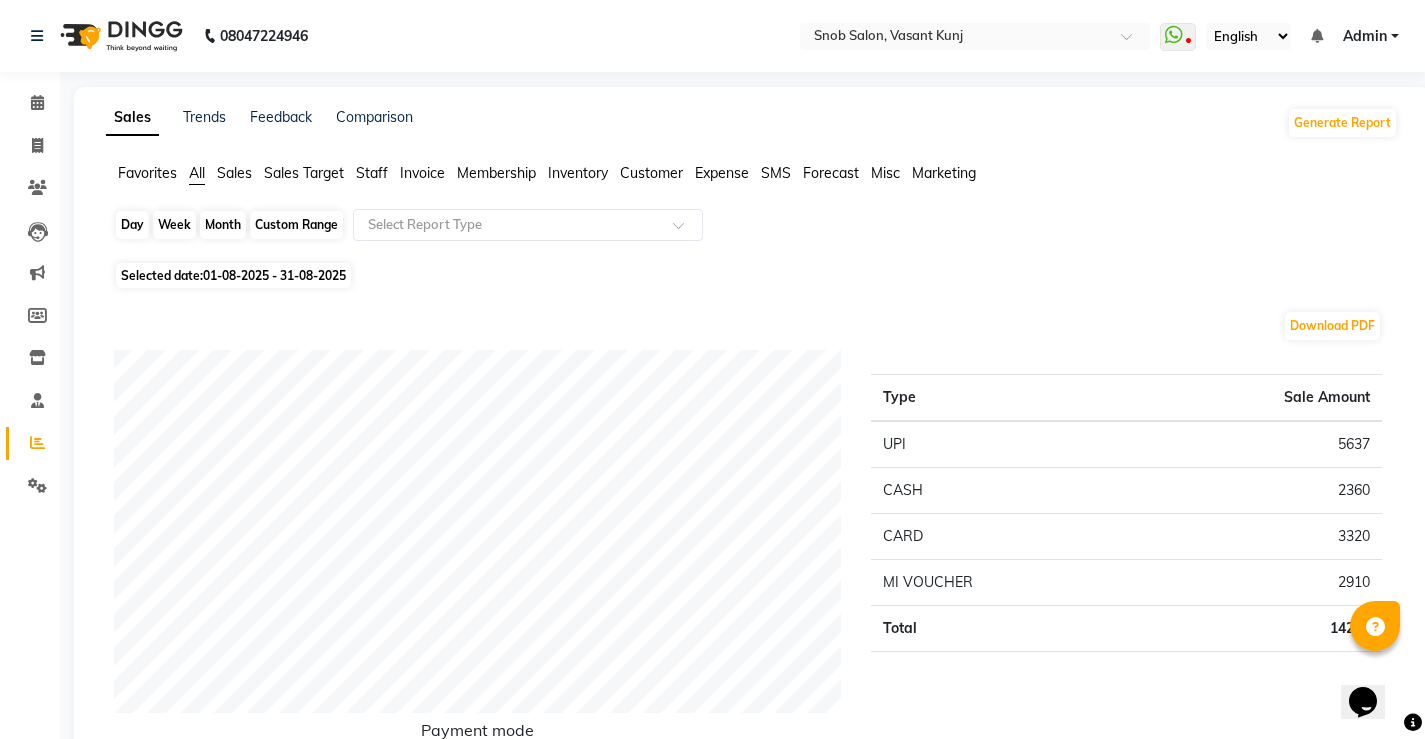 click on "Month" 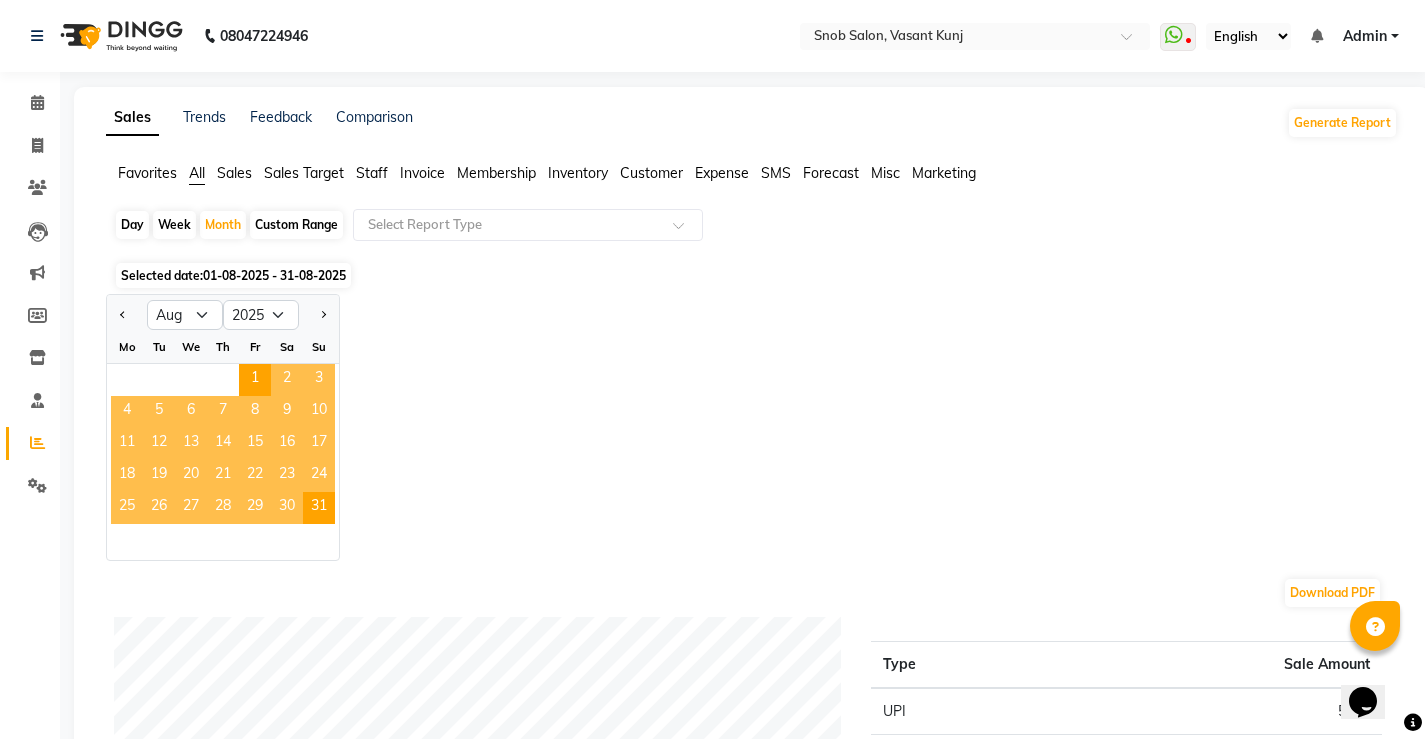 click on "3" 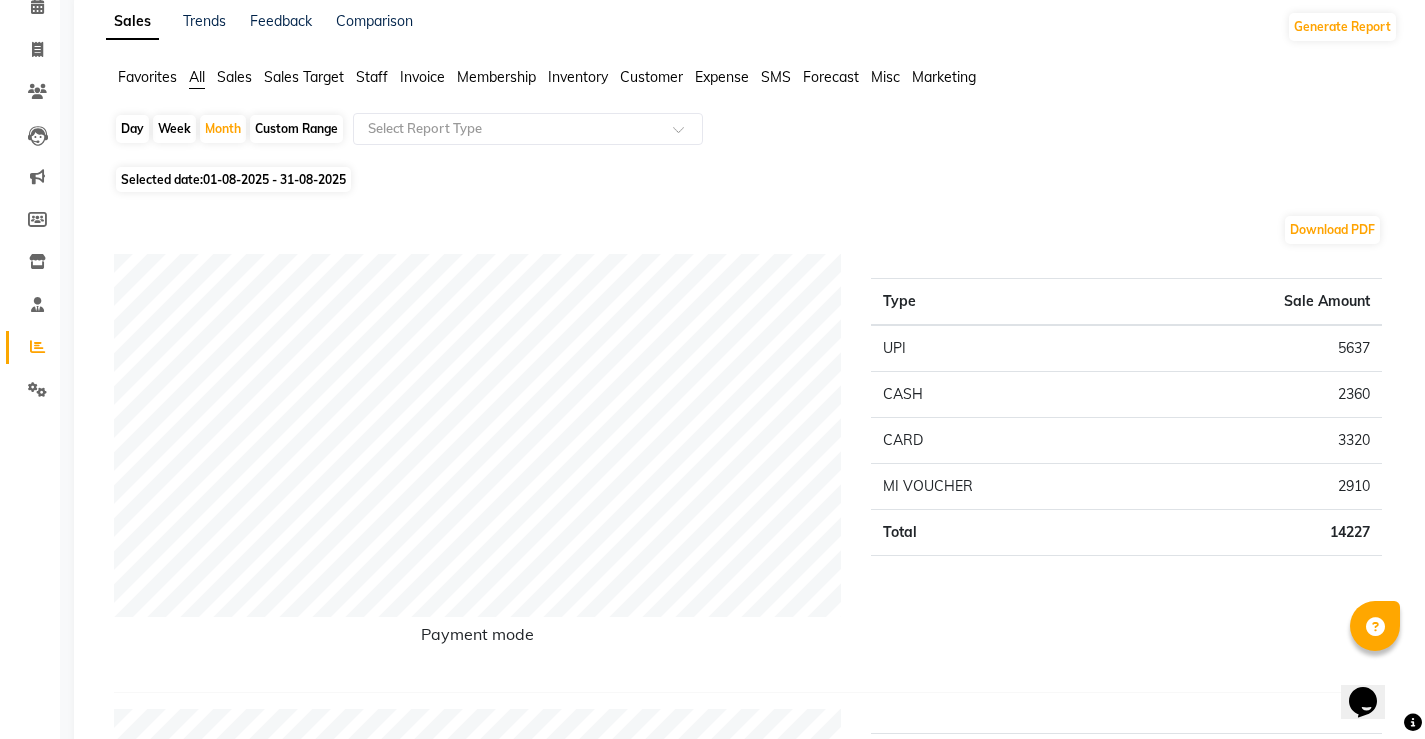 scroll, scrollTop: 0, scrollLeft: 0, axis: both 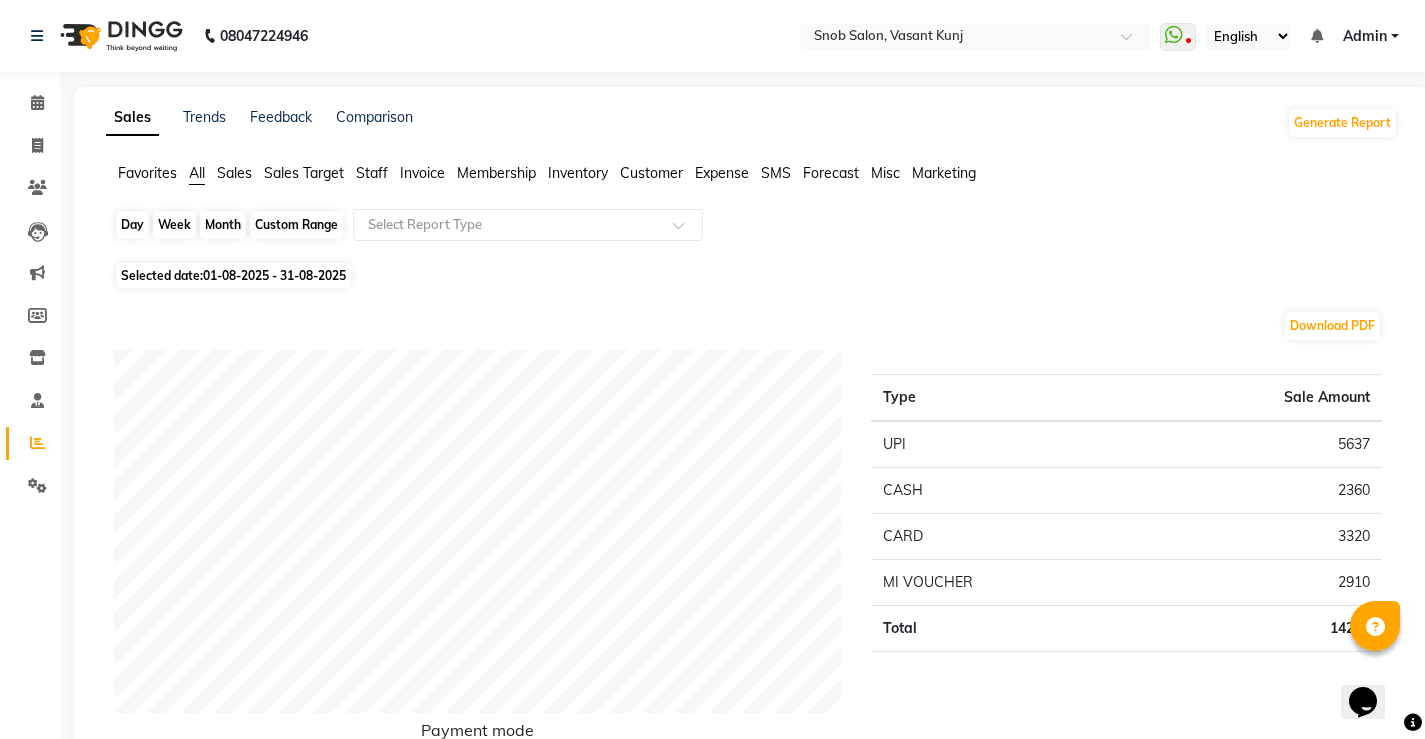 click on "Month" 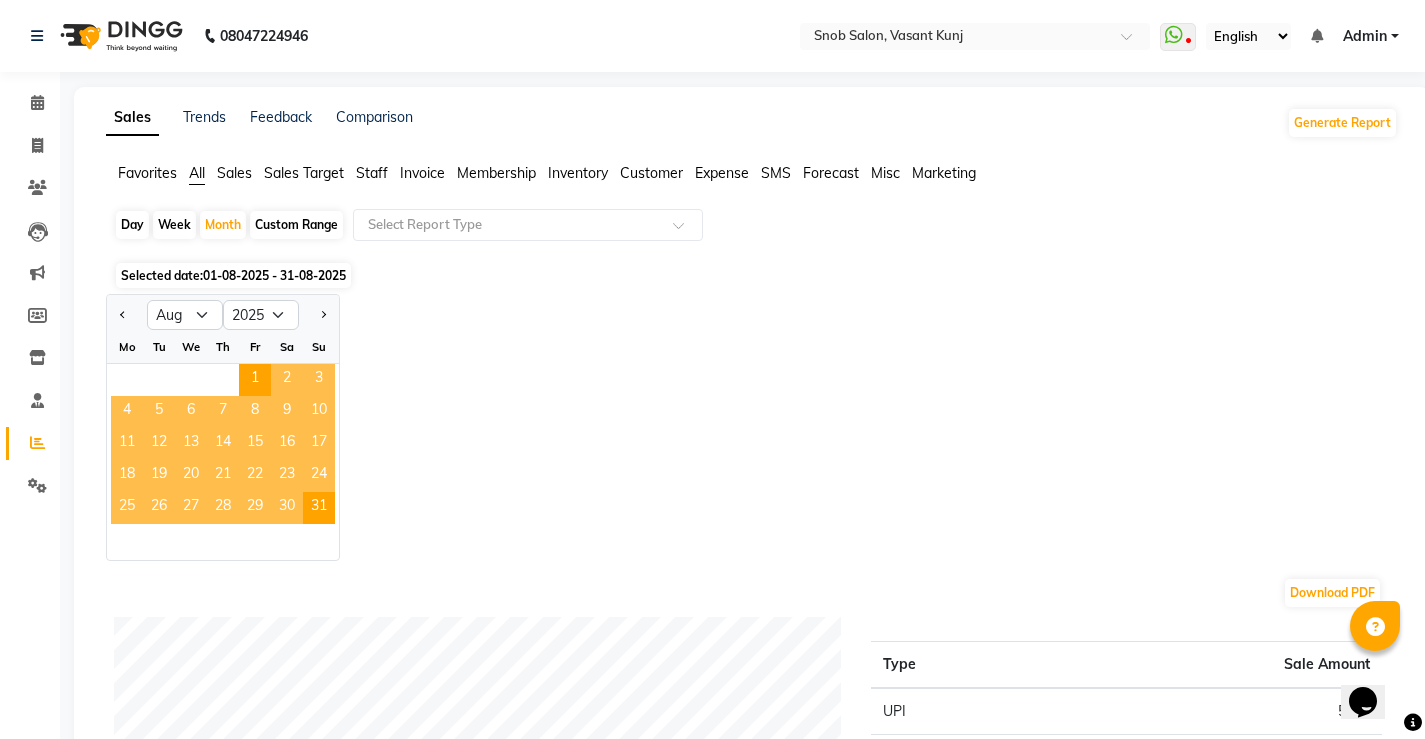 click on "Day" 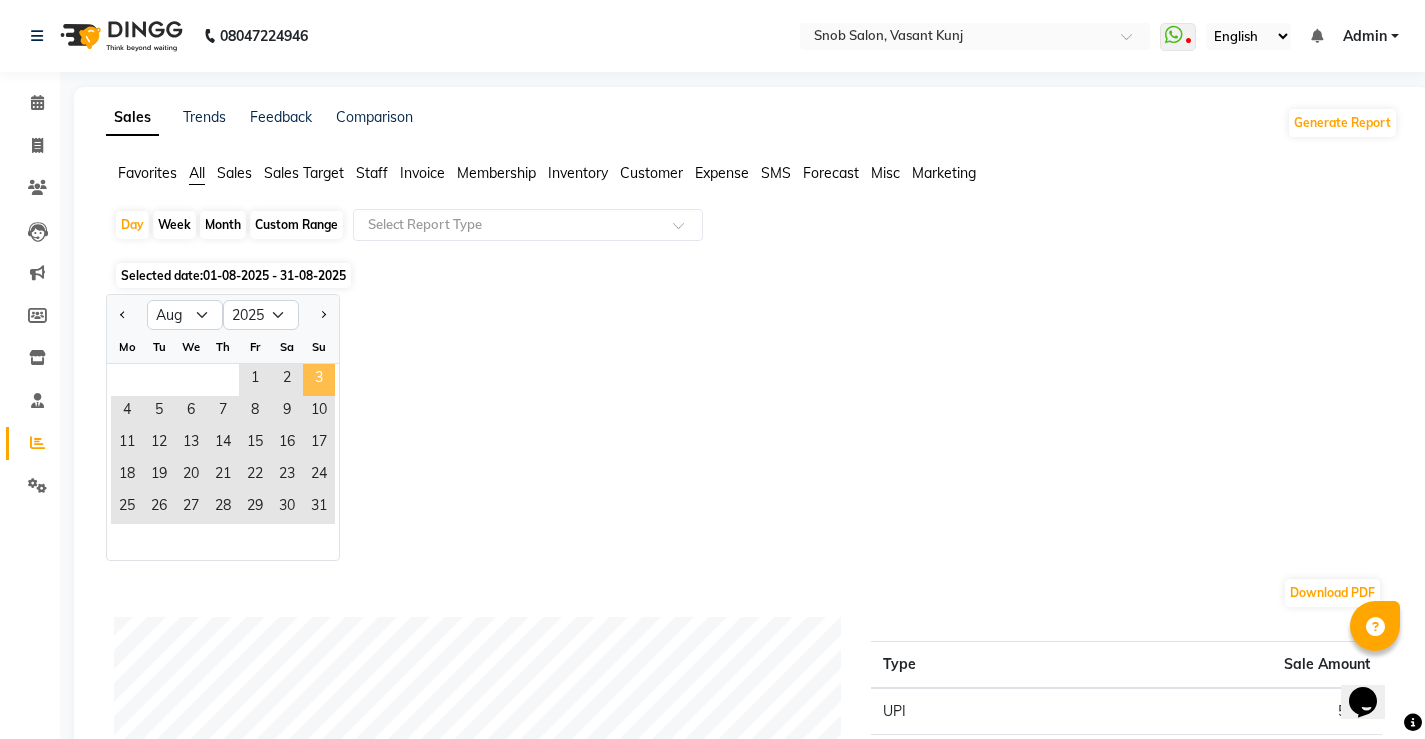 click on "3" 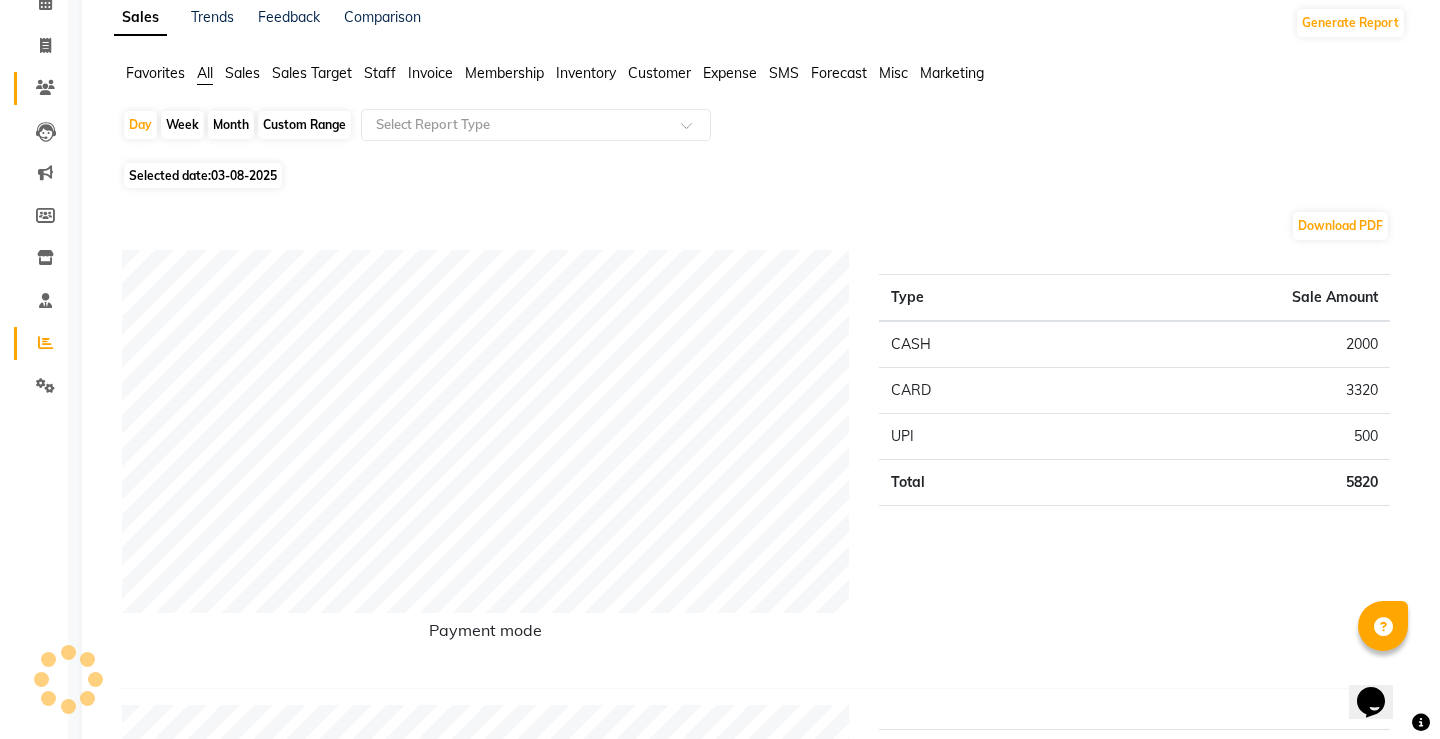scroll, scrollTop: 0, scrollLeft: 0, axis: both 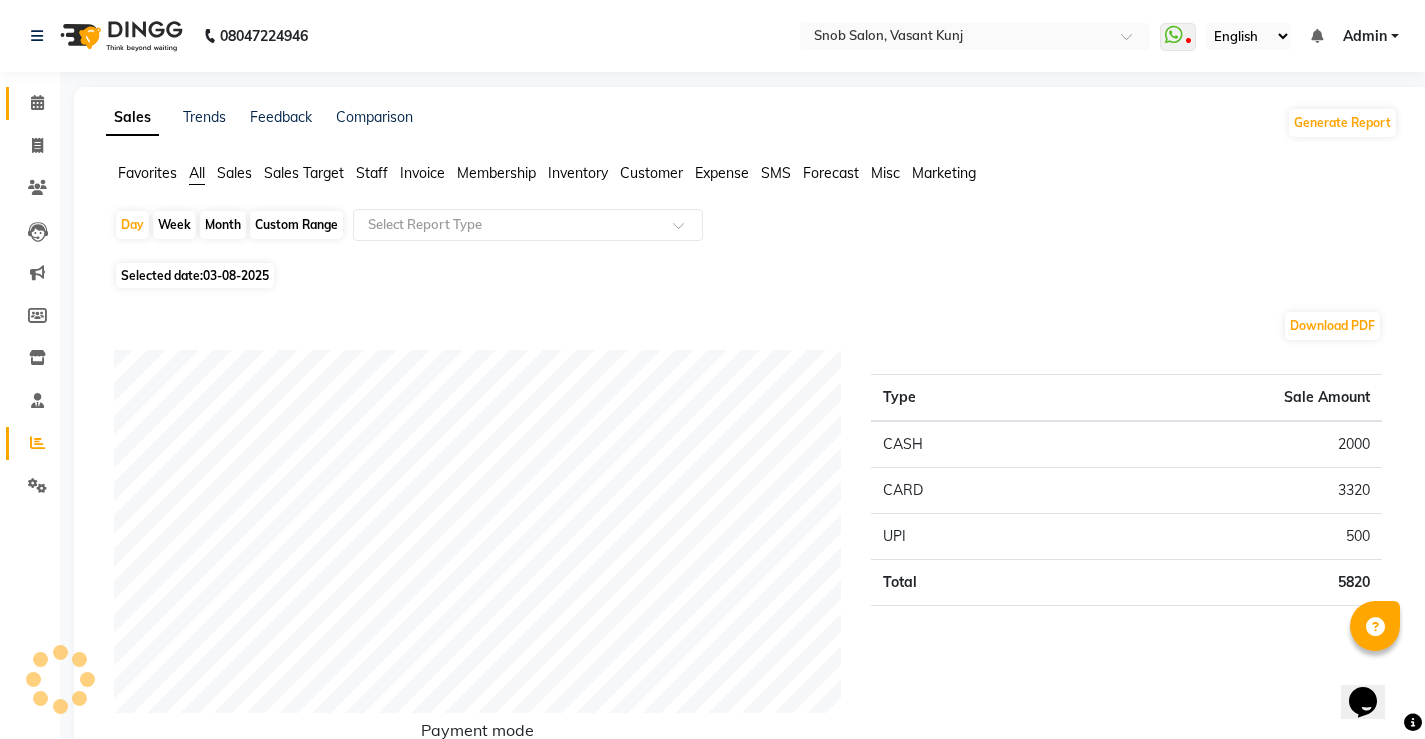 click 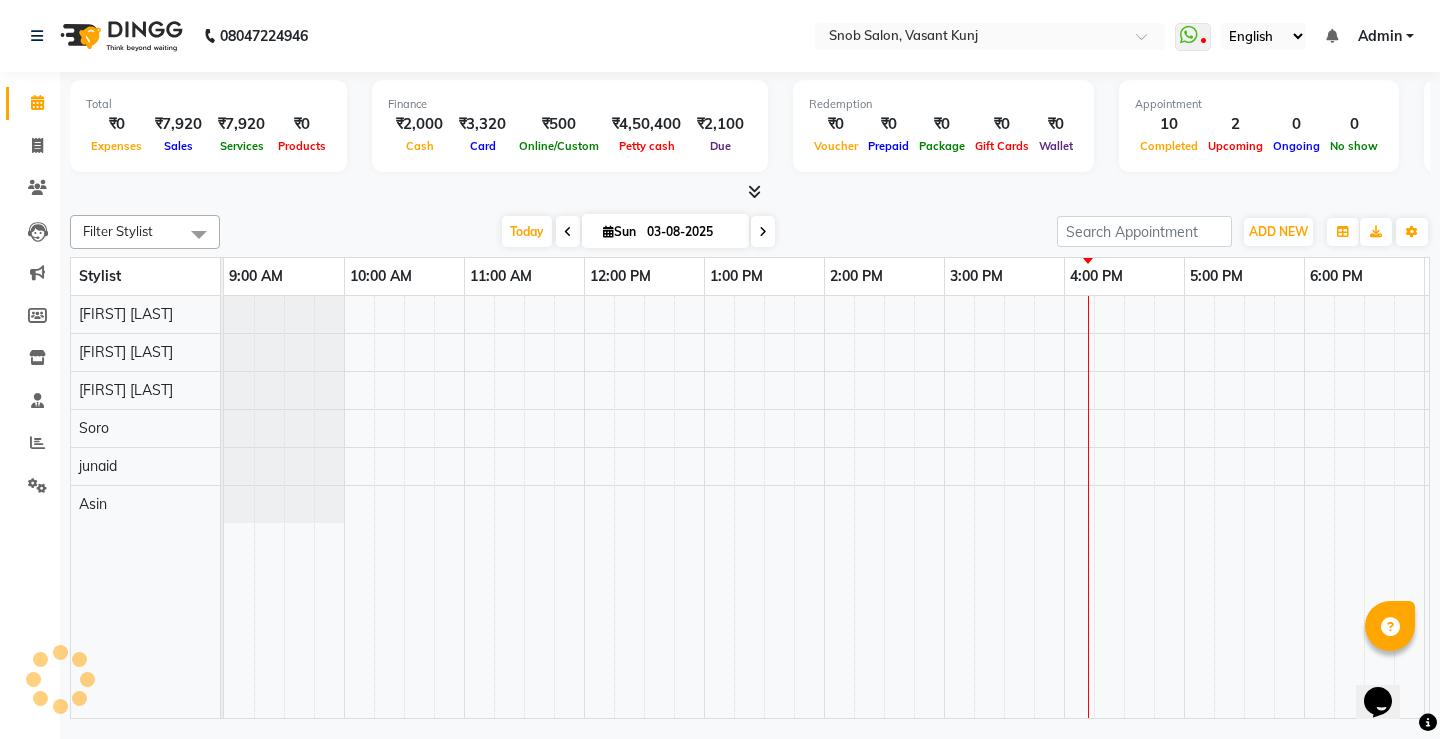 scroll, scrollTop: 0, scrollLeft: 355, axis: horizontal 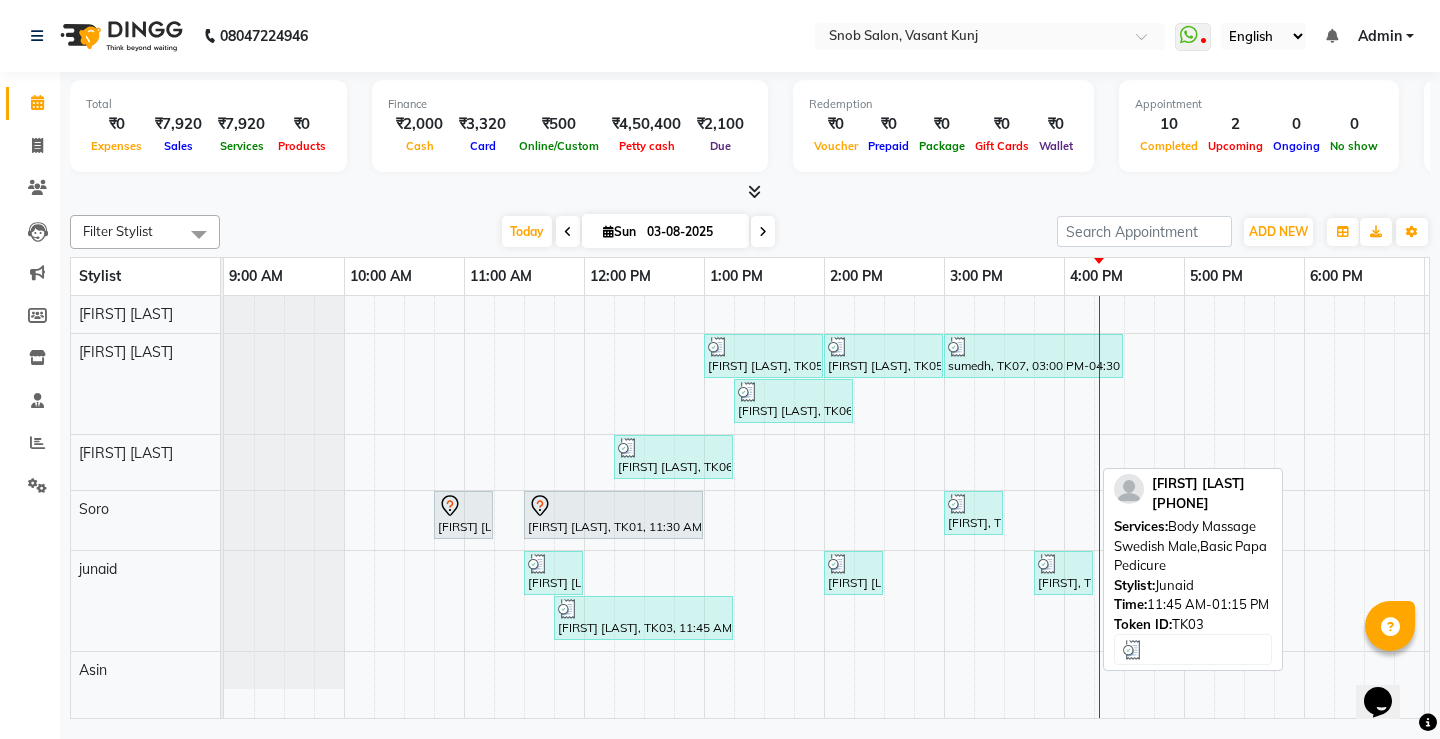 click on "[FIRST] [LAST], TK01, 11:30 AM-01:00 PM, Balayage Female" at bounding box center [613, 515] 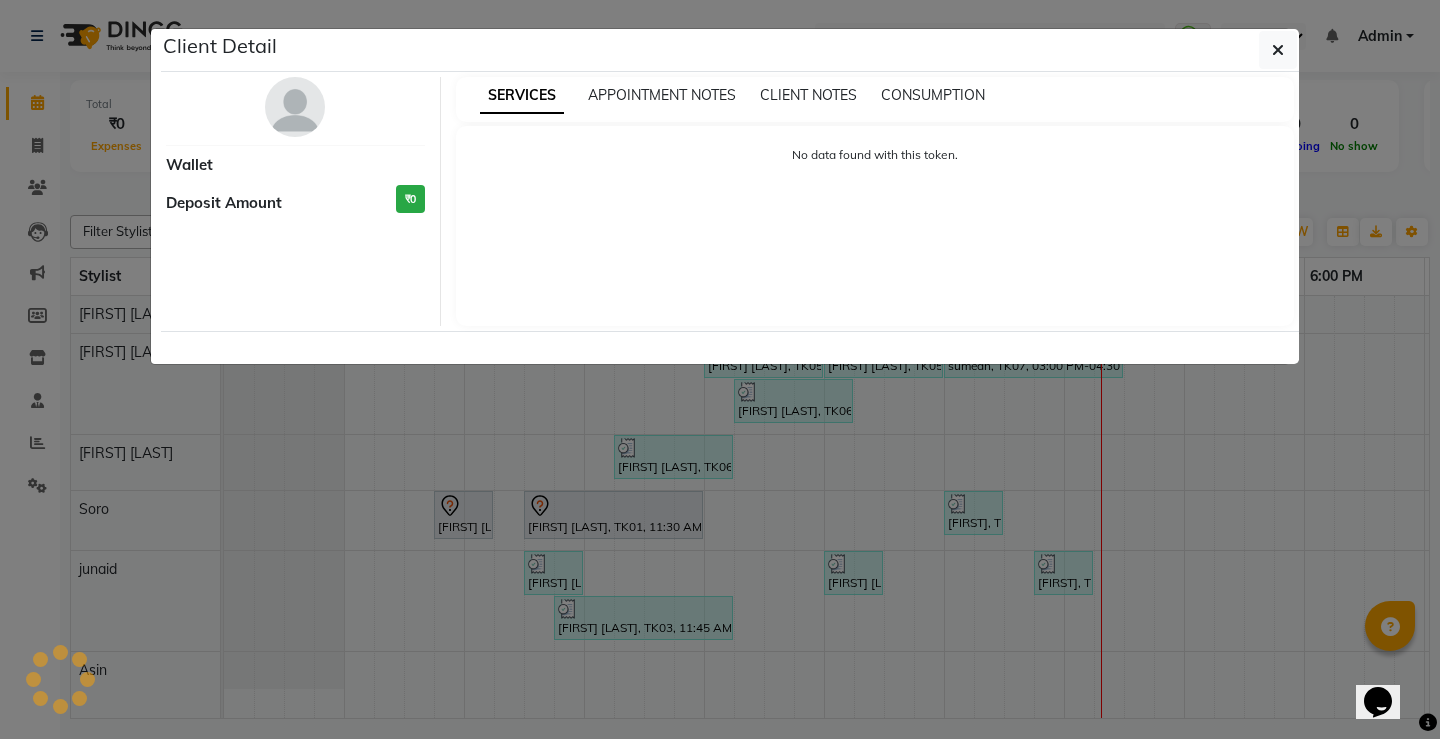 select on "7" 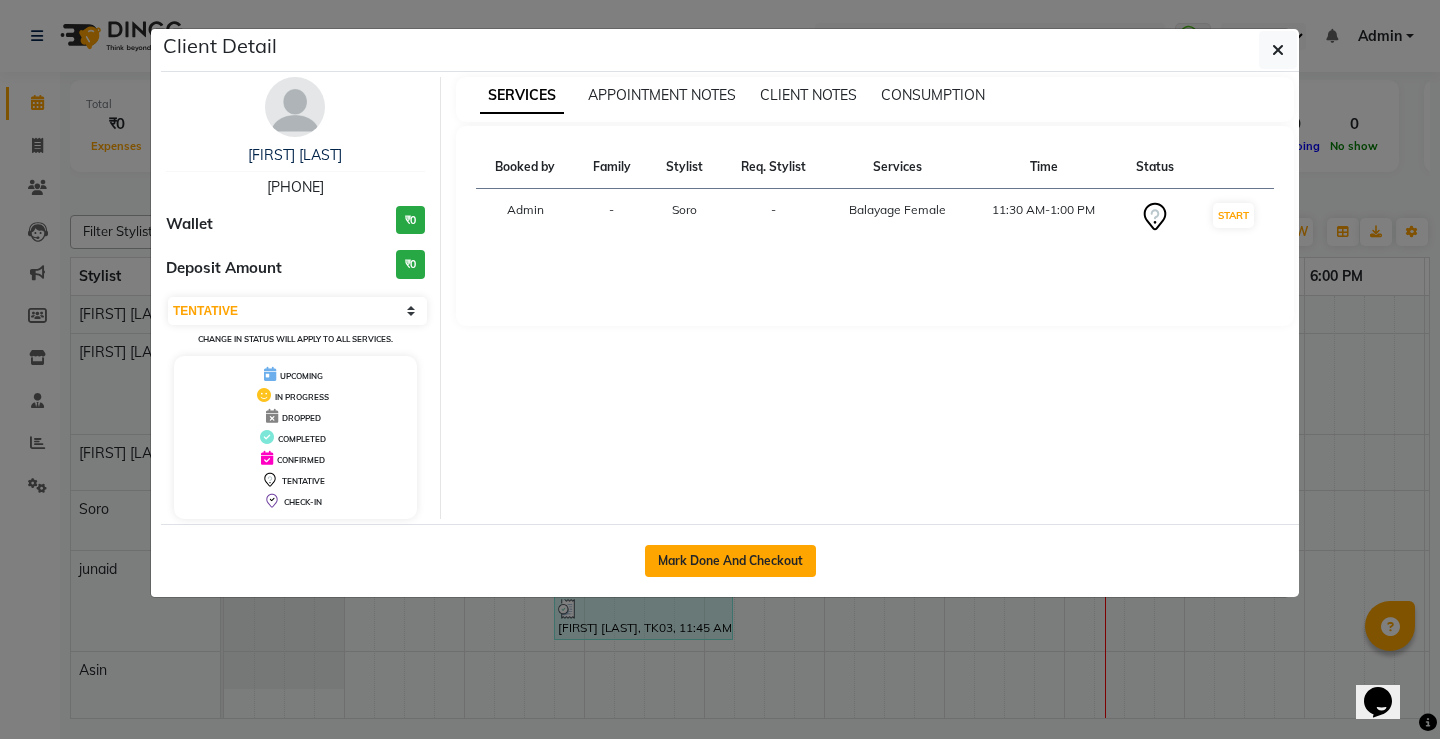 click on "Mark Done And Checkout" 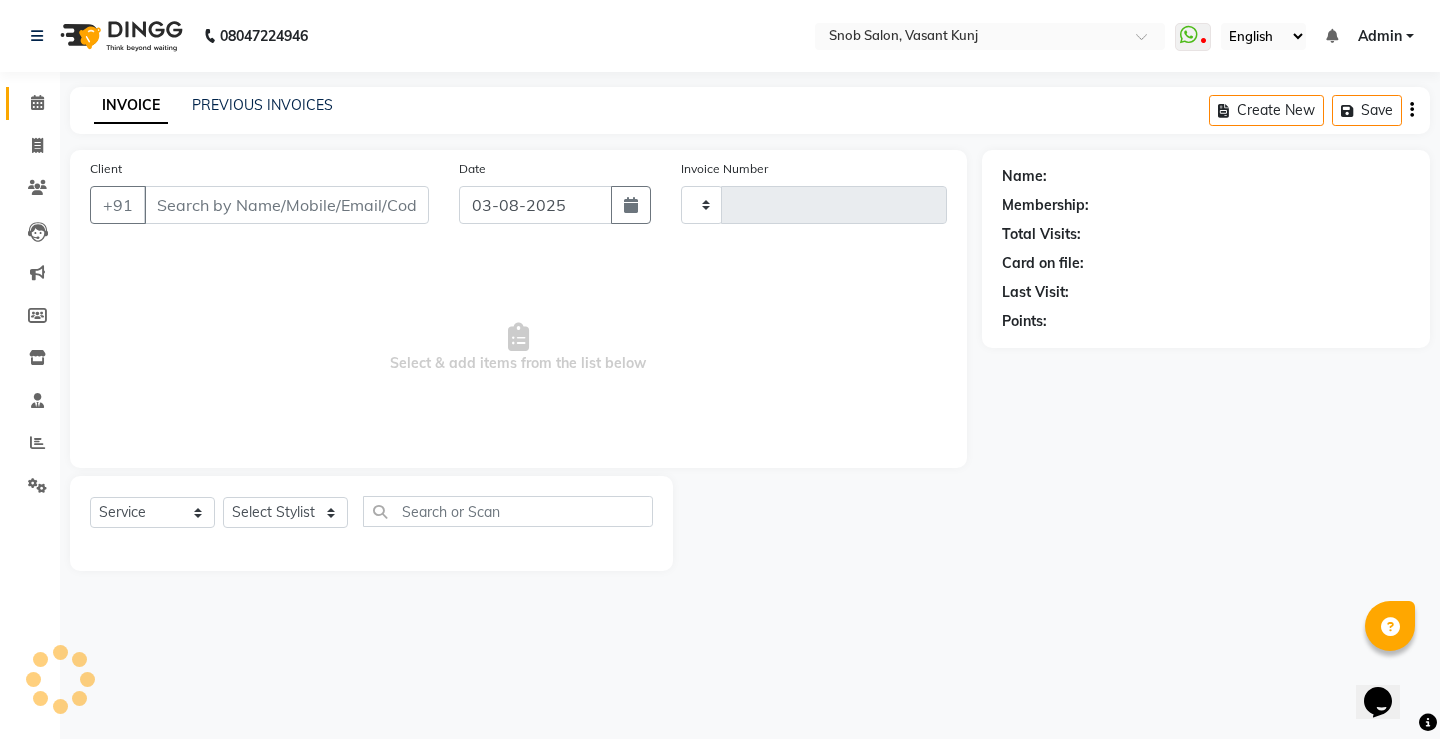 type on "0552" 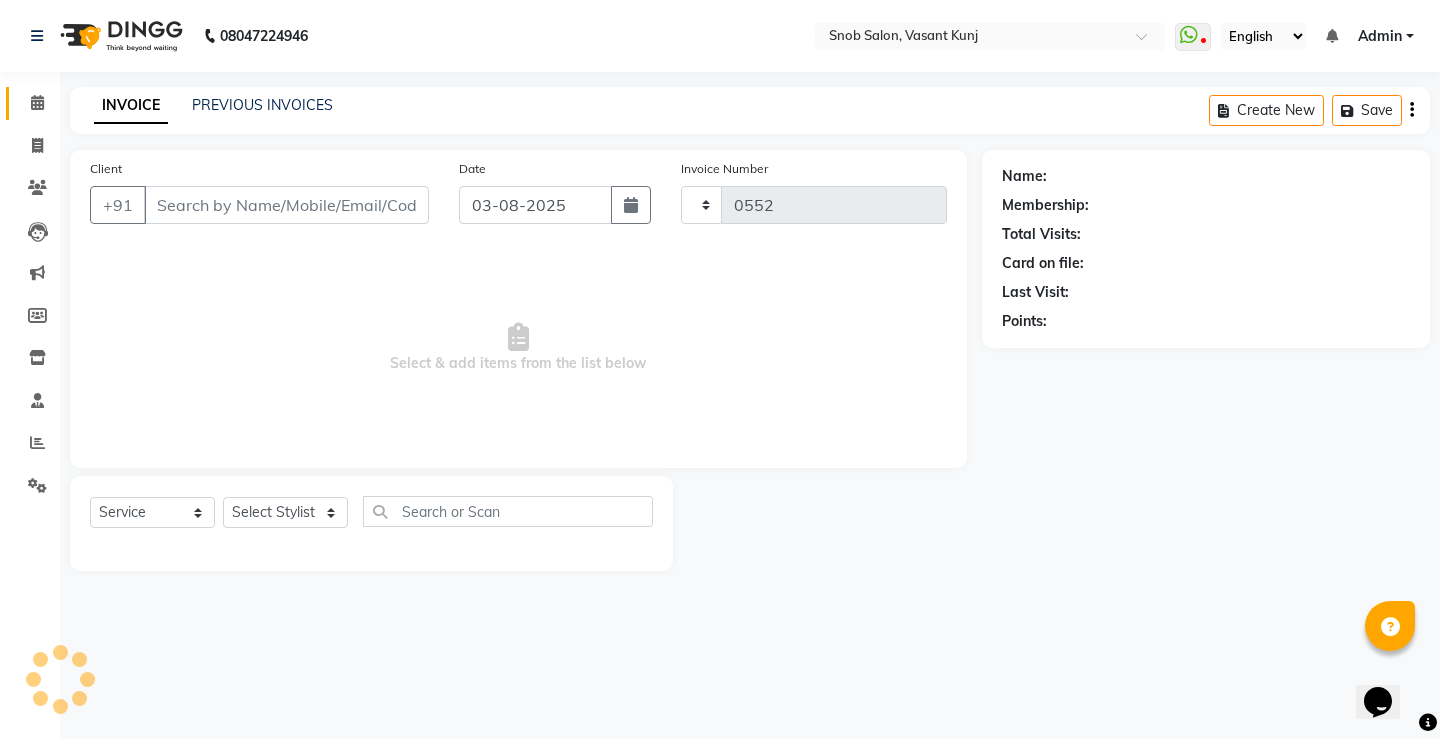 select on "7175" 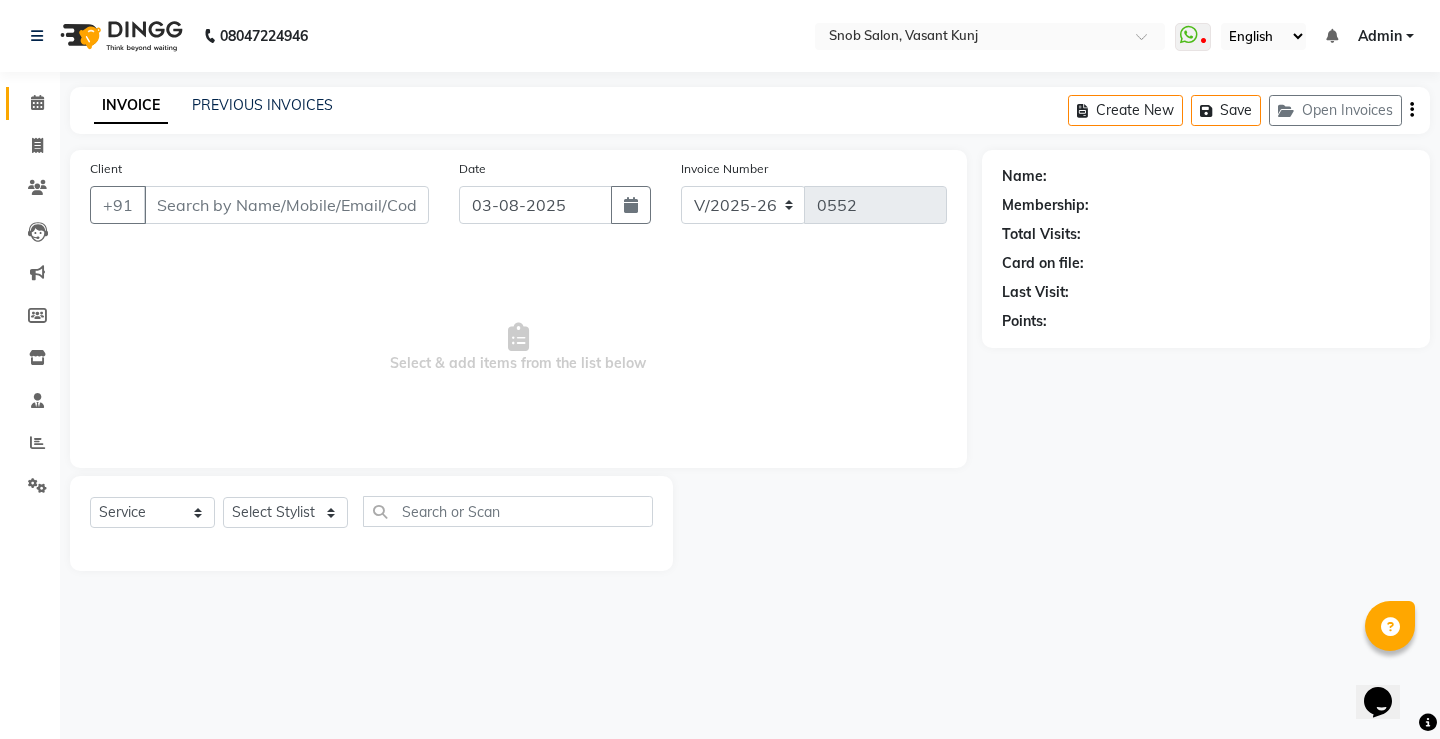 type on "[PHONE]" 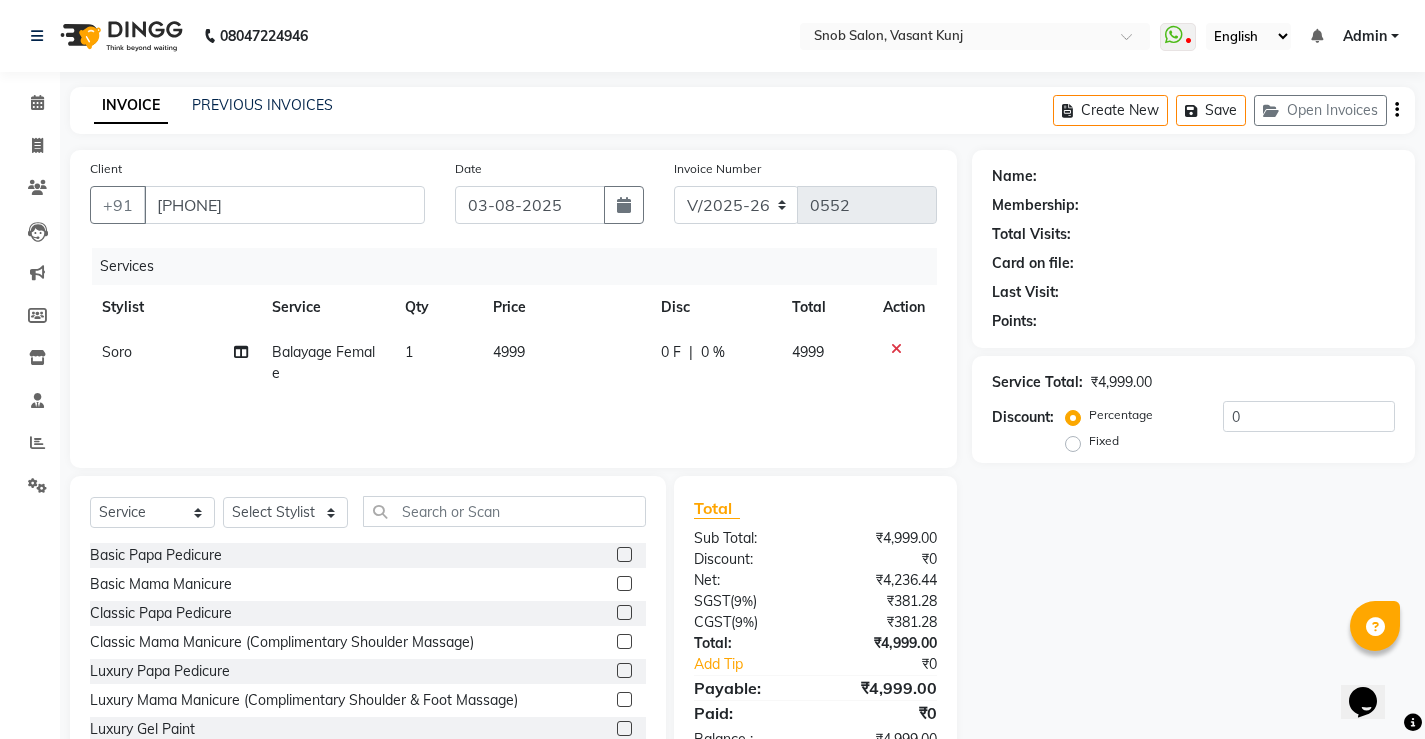 click on "4999" 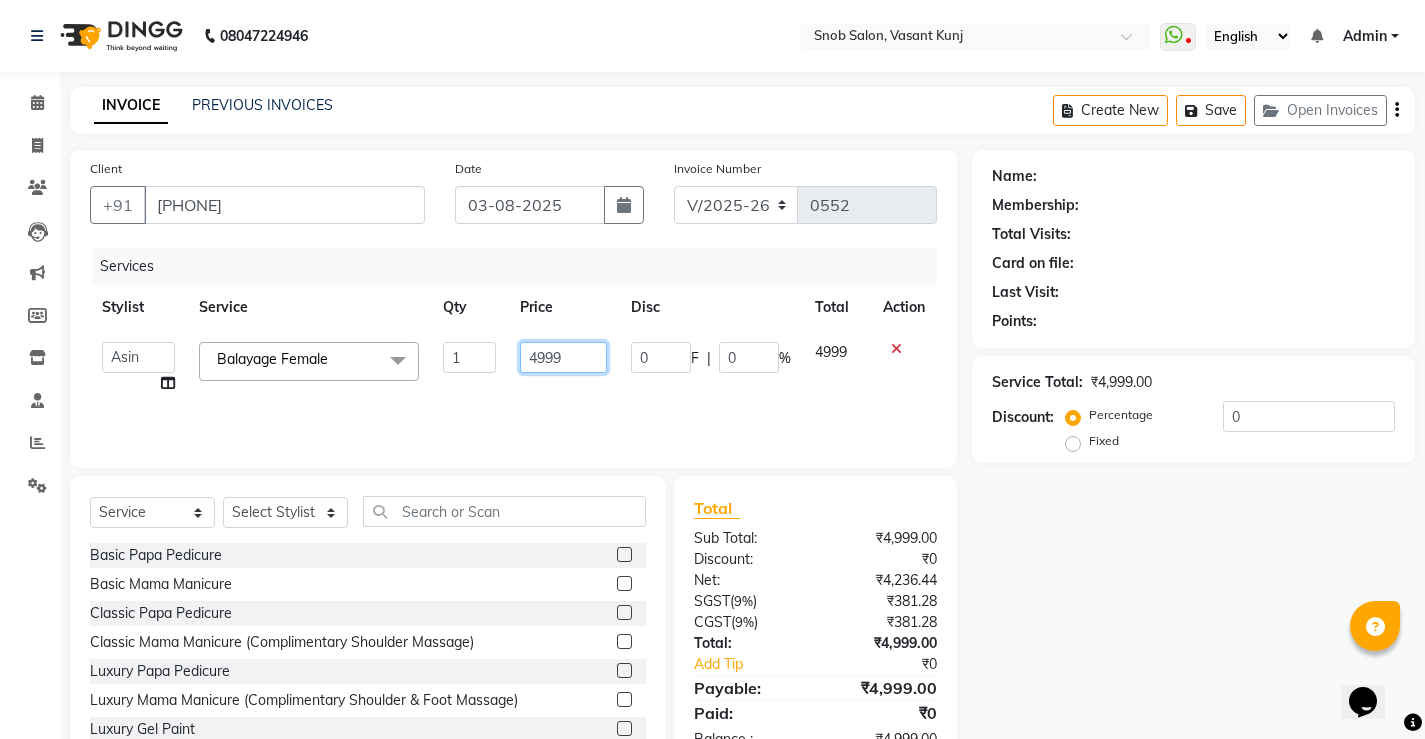 click on "4999" 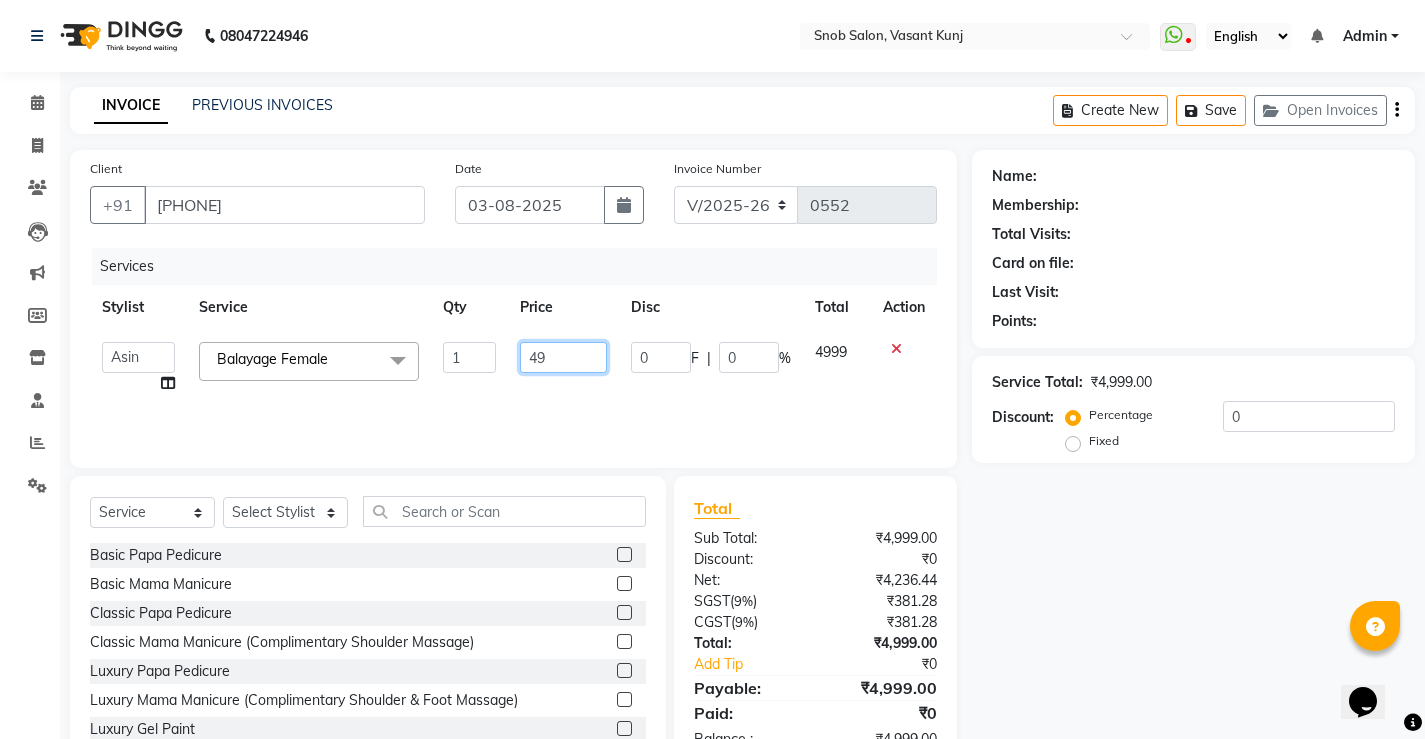 type on "4" 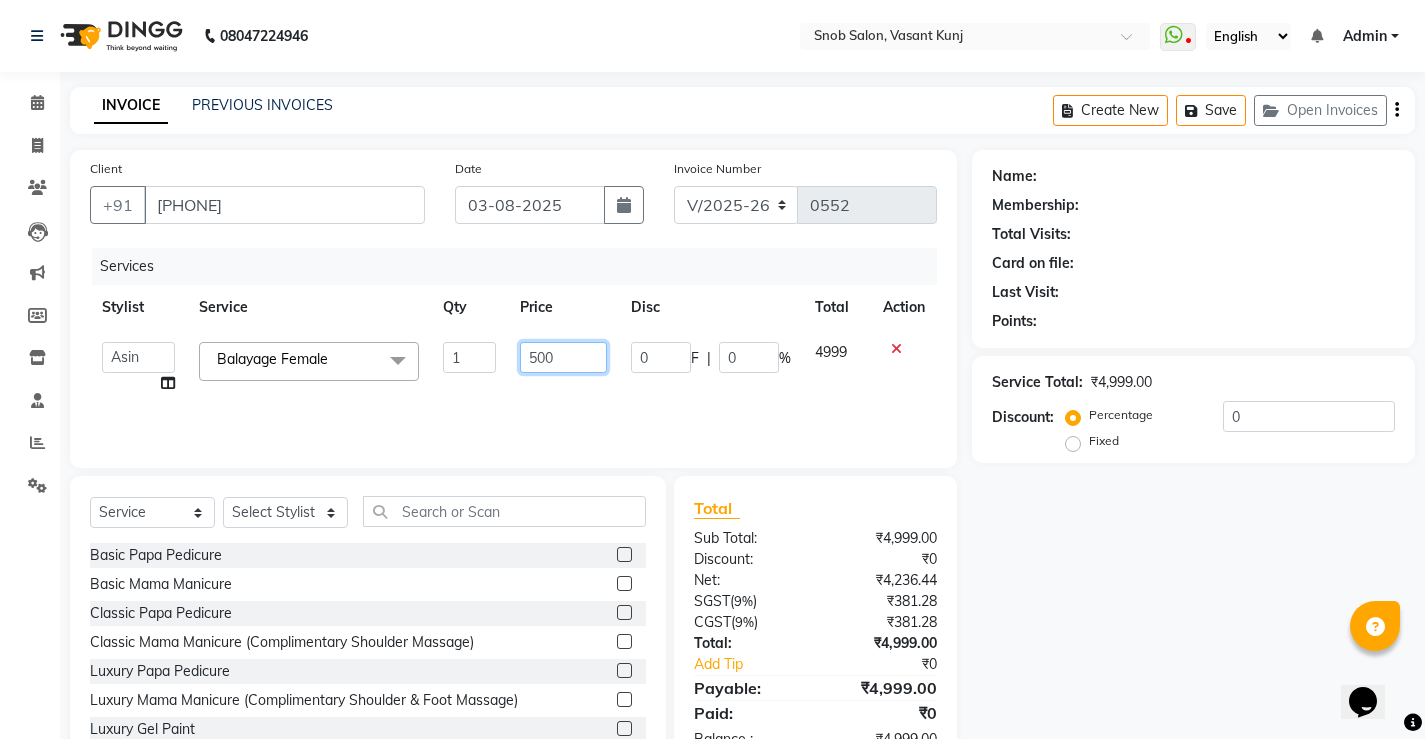 type on "5000" 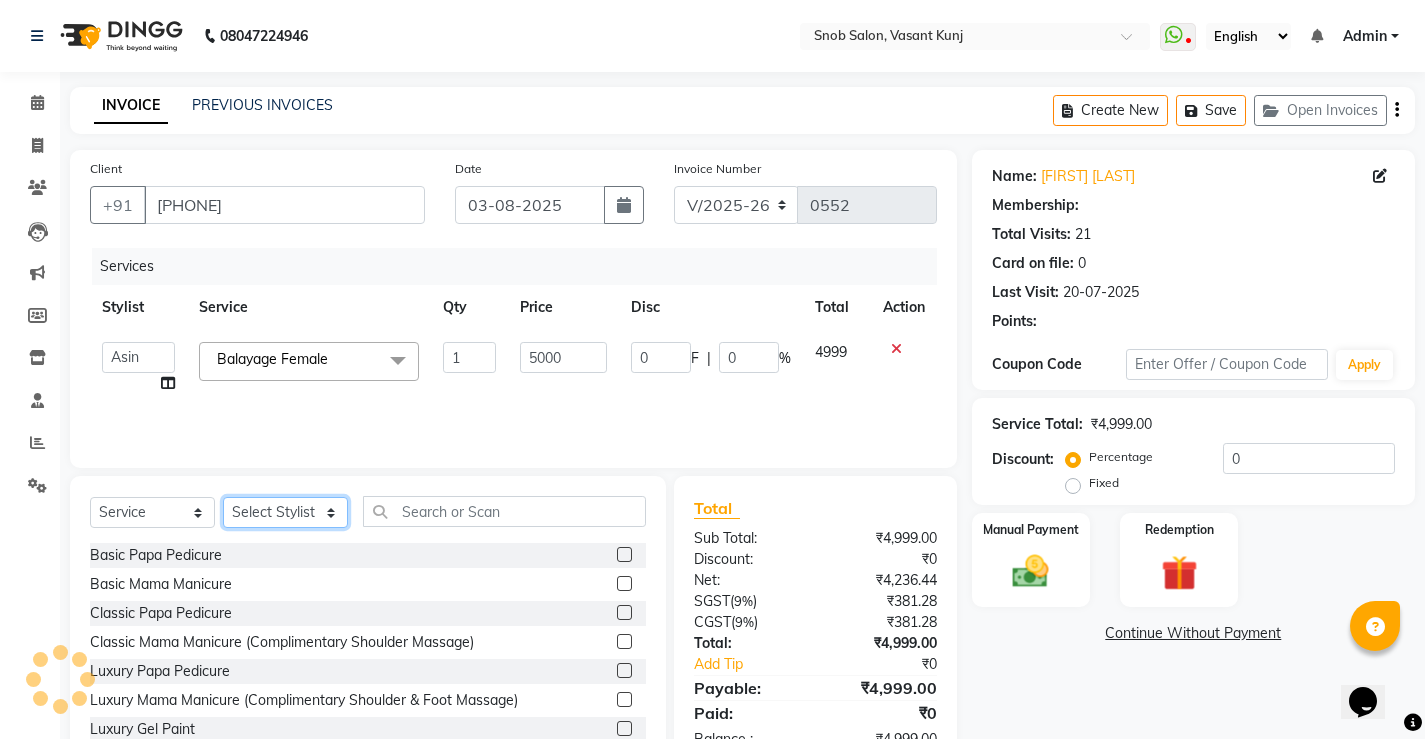 click on "Select Stylist Asin [FIRST] [LAST] [FIRST] [FIRST] [LAST] [FIRST] [LAST]" 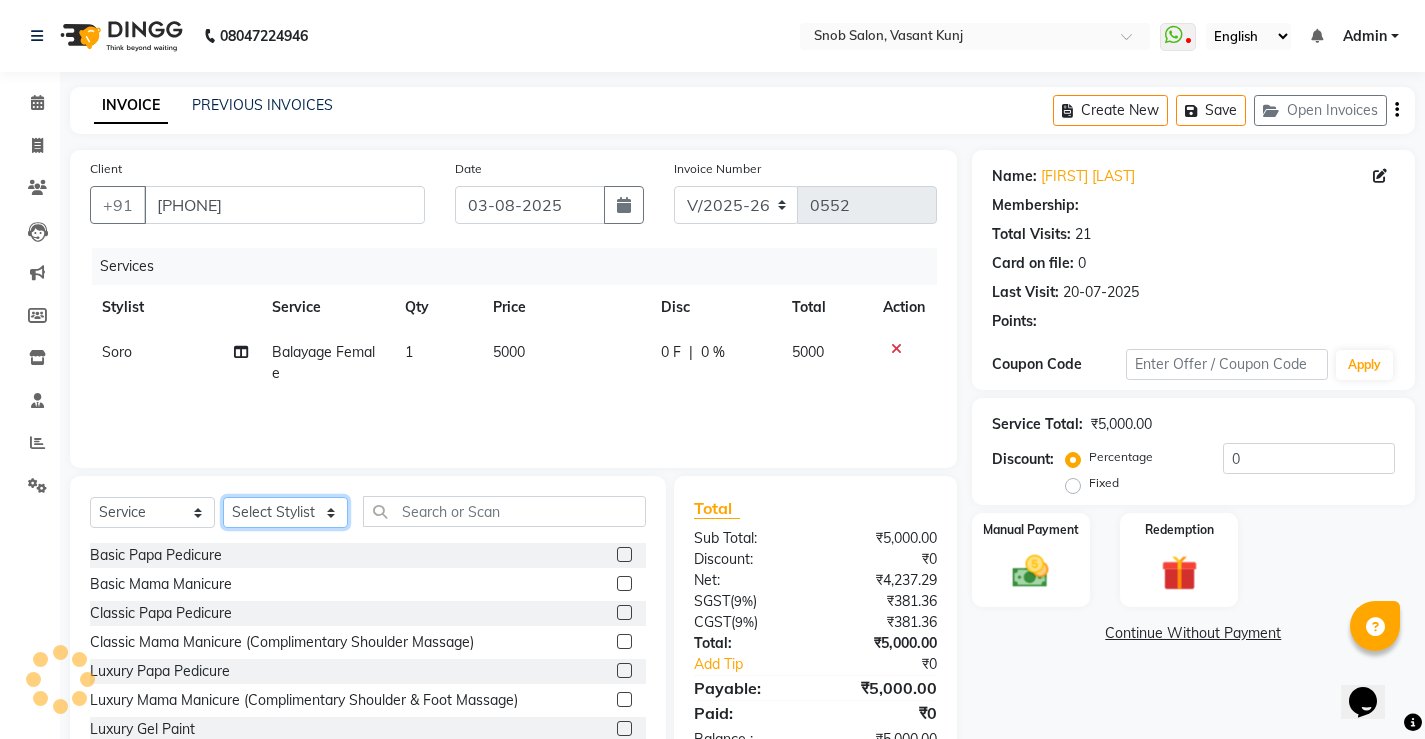 select on "62197" 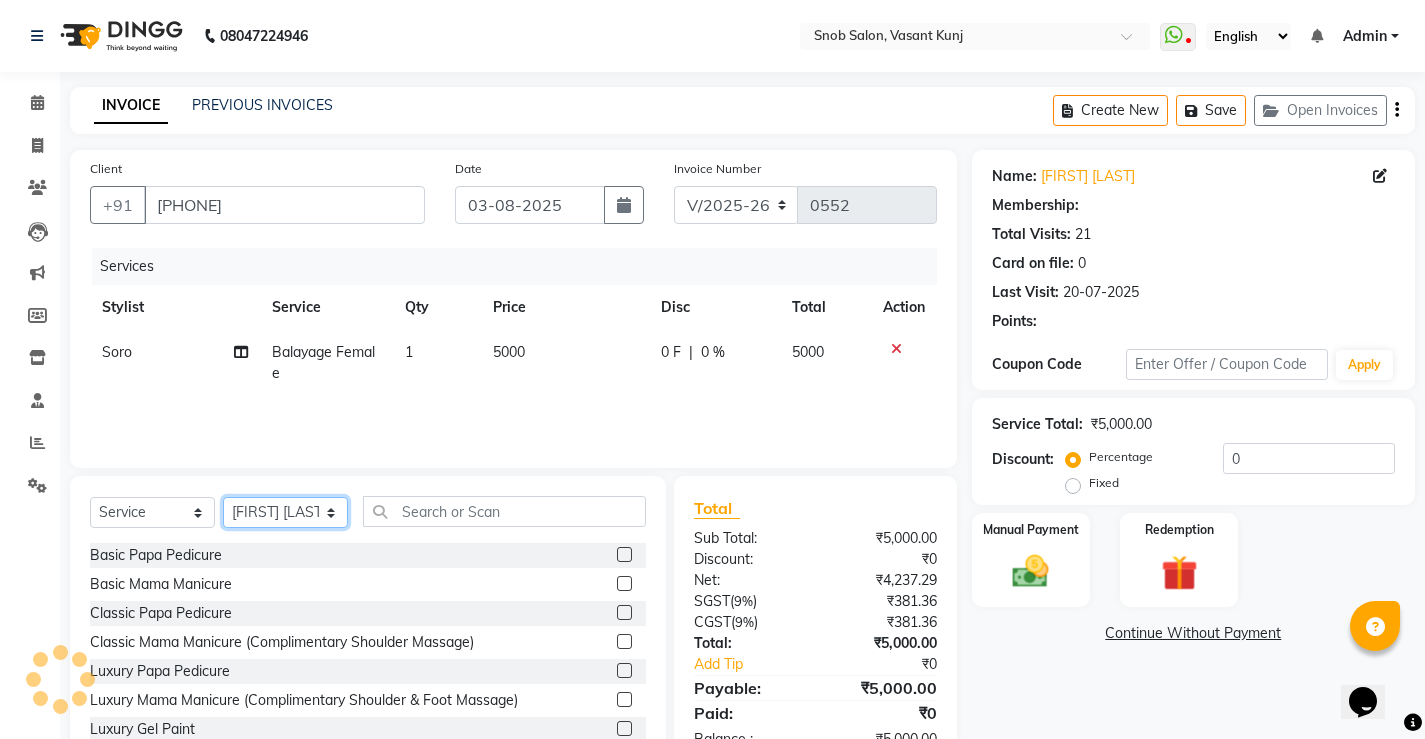 click on "Select Stylist Asin [FIRST] [LAST] [FIRST] [FIRST] [LAST] [FIRST] [LAST]" 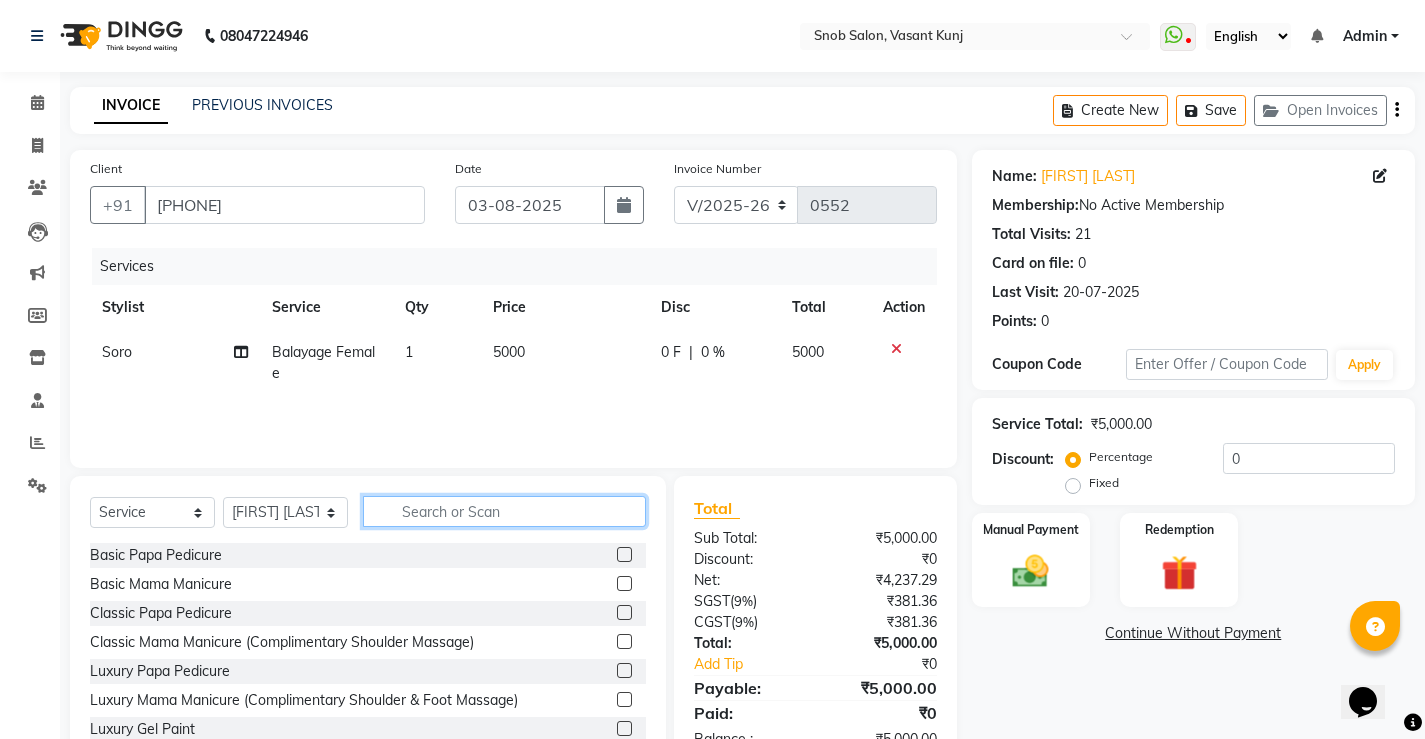 click 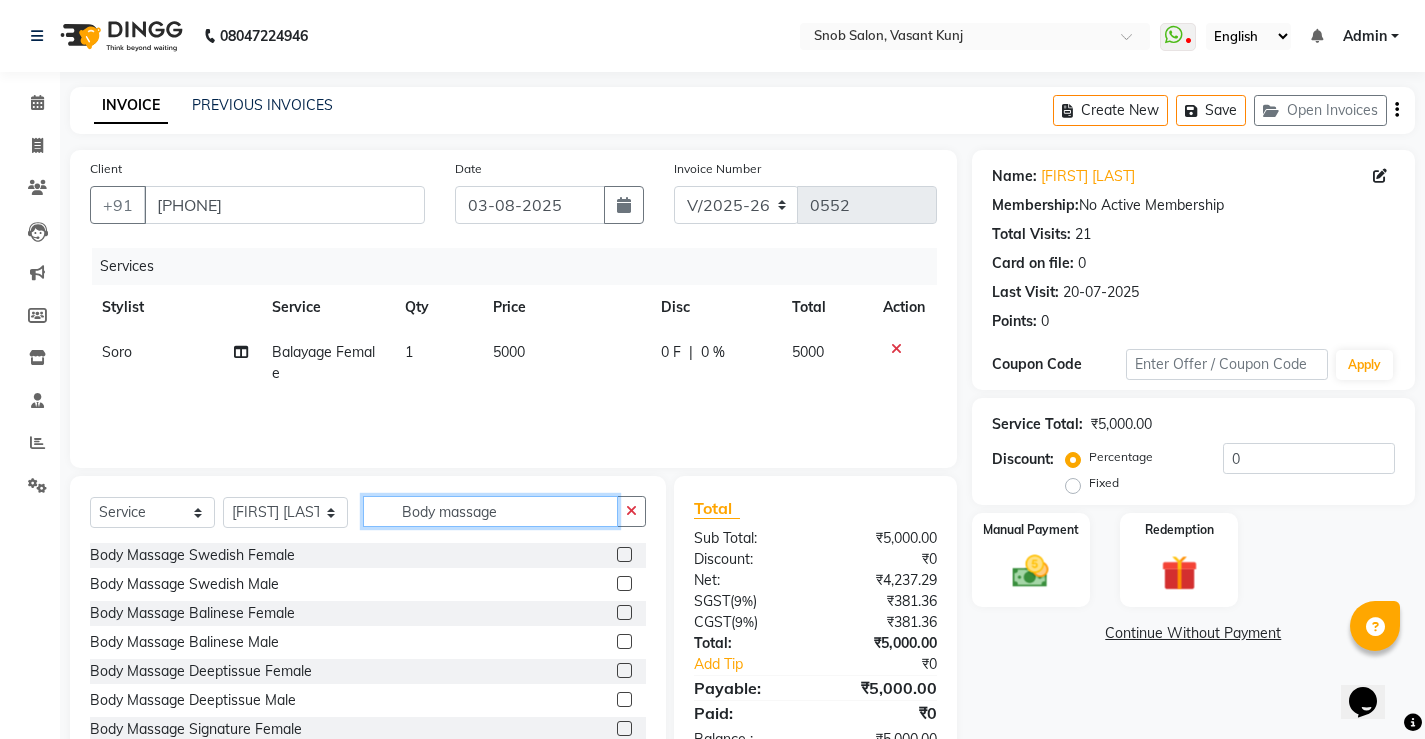type on "Body massage" 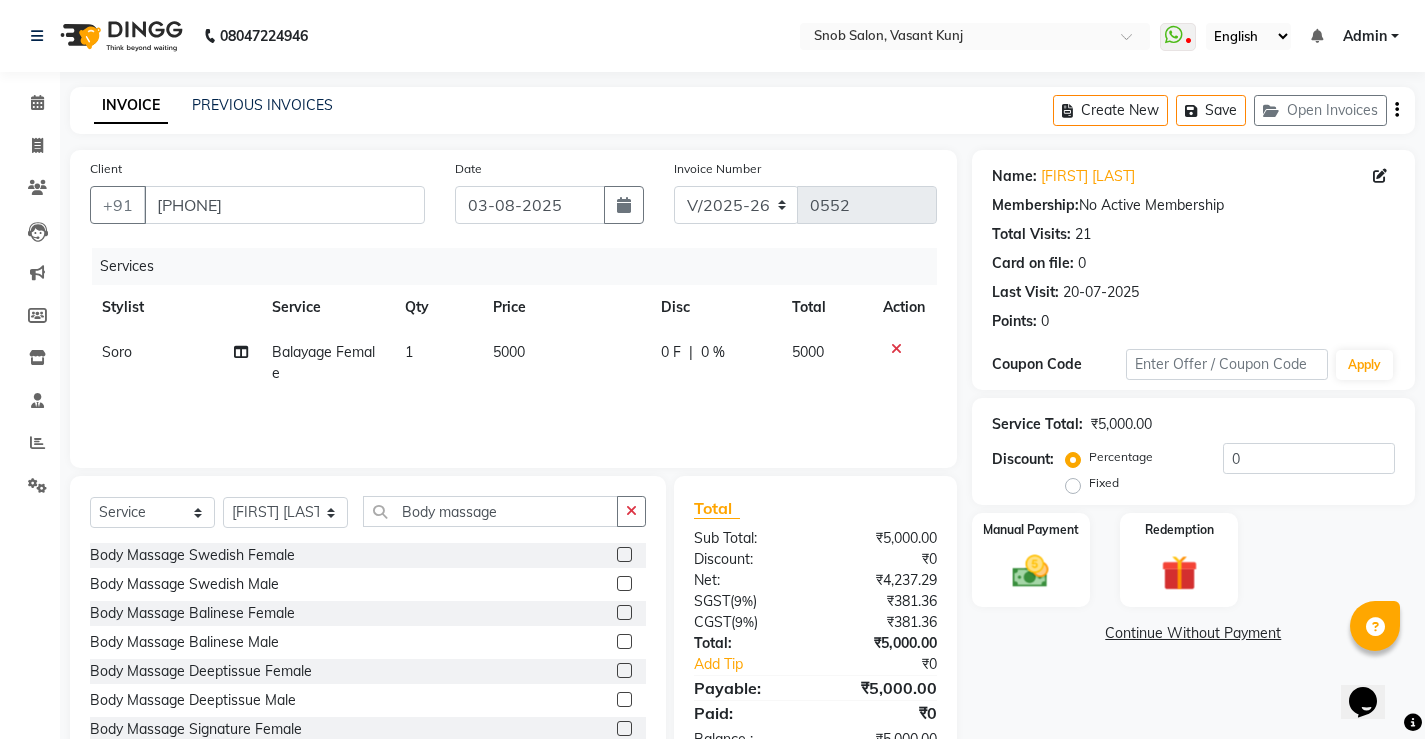 click 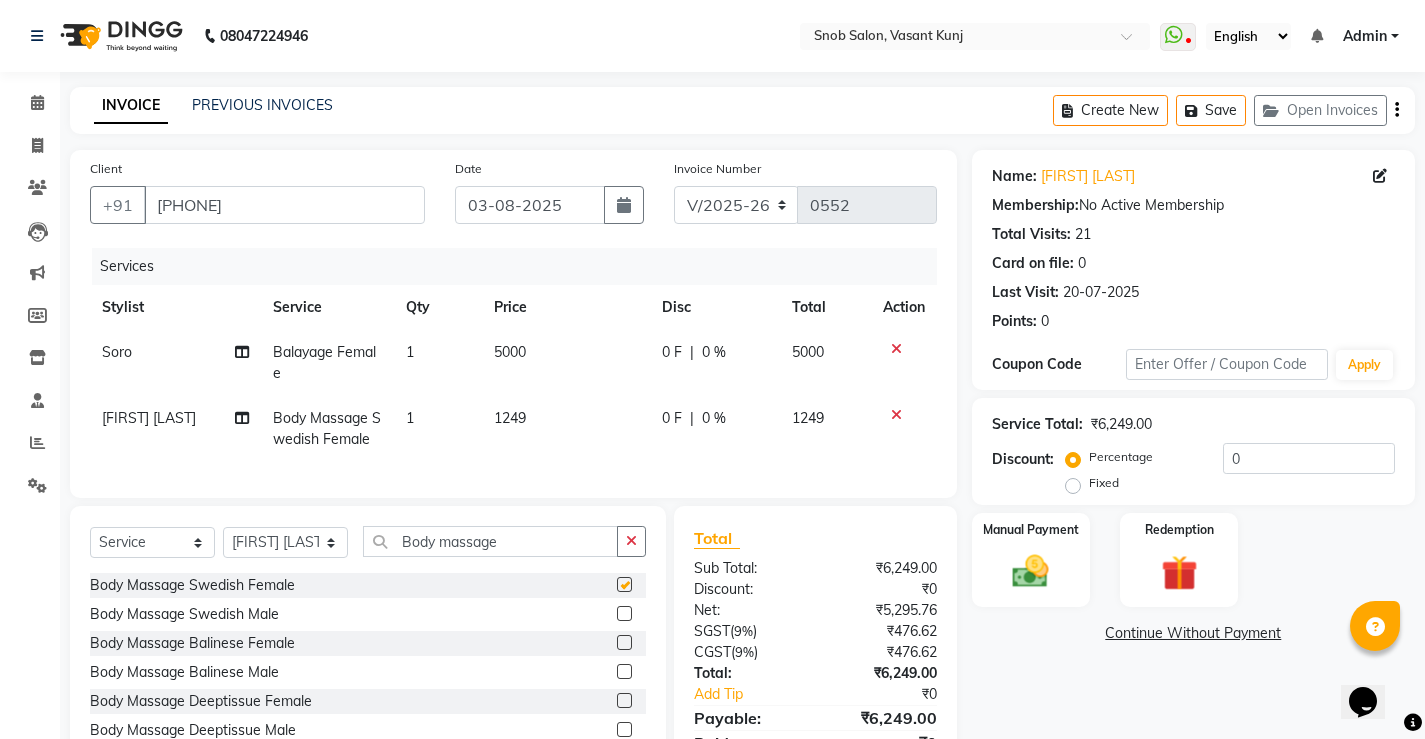 checkbox on "false" 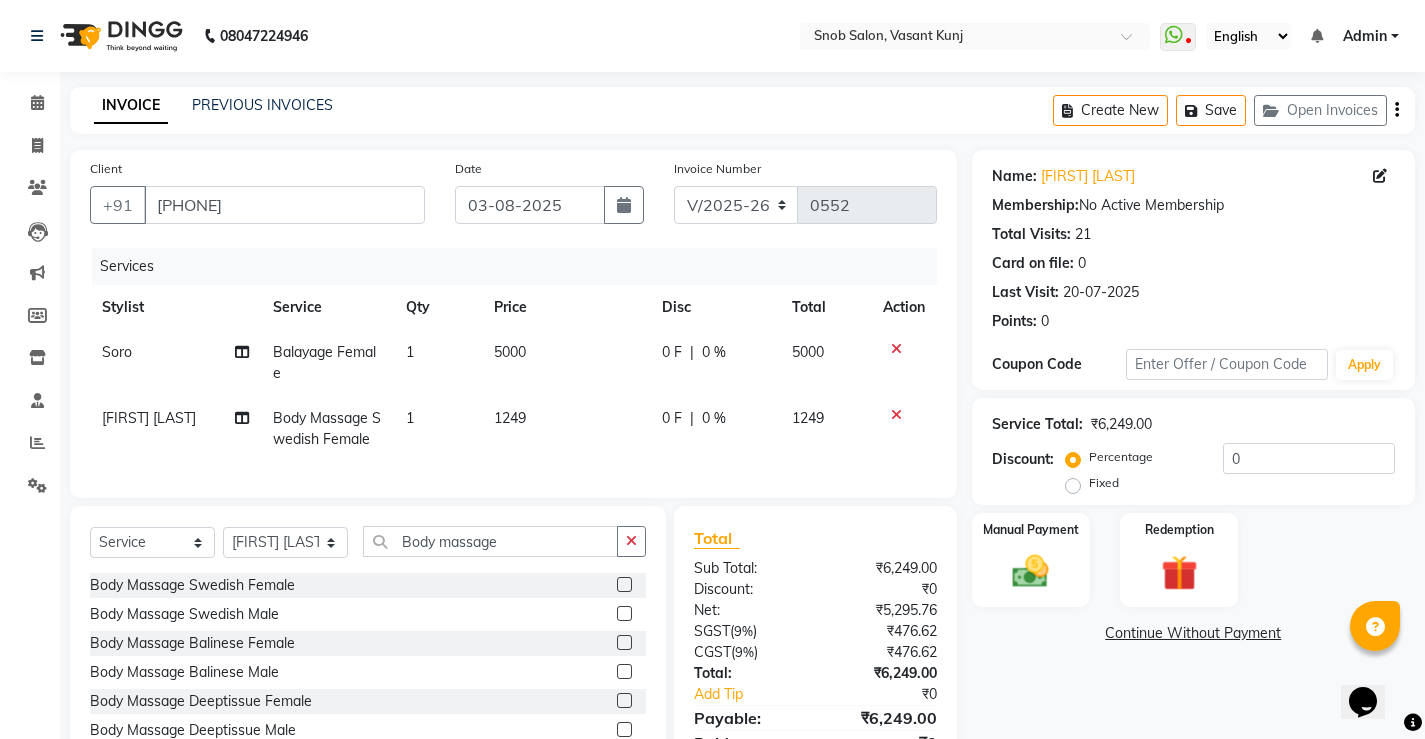 click on "1249" 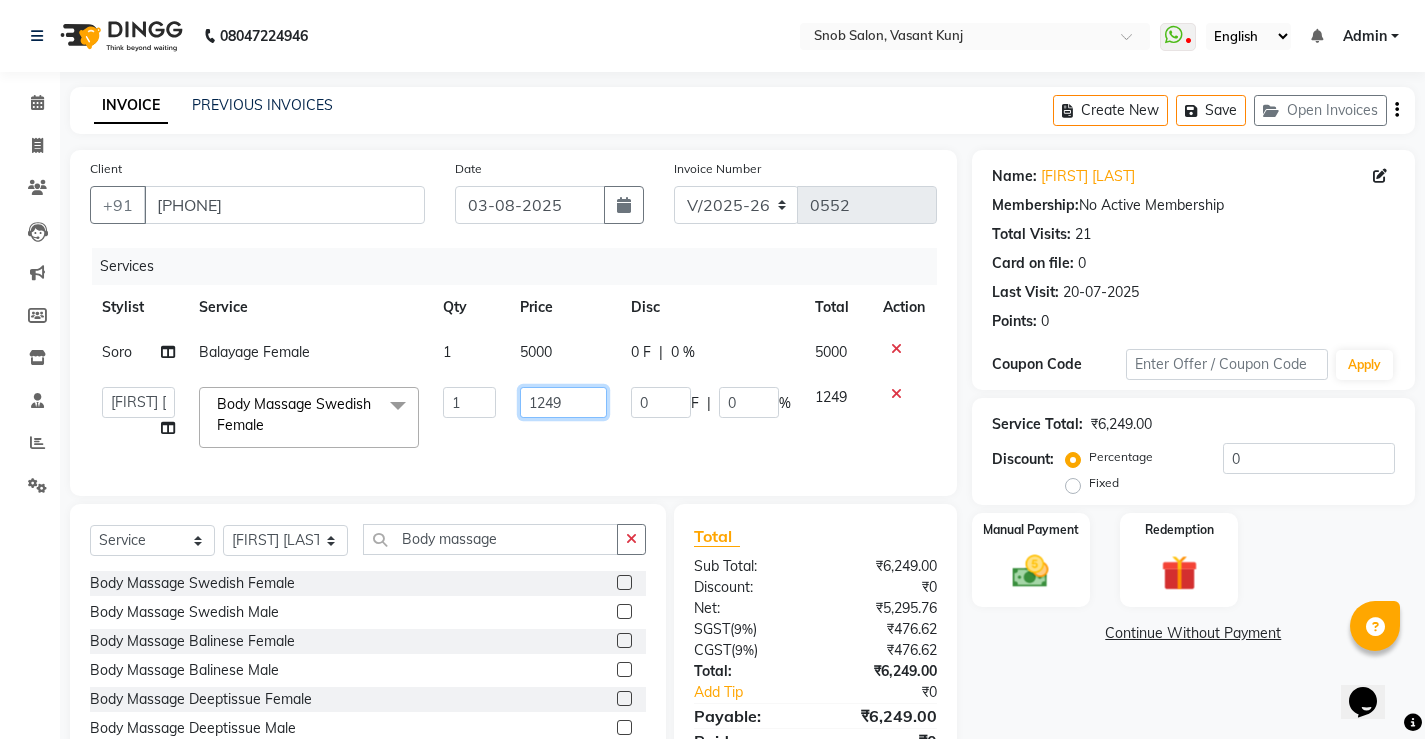 click on "1249" 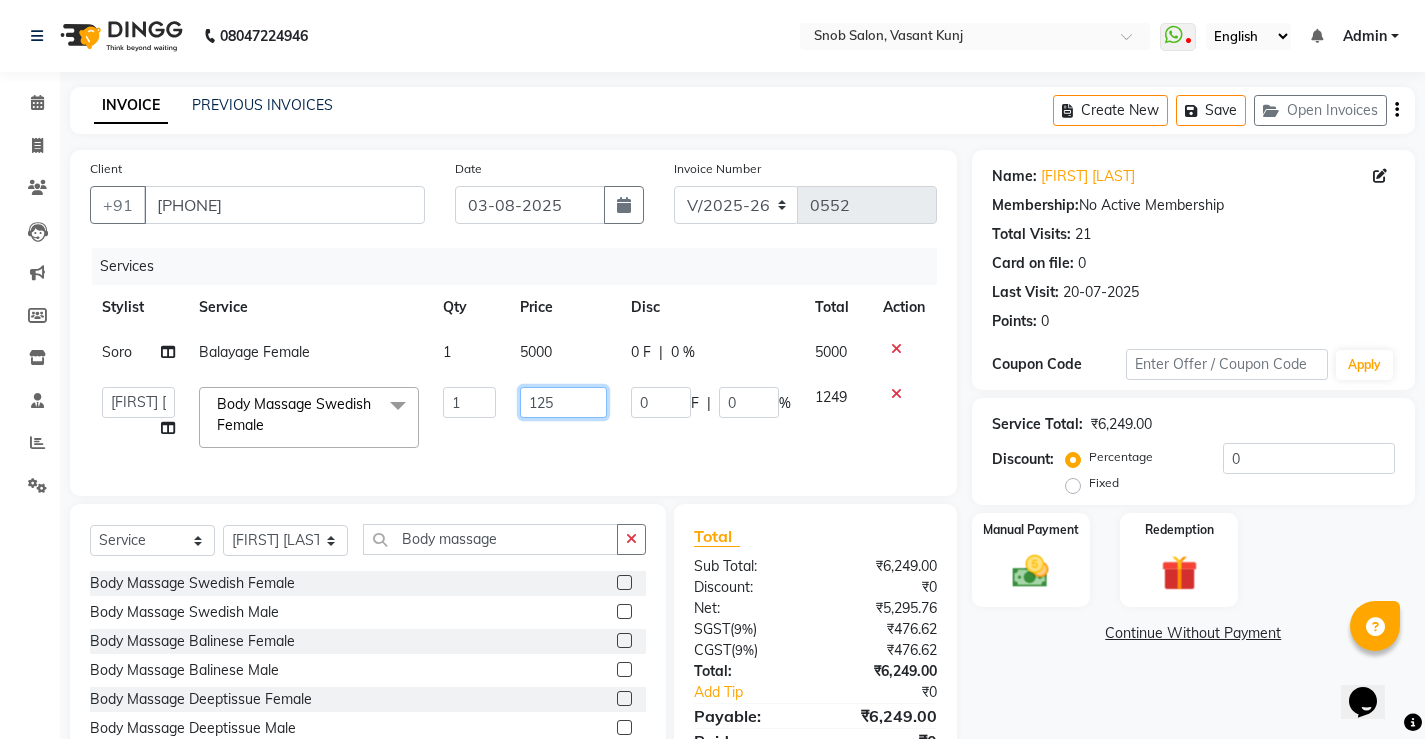 type on "1250" 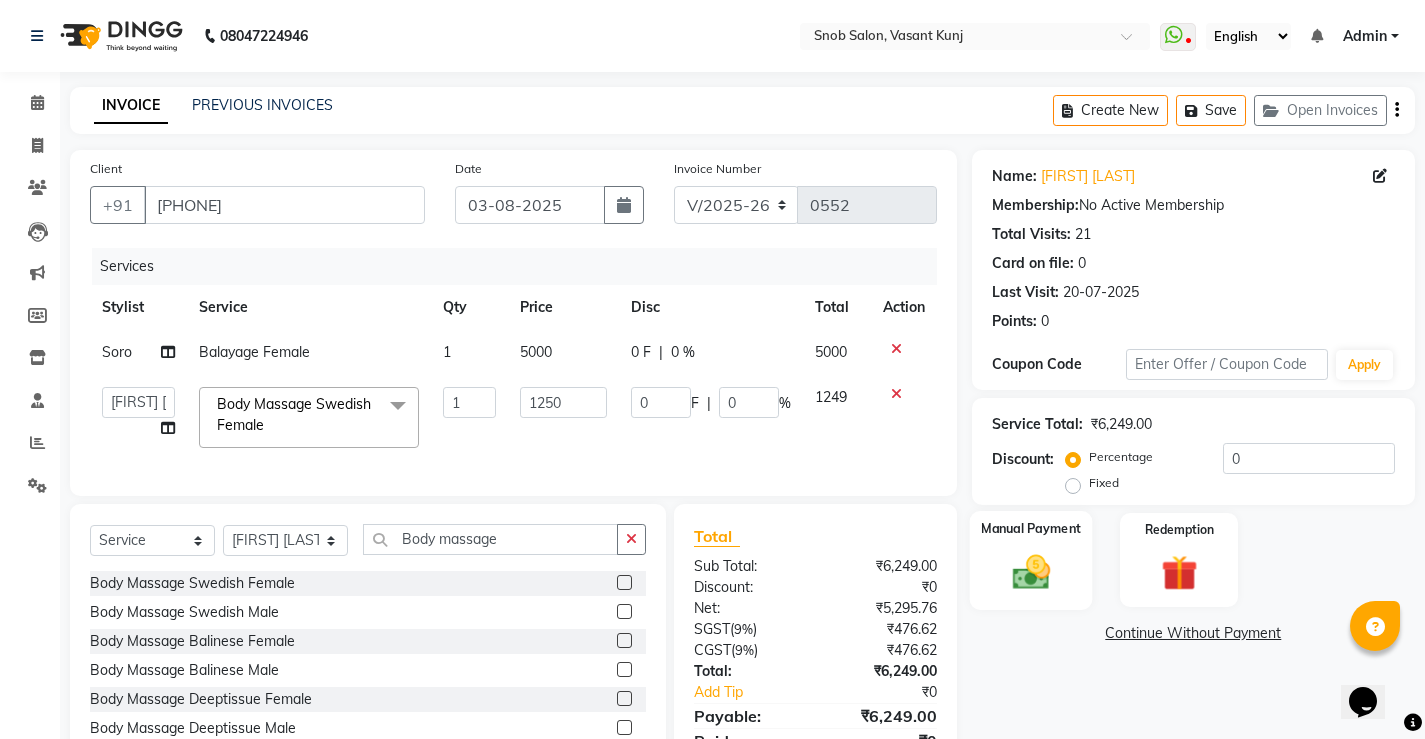 click 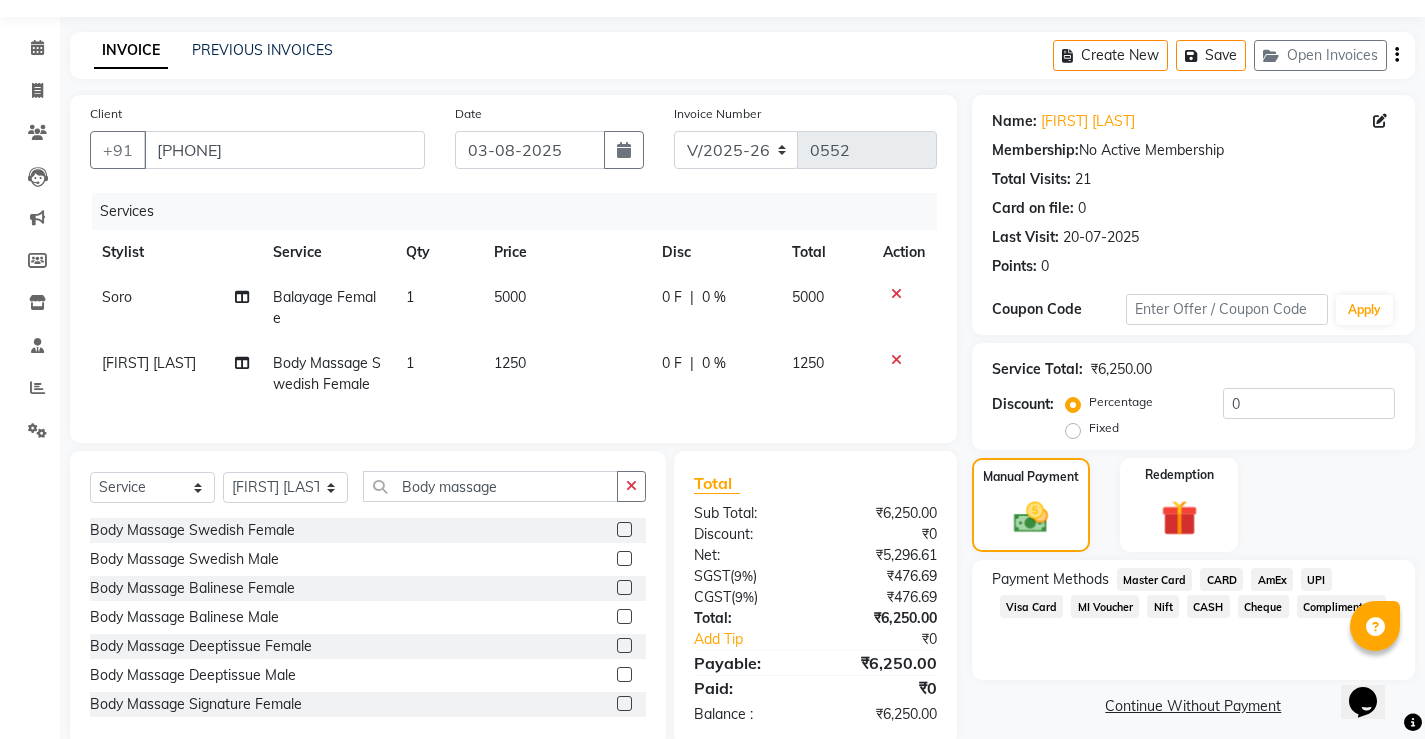 scroll, scrollTop: 107, scrollLeft: 0, axis: vertical 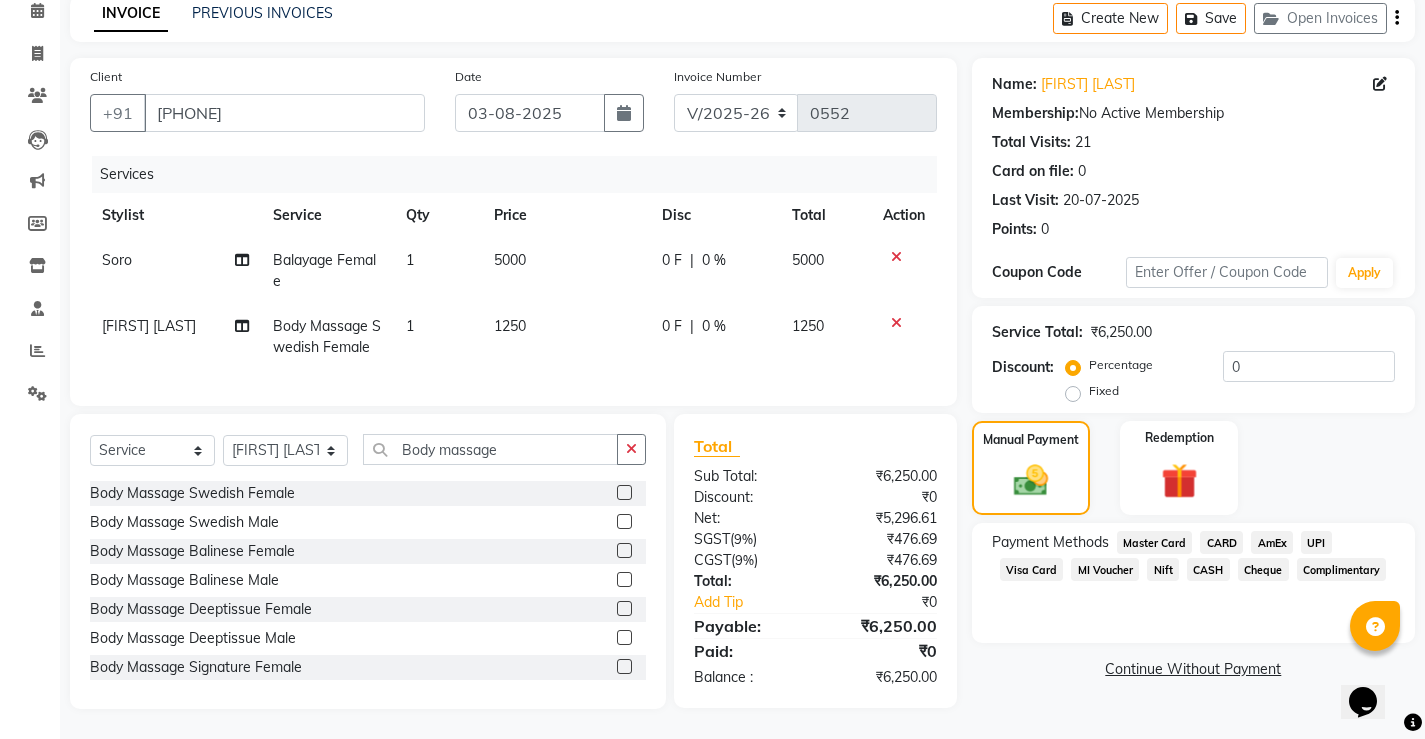 click on "UPI" 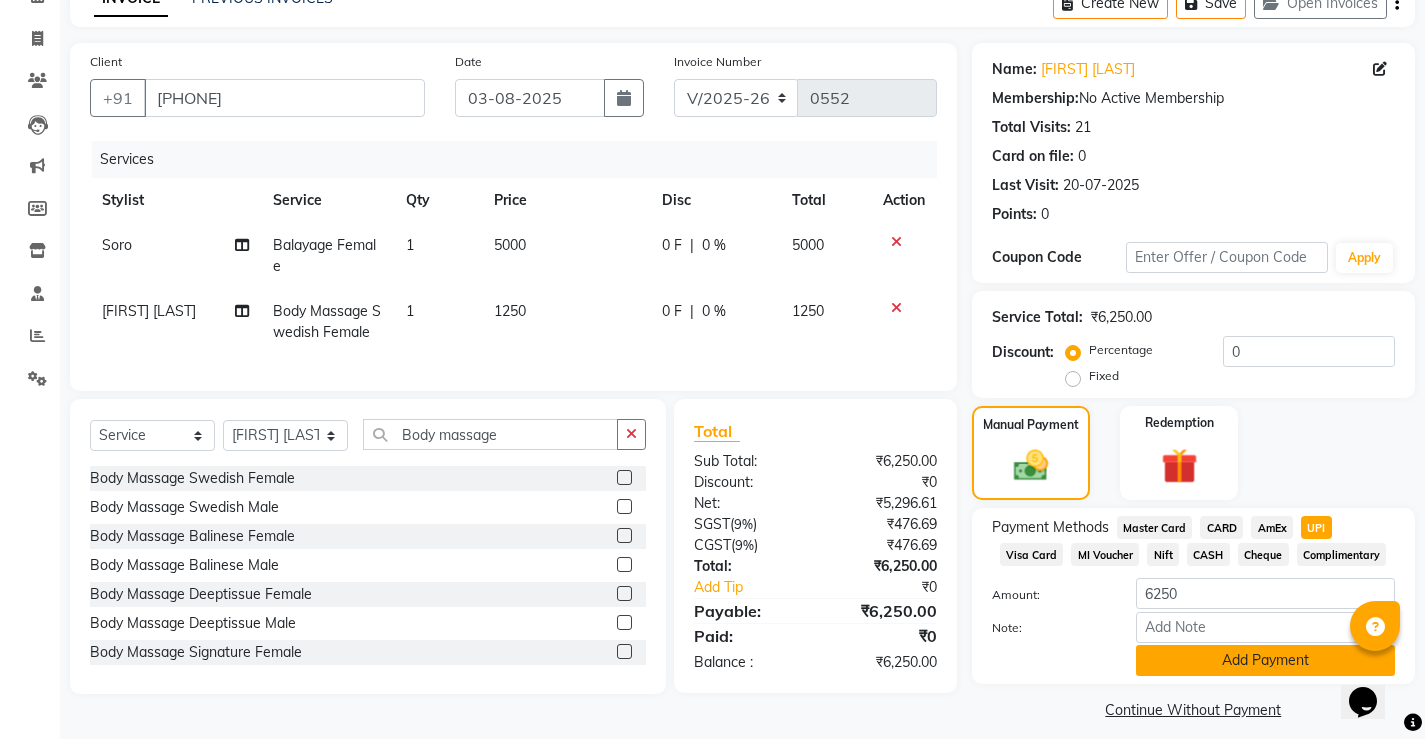 click on "Add Payment" 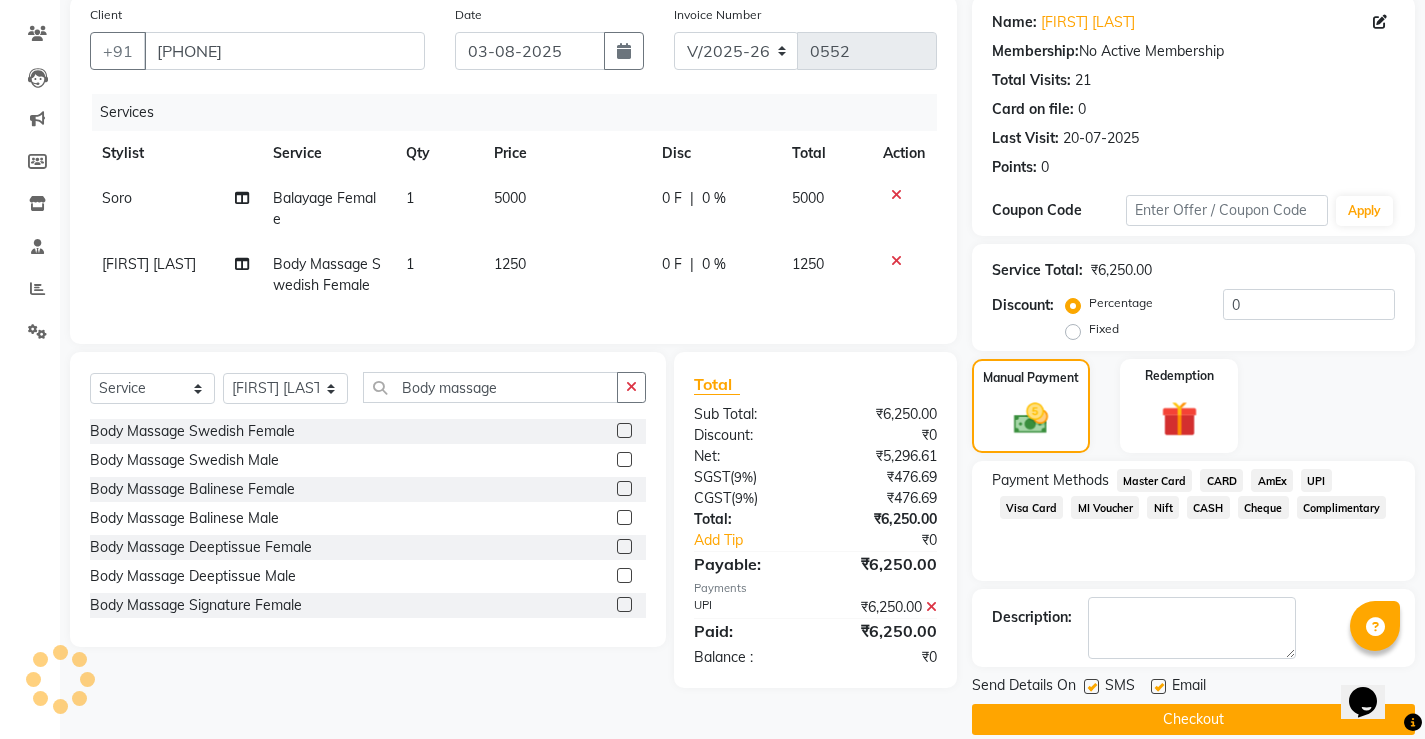 scroll, scrollTop: 180, scrollLeft: 0, axis: vertical 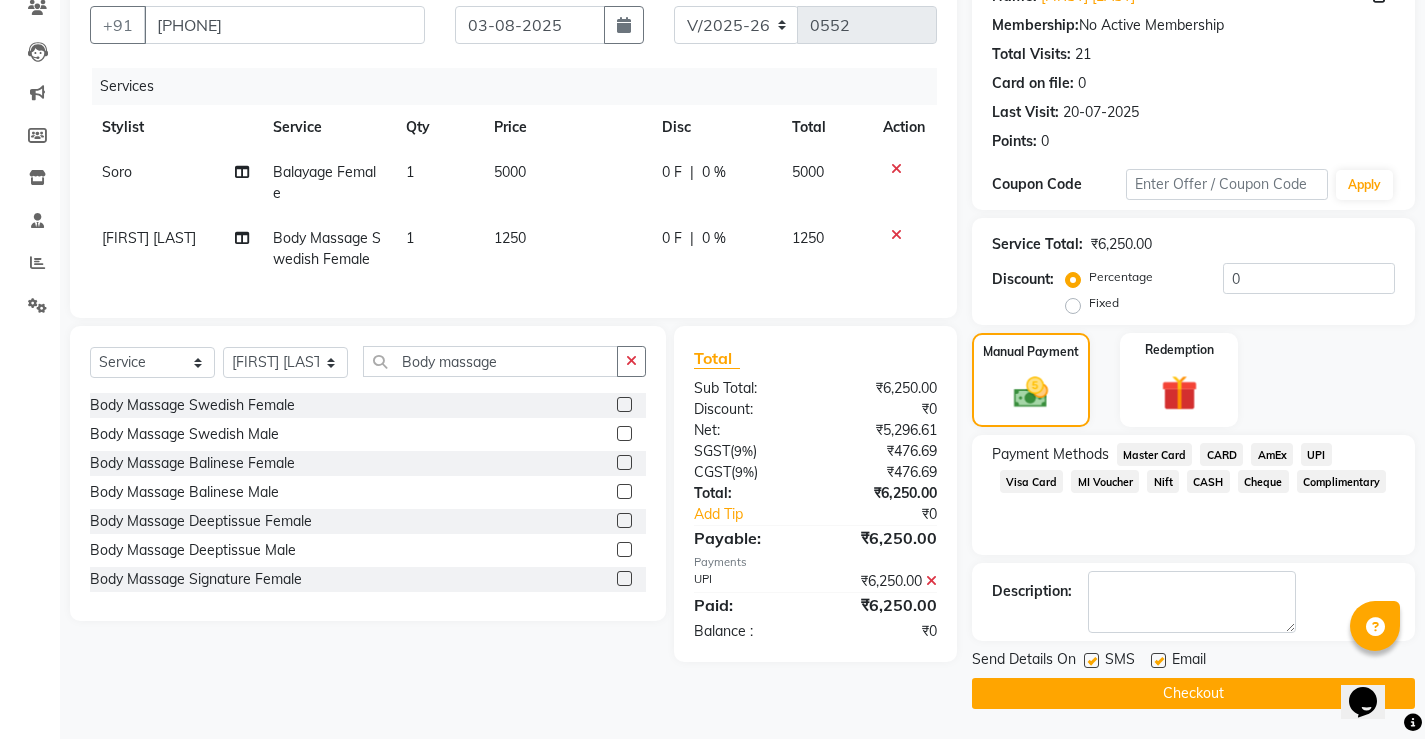 click on "Checkout" 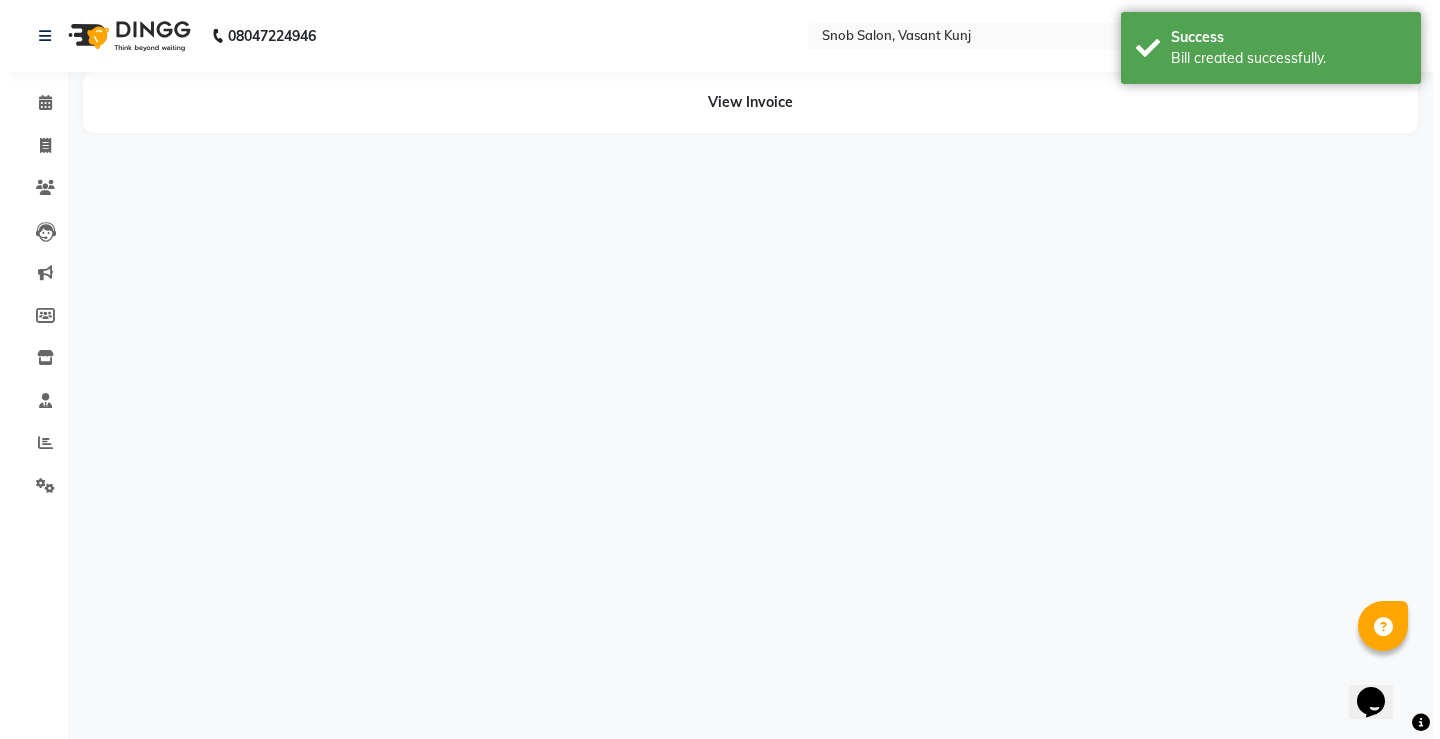 scroll, scrollTop: 0, scrollLeft: 0, axis: both 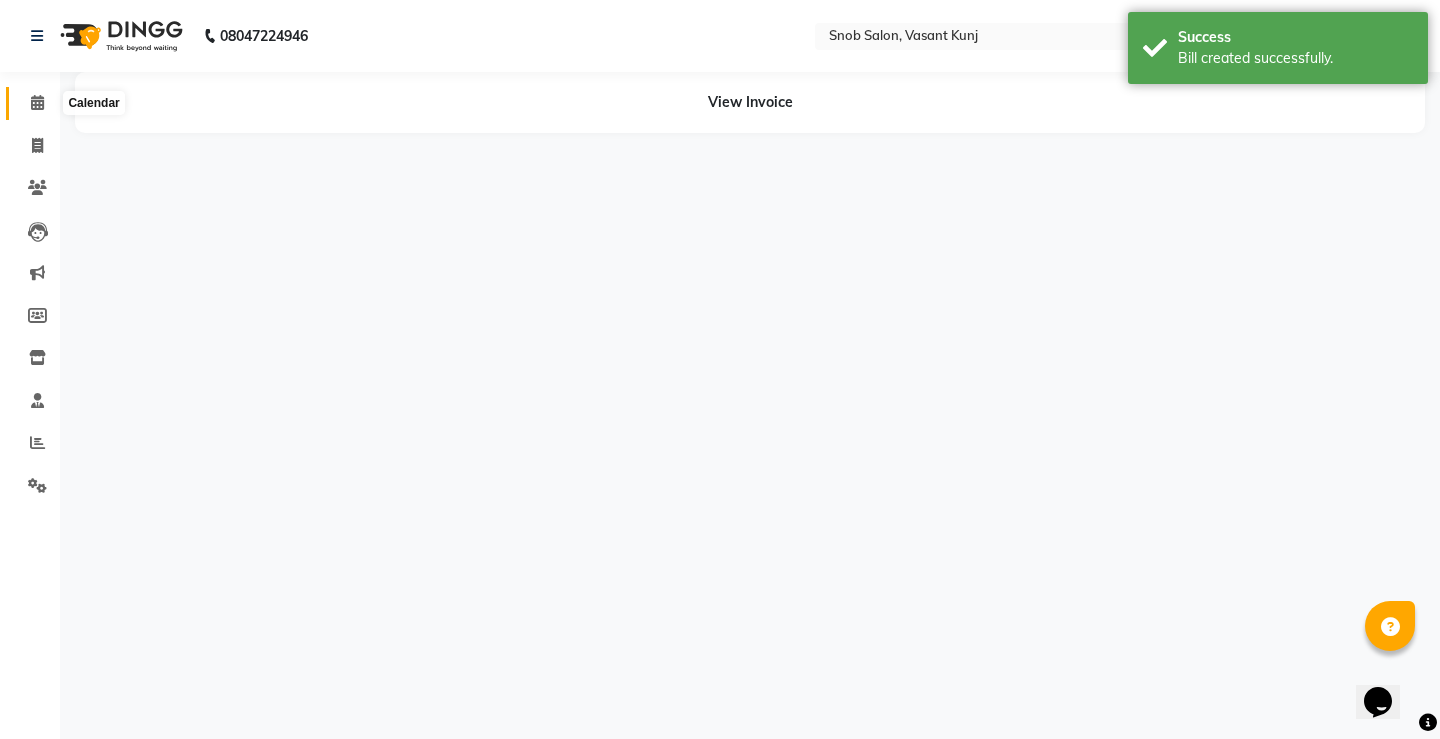 click 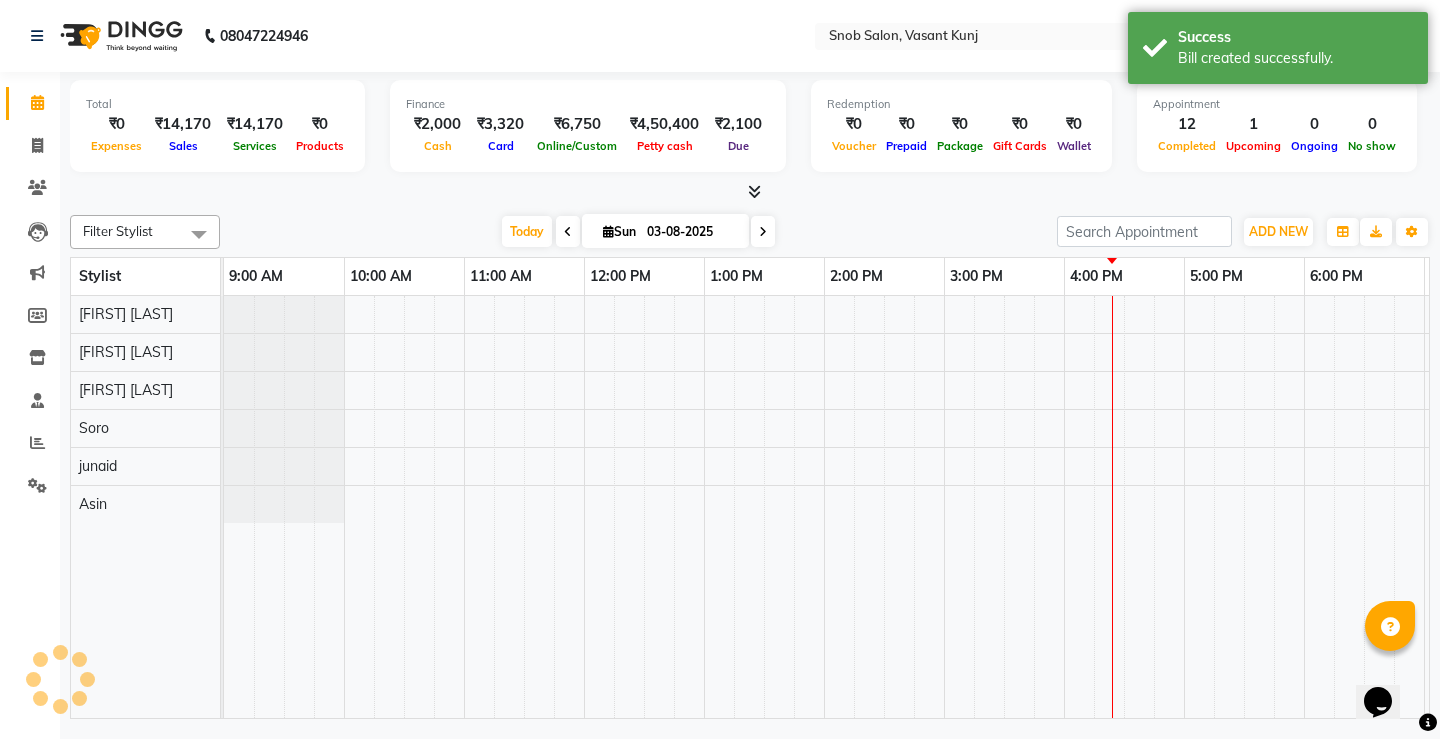 scroll, scrollTop: 0, scrollLeft: 355, axis: horizontal 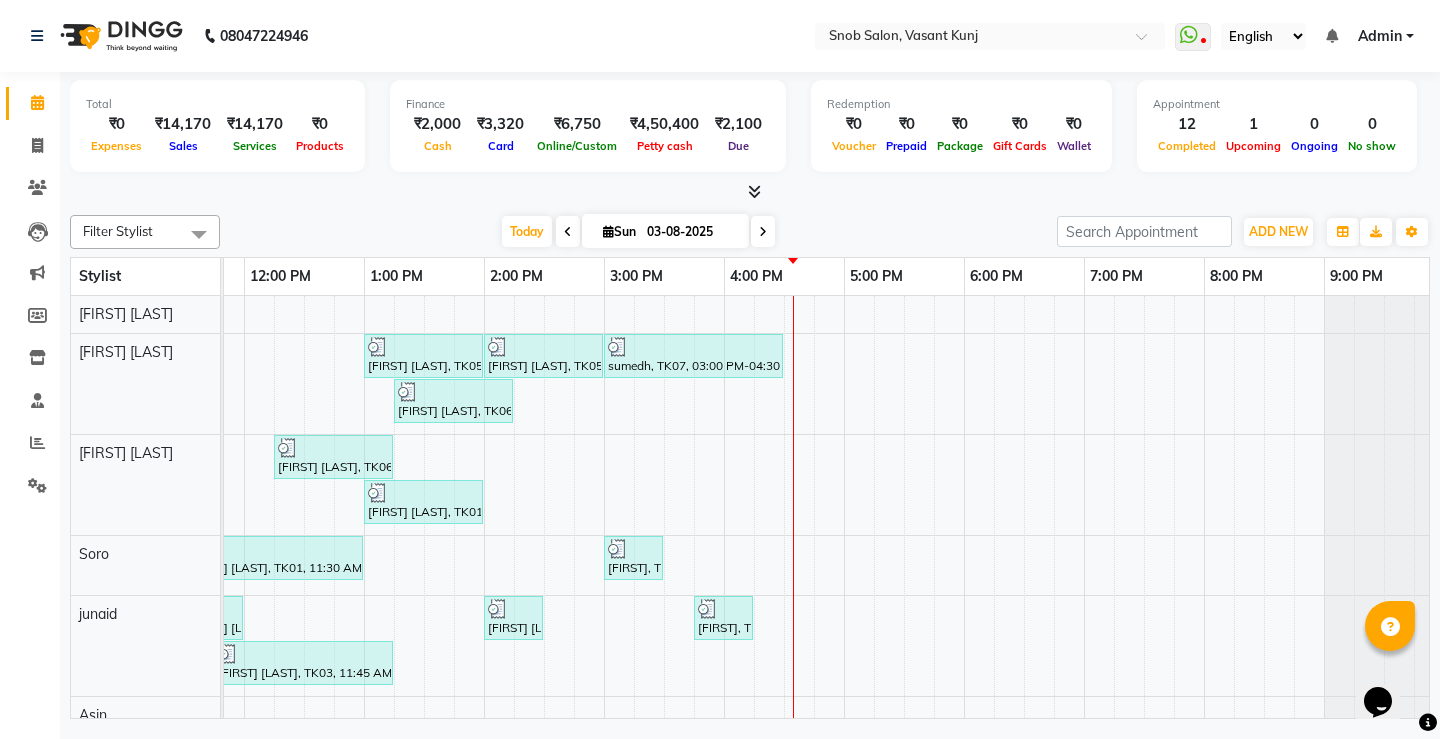 click on "[FIRST] [LAST], TK05, 01:00 PM-02:00 PM, Majirel Root Touch Up Female     [FIRST] [LAST], TK05, 02:00 PM-03:00 PM, Wax & Threading Hands And Legs Female     [FIRST], TK07, 03:00 PM-04:30 PM, Party Makeup (Including Hair Styling) Female     [FIRST] [LAST], TK06, 01:15 PM-02:15 PM, Luxury Nail Extensions With Gel Paint     [FIRST] [LAST], TK06, 12:15 PM-01:15 PM, Normal Hair Spa Female     [FIRST] [LAST], TK01, 01:00 PM-02:00 PM, Body Massage Swedish Female             [FIRST] [LAST], TK02, 10:45 AM-11:15 AM, Hair Cut Male     [FIRST] [LAST], TK01, 11:30 AM-01:00 PM, Balayage Female     [FIRST], TK09, 03:00 PM-03:30 PM, Hair Cut Male     [FIRST] [LAST], TK08, 11:30 AM-12:00 PM, Beard Male     [FIRST] [LAST], TK05, 02:00 PM-02:30 PM, Head Massage Olive Oil Female     [FIRST], TK10, 03:45 PM-04:15 PM, Beard Male     [FIRST] [LAST], TK03, 11:45 AM-01:15 PM, Body Massage Swedish Male,Basic Papa Pedicure" at bounding box center [664, 515] 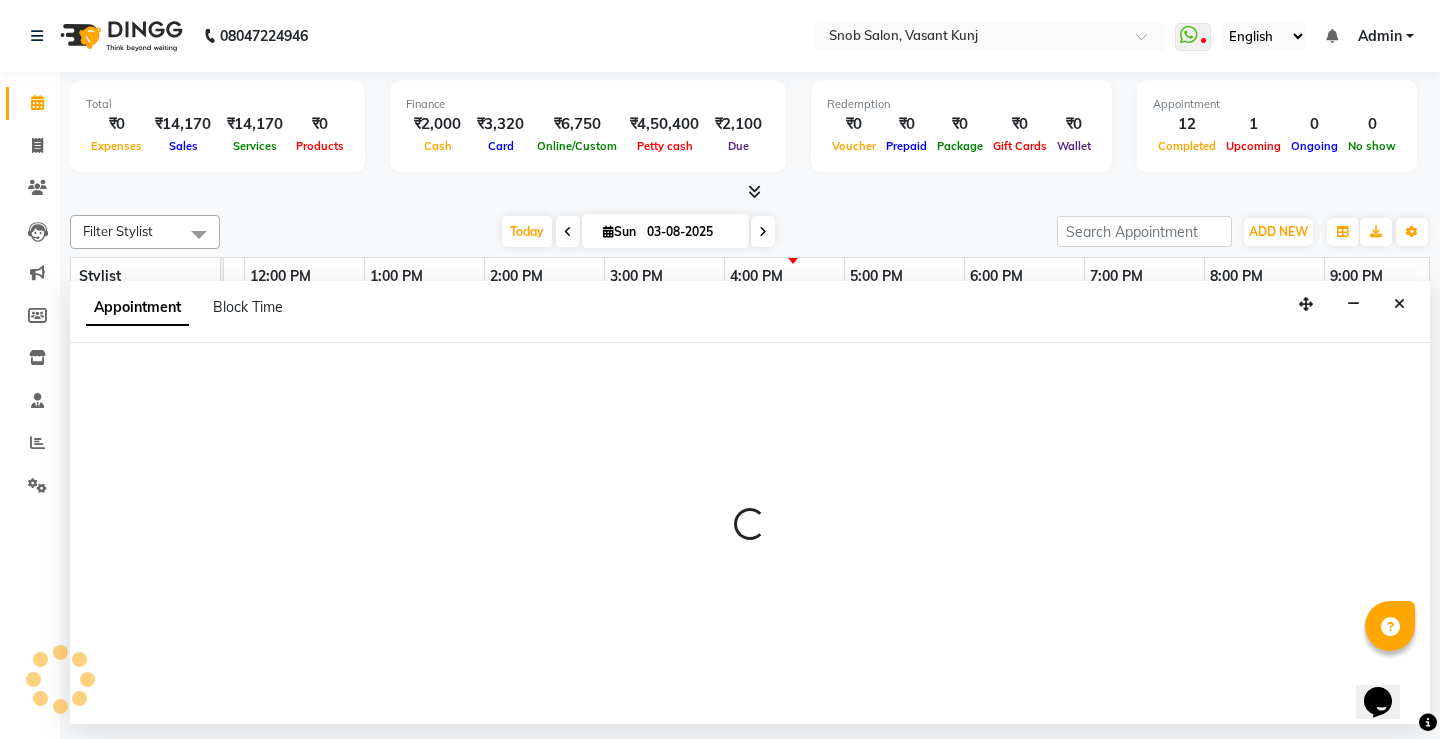 select on "[POSTAL_CODE]" 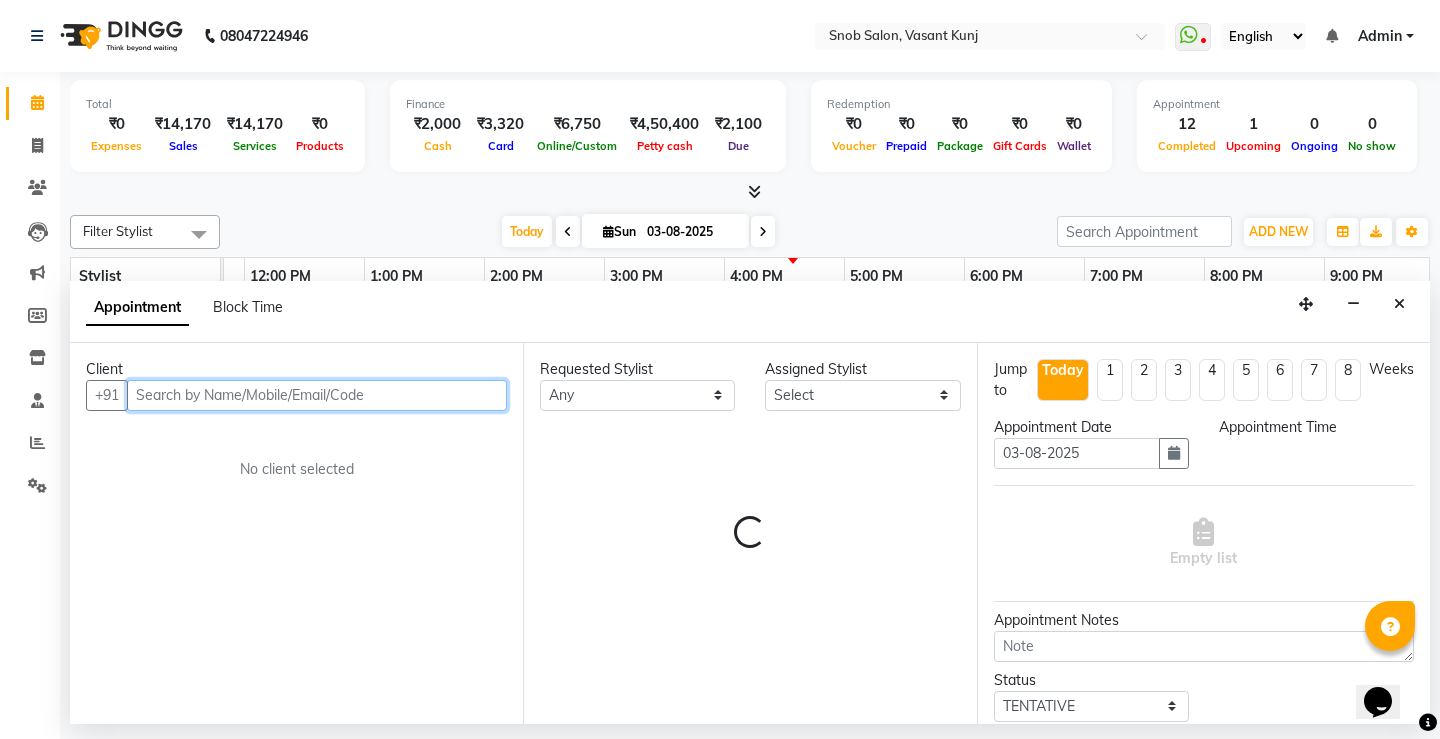 select on "1200" 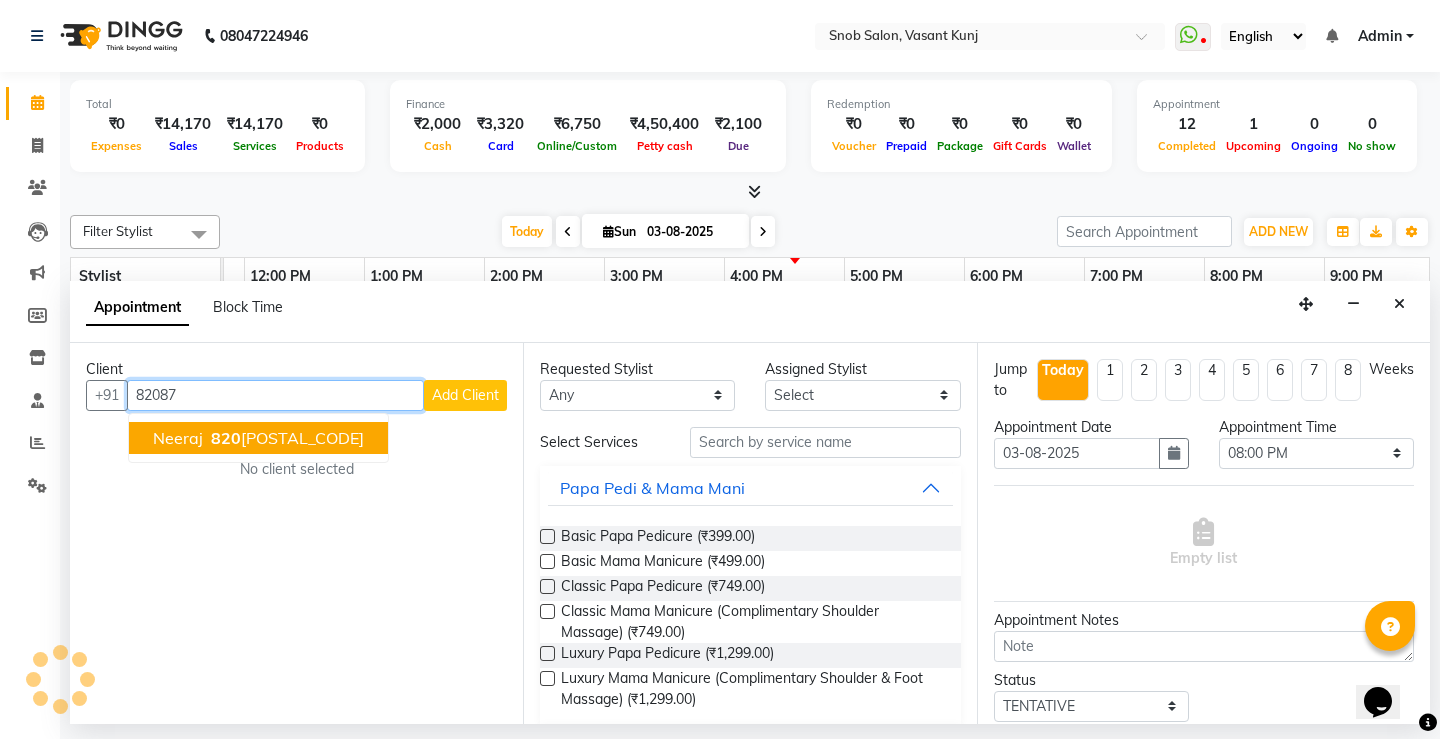 click on "[PHONE]" at bounding box center (285, 438) 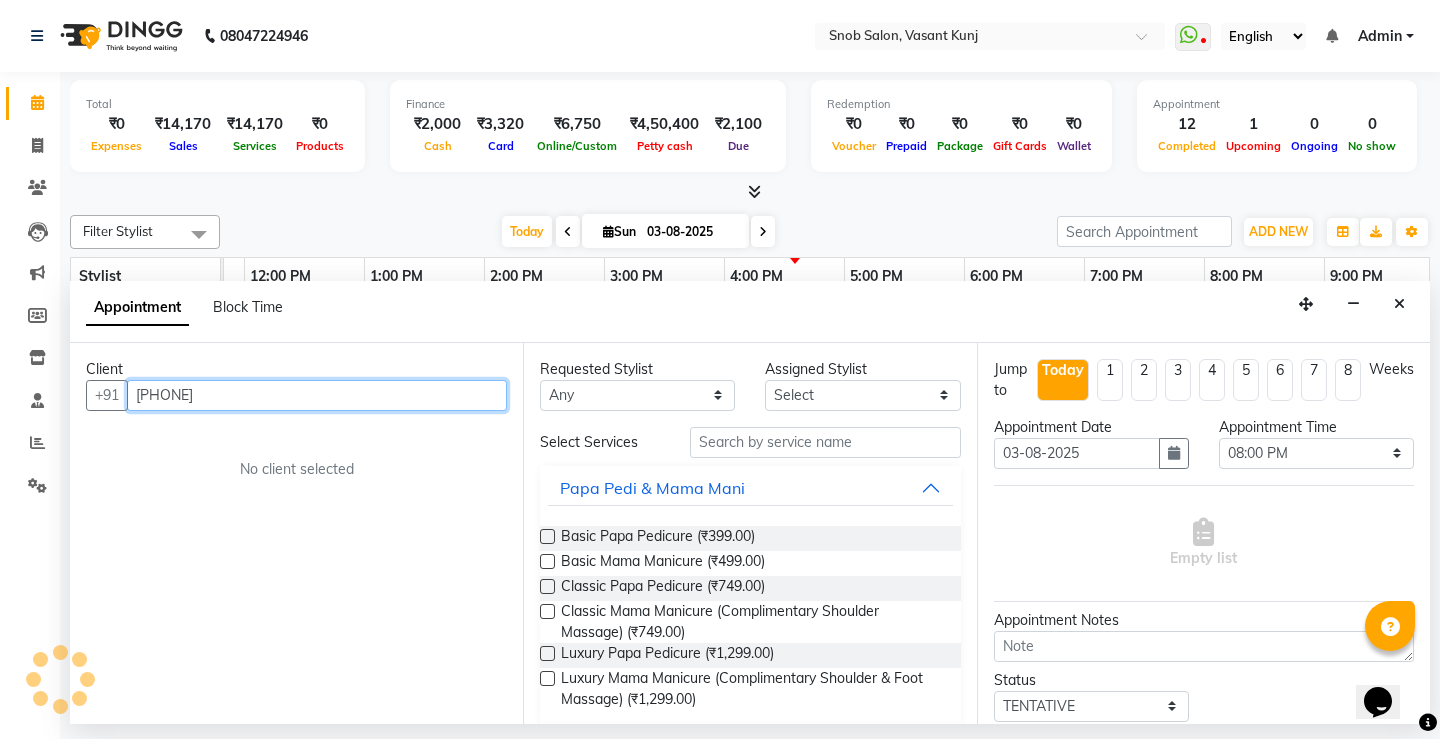 type on "[PHONE]" 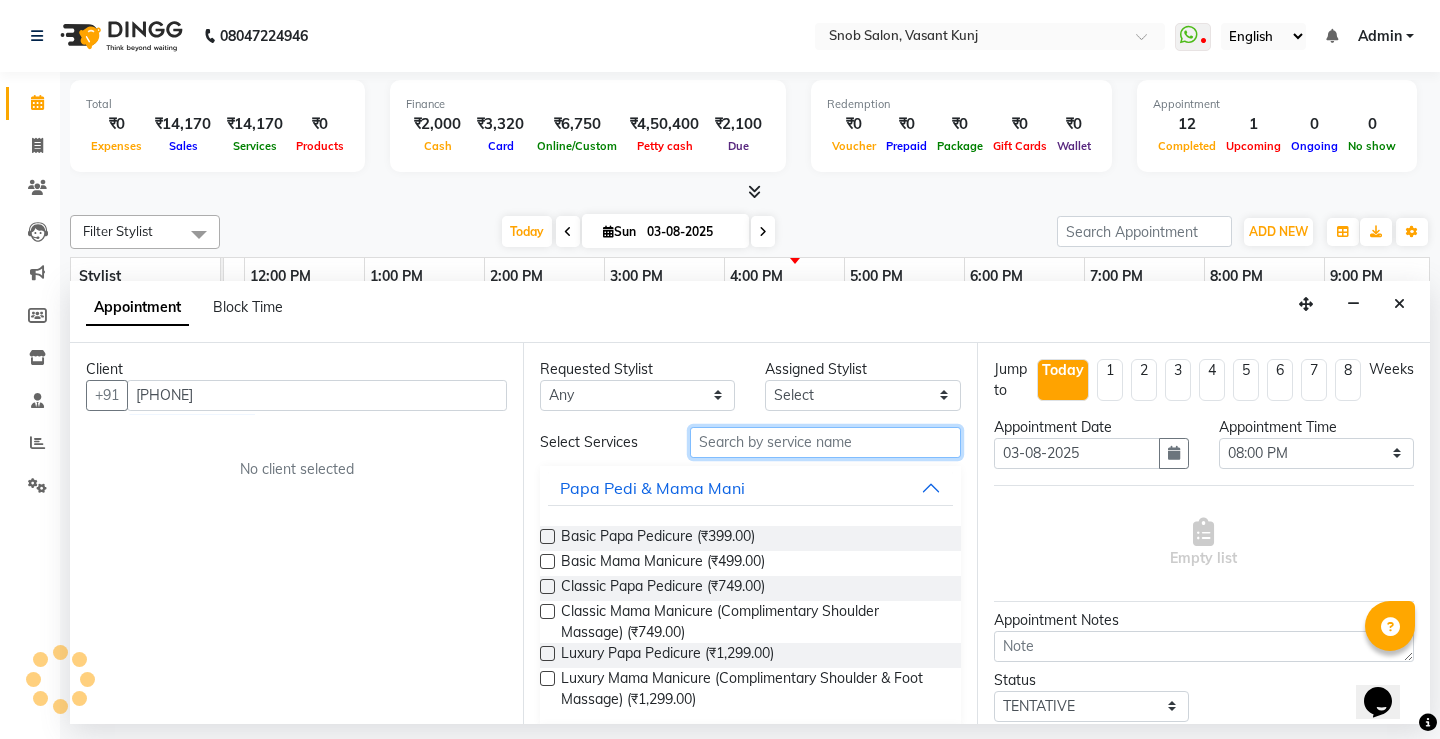 click at bounding box center (825, 442) 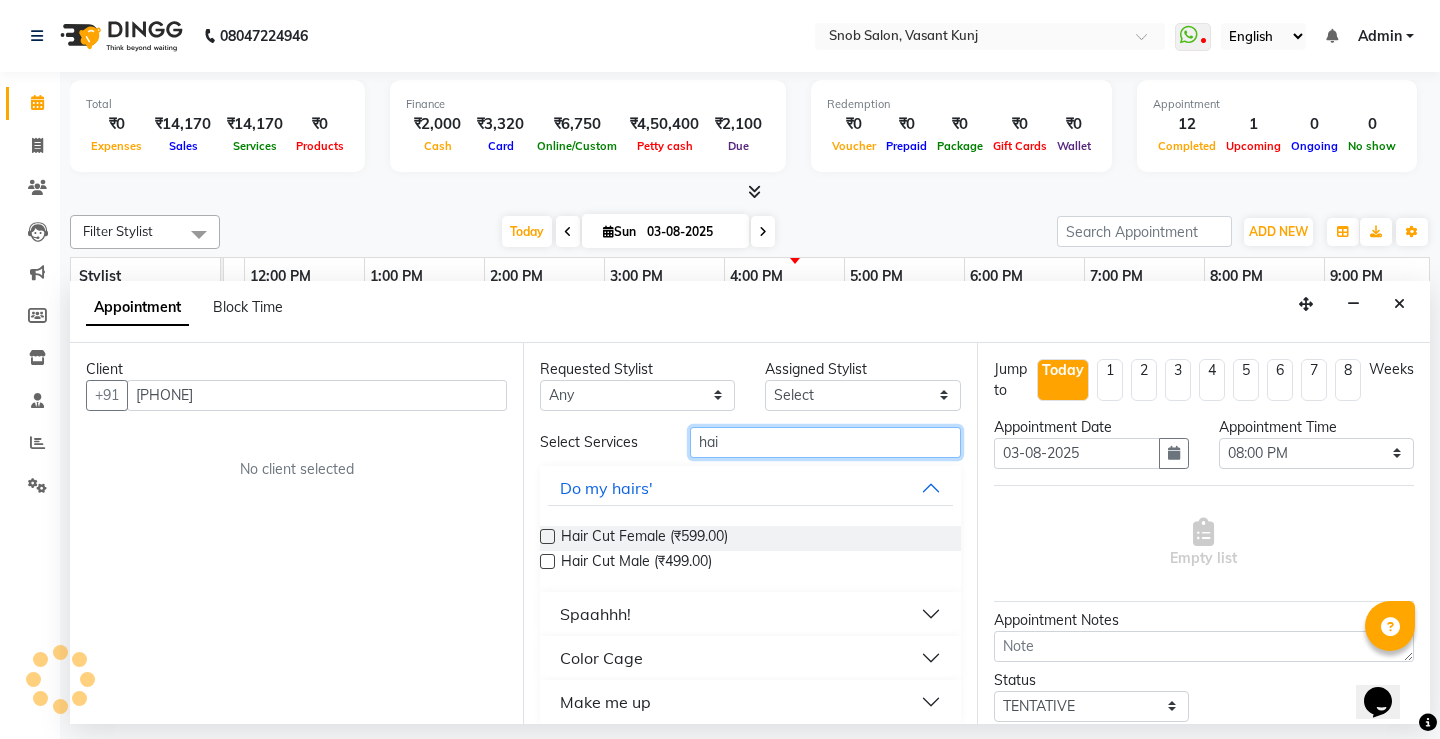type on "hai" 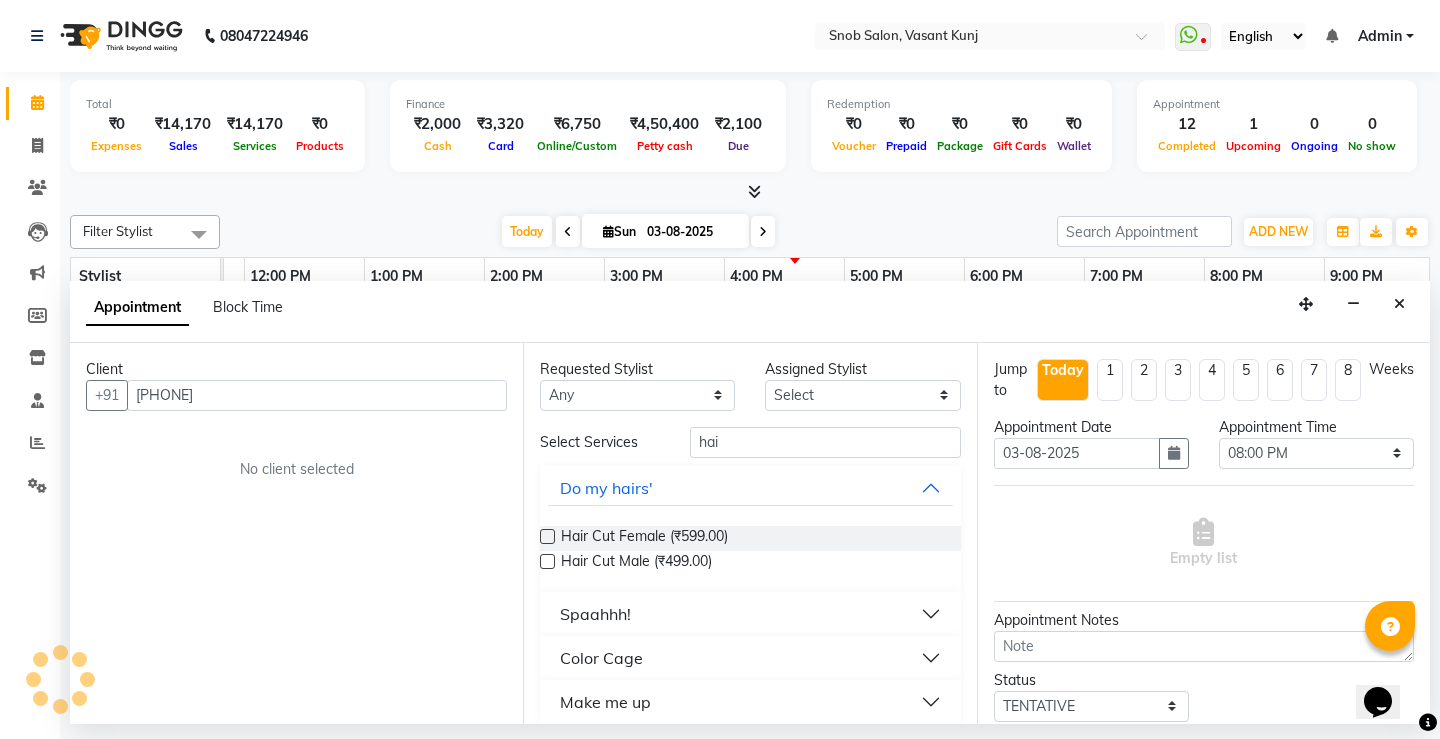 click at bounding box center (547, 561) 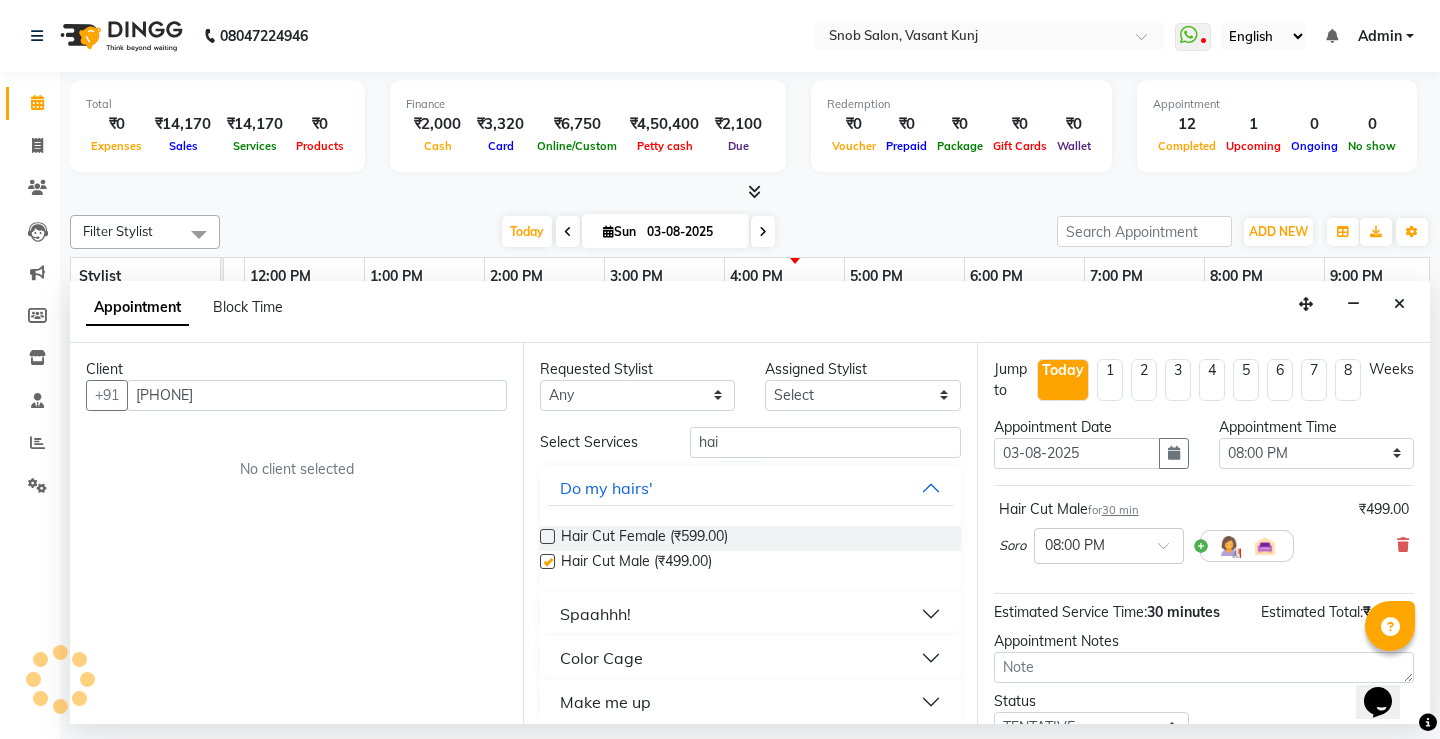 checkbox on "false" 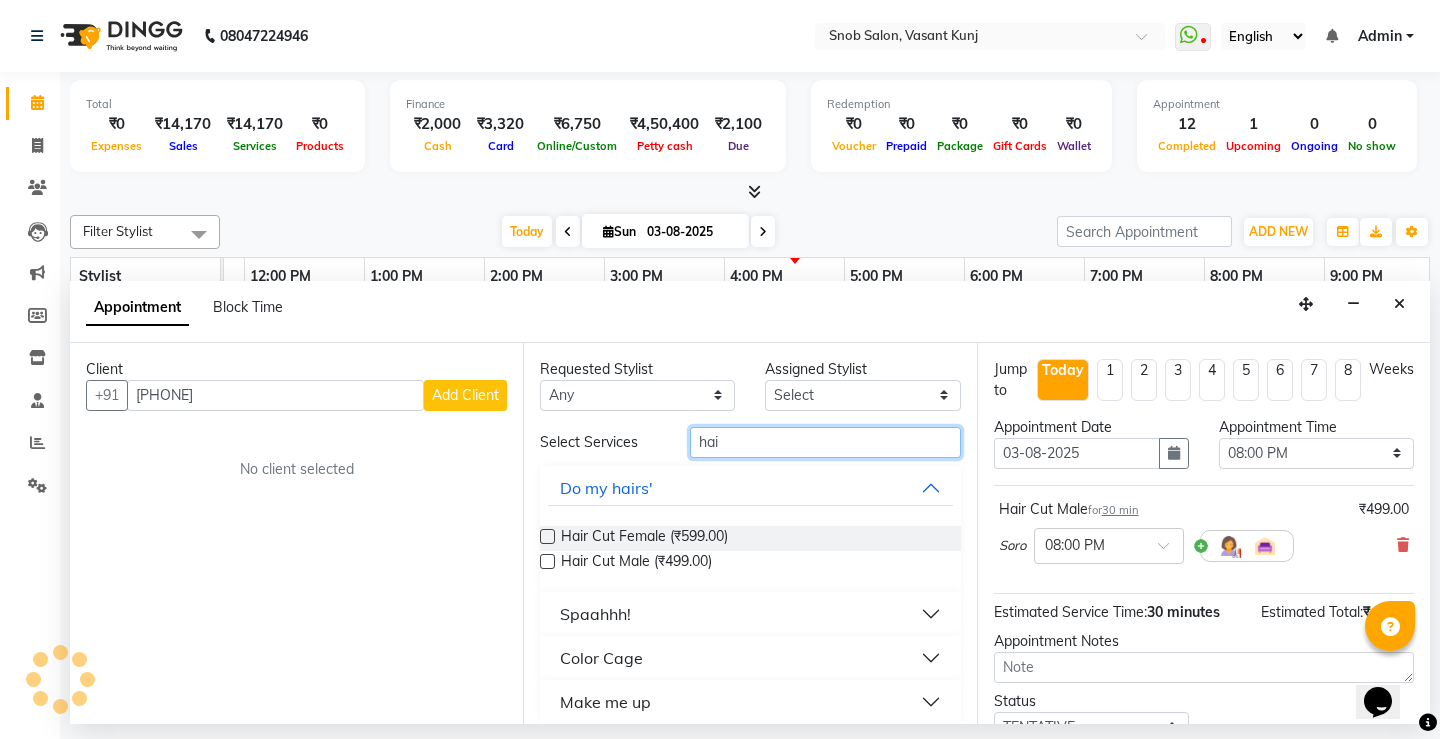 click on "hai" at bounding box center [825, 442] 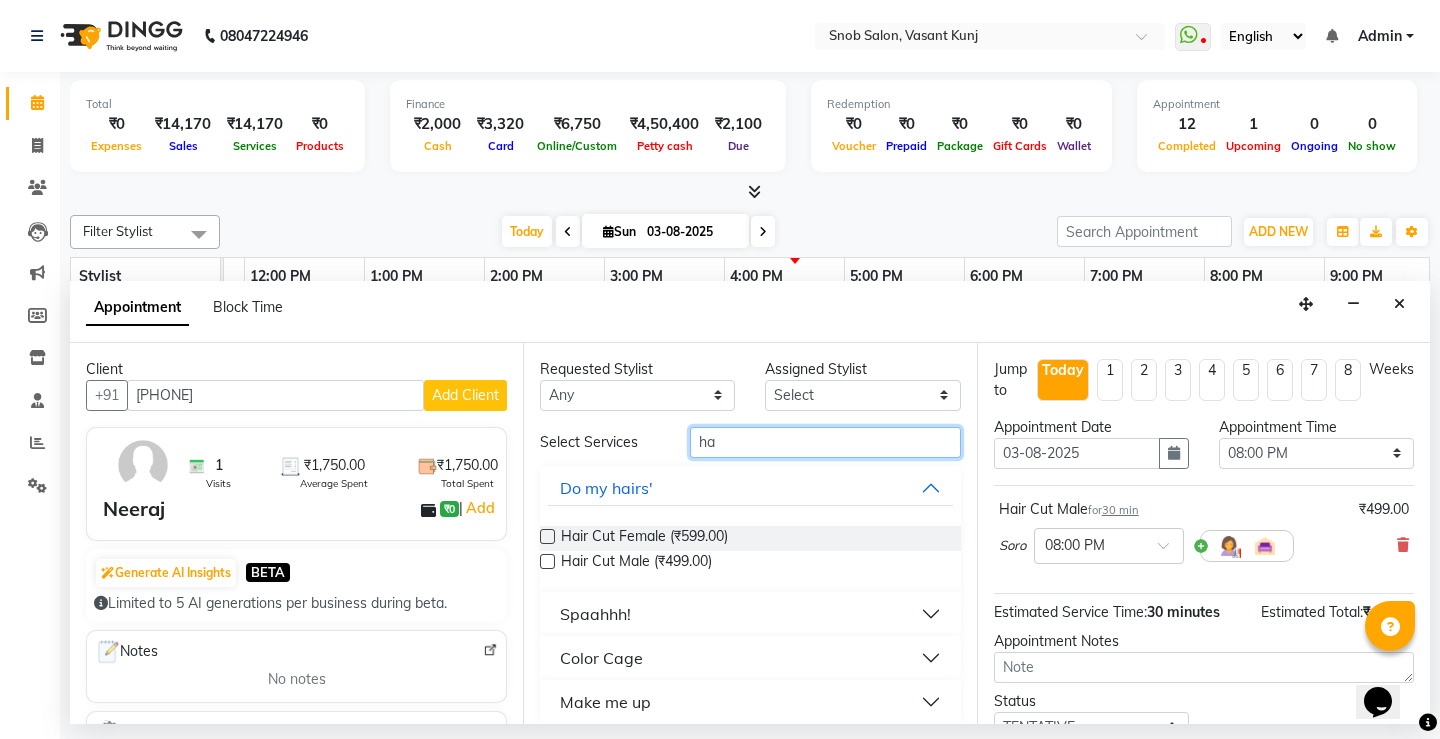 type on "h" 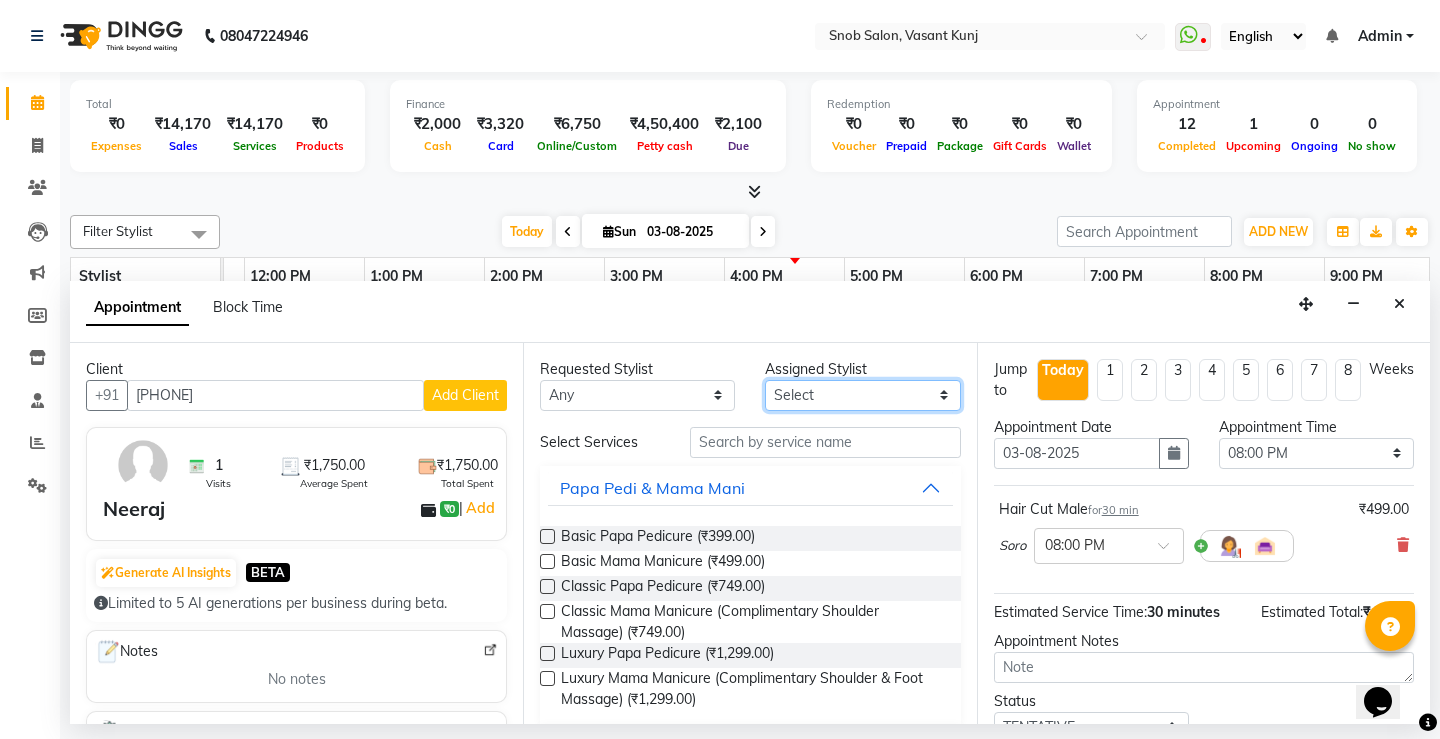 click on "Select Asin [FIRST] [LAST] [FIRST] [LAST] [FIRST] [LAST]" at bounding box center (862, 395) 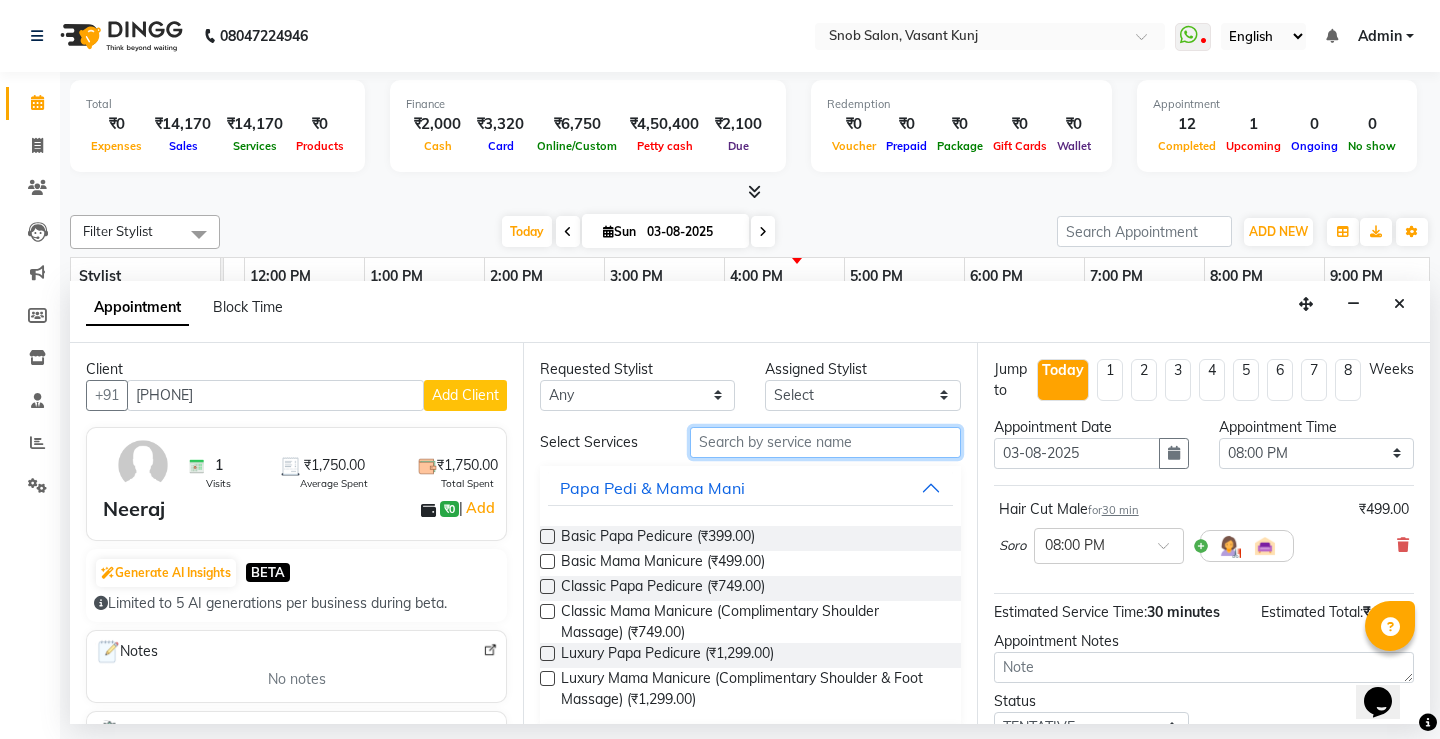 click at bounding box center (825, 442) 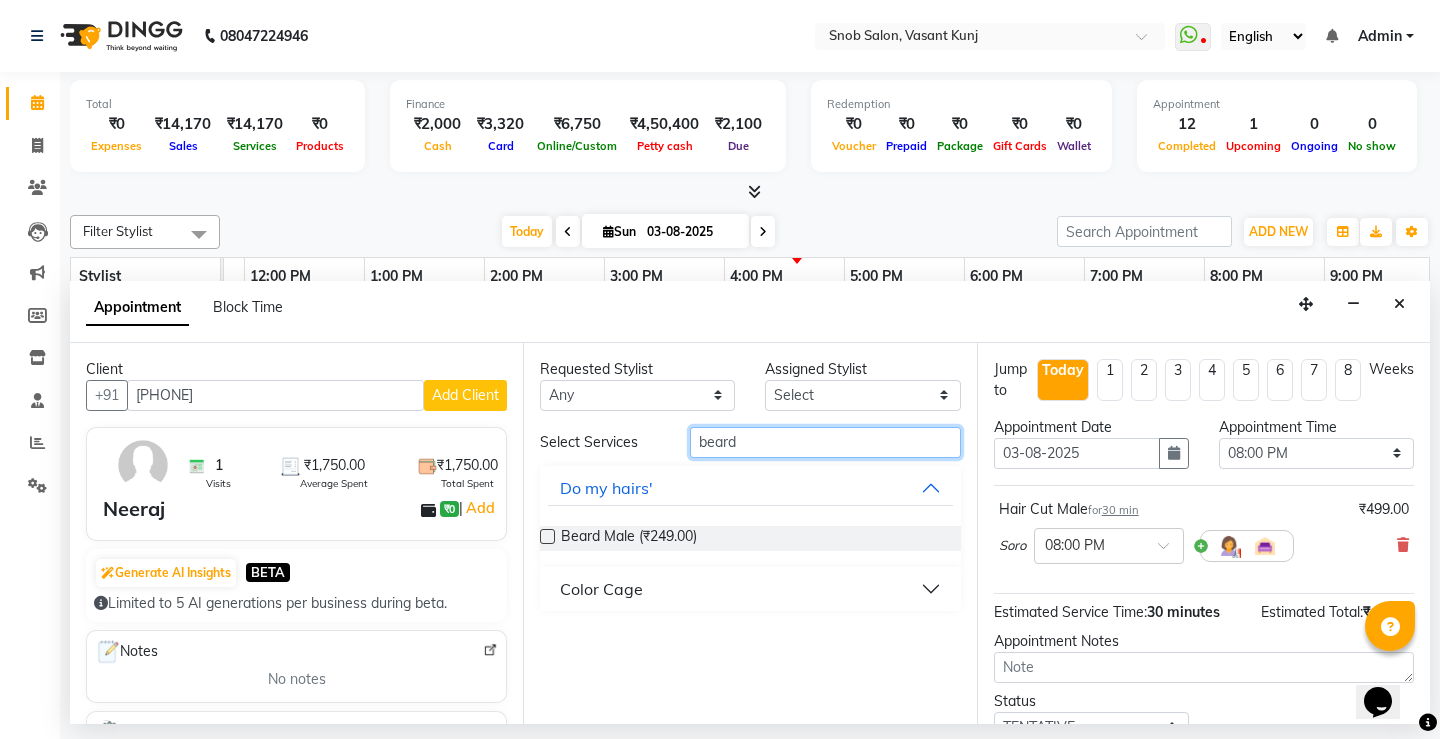 type on "beard" 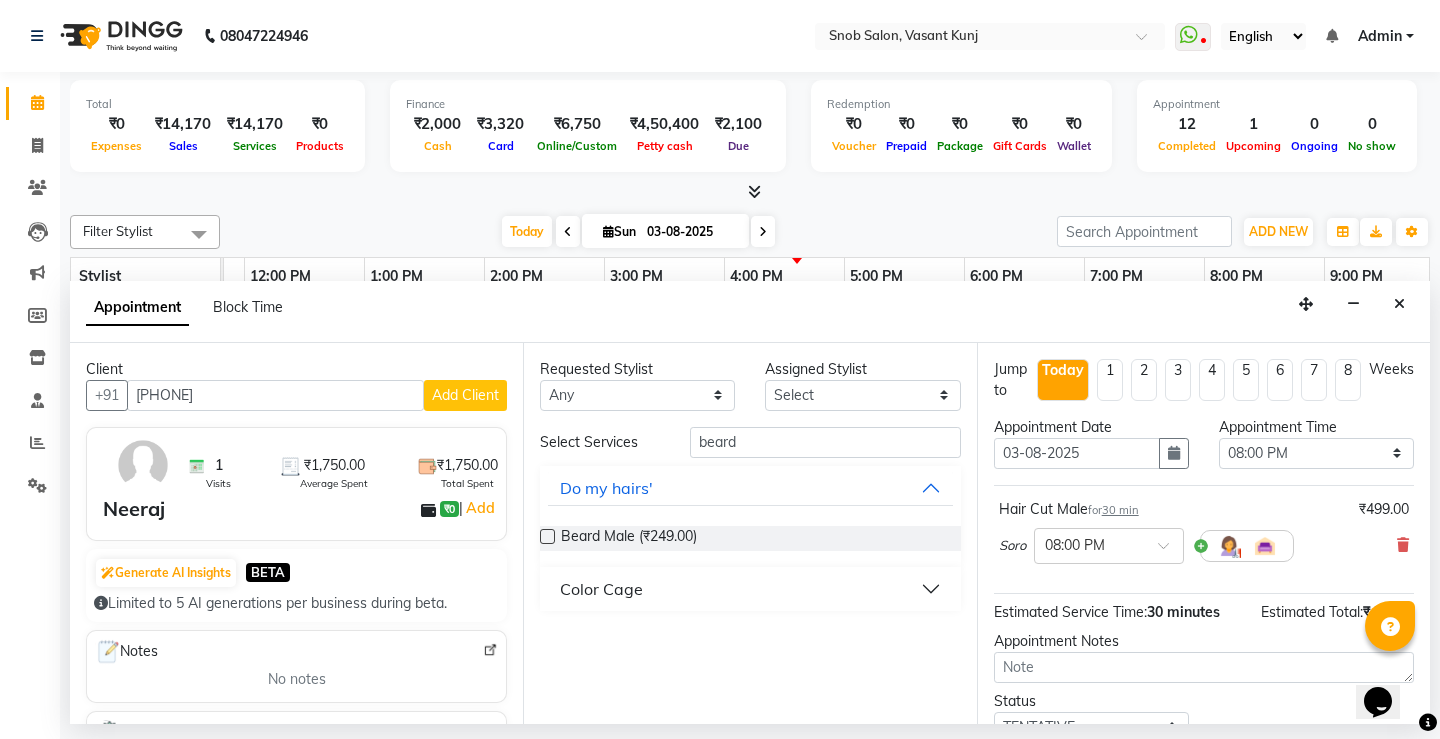 click at bounding box center (547, 536) 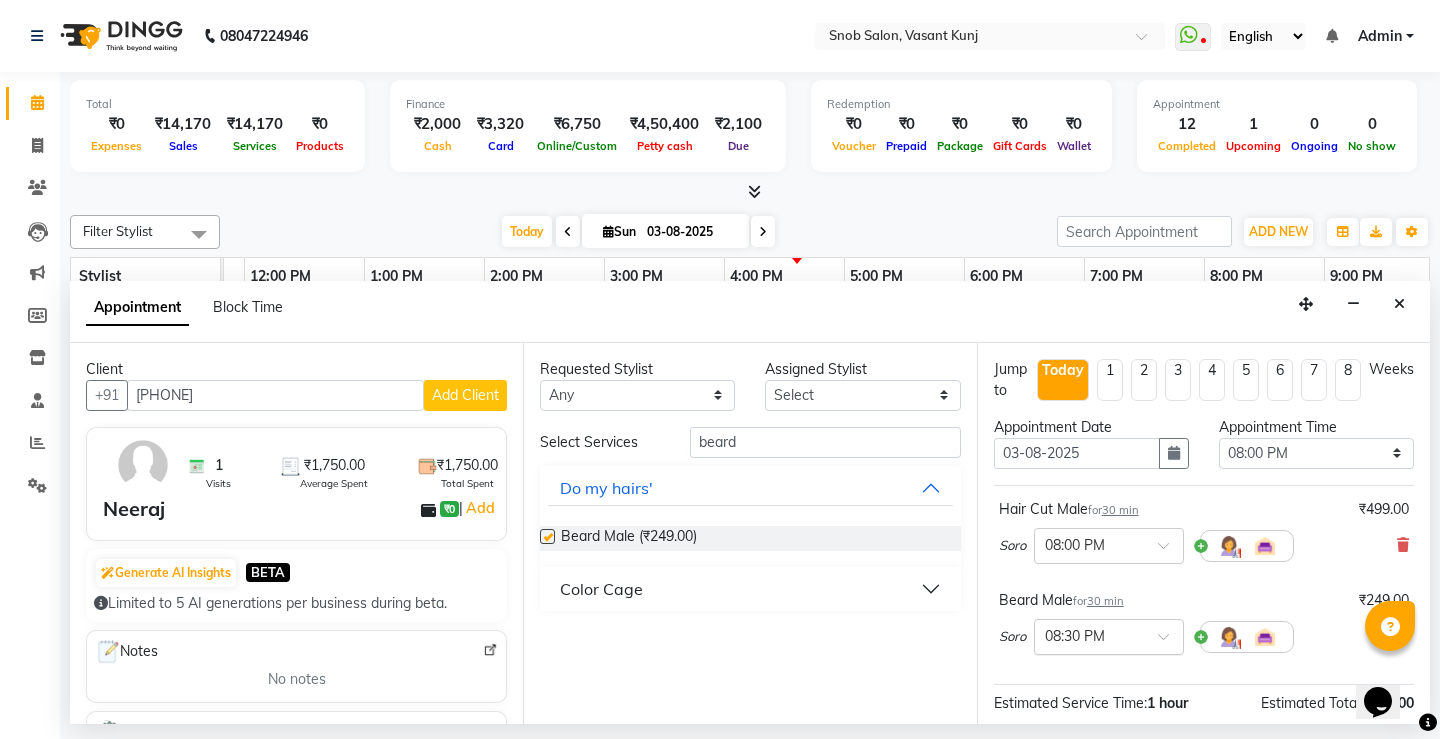 checkbox on "false" 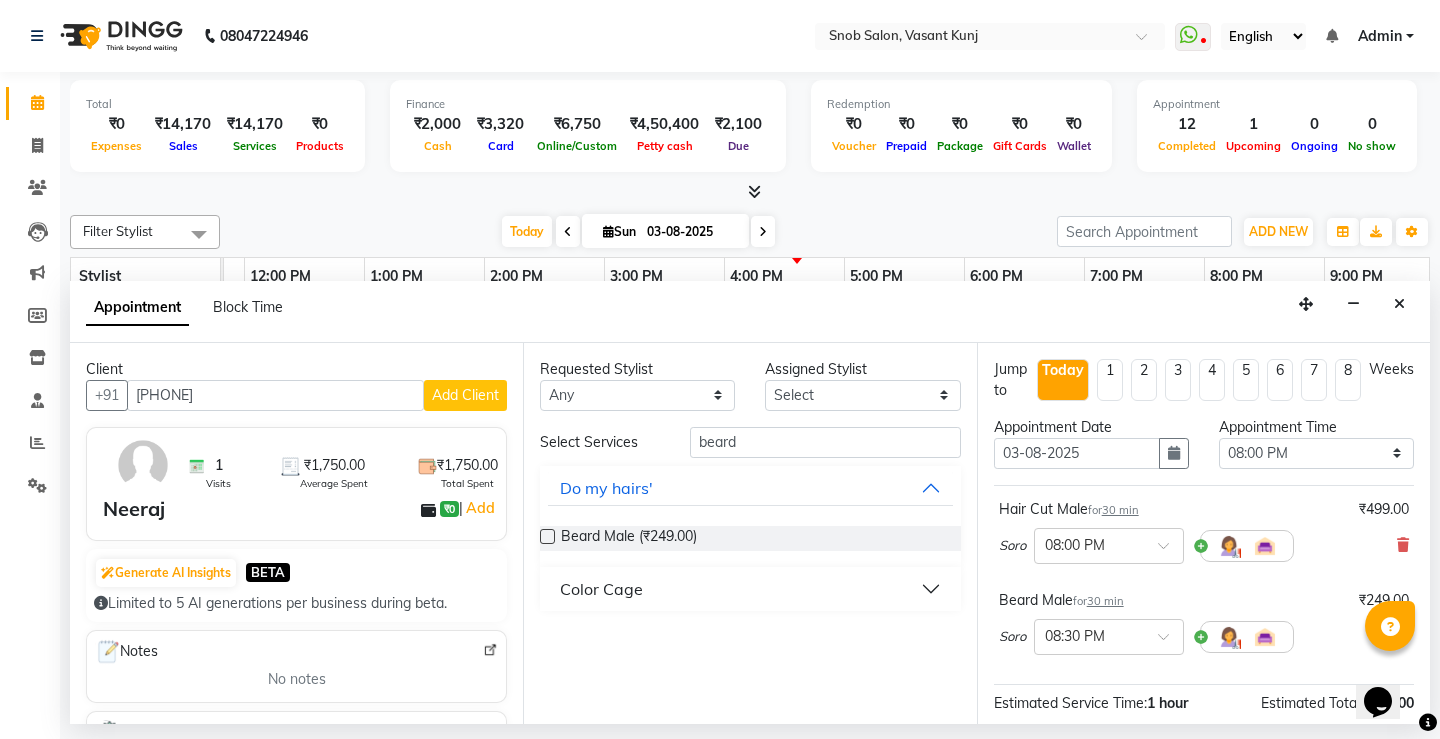 scroll, scrollTop: 236, scrollLeft: 0, axis: vertical 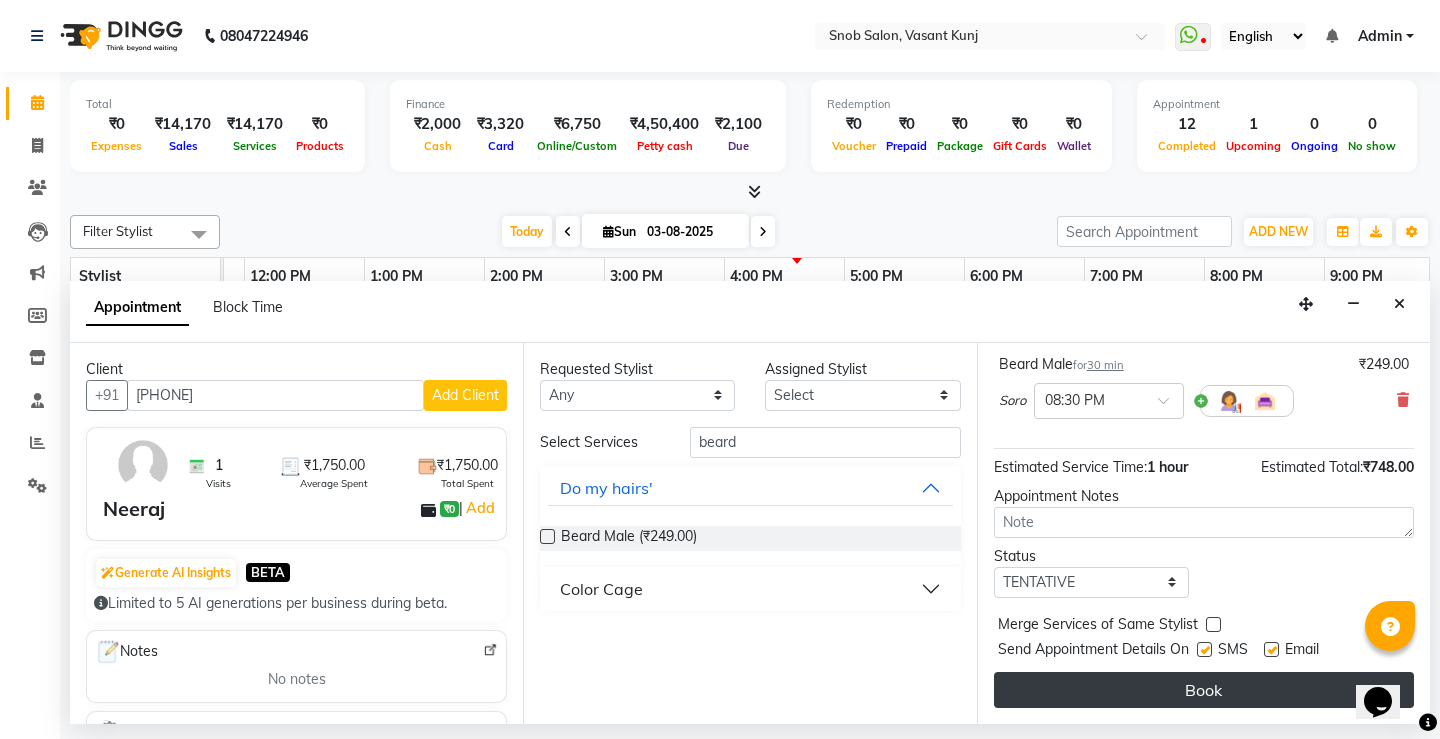 click on "Book" at bounding box center [1204, 690] 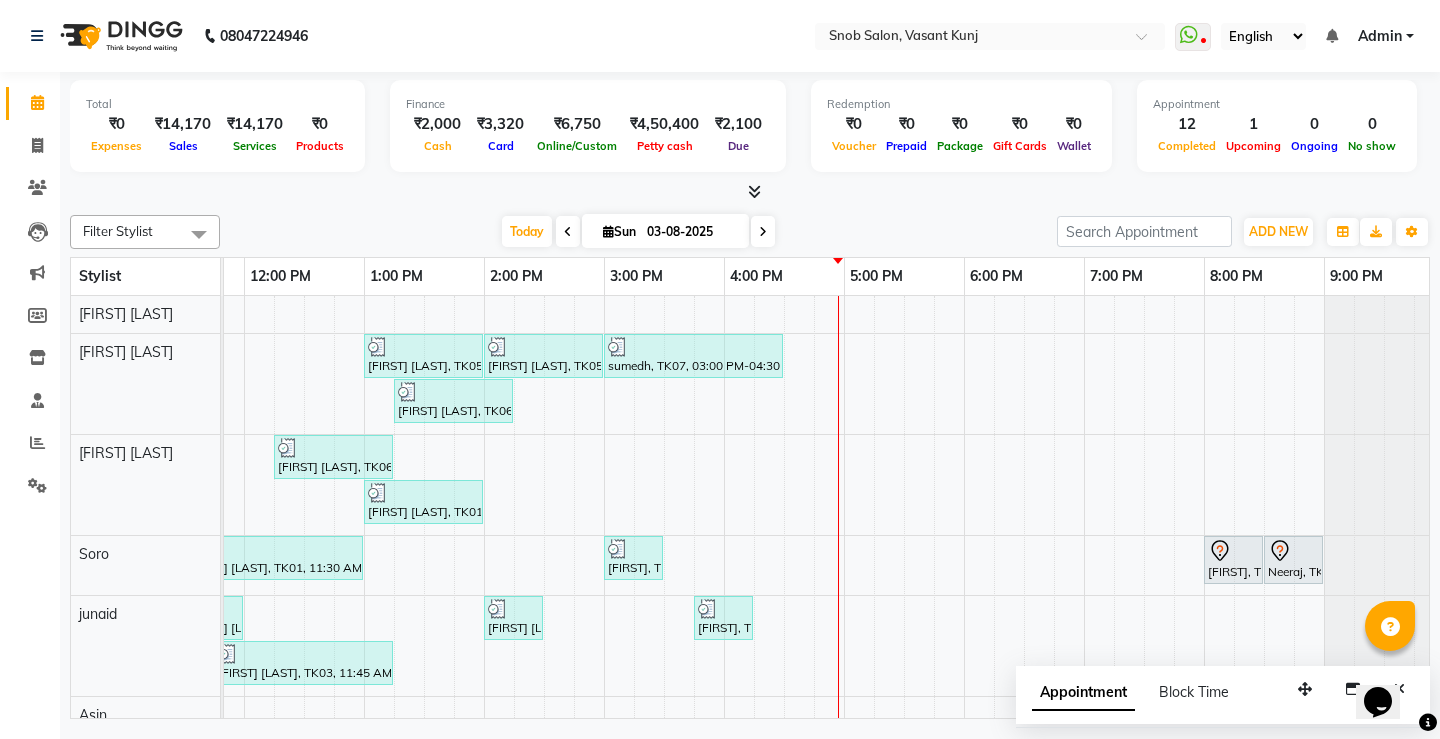 scroll, scrollTop: 0, scrollLeft: 209, axis: horizontal 